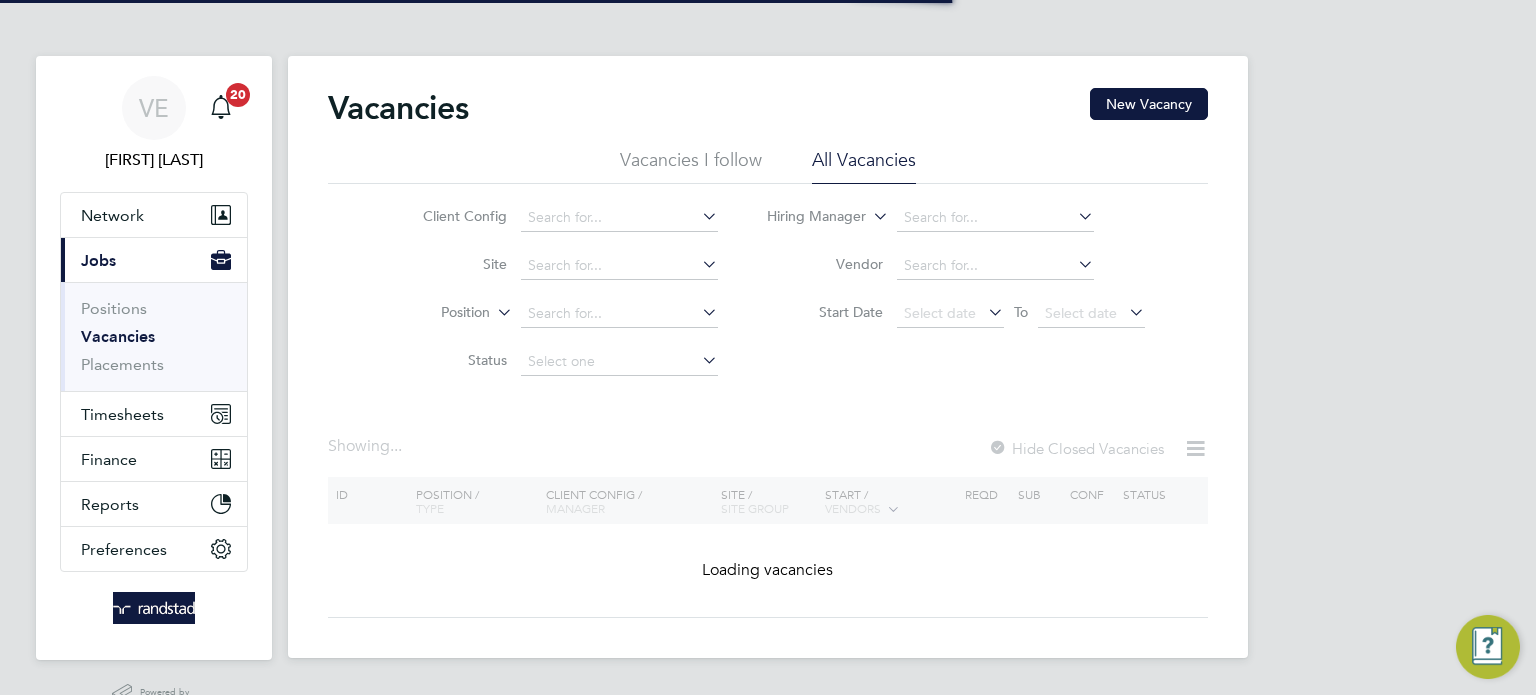 scroll, scrollTop: 0, scrollLeft: 0, axis: both 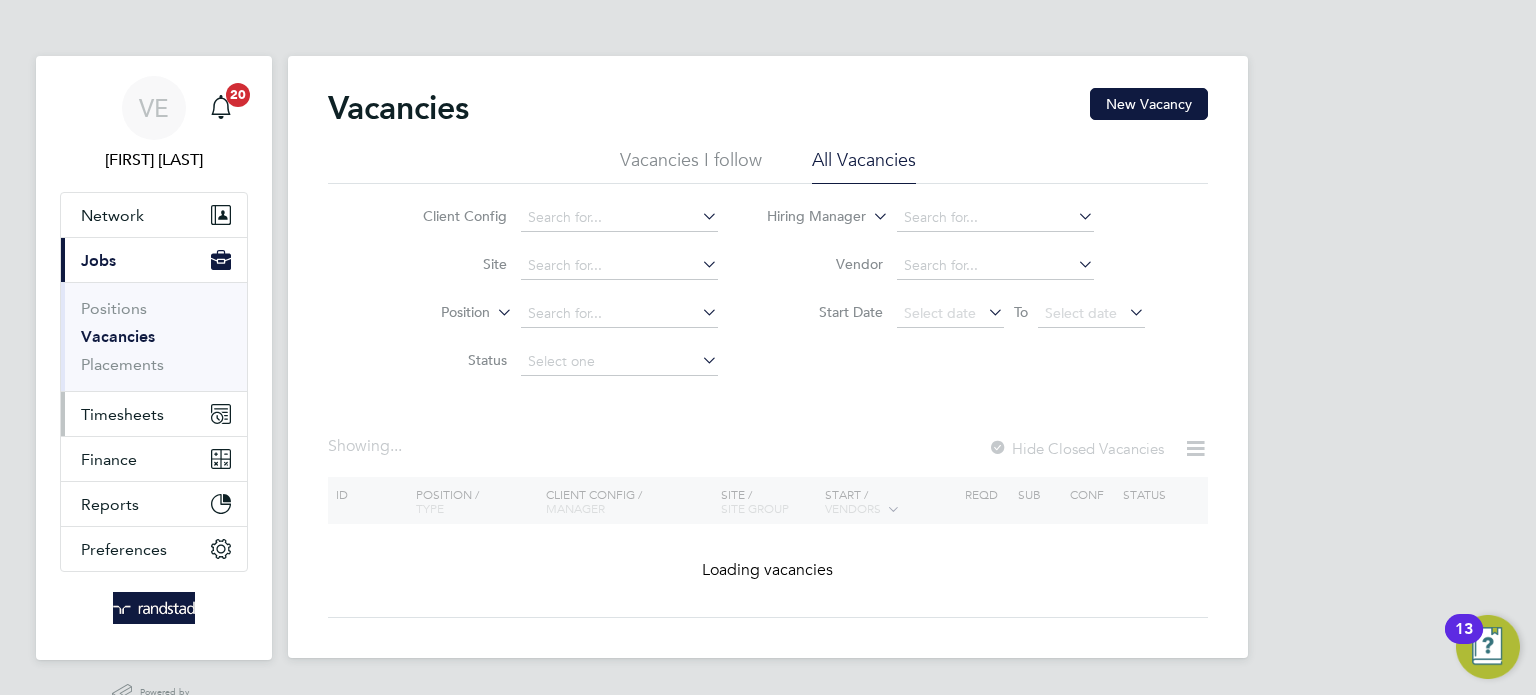 click on "Timesheets" at bounding box center (122, 414) 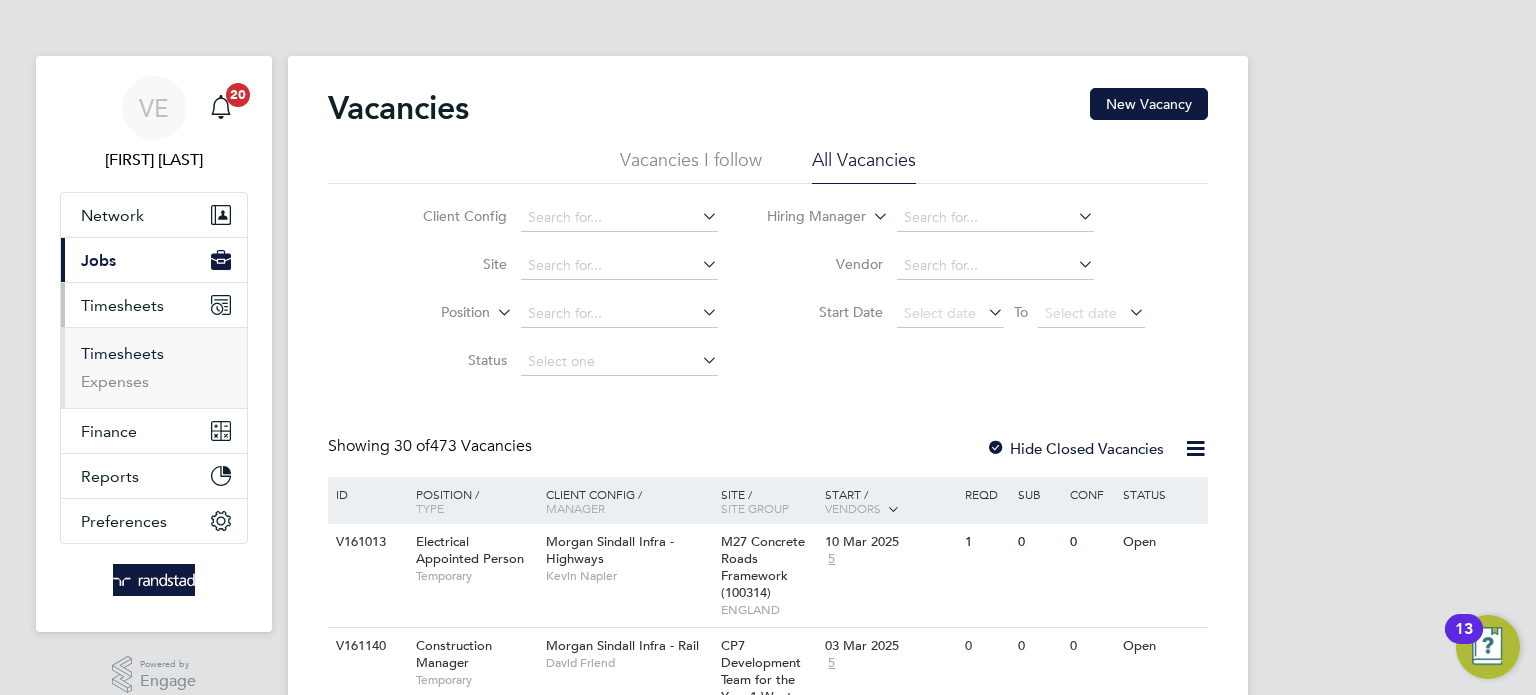 click on "Timesheets" at bounding box center (122, 353) 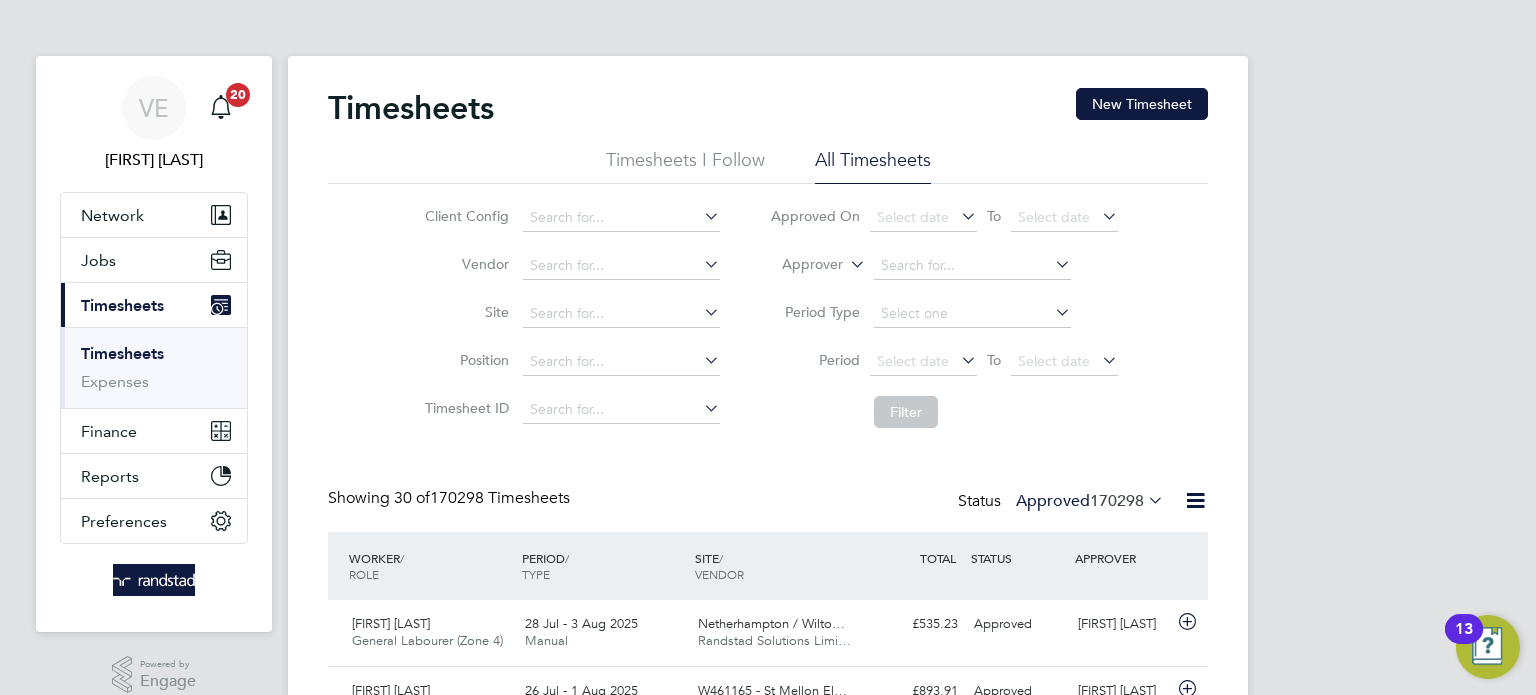 scroll, scrollTop: 9, scrollLeft: 10, axis: both 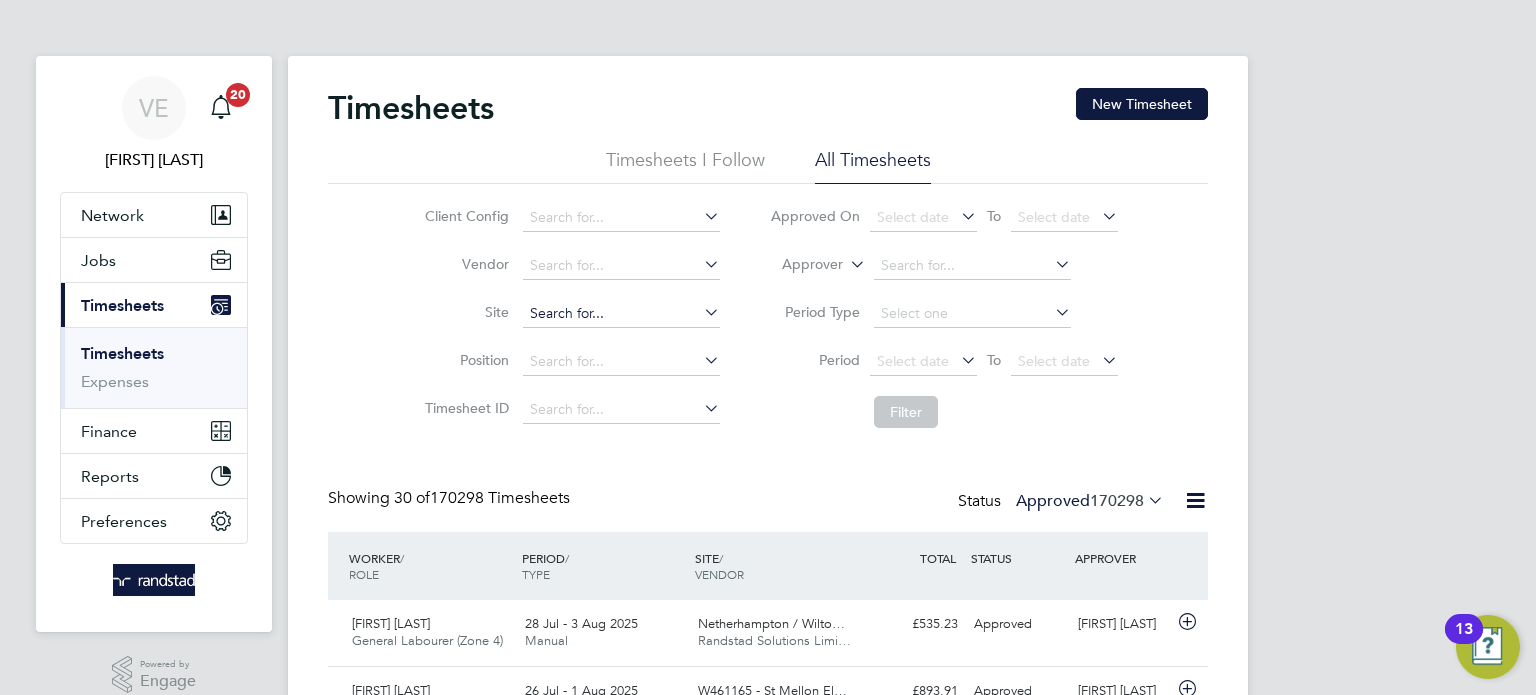 click 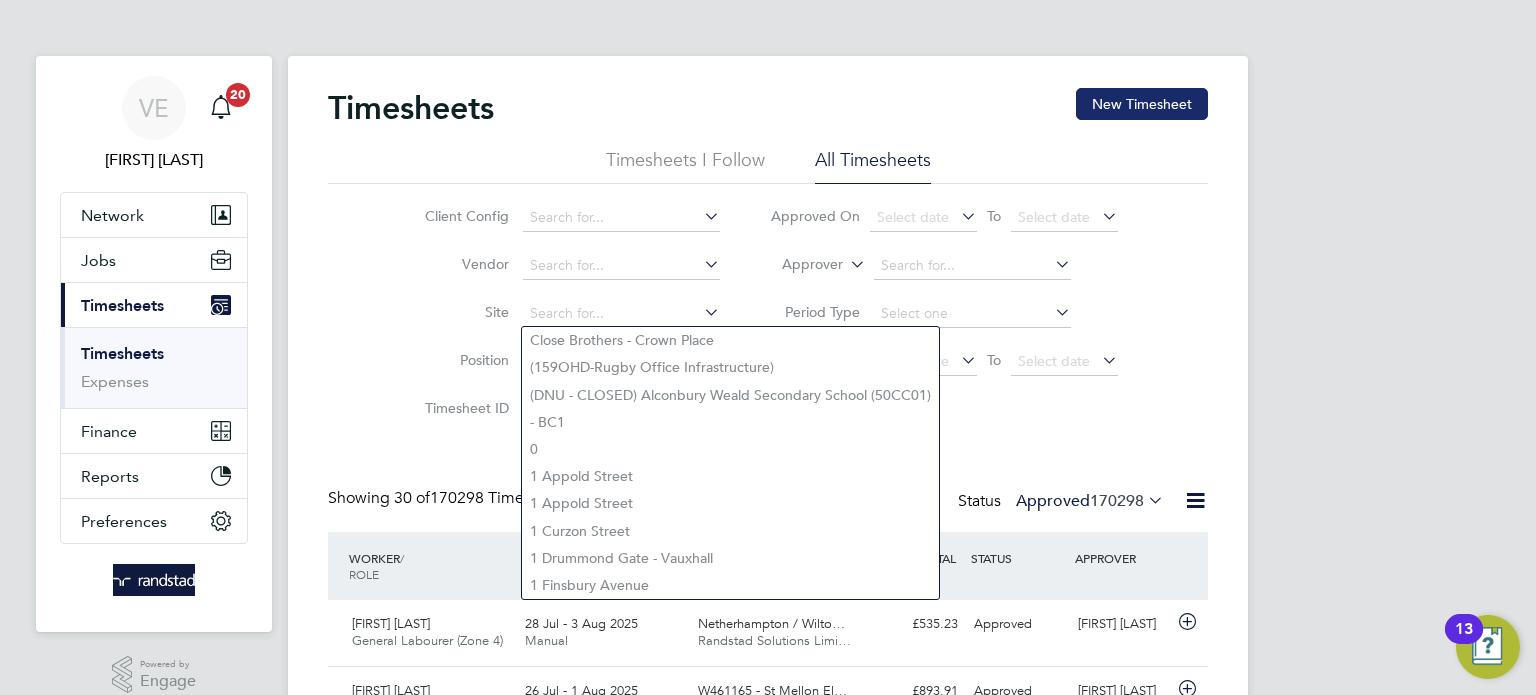 click on "New Timesheet" 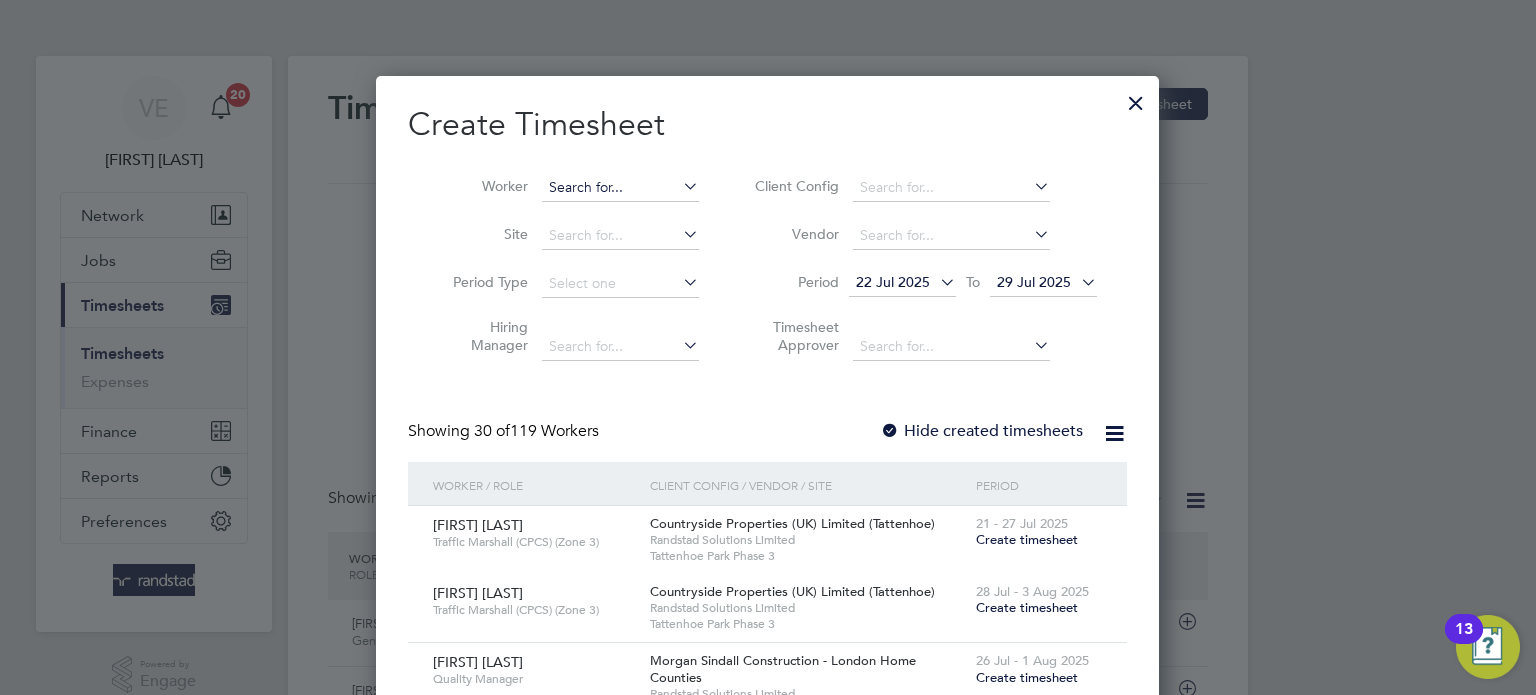 click at bounding box center (620, 188) 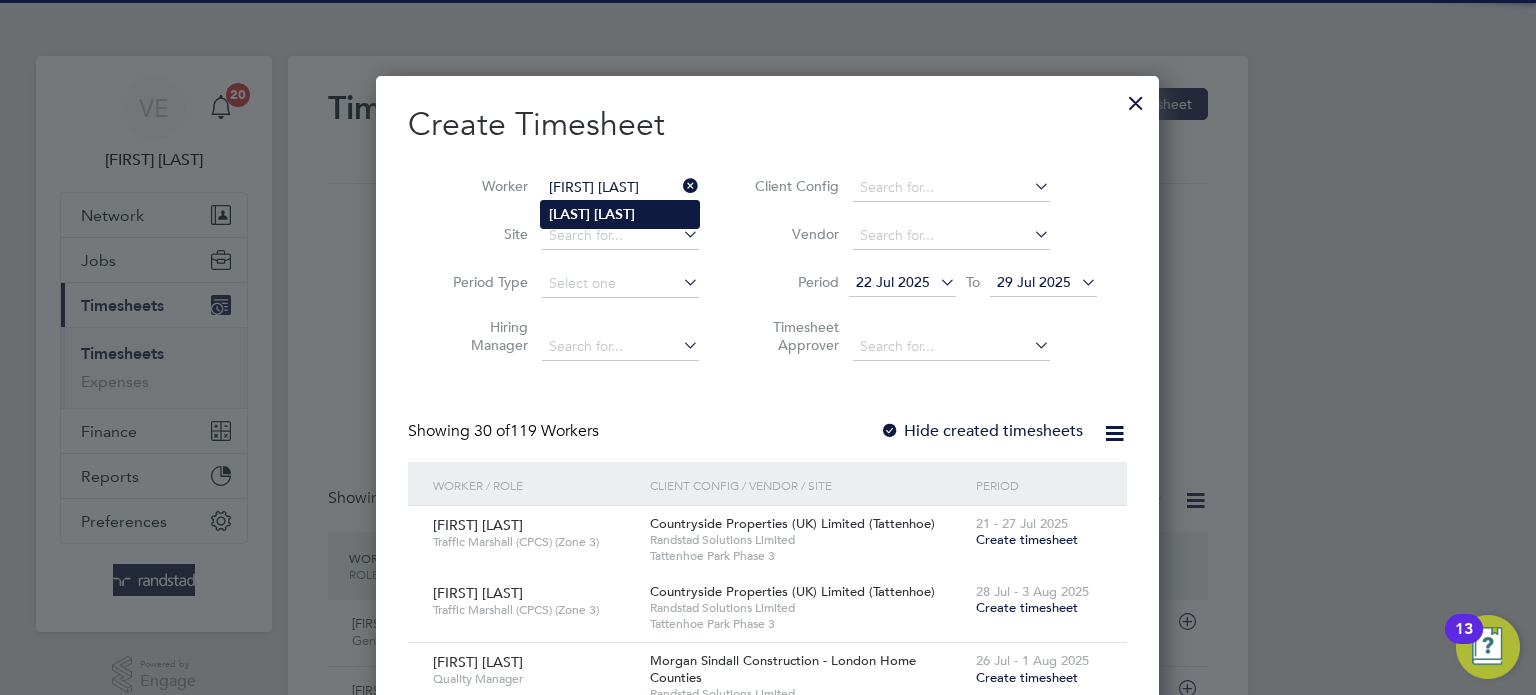 click on "Dahniel   Ahmed" 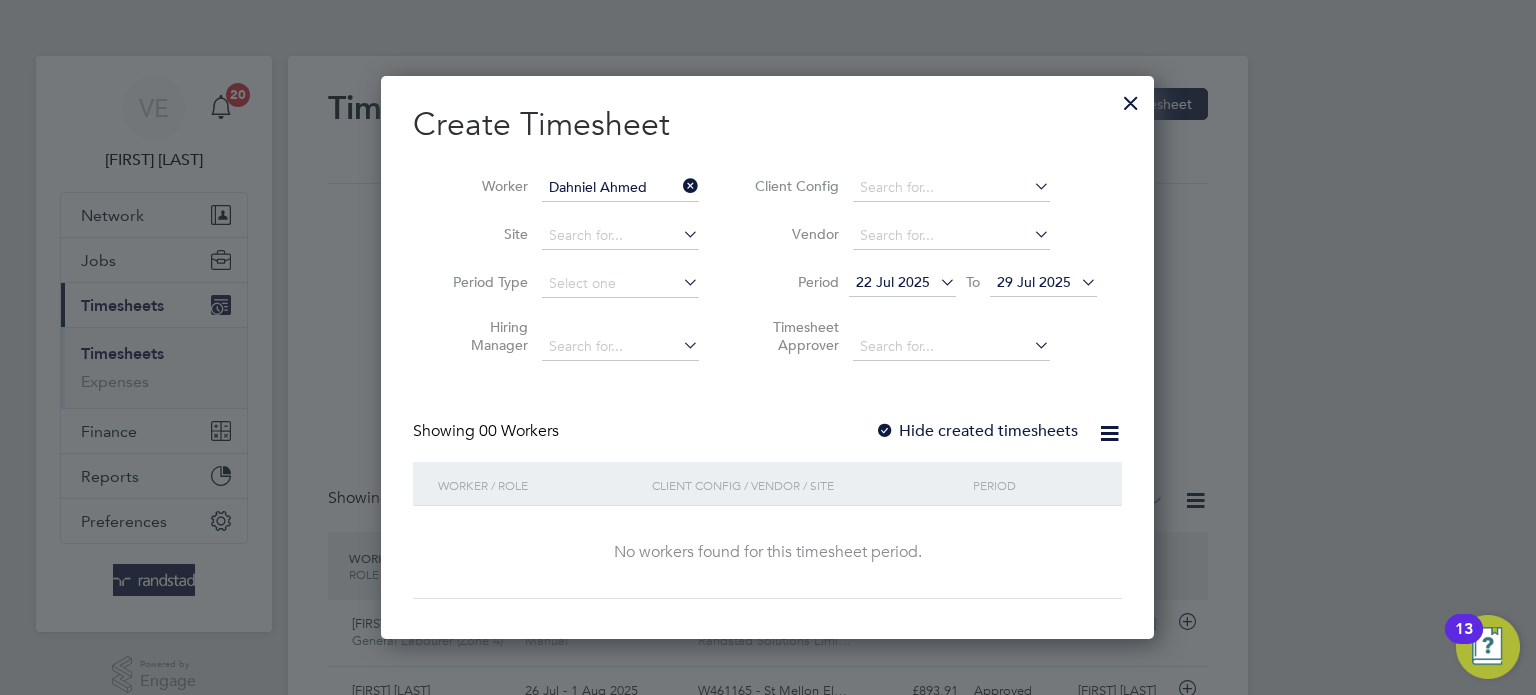 click on "Hide created timesheets" at bounding box center (976, 431) 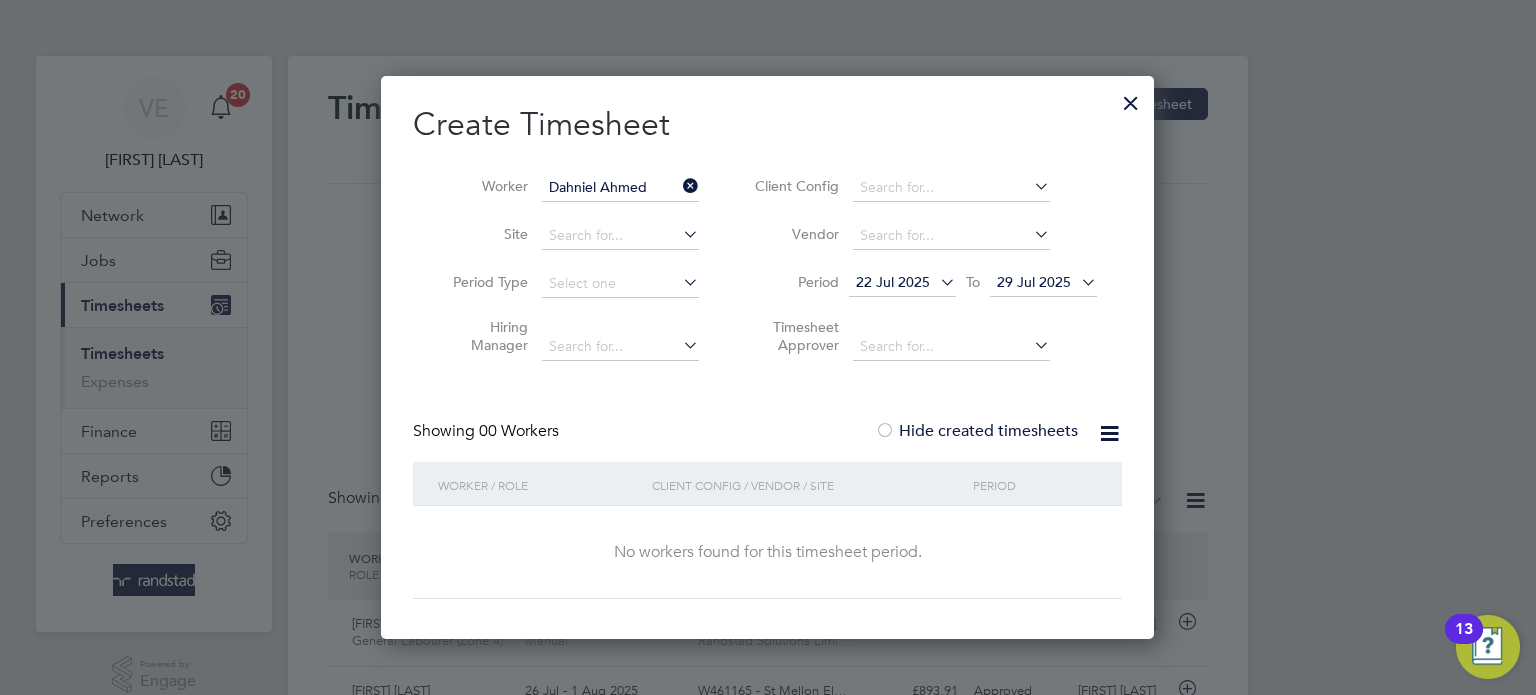 click on "29 Jul 2025" at bounding box center [1043, 283] 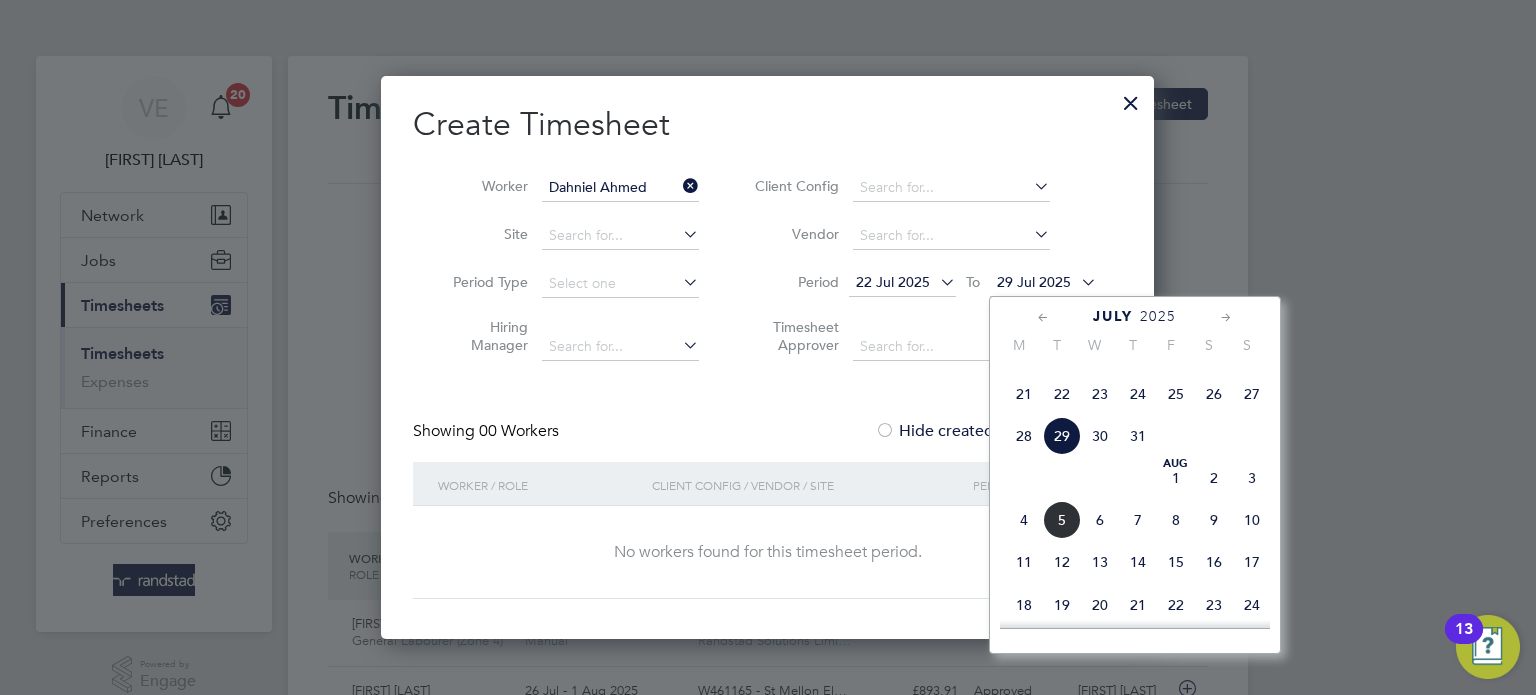 click on "3" 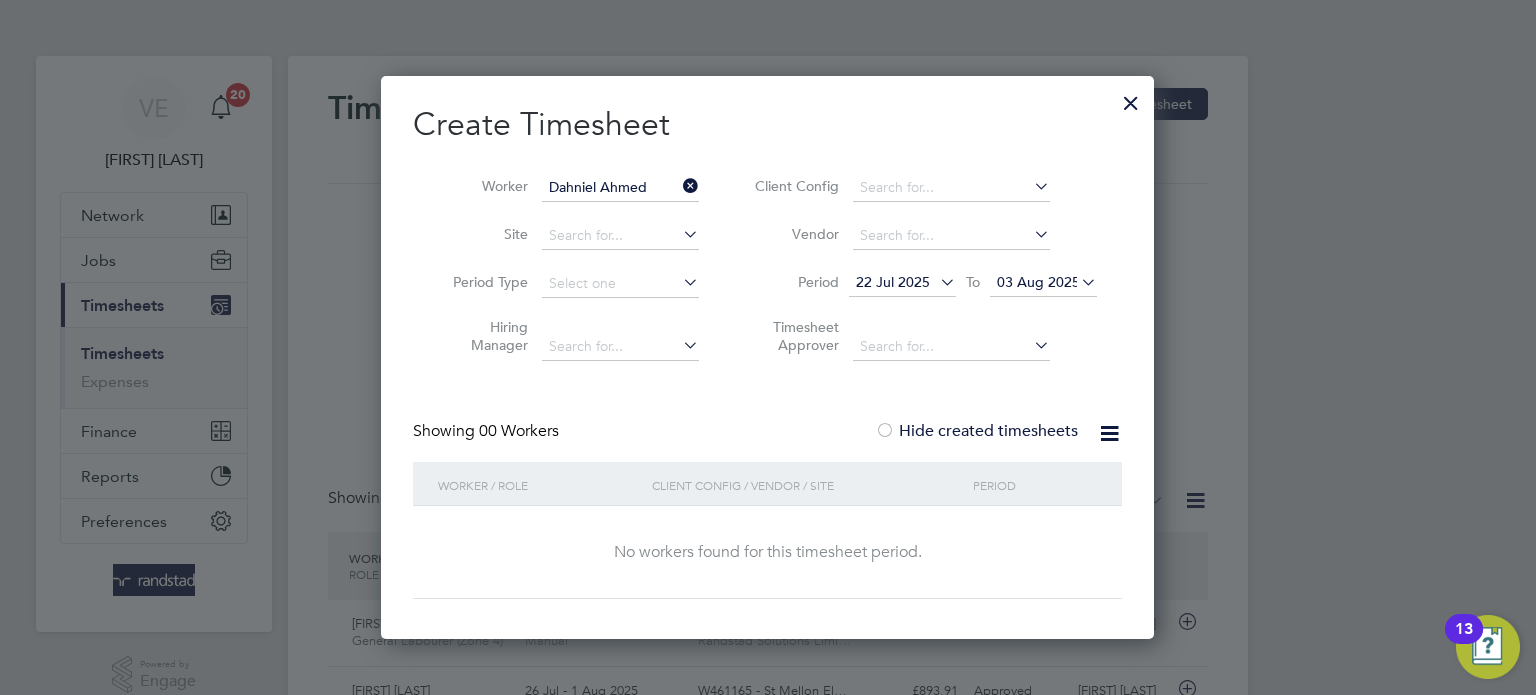 click at bounding box center [1131, 98] 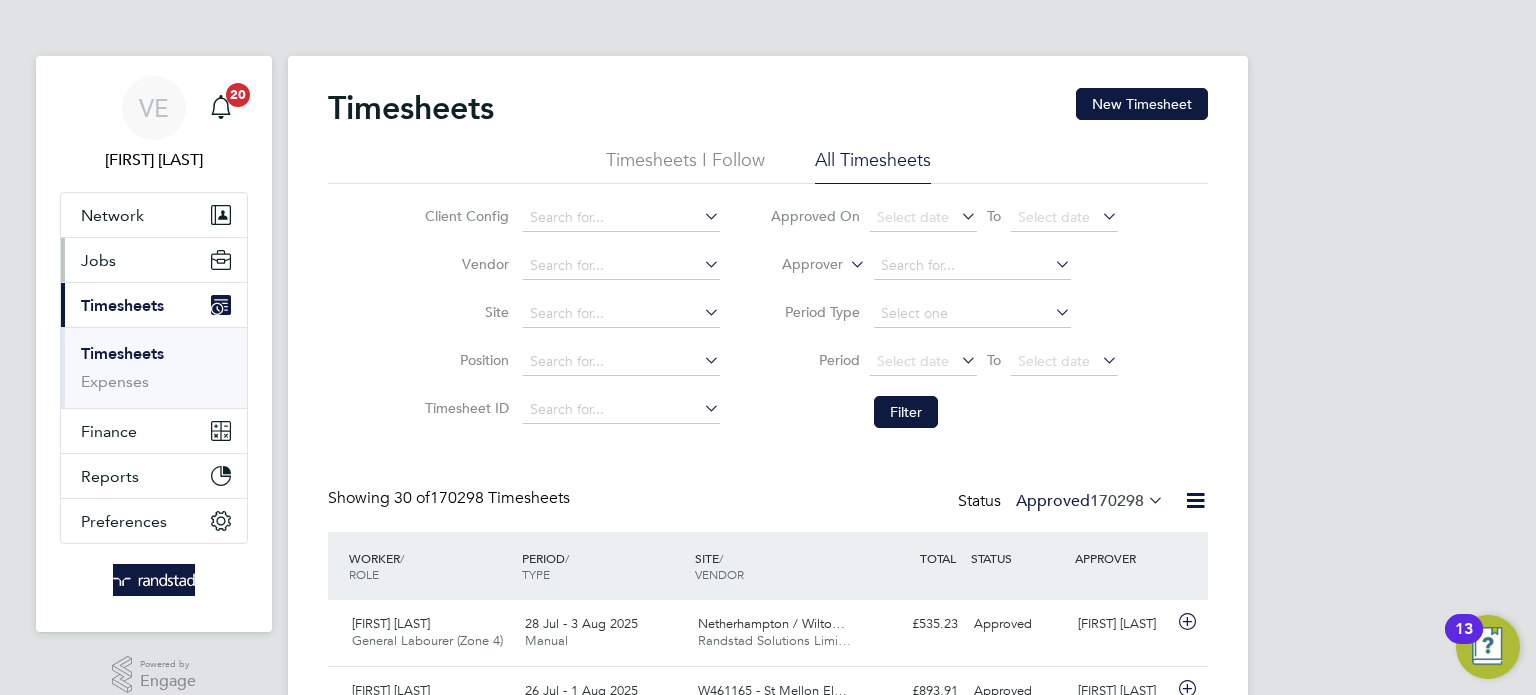 click on "Jobs" at bounding box center [154, 260] 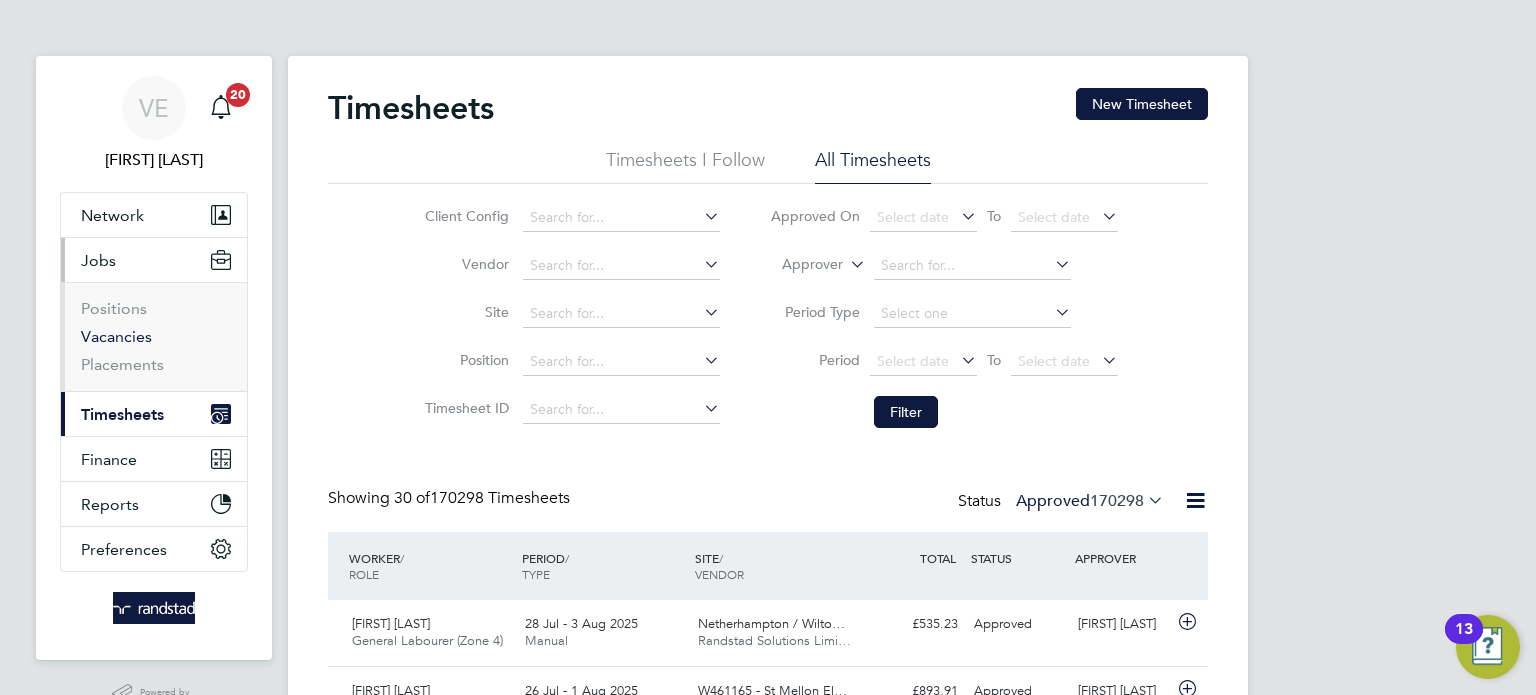 click on "Vacancies" at bounding box center [116, 336] 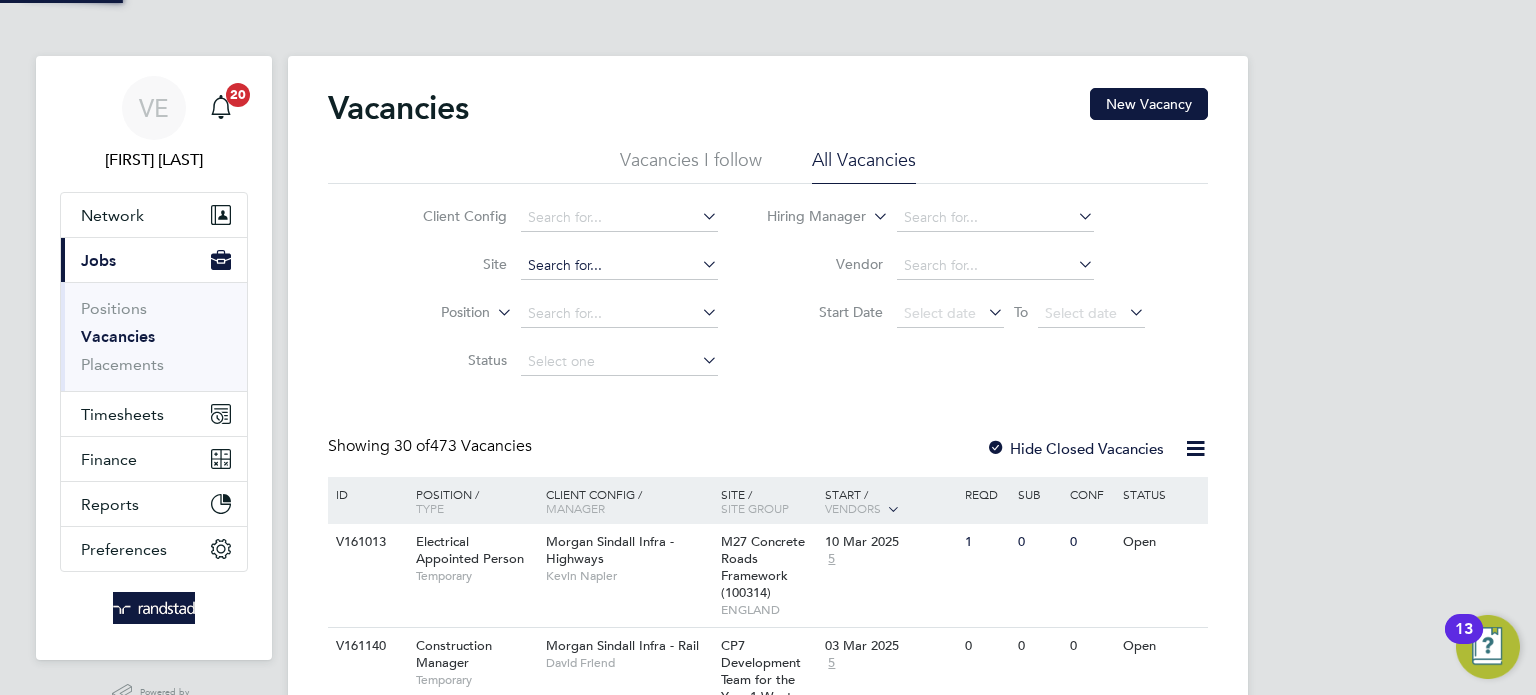 click 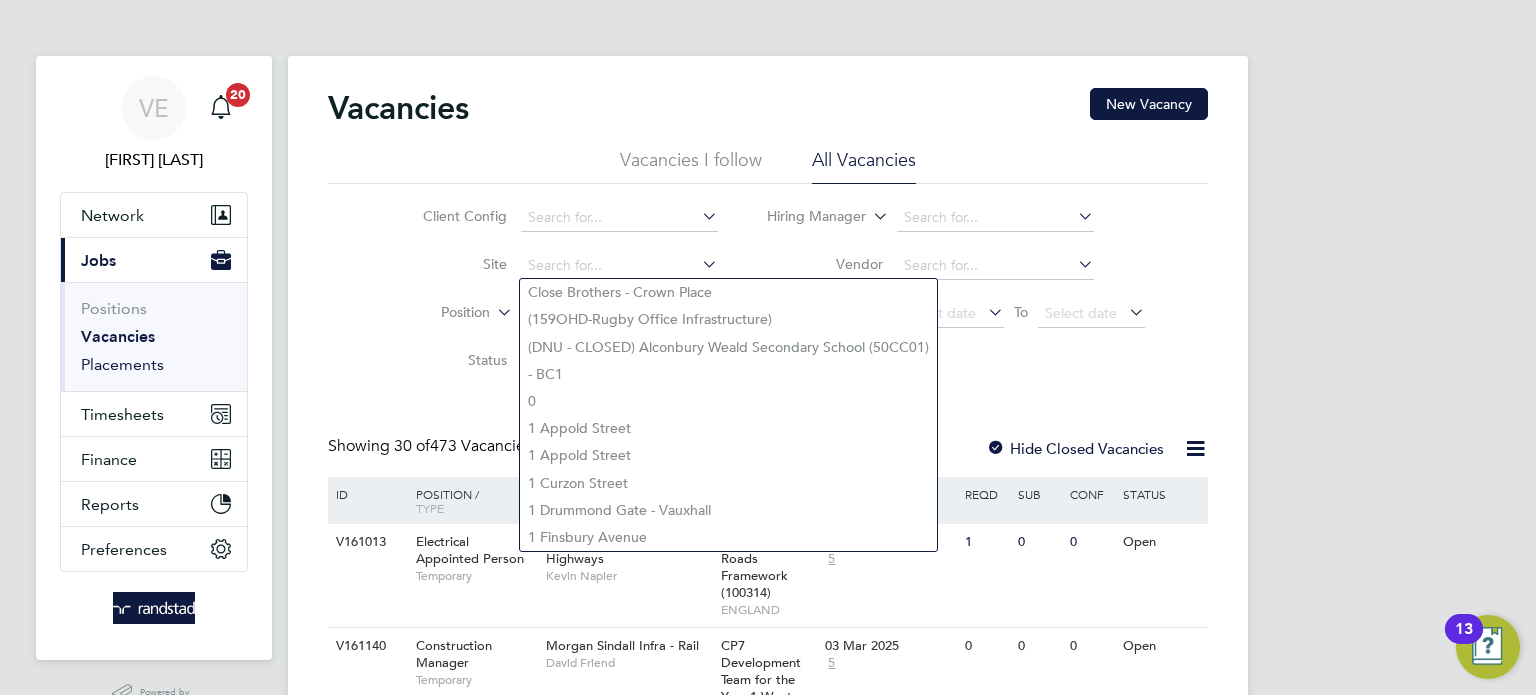 click on "Placements" at bounding box center [122, 364] 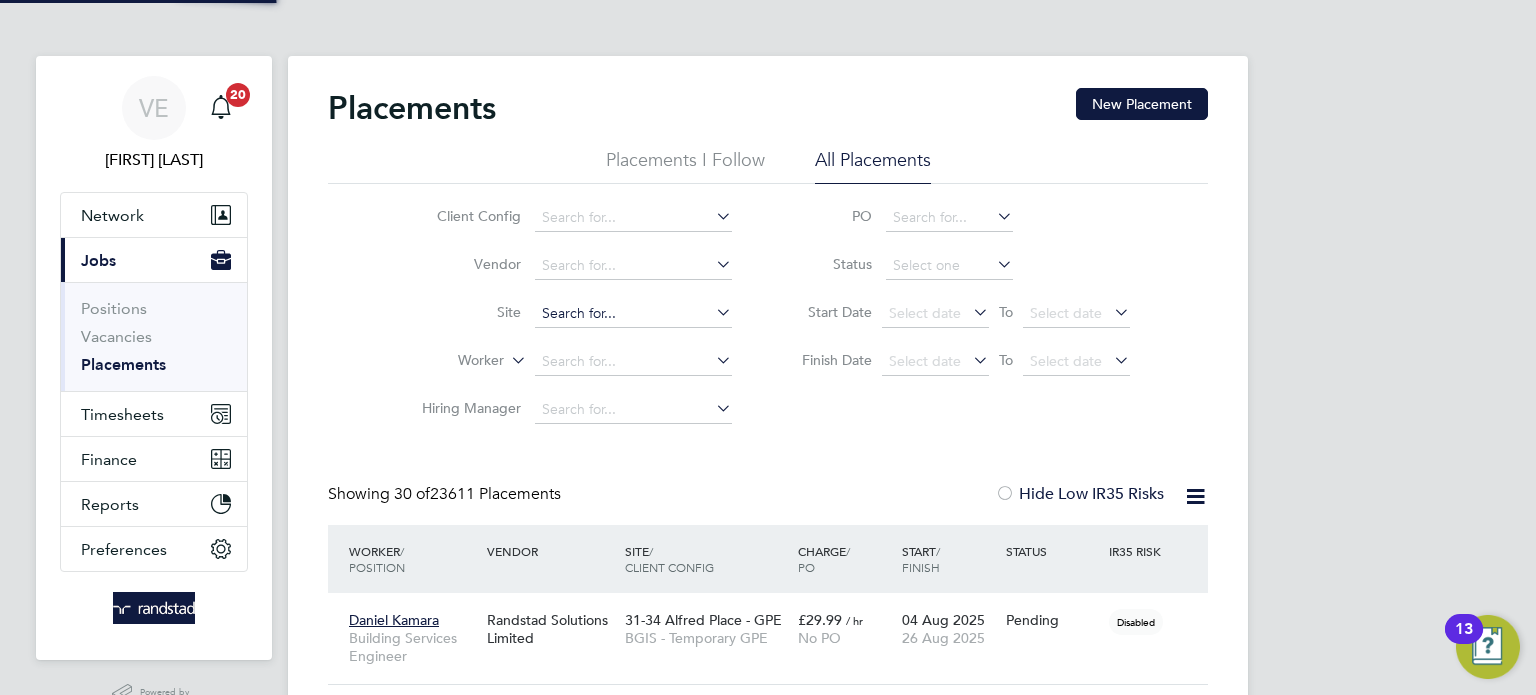 click 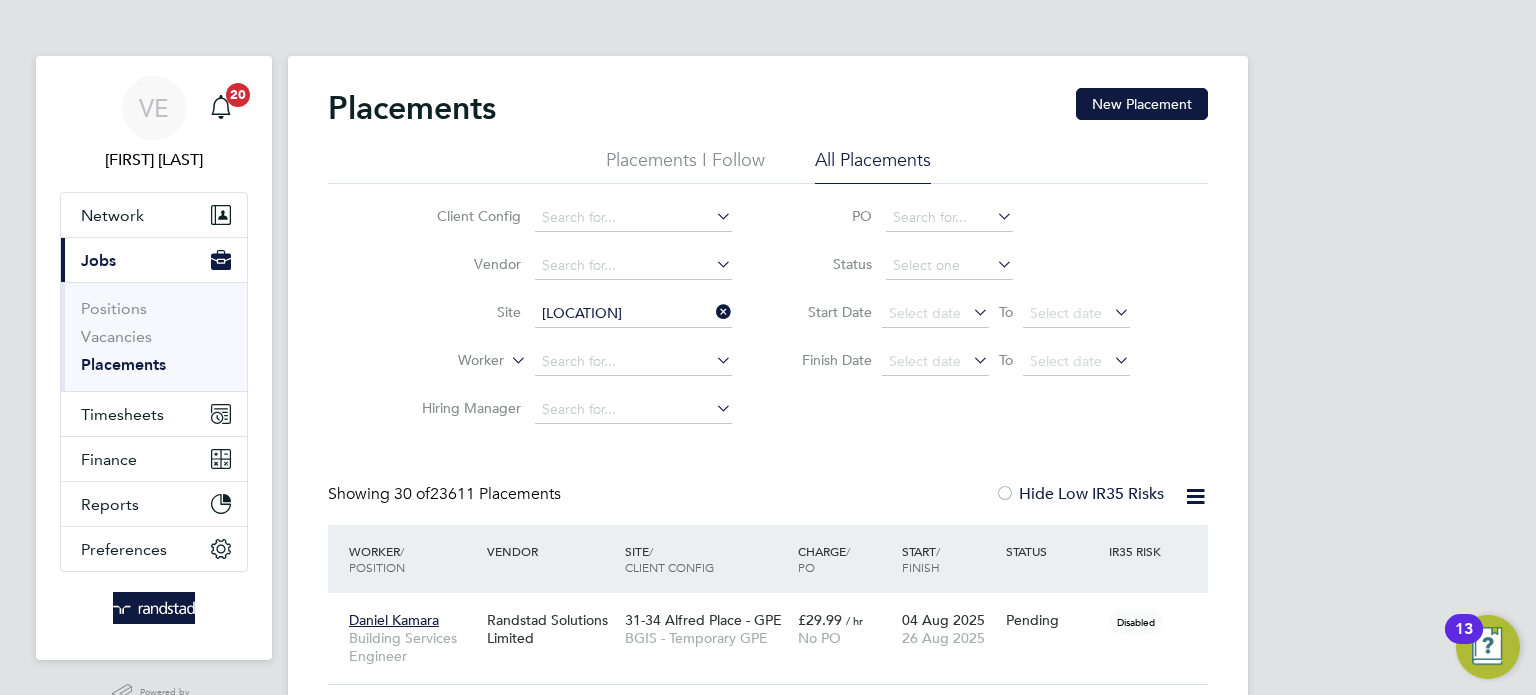 click on "Cotterstock Meadows,  Oundle" 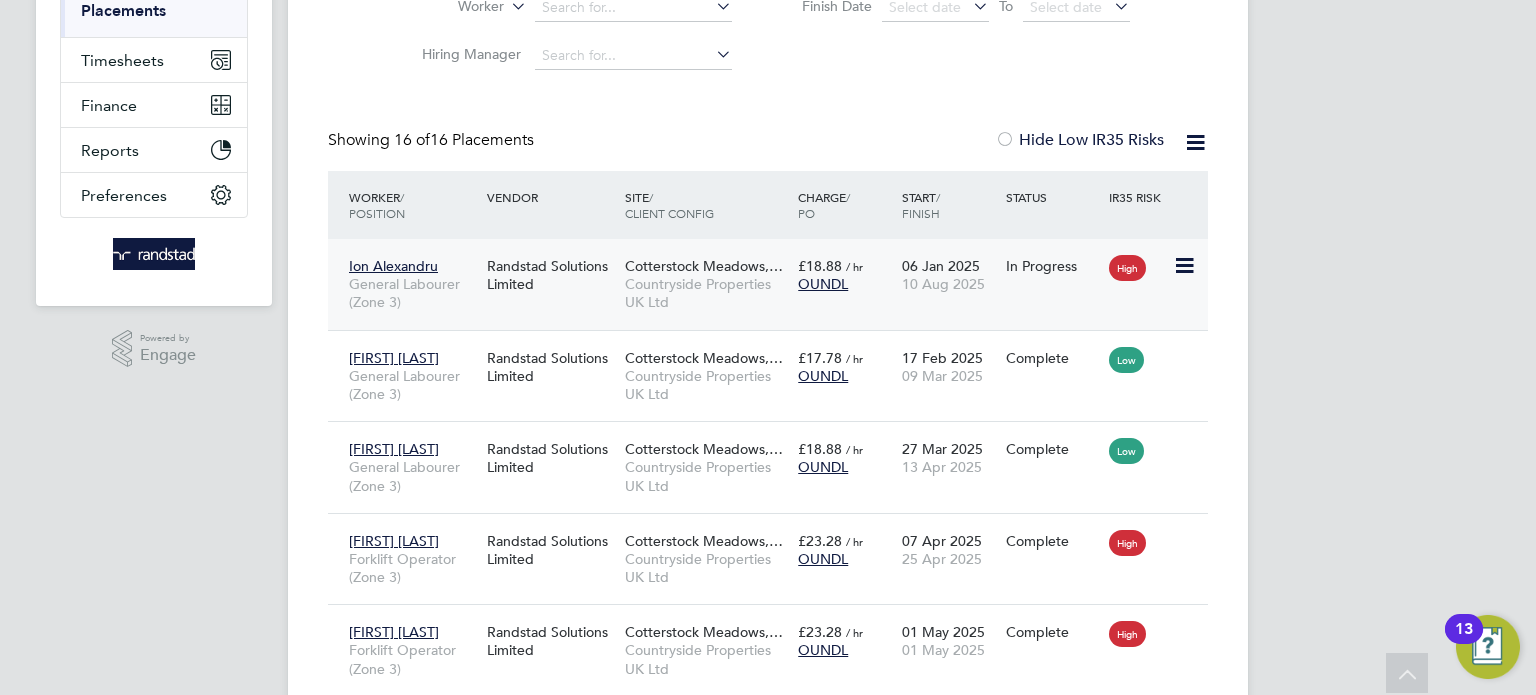 click on "Randstad Solutions Limited" 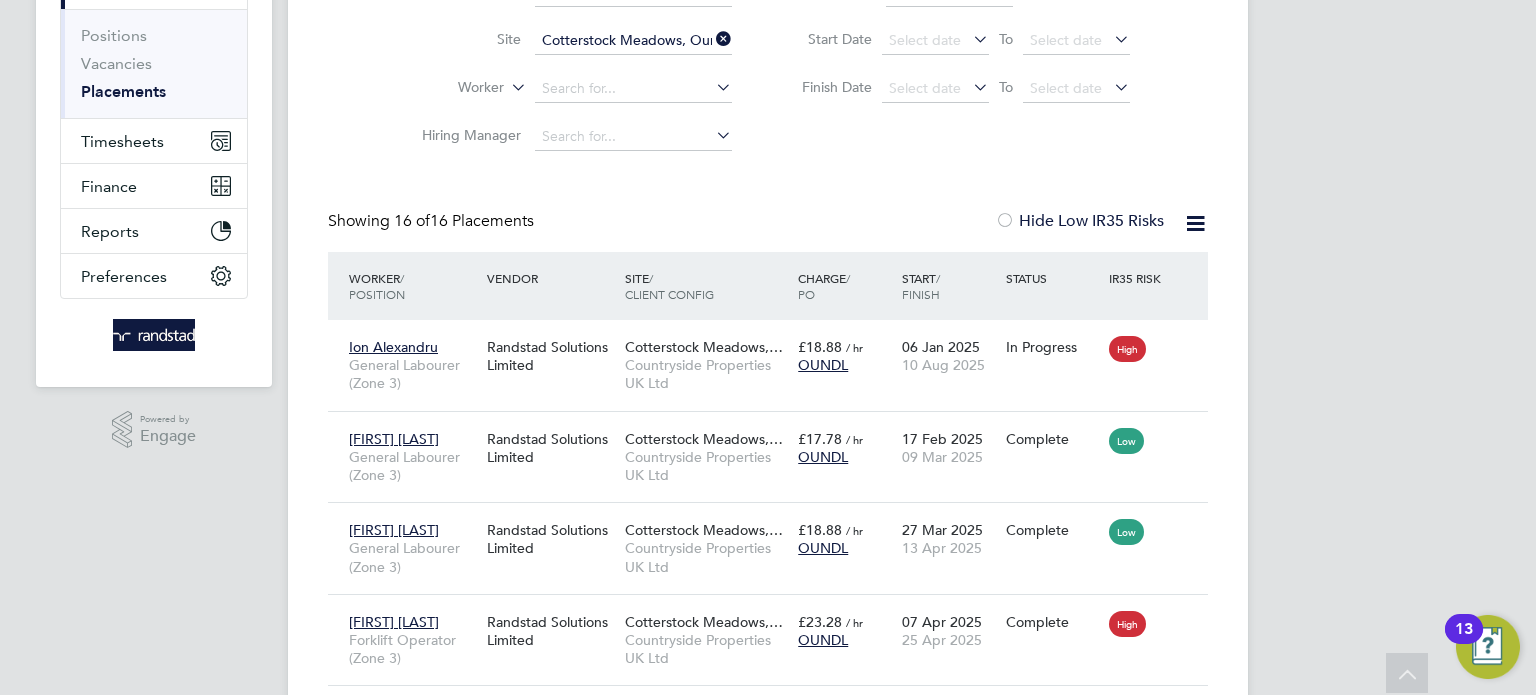 scroll, scrollTop: 0, scrollLeft: 0, axis: both 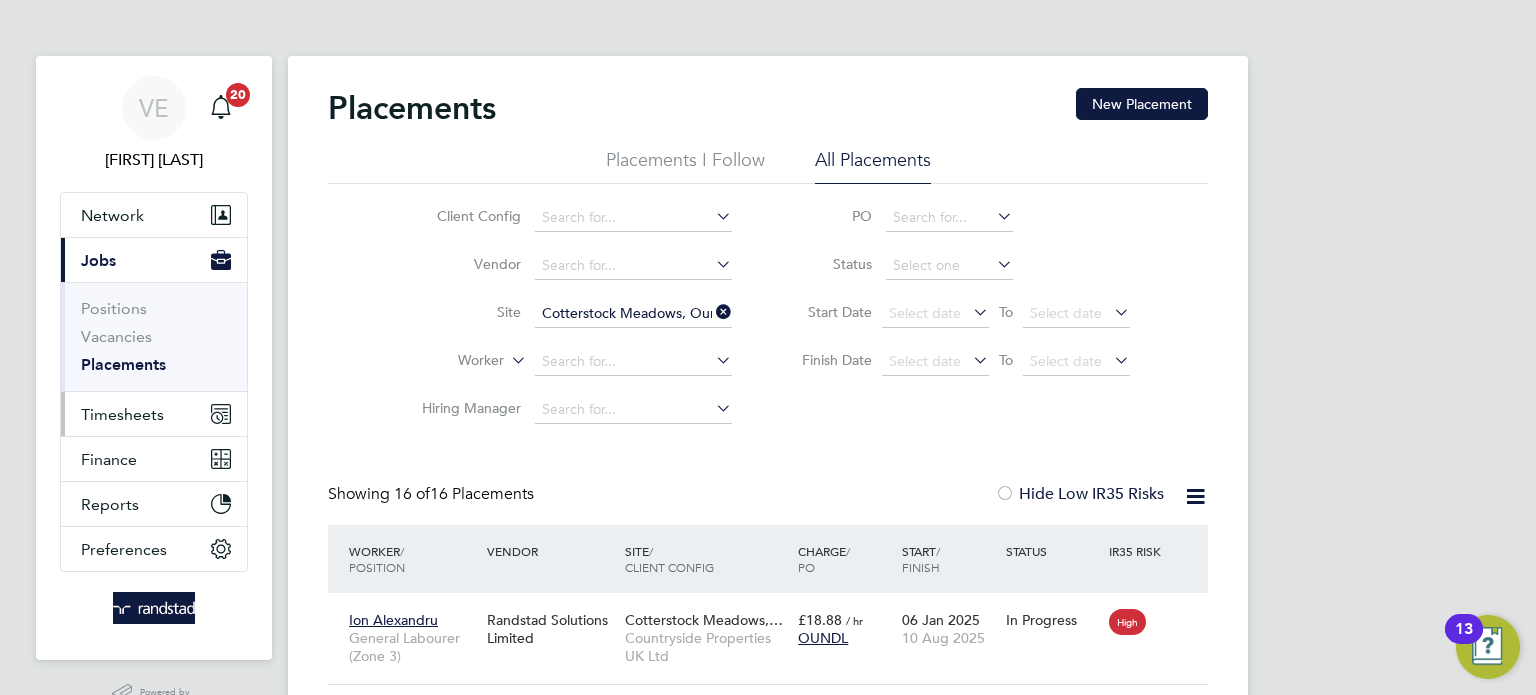 click on "Timesheets" at bounding box center [154, 414] 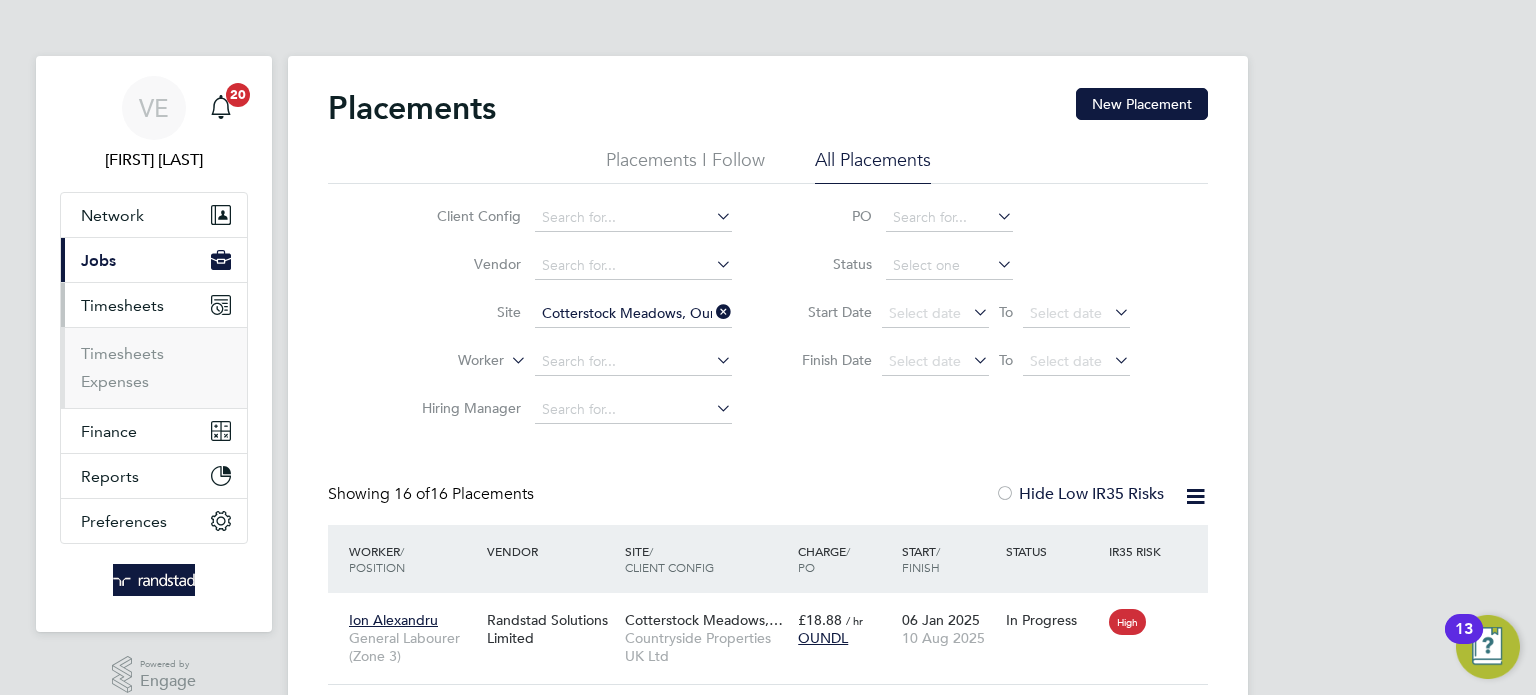 click on "Timesheets   Expenses" at bounding box center (154, 367) 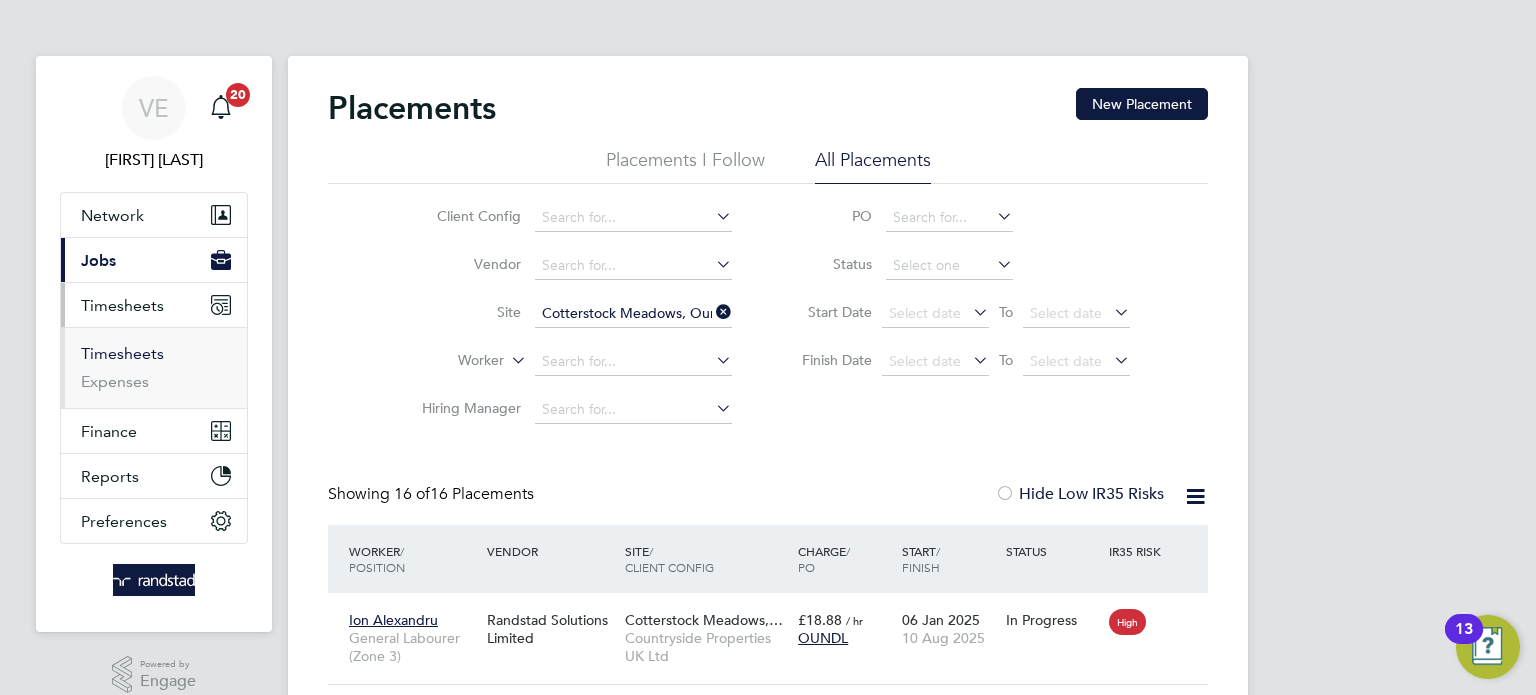 click on "Timesheets" at bounding box center [122, 353] 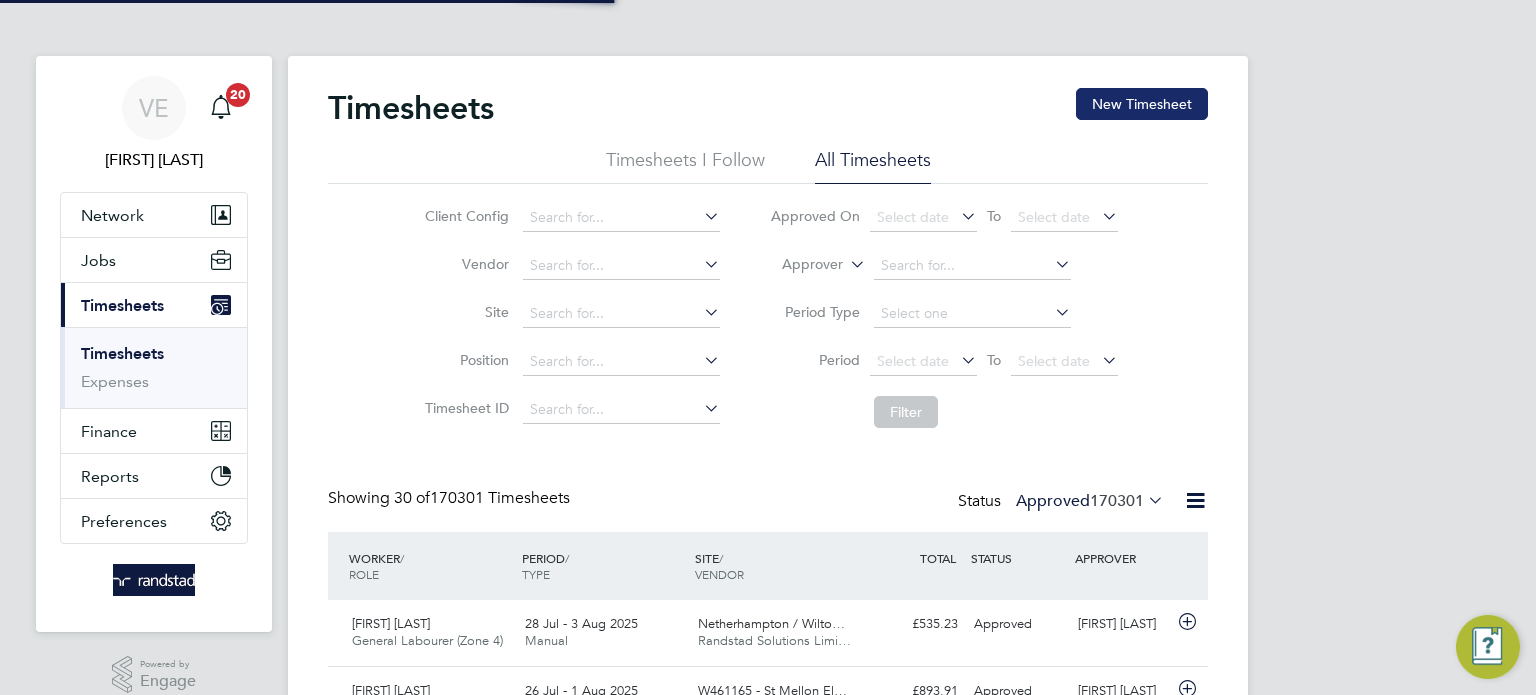 click on "New Timesheet" 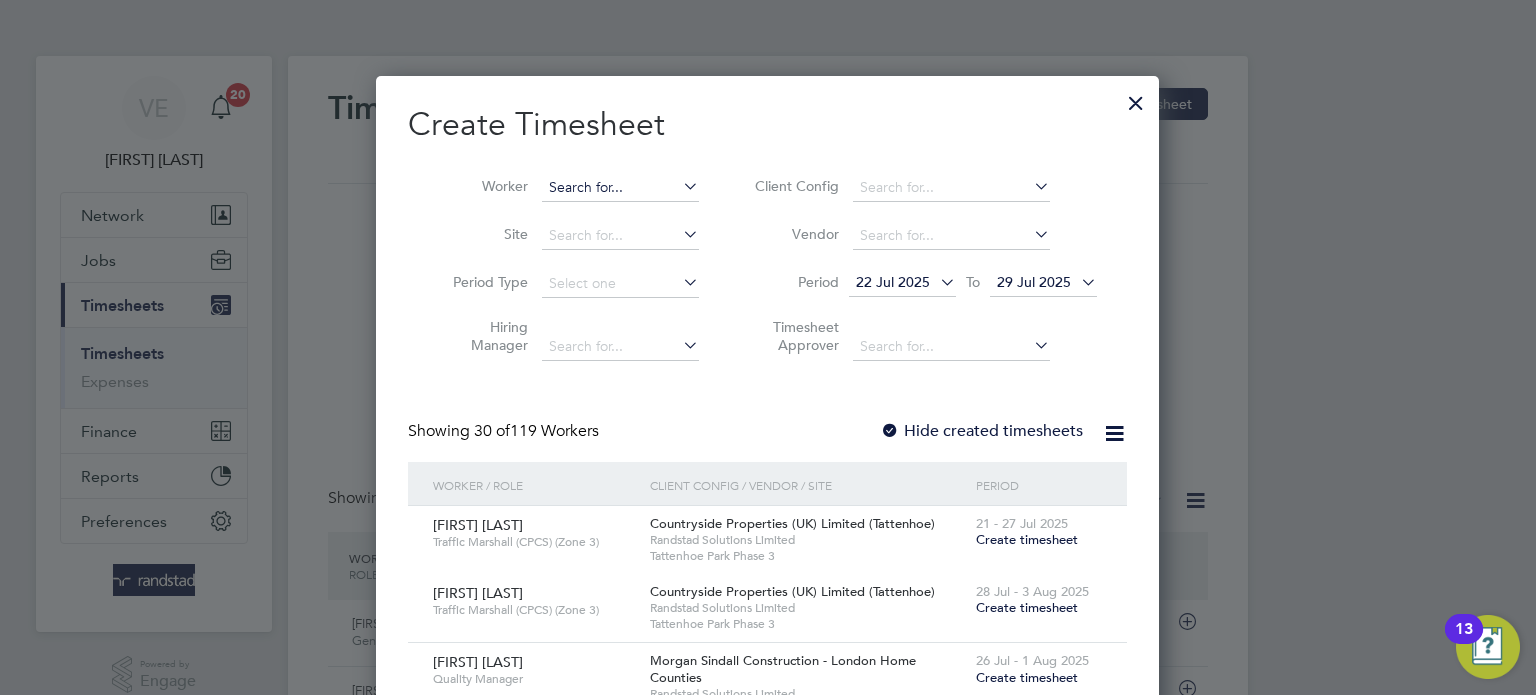 click at bounding box center [620, 188] 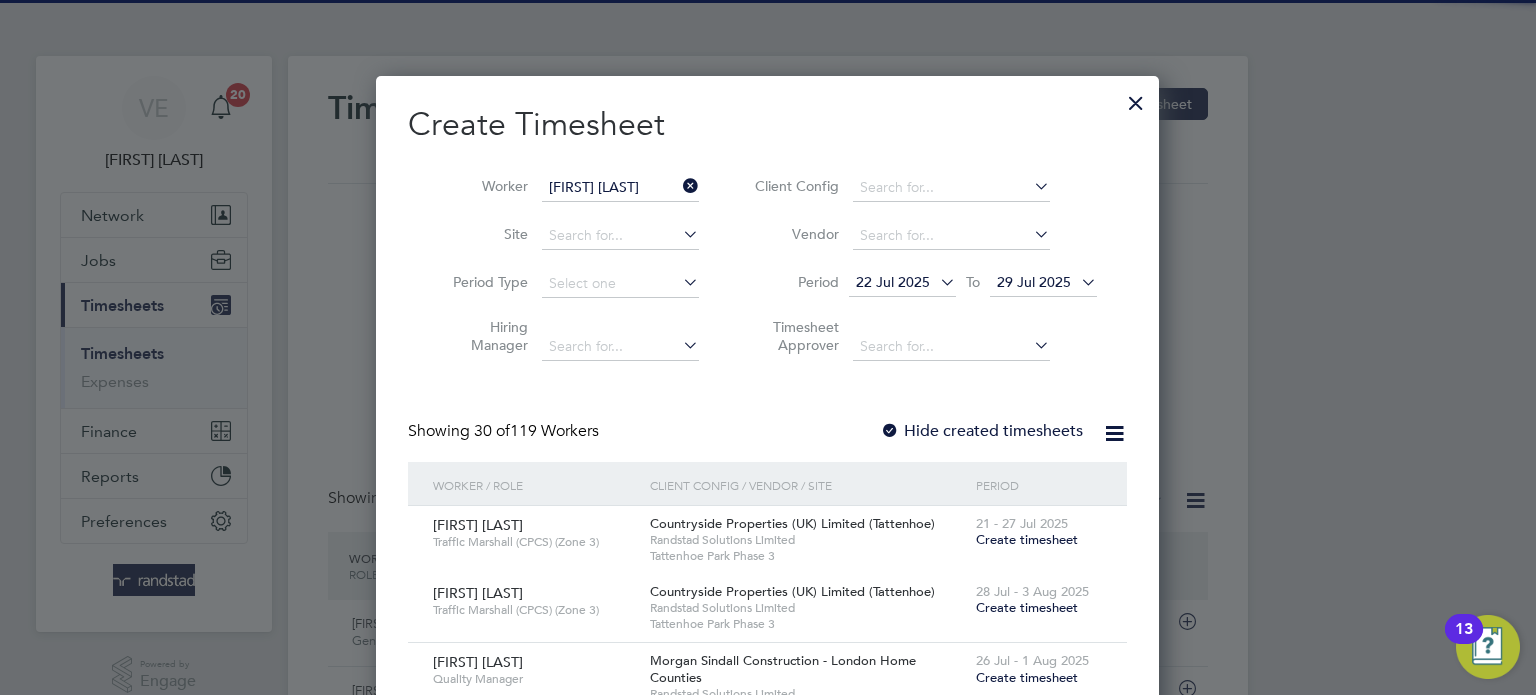 click on "Jason" 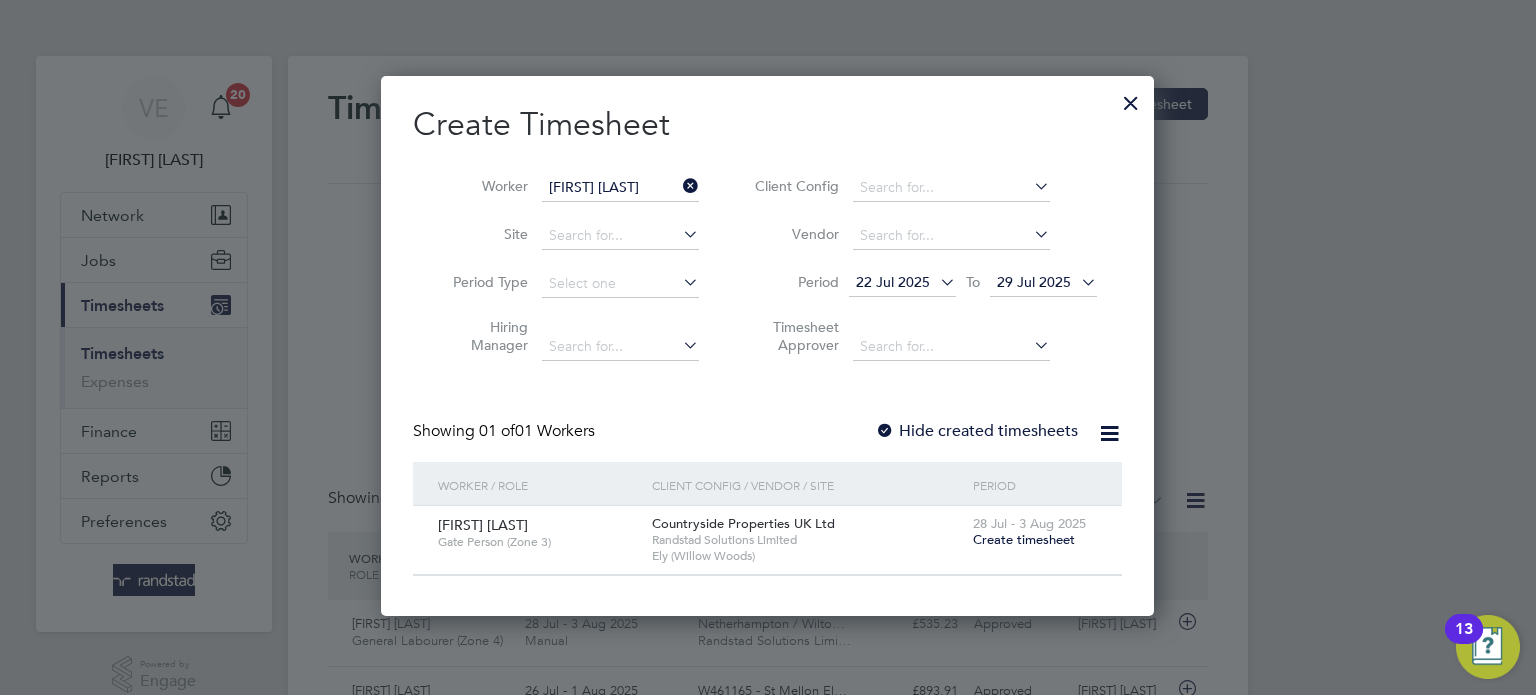 click on "Create timesheet" at bounding box center [1024, 539] 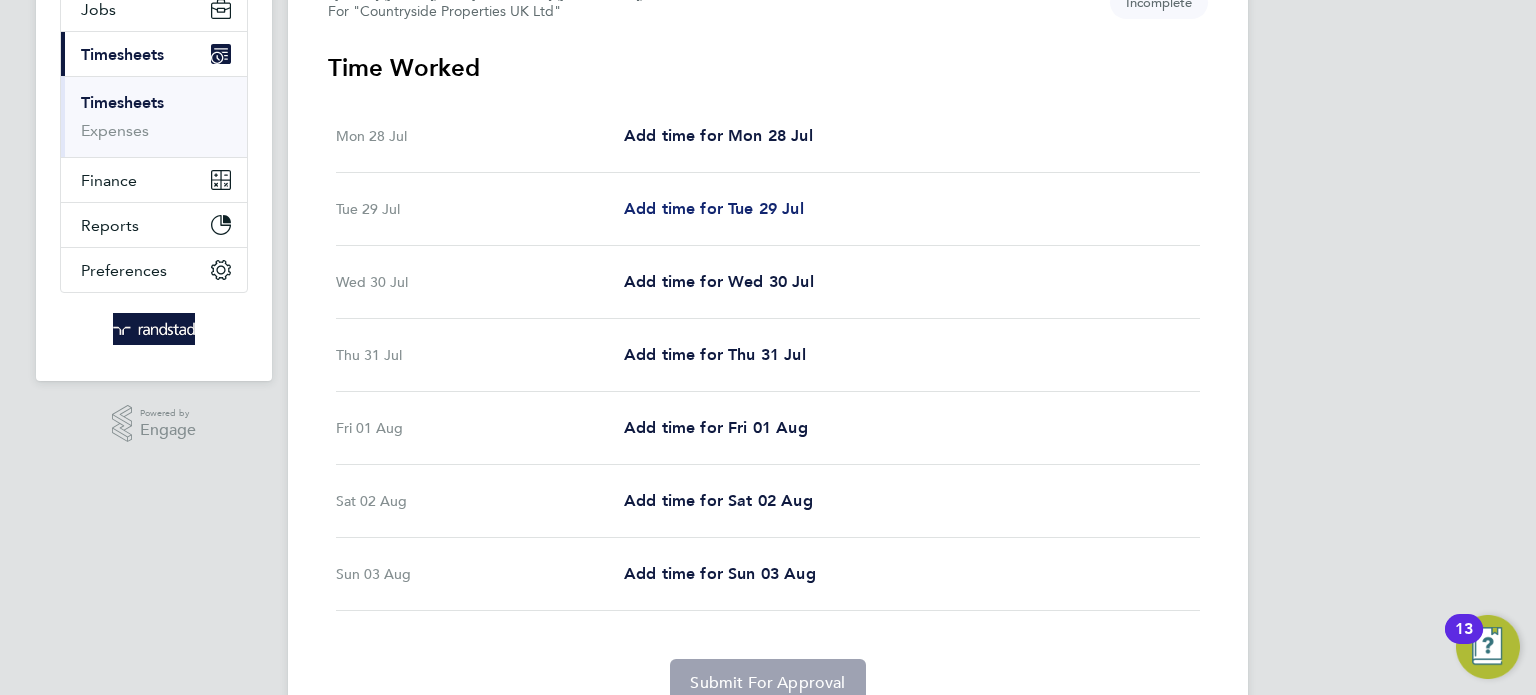 click on "Add time for Tue 29 Jul" at bounding box center [714, 208] 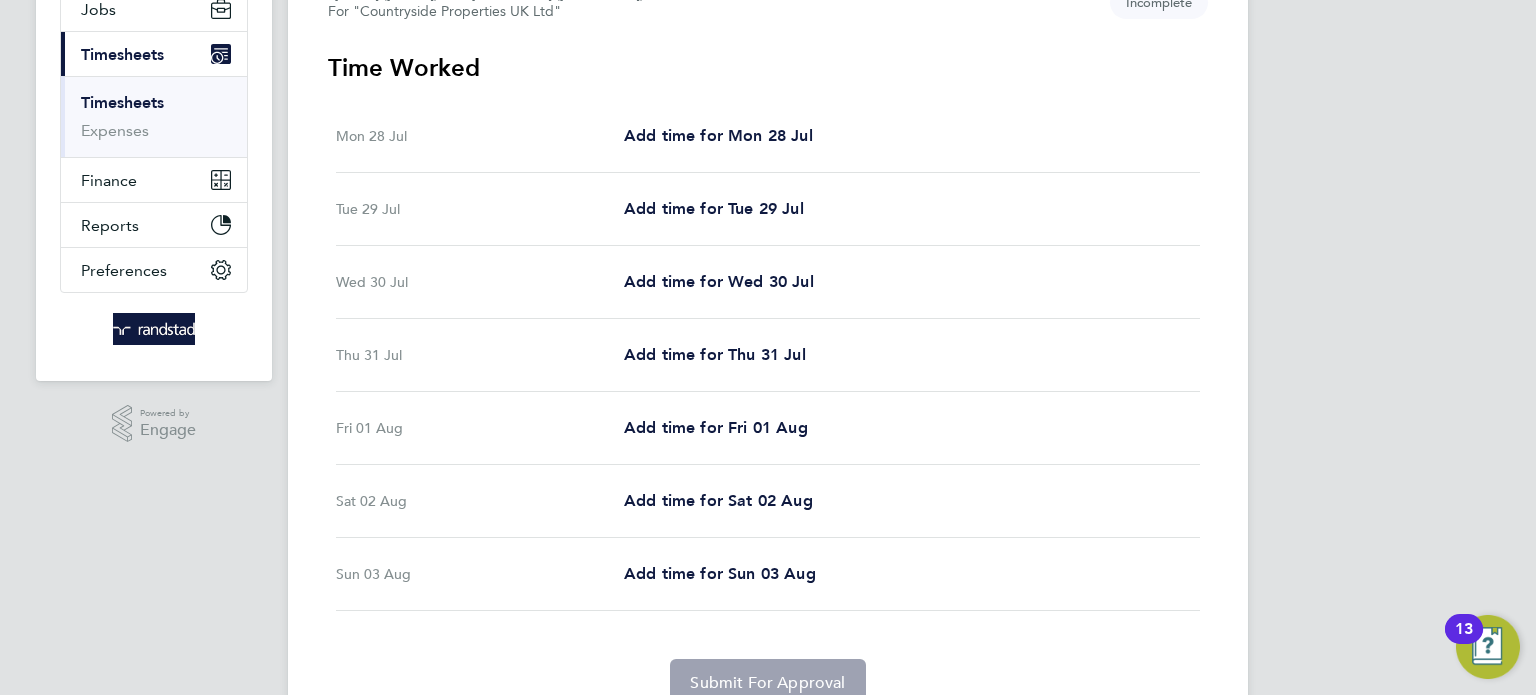 select on "30" 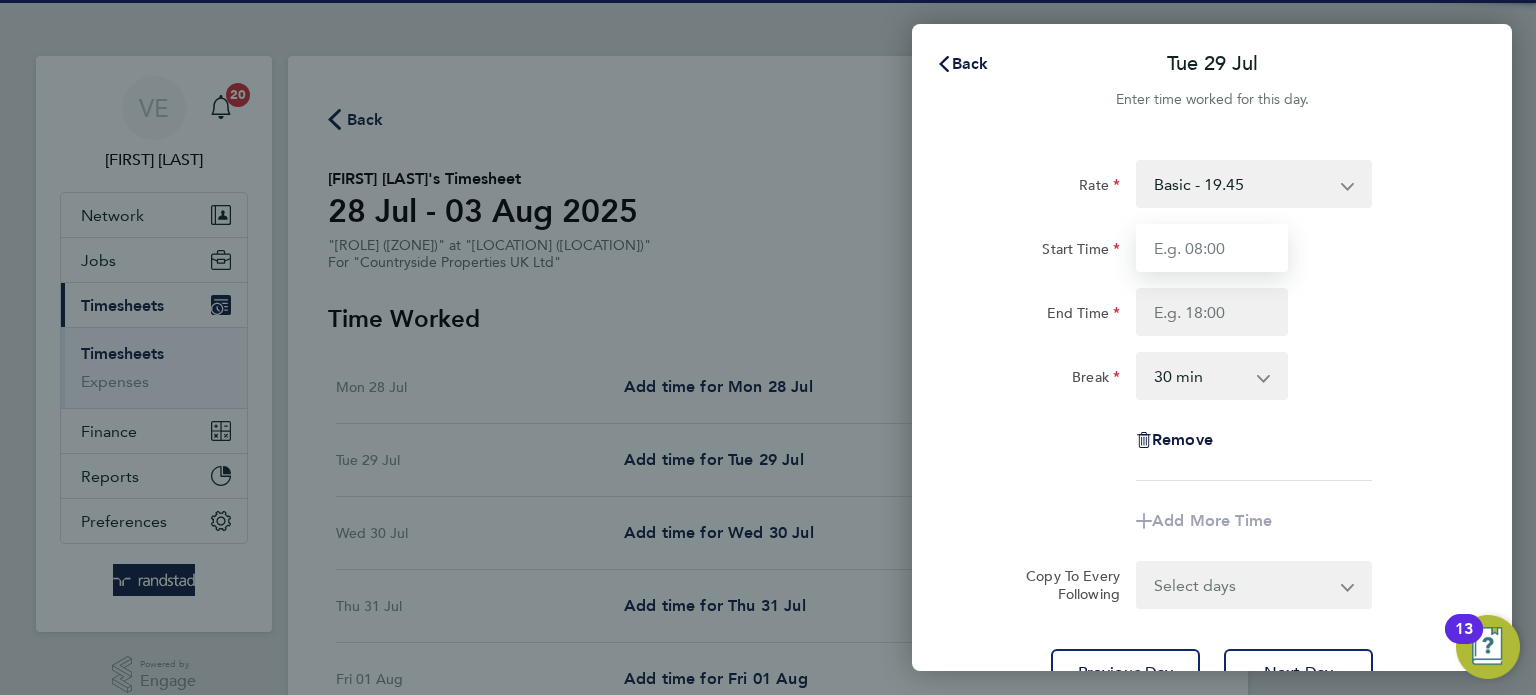 click on "Start Time" at bounding box center (1212, 248) 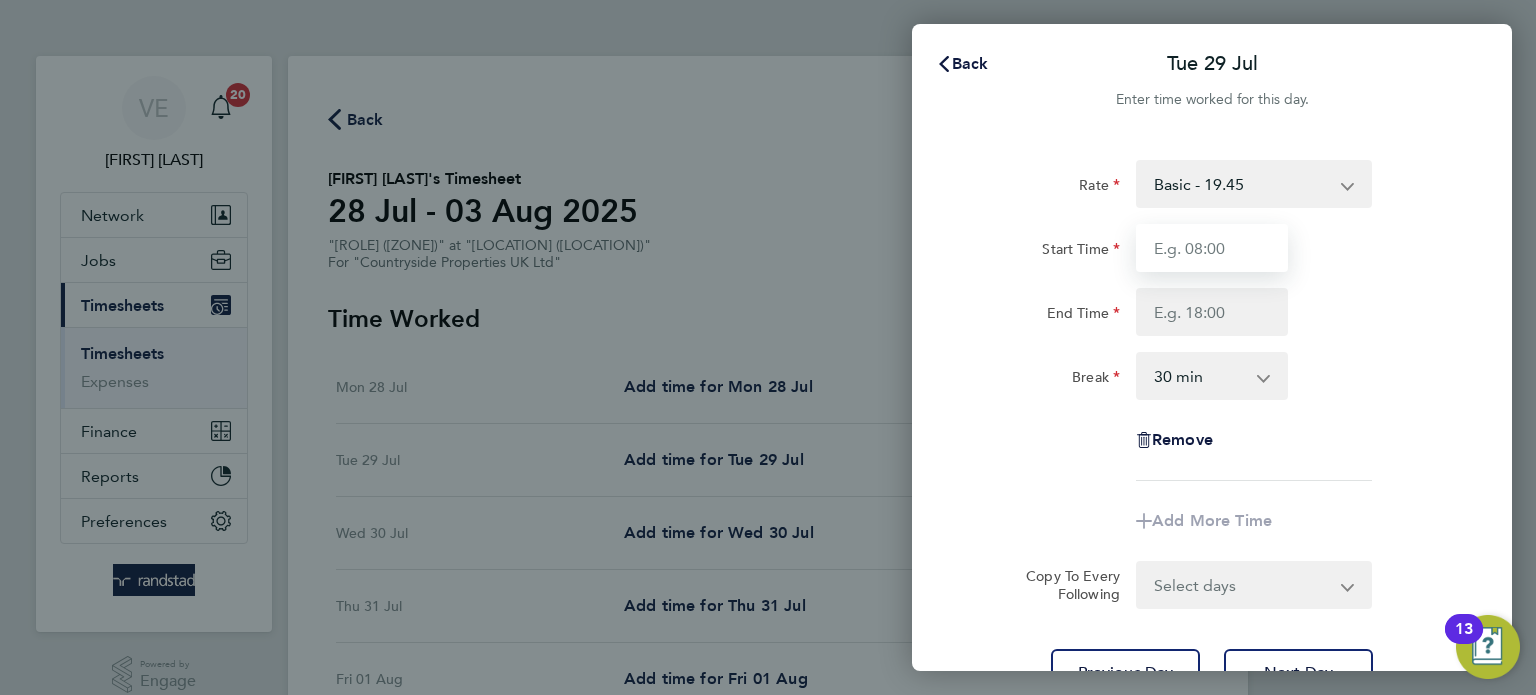 type on "07:30" 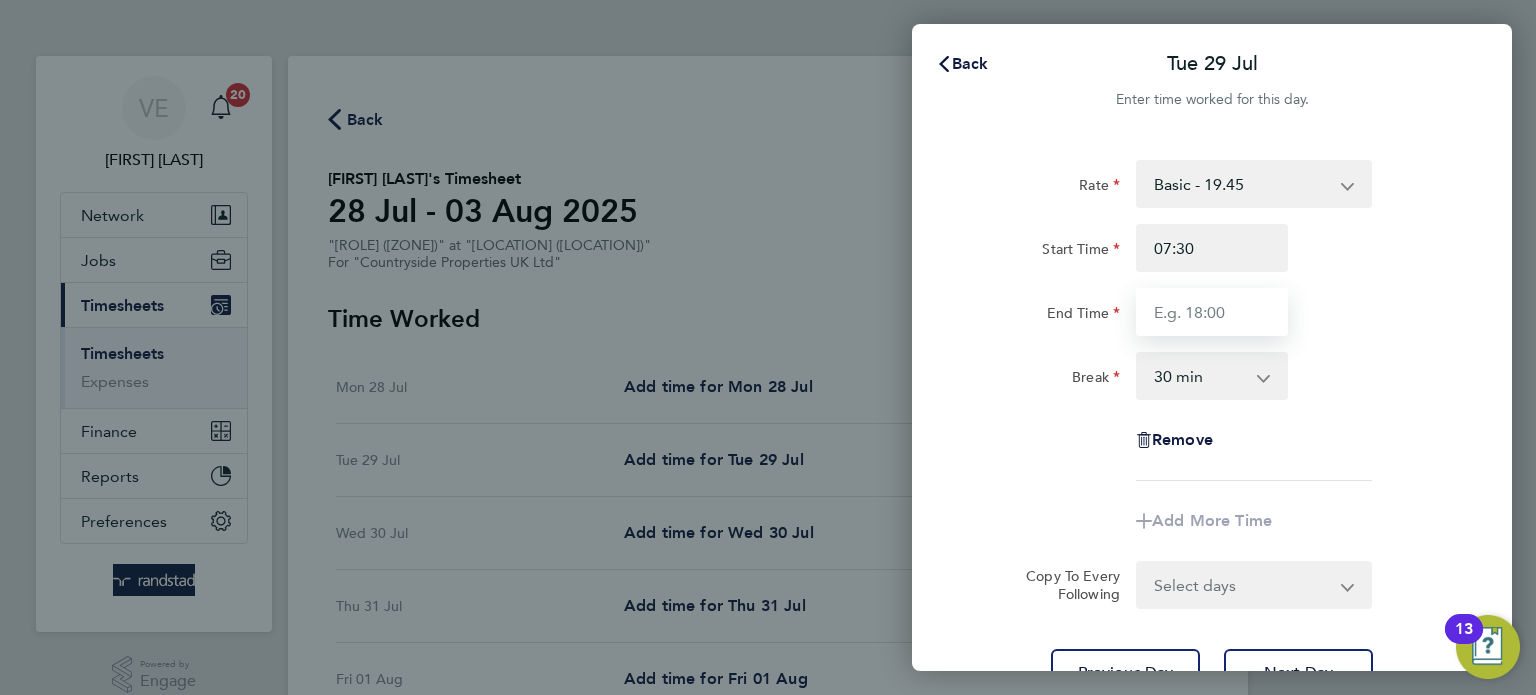 click on "End Time" at bounding box center (1212, 312) 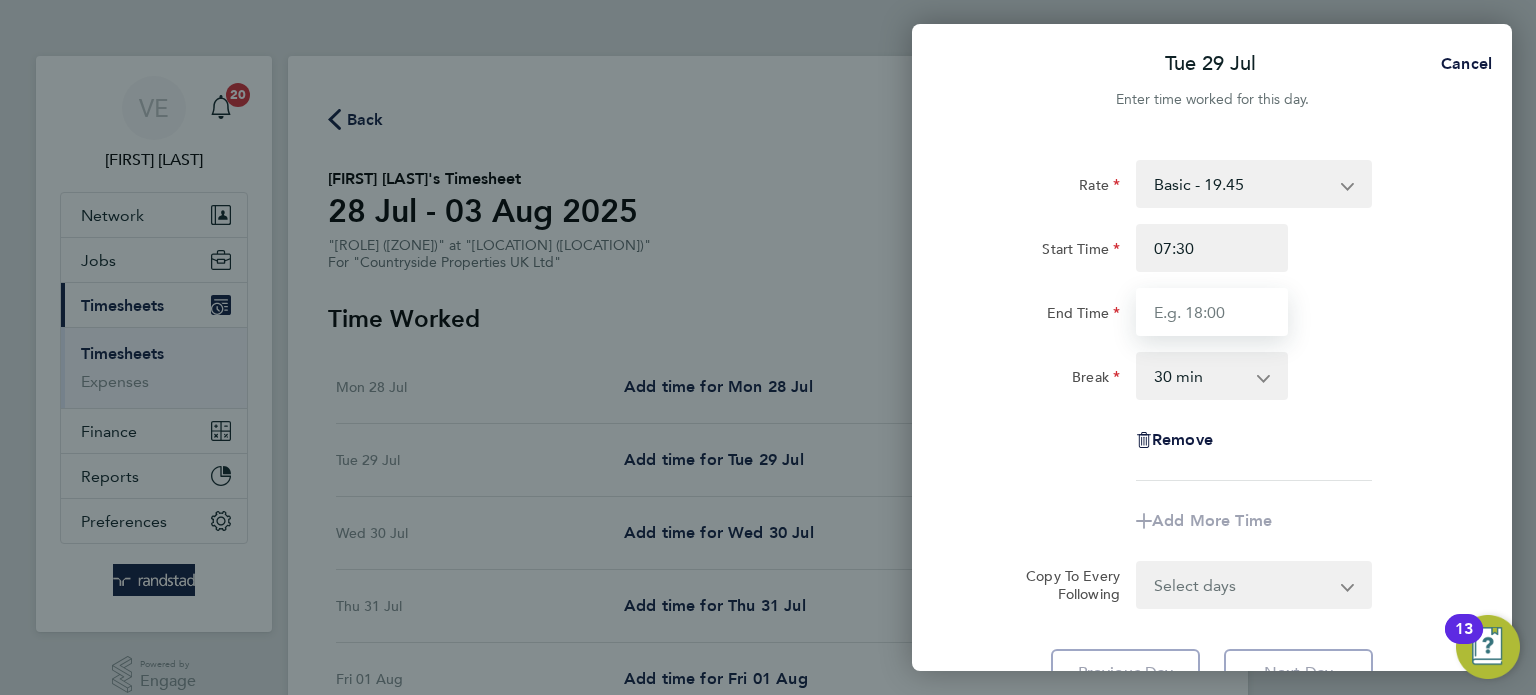 type on "17:00" 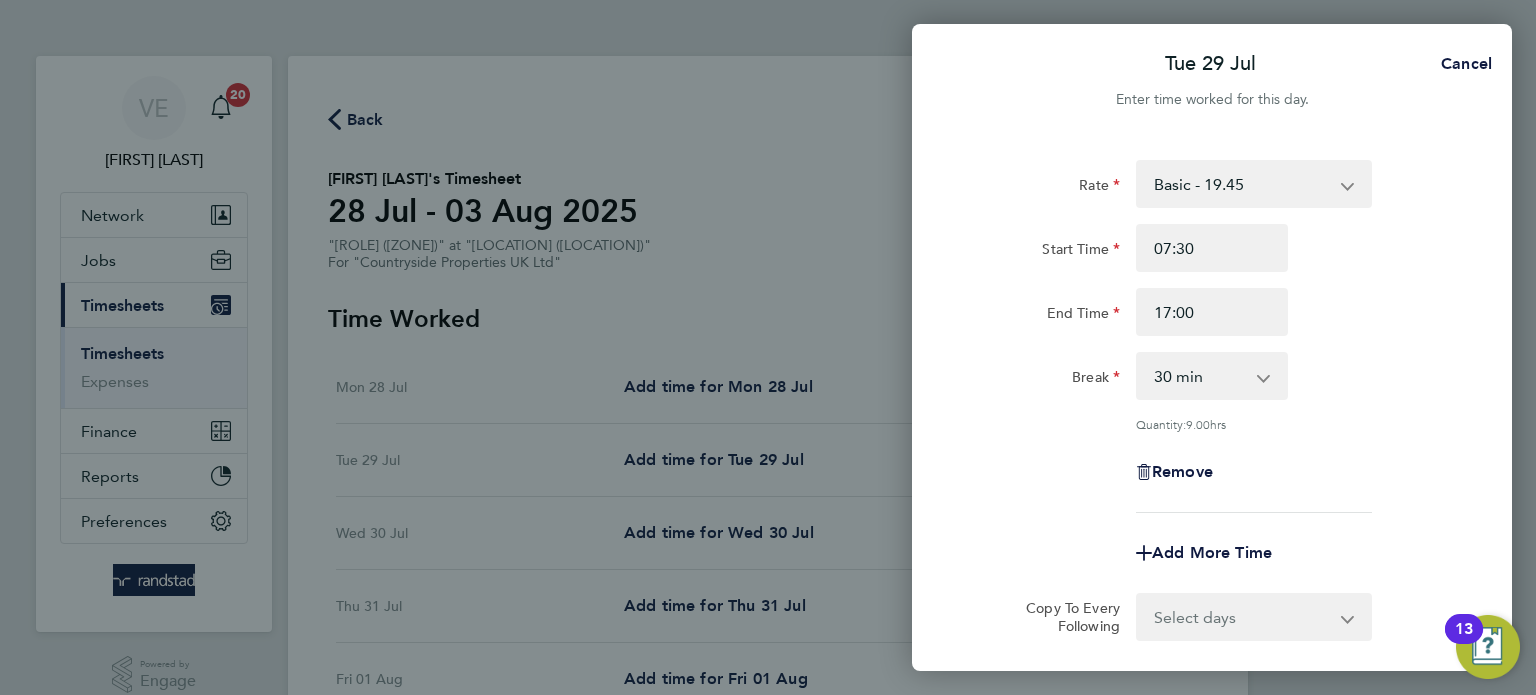 click on "Break  0 min   15 min   30 min   45 min   60 min   75 min   90 min" 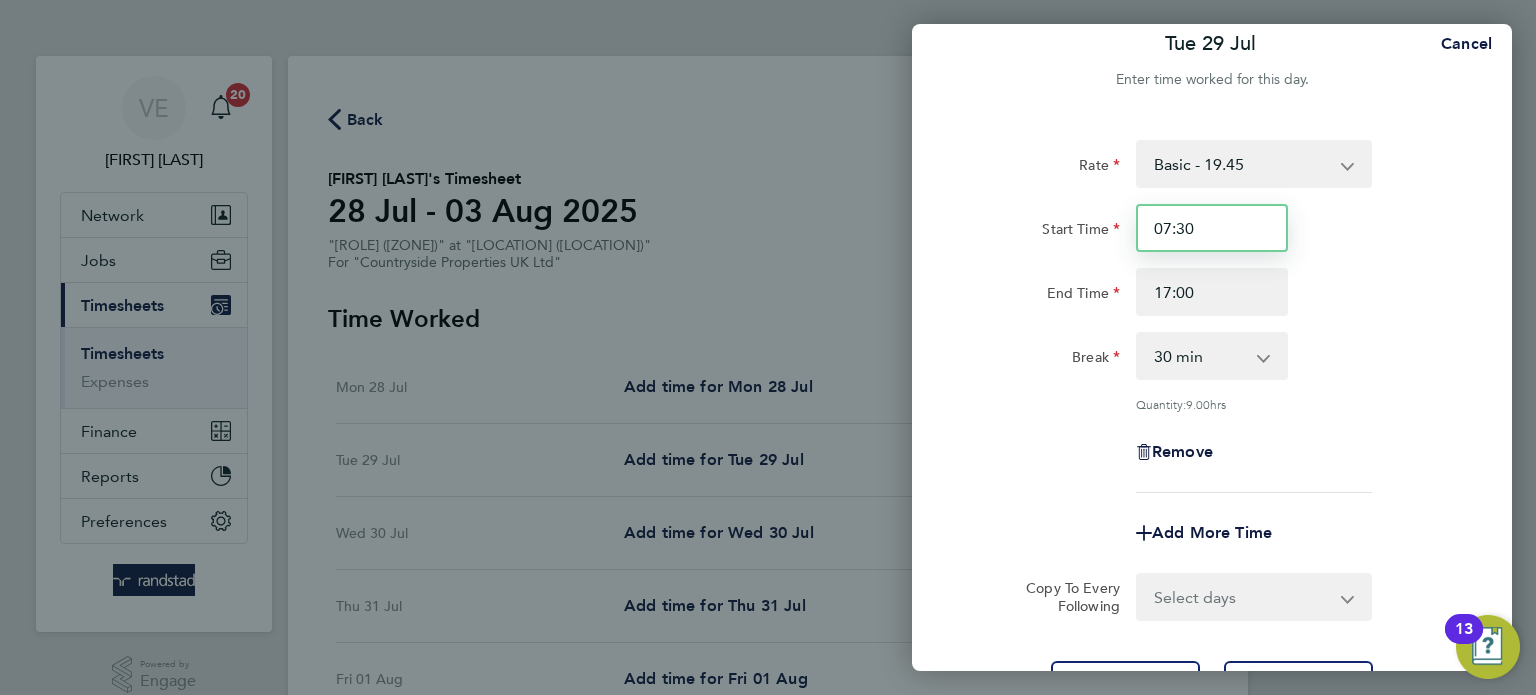 click on "07:30" at bounding box center (1212, 228) 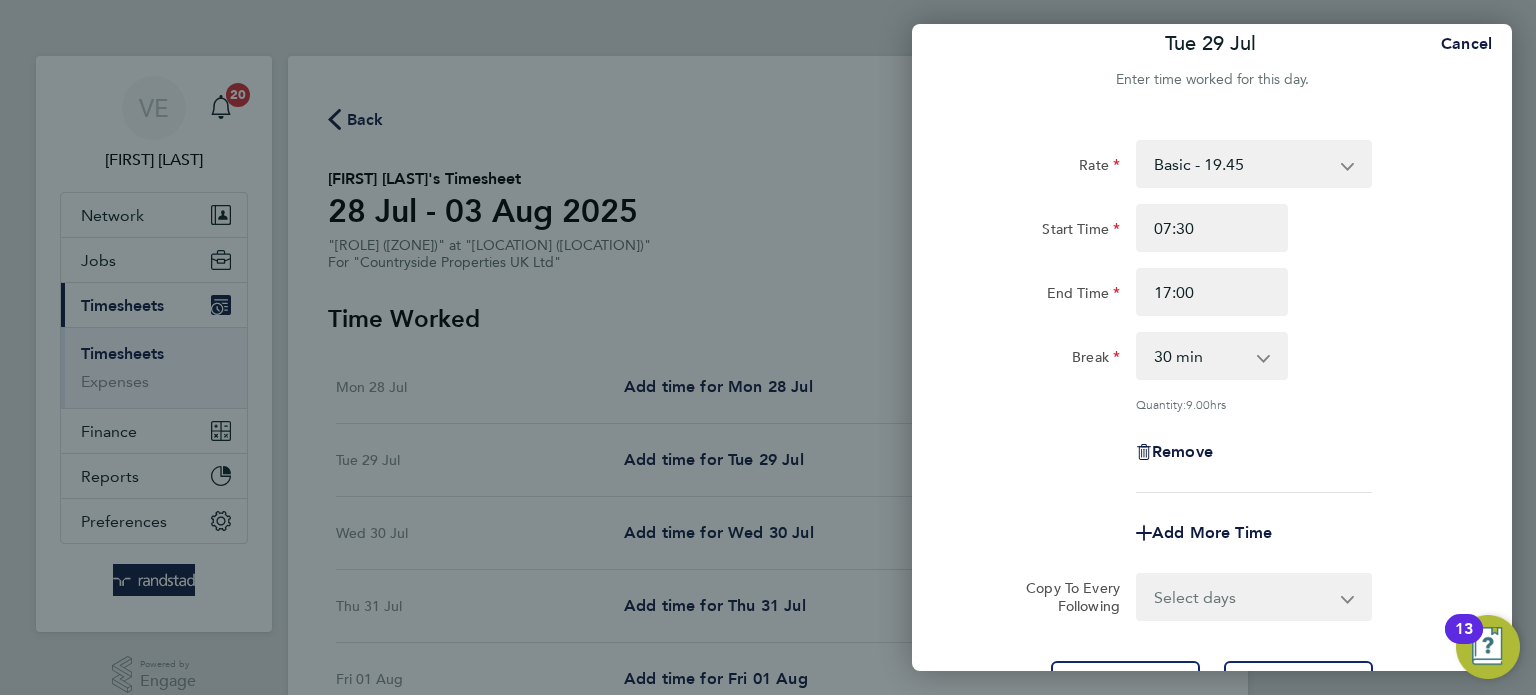 click on "Start Time 07:30" 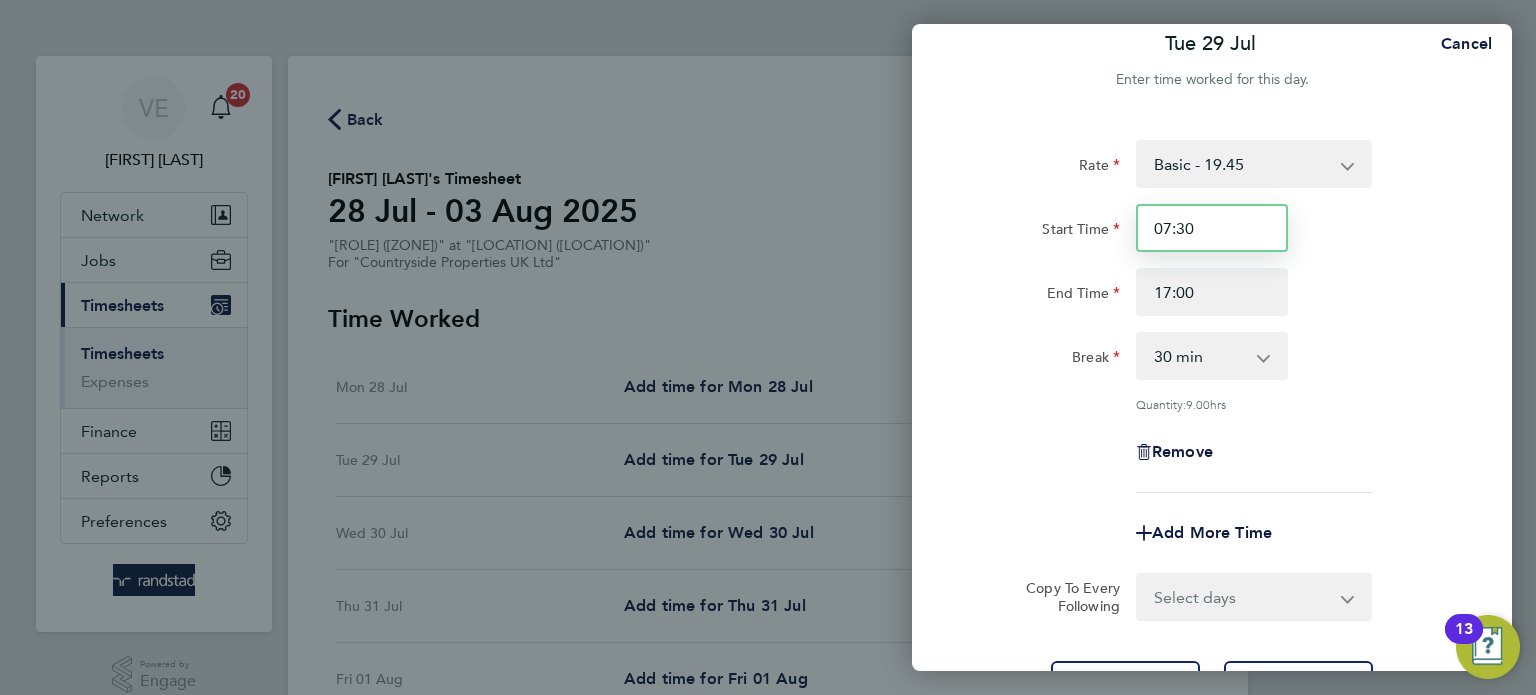 drag, startPoint x: 1231, startPoint y: 235, endPoint x: 1003, endPoint y: 267, distance: 230.23466 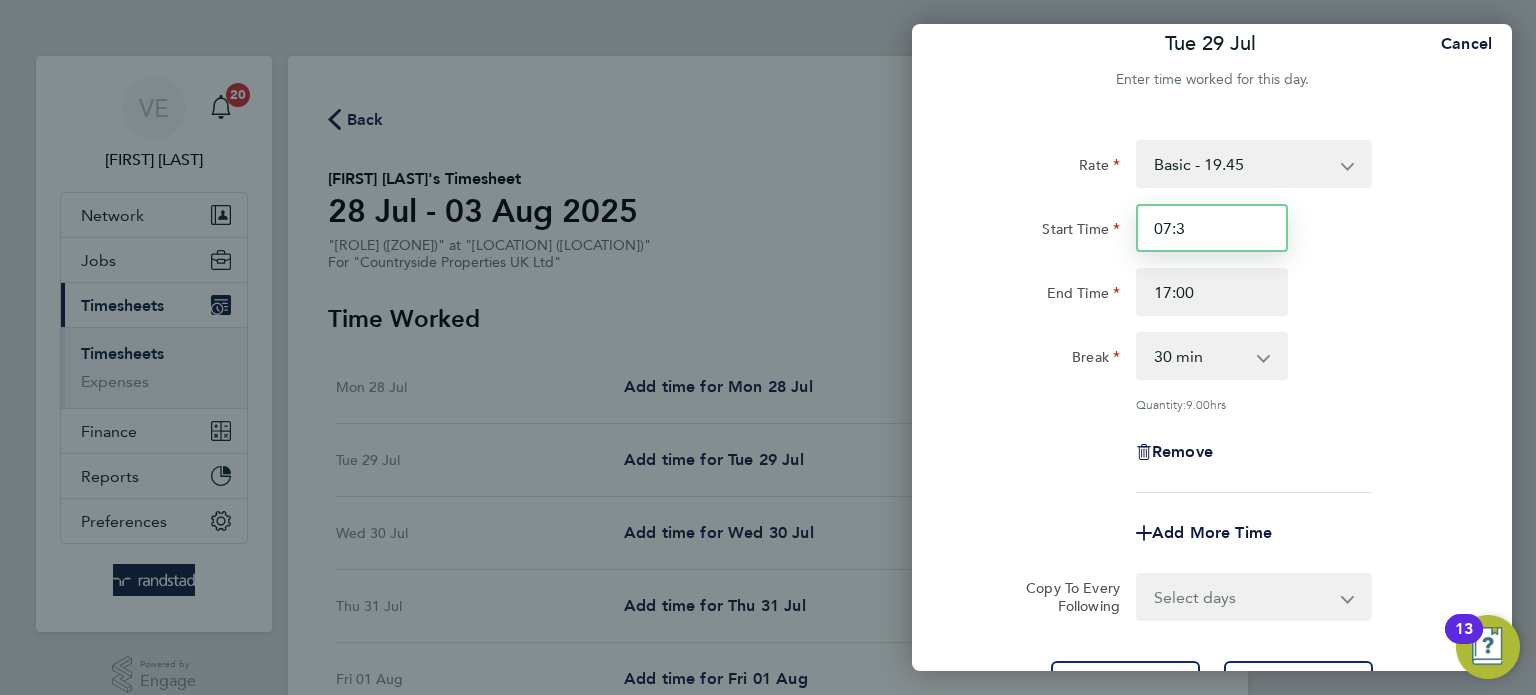 type on "07:30" 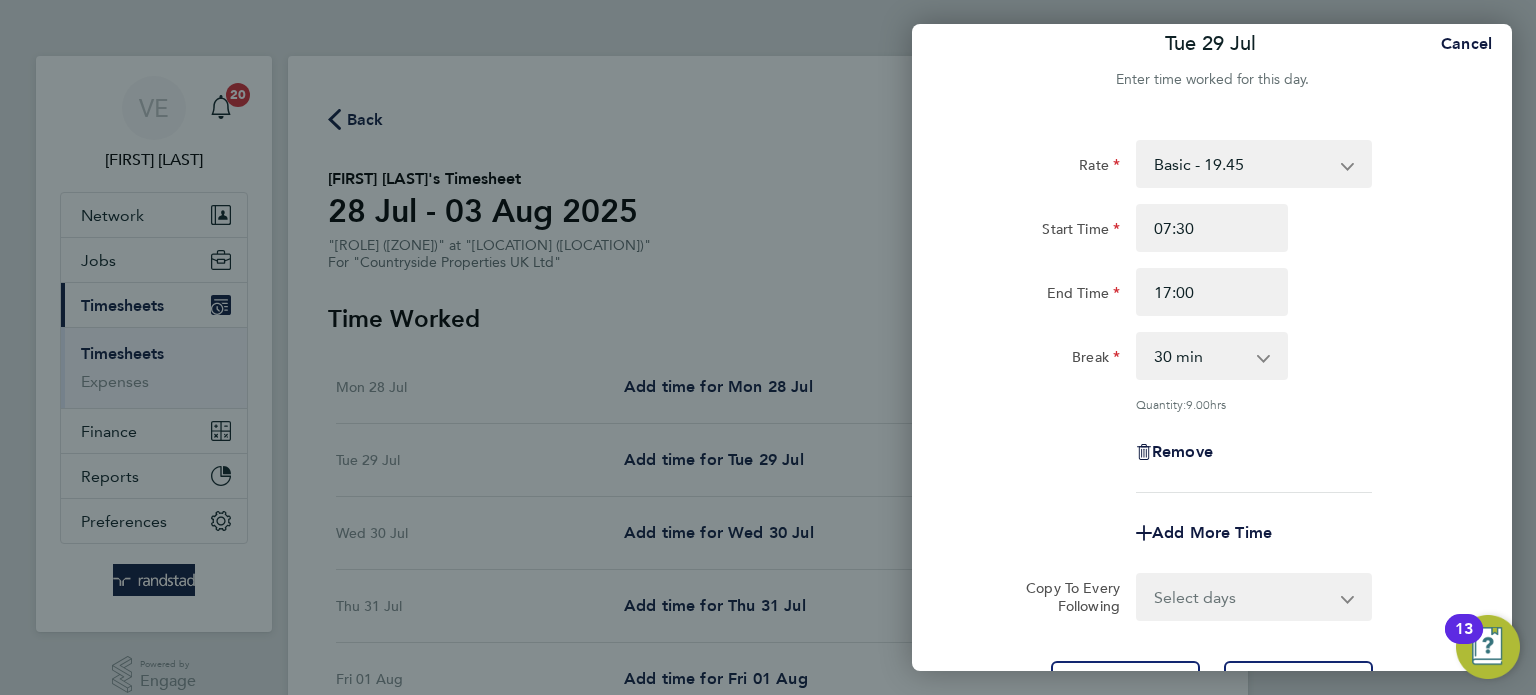 drag, startPoint x: 1297, startPoint y: 438, endPoint x: 1314, endPoint y: 425, distance: 21.400934 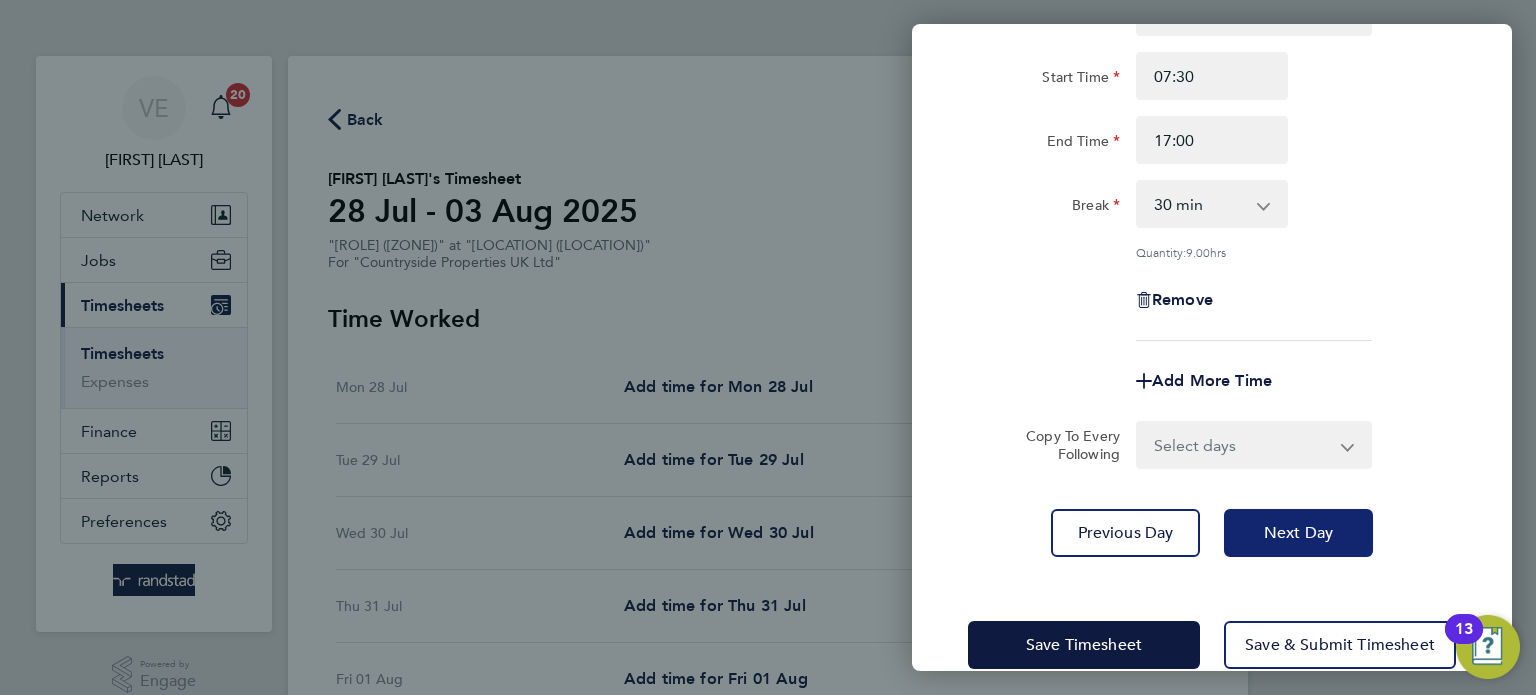 scroll, scrollTop: 188, scrollLeft: 0, axis: vertical 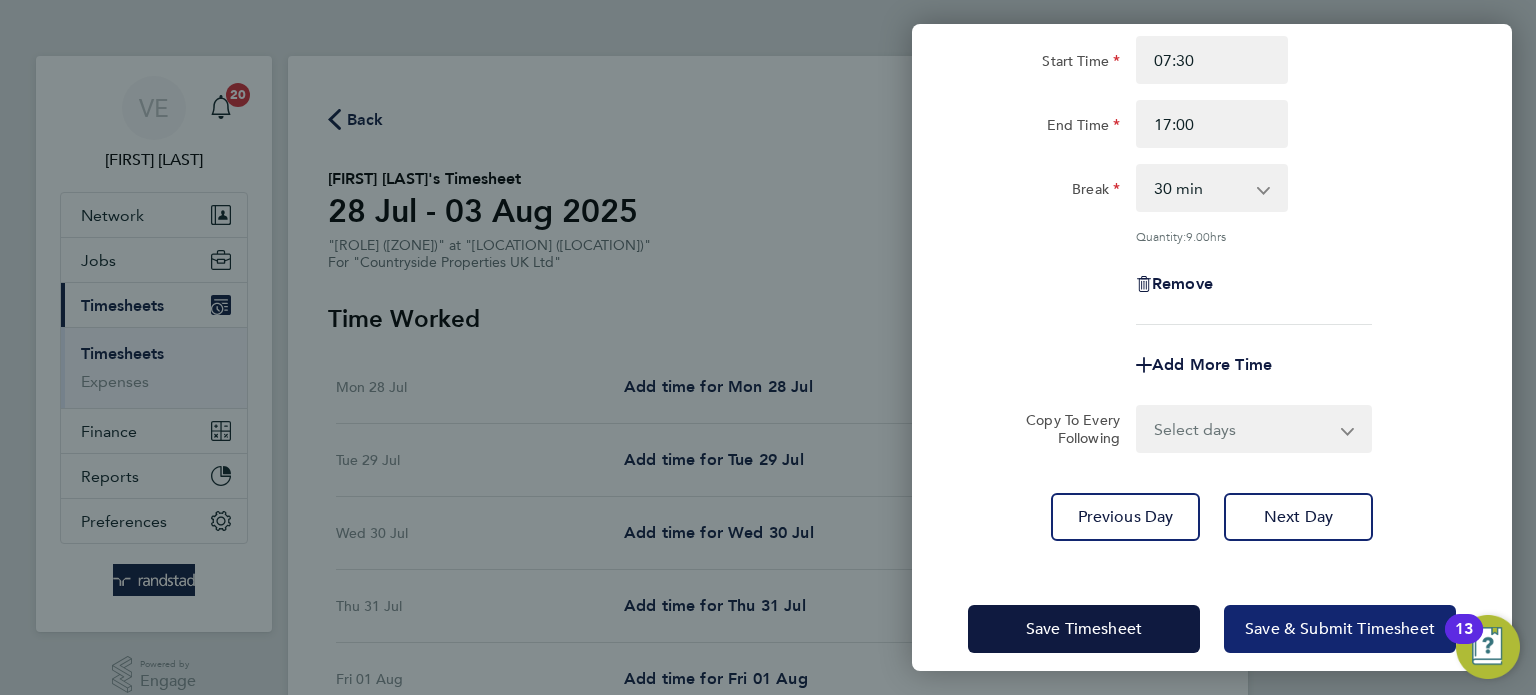 click on "Save & Submit Timesheet" 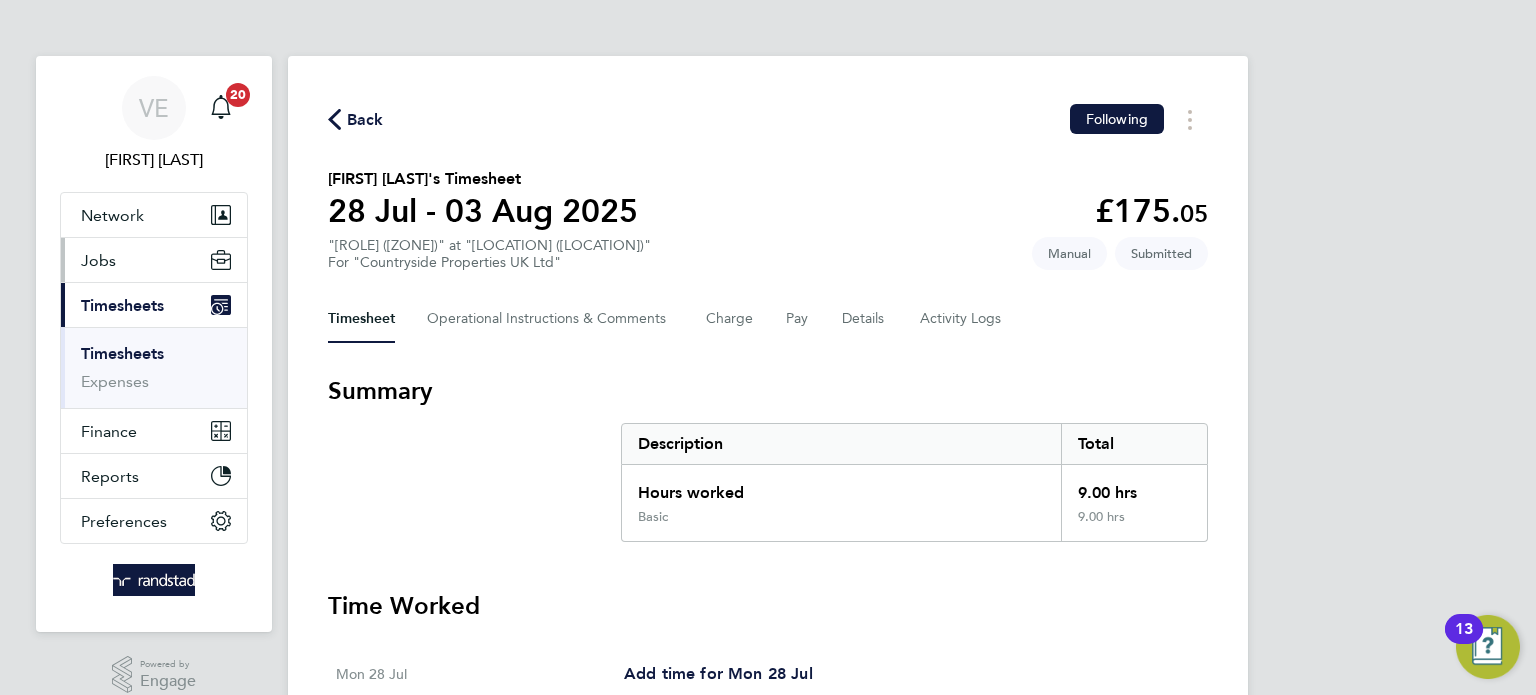 click on "Jobs" at bounding box center (154, 260) 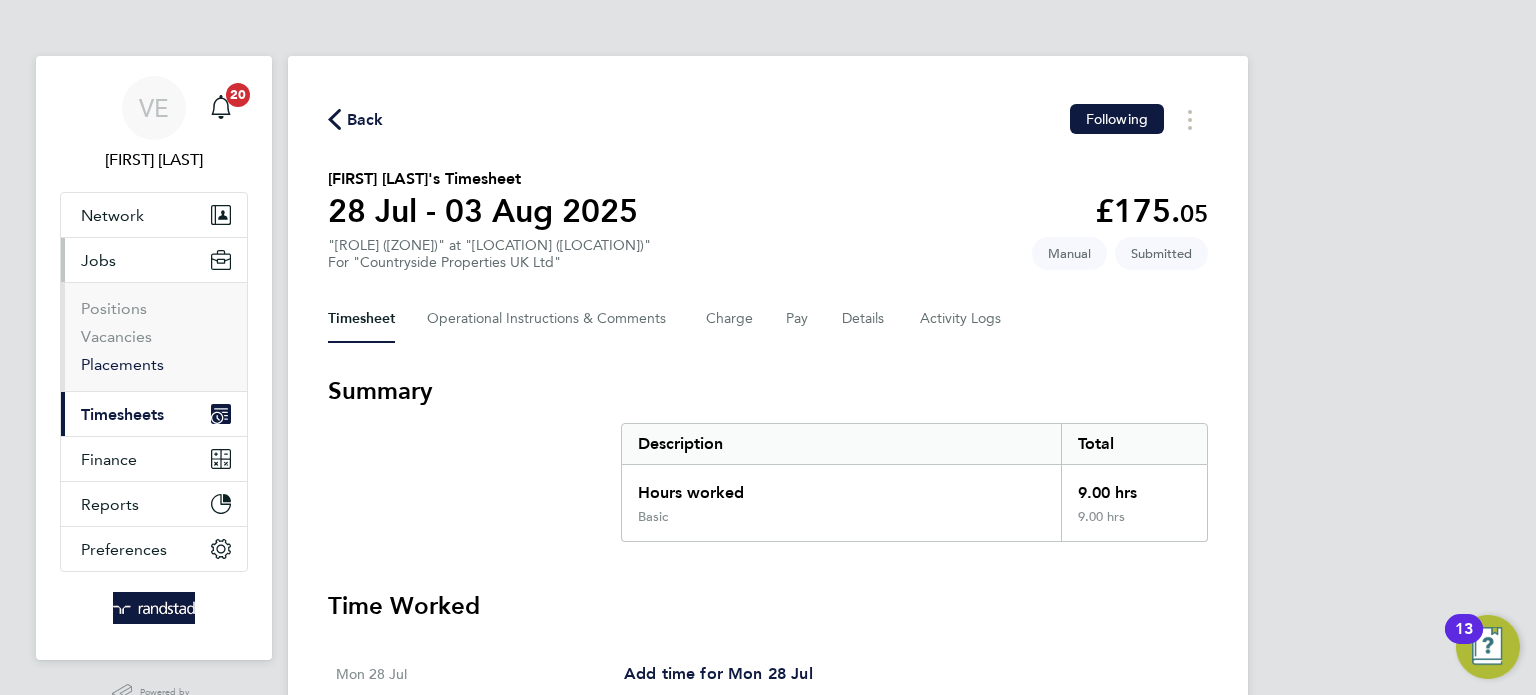 click on "Placements" at bounding box center (122, 364) 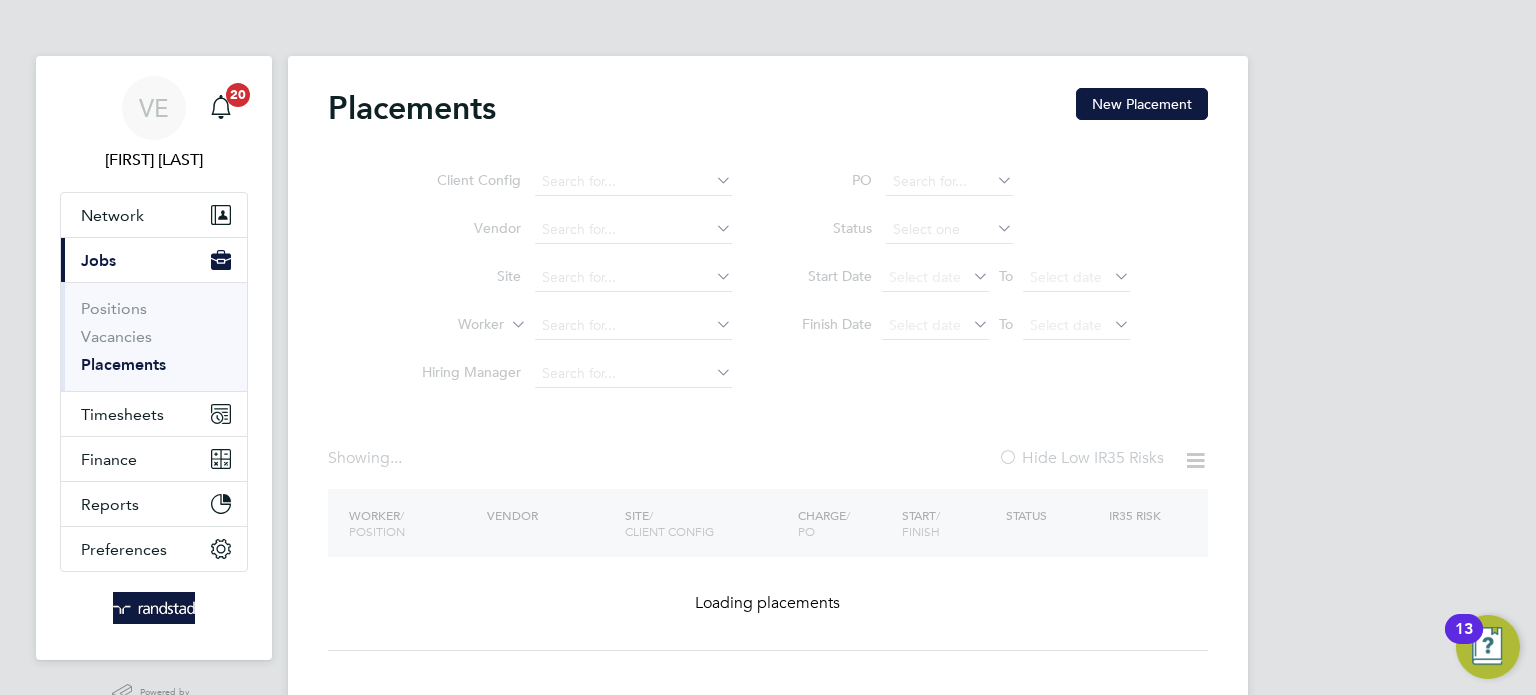 click on "Client Config   Vendor     Site     Worker     Hiring Manager" 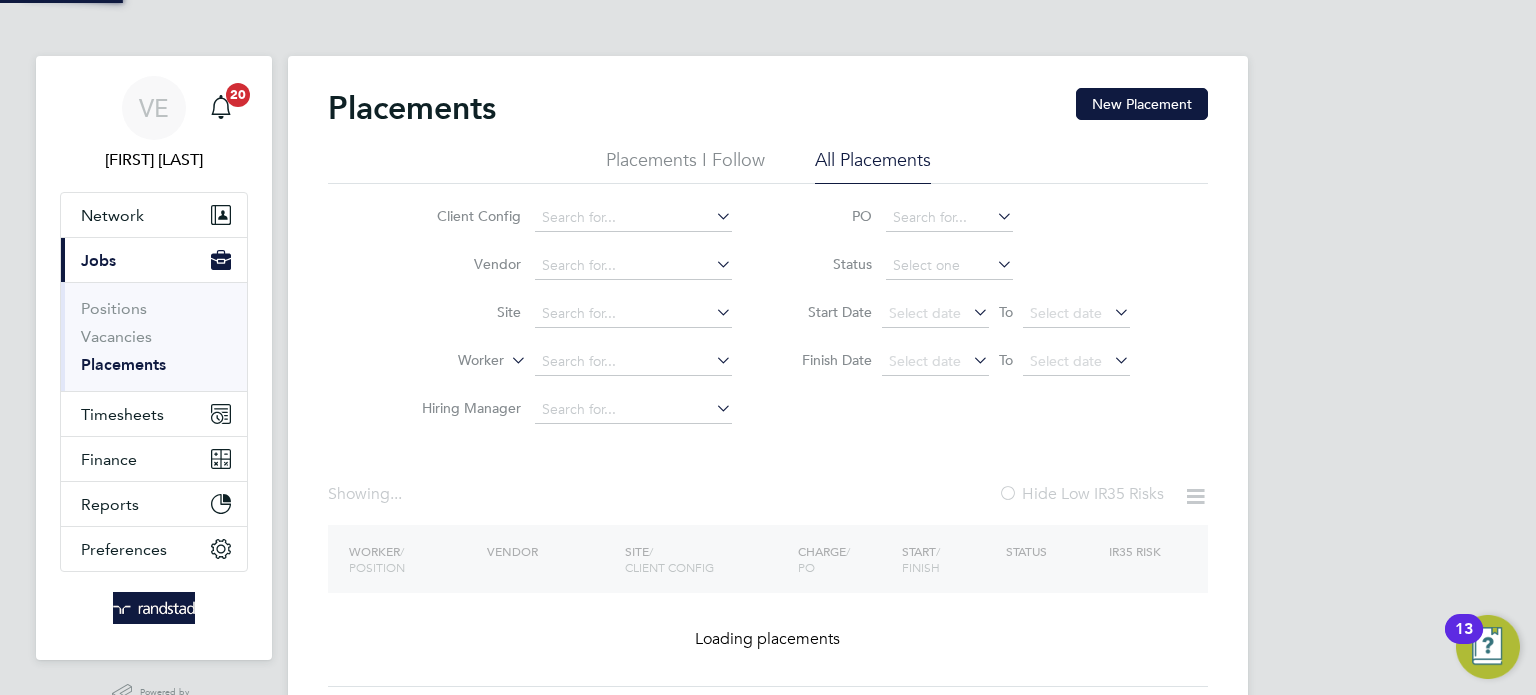 click 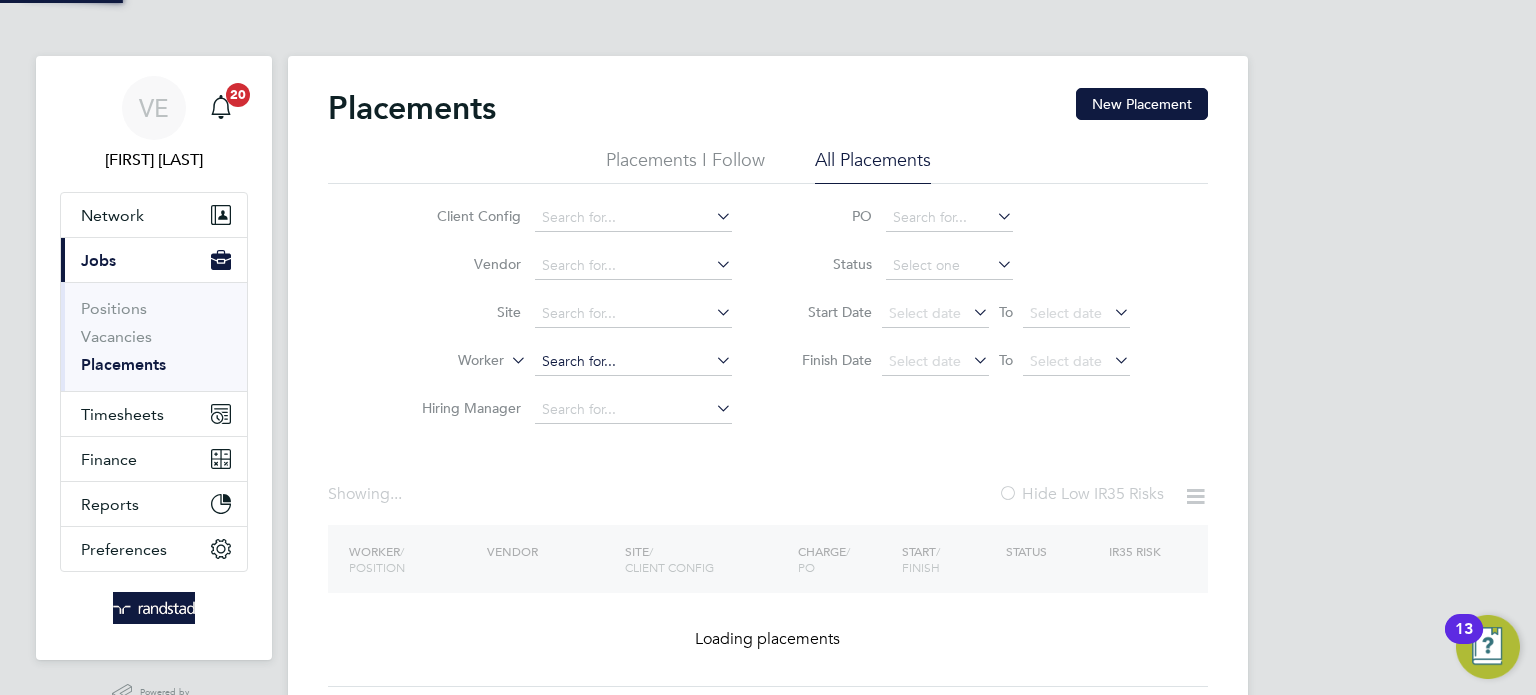 click 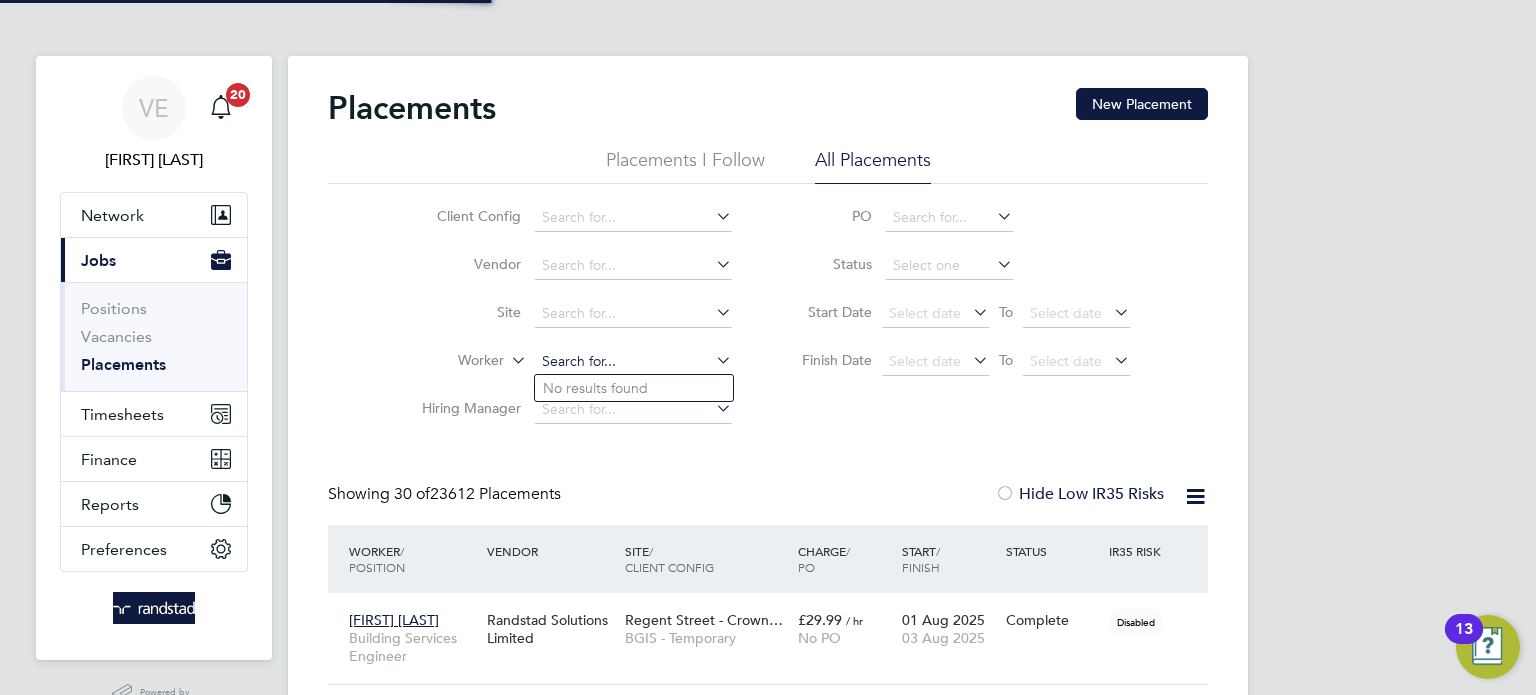 scroll, scrollTop: 10, scrollLeft: 9, axis: both 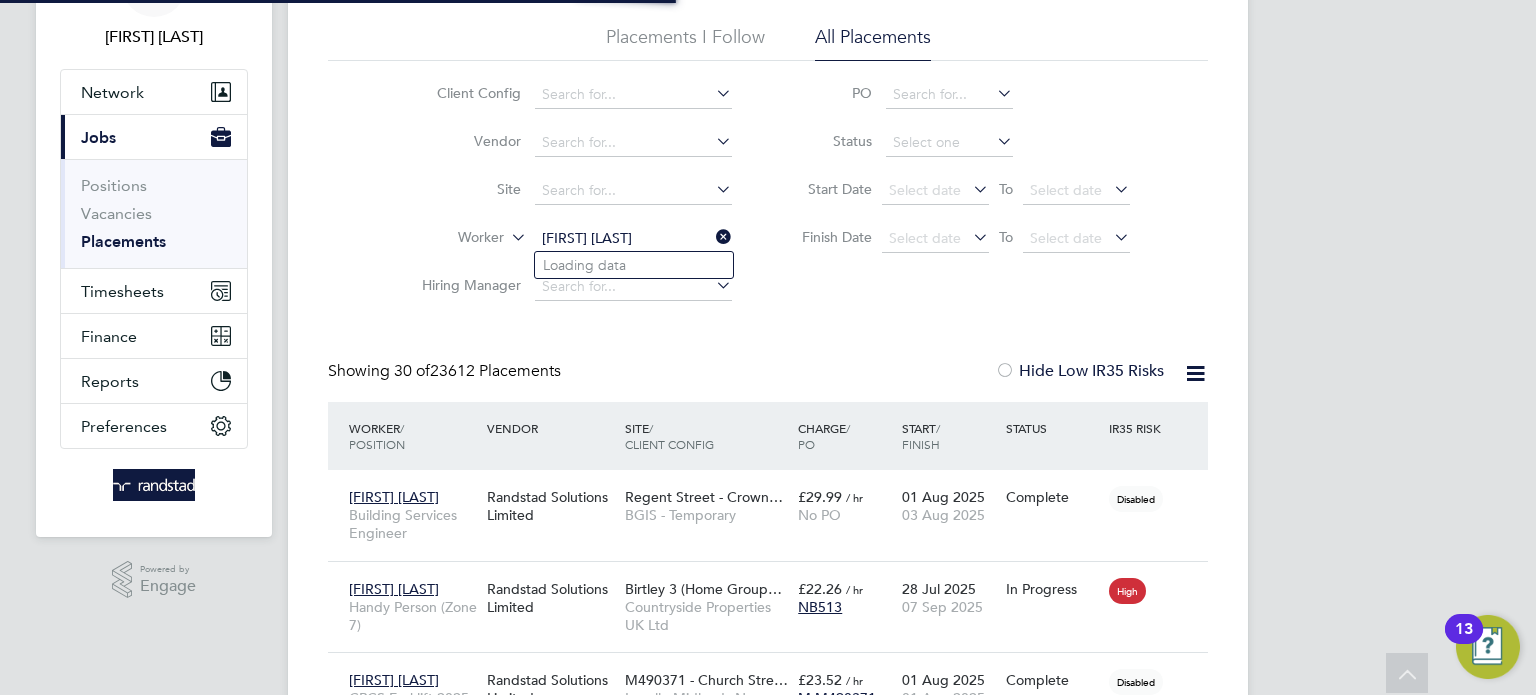type on "jason landels" 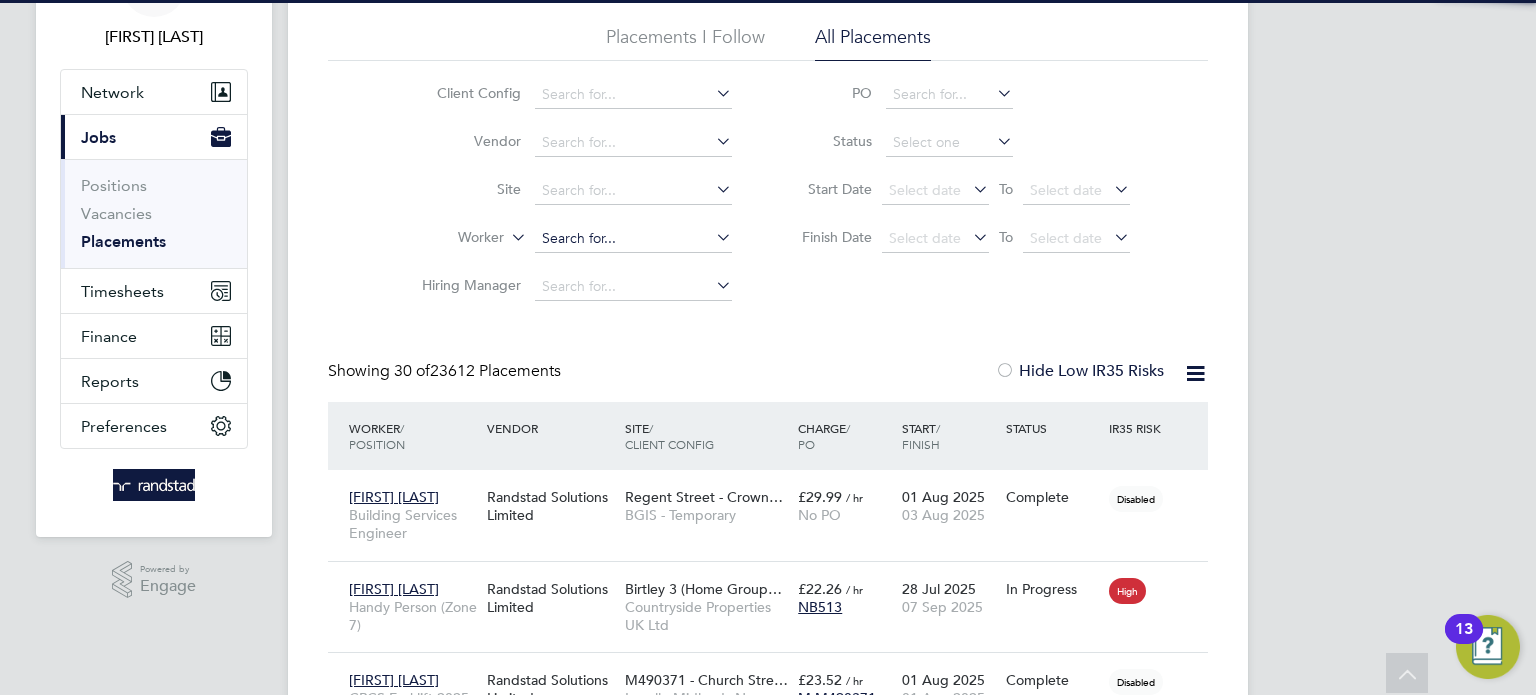click 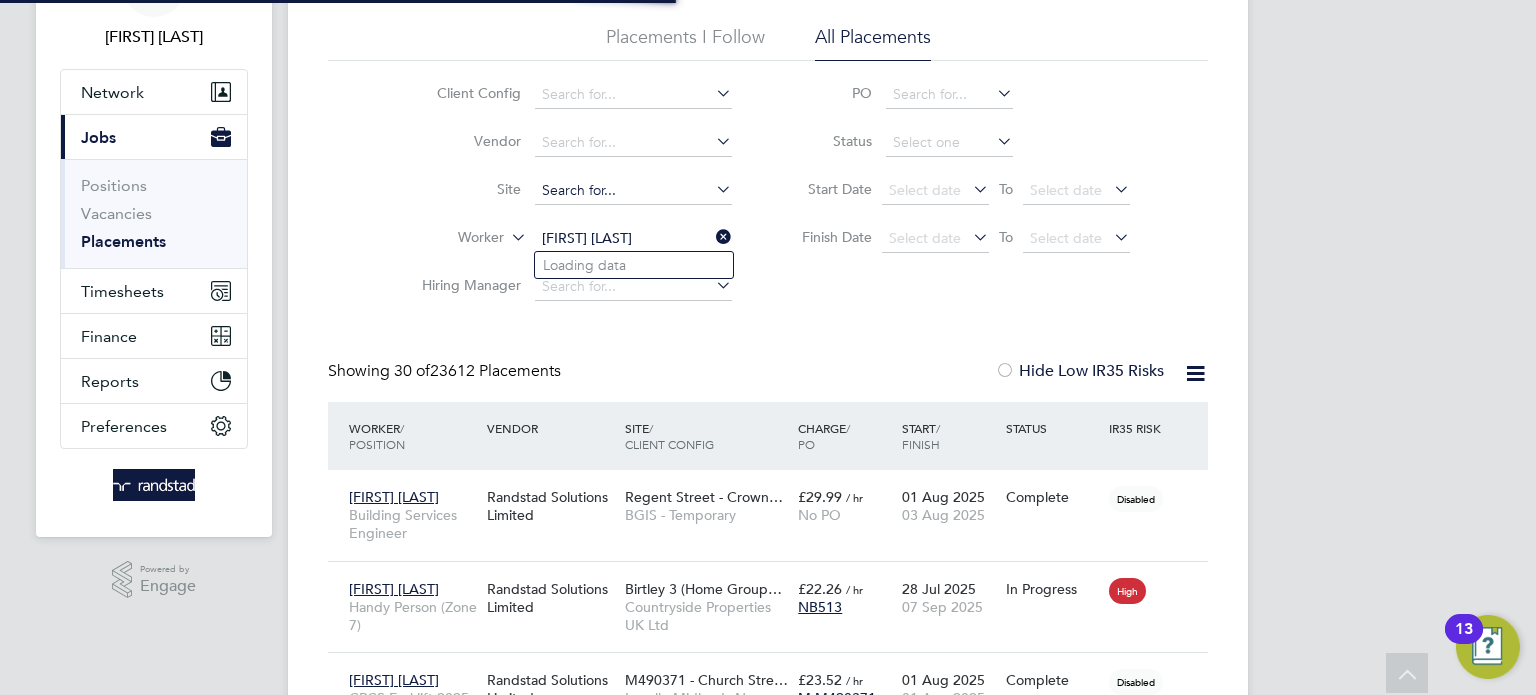 type on "jason landels" 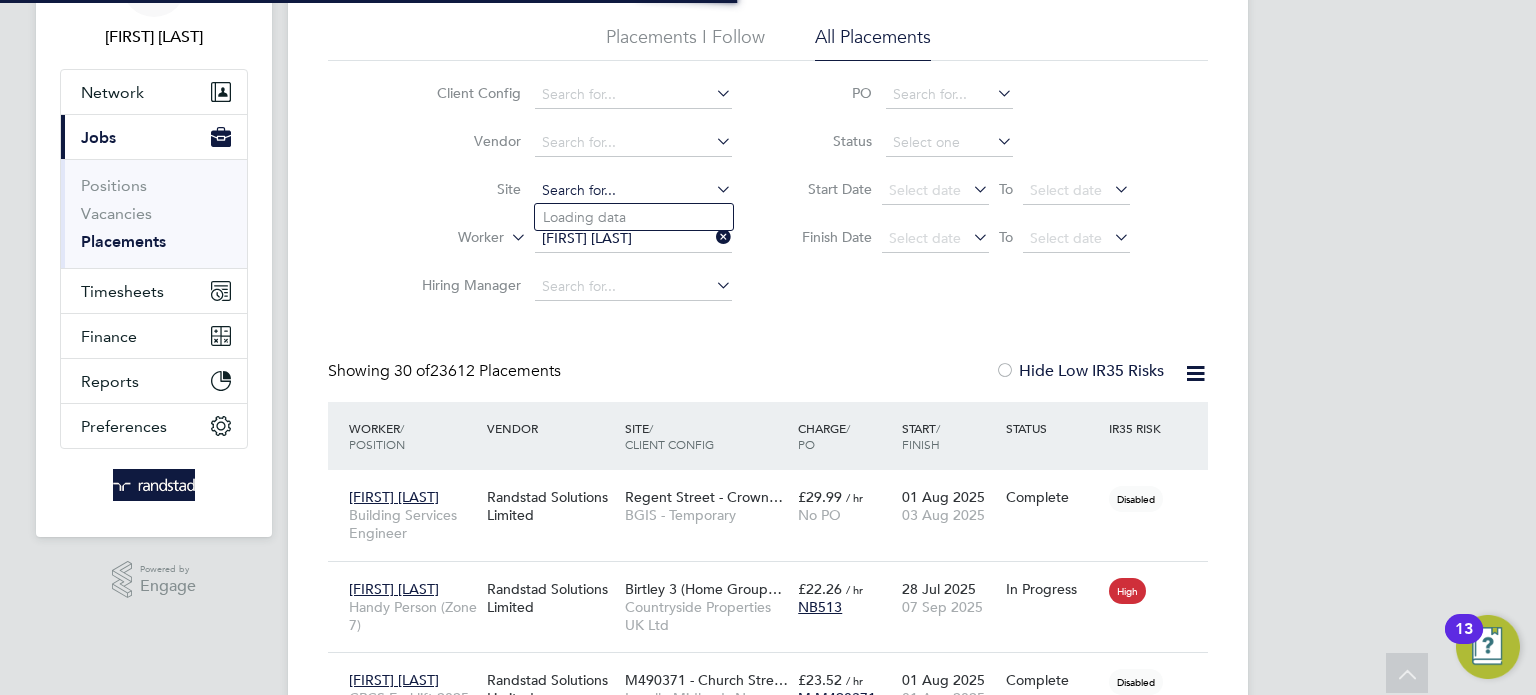 type 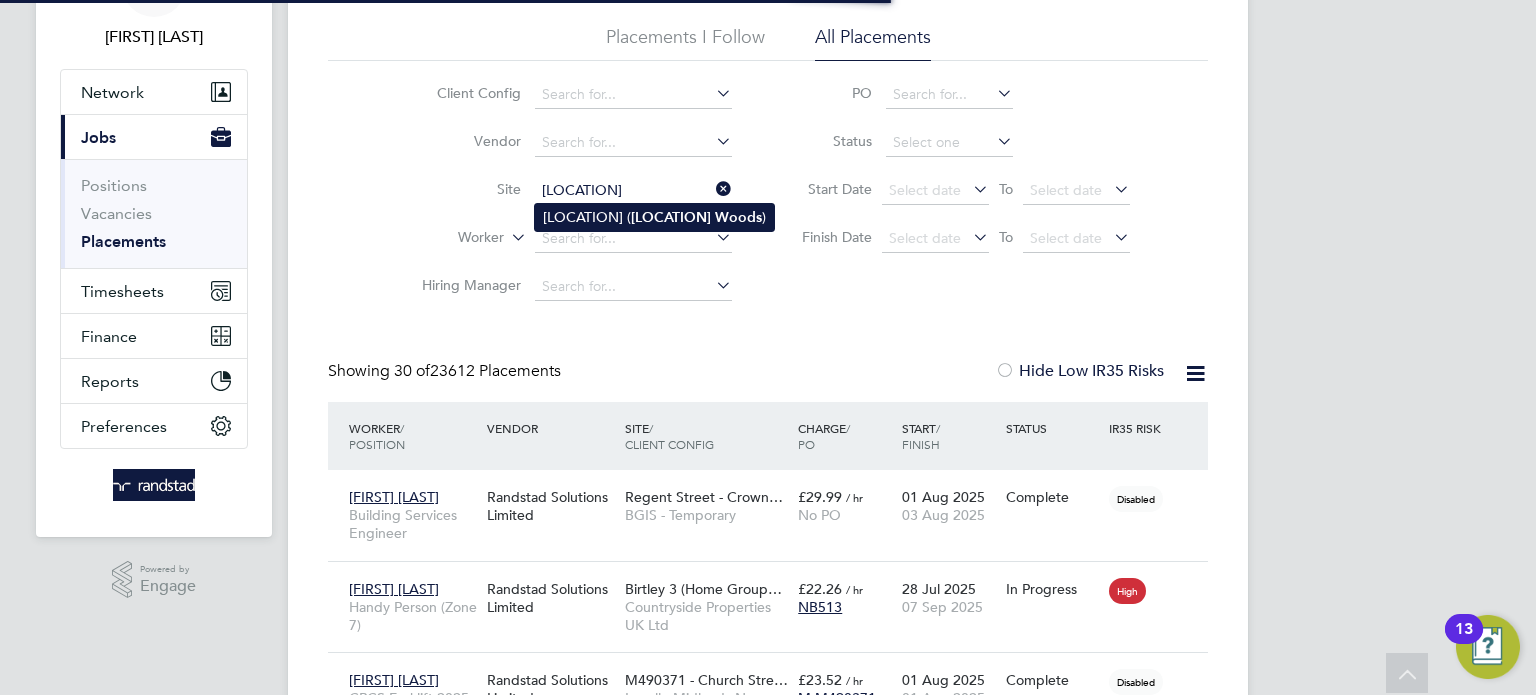 click on "Woods" 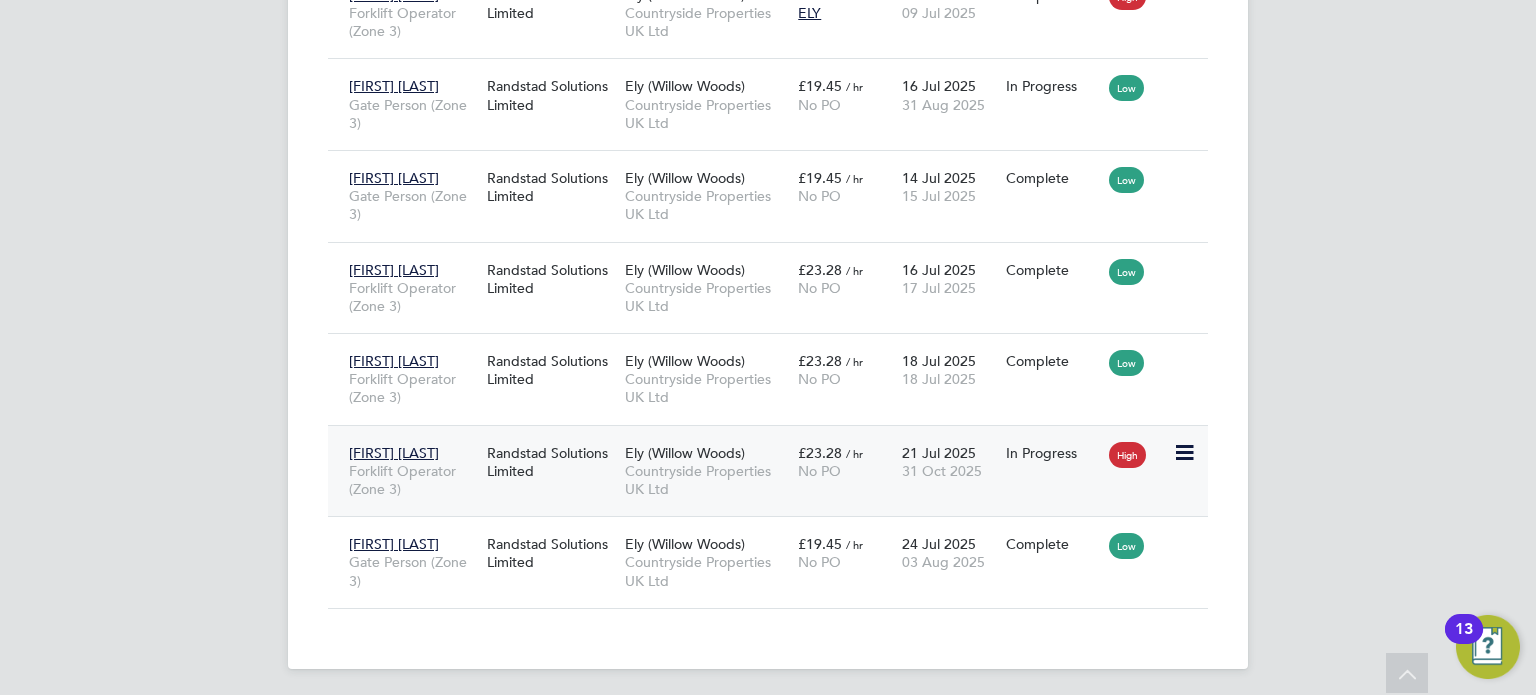 click on "Artur Latuszek Forklift Operator (Zone 3) Randstad Solutions Limited Ely (Willow Woods) Countryside Properties UK Ltd £23.28   / hr No PO 21 Jul 2025 31 Oct 2025 In Progress High" 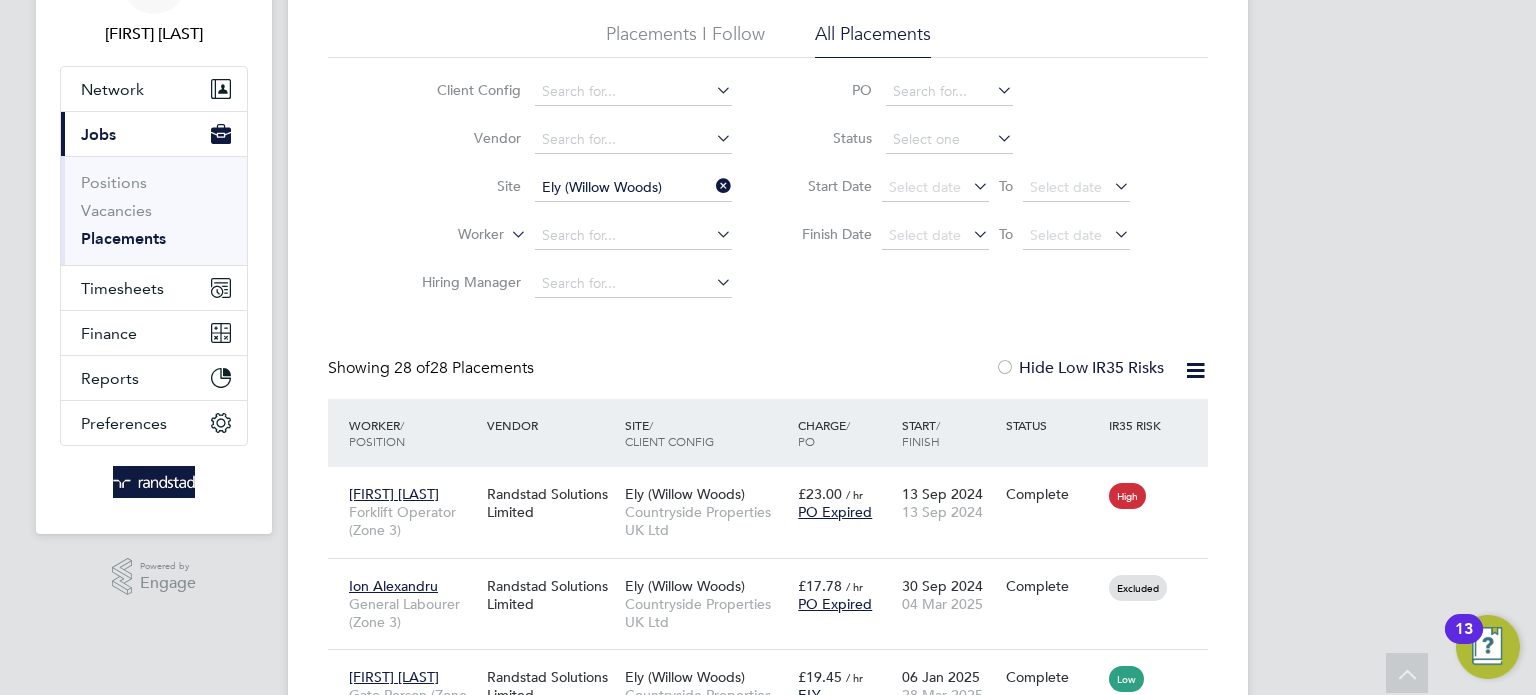 scroll, scrollTop: 0, scrollLeft: 0, axis: both 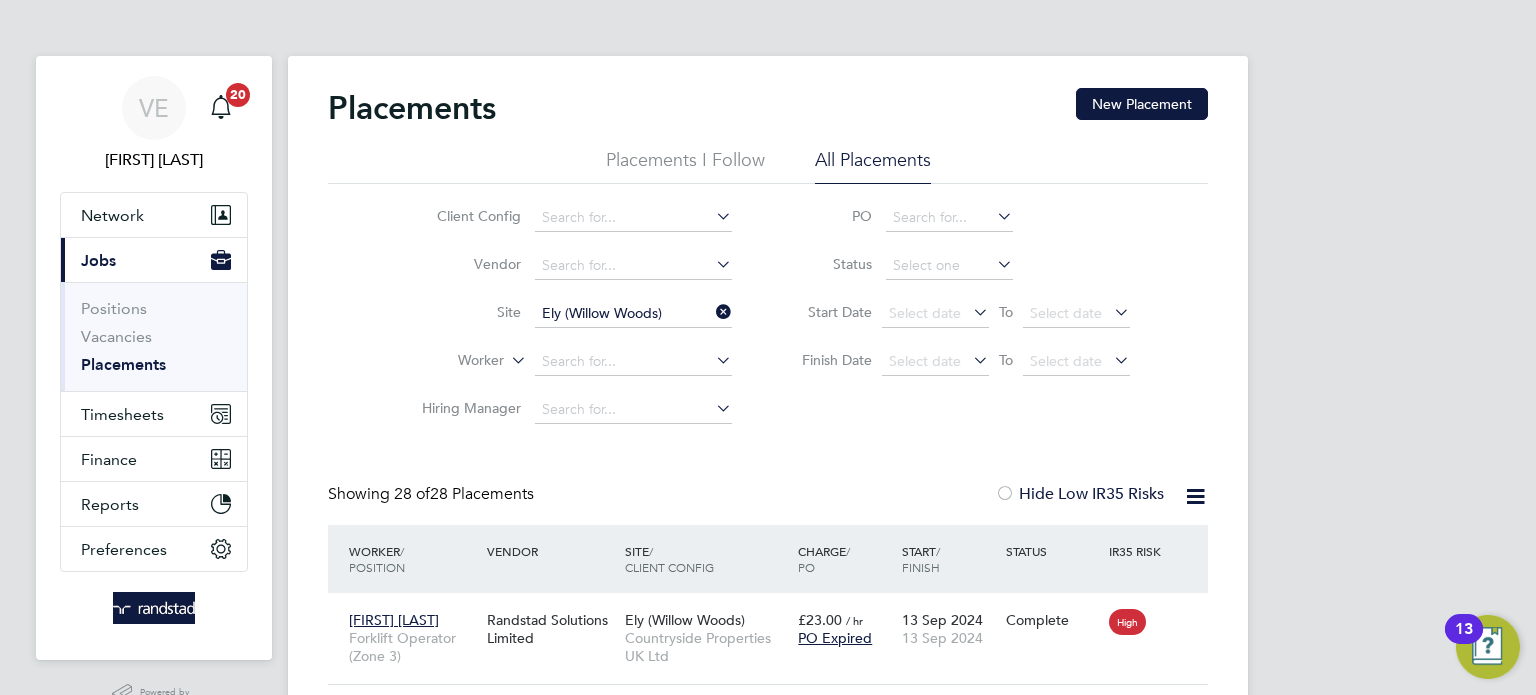 click 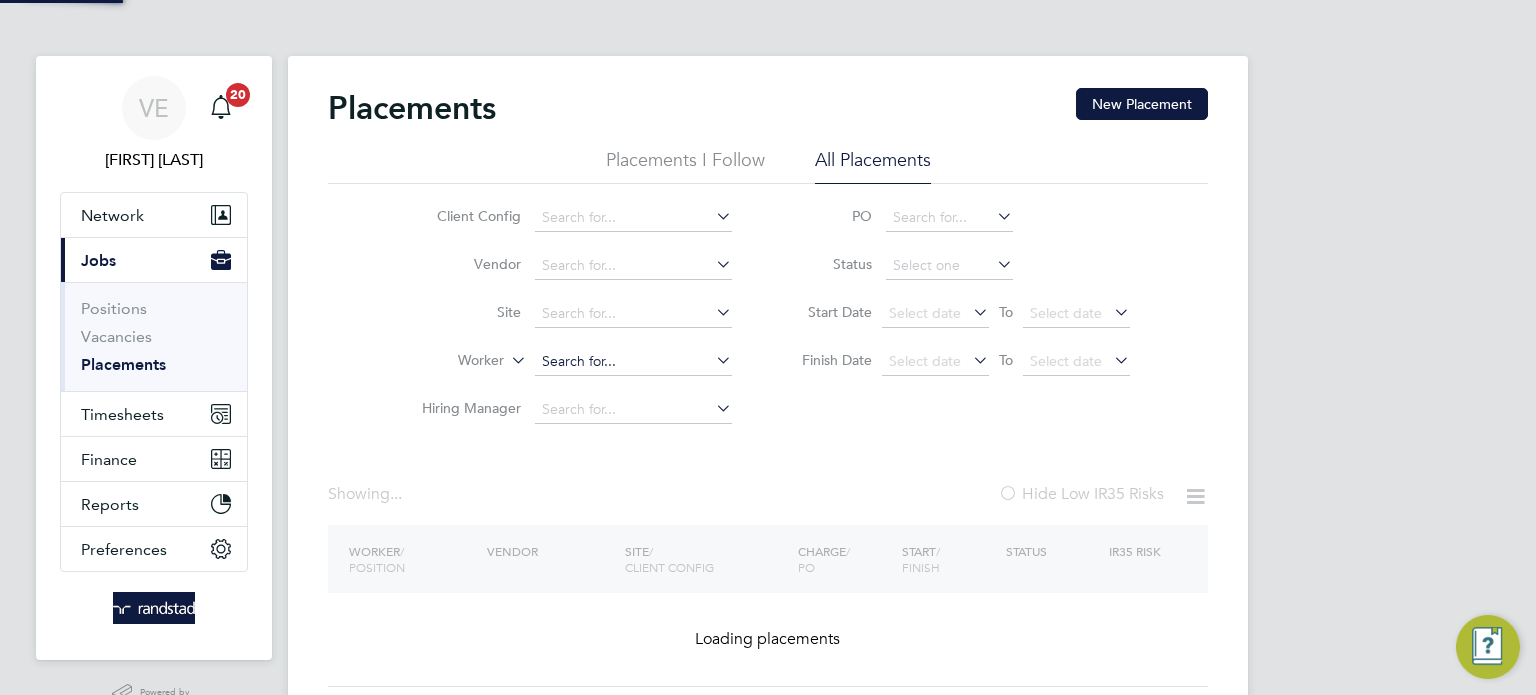 click 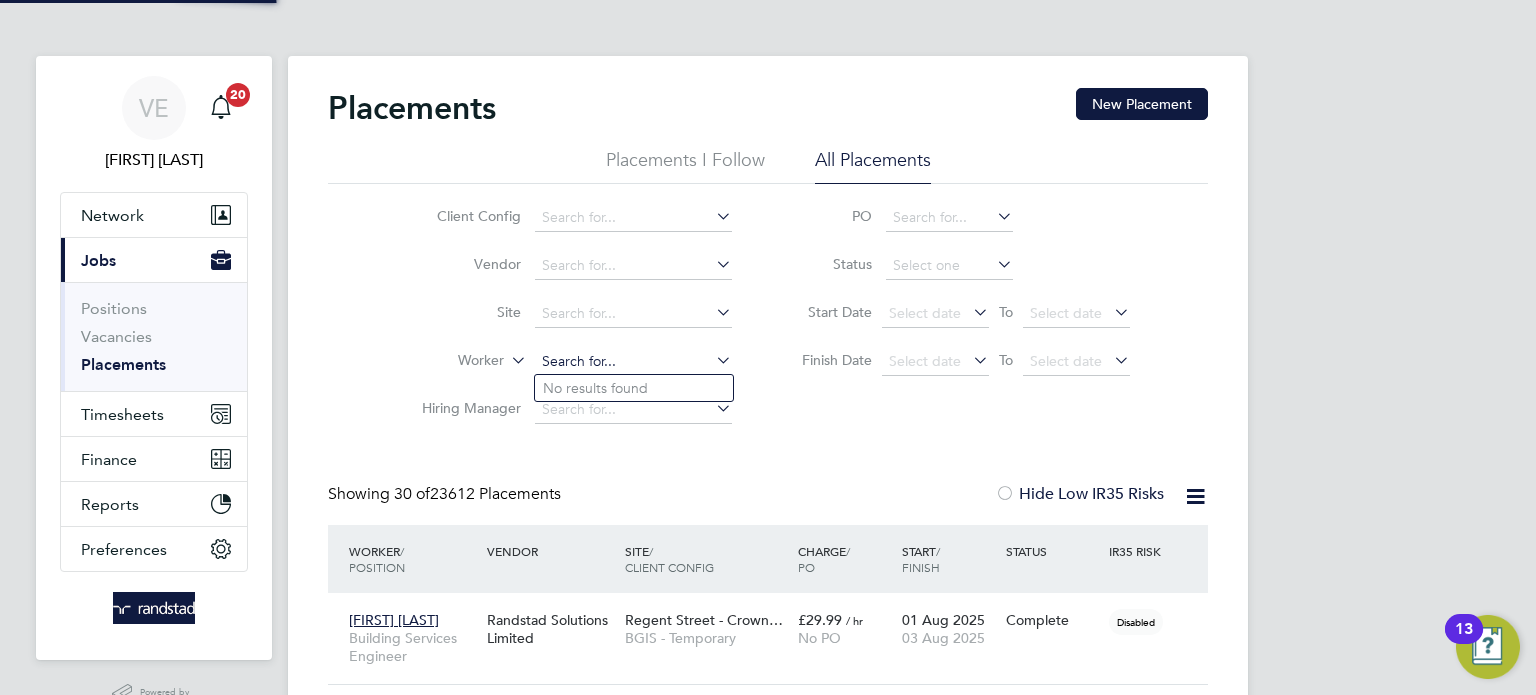 scroll, scrollTop: 10, scrollLeft: 9, axis: both 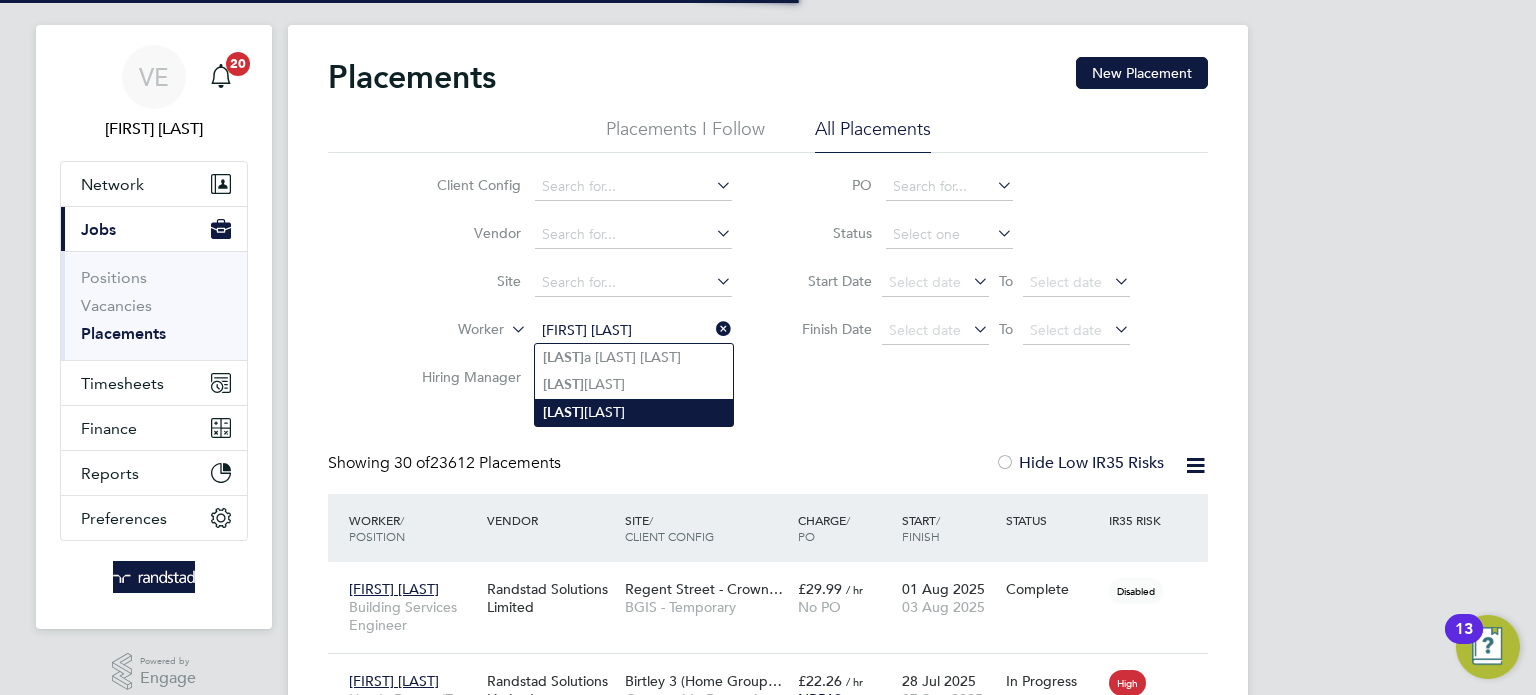 click on "Lamar  Canady" 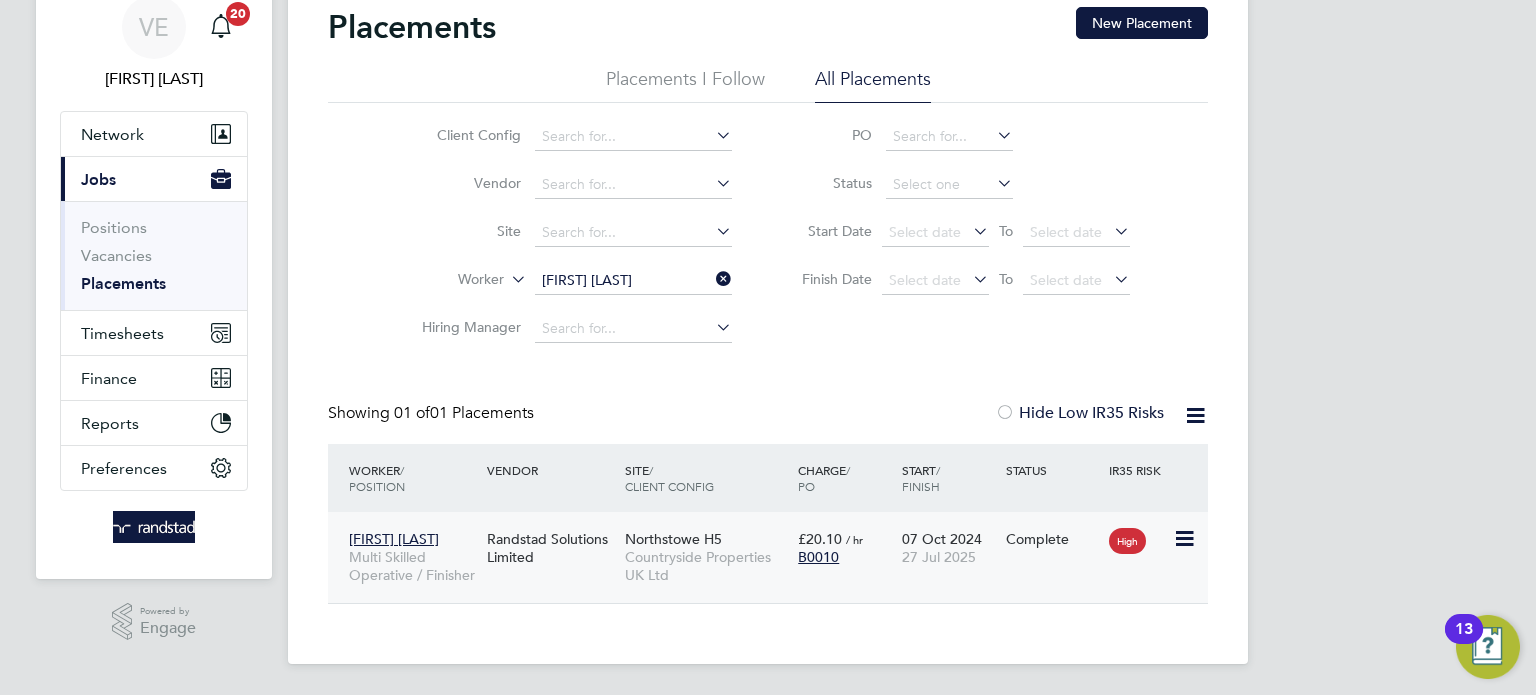 click on "Lamar Canady Multi Skilled Operative / Finisher Randstad Solutions Limited Northstowe H5 Countryside Properties UK Ltd £20.10   / hr B0010 07 Oct 2024 27 Jul 2025 Complete High" 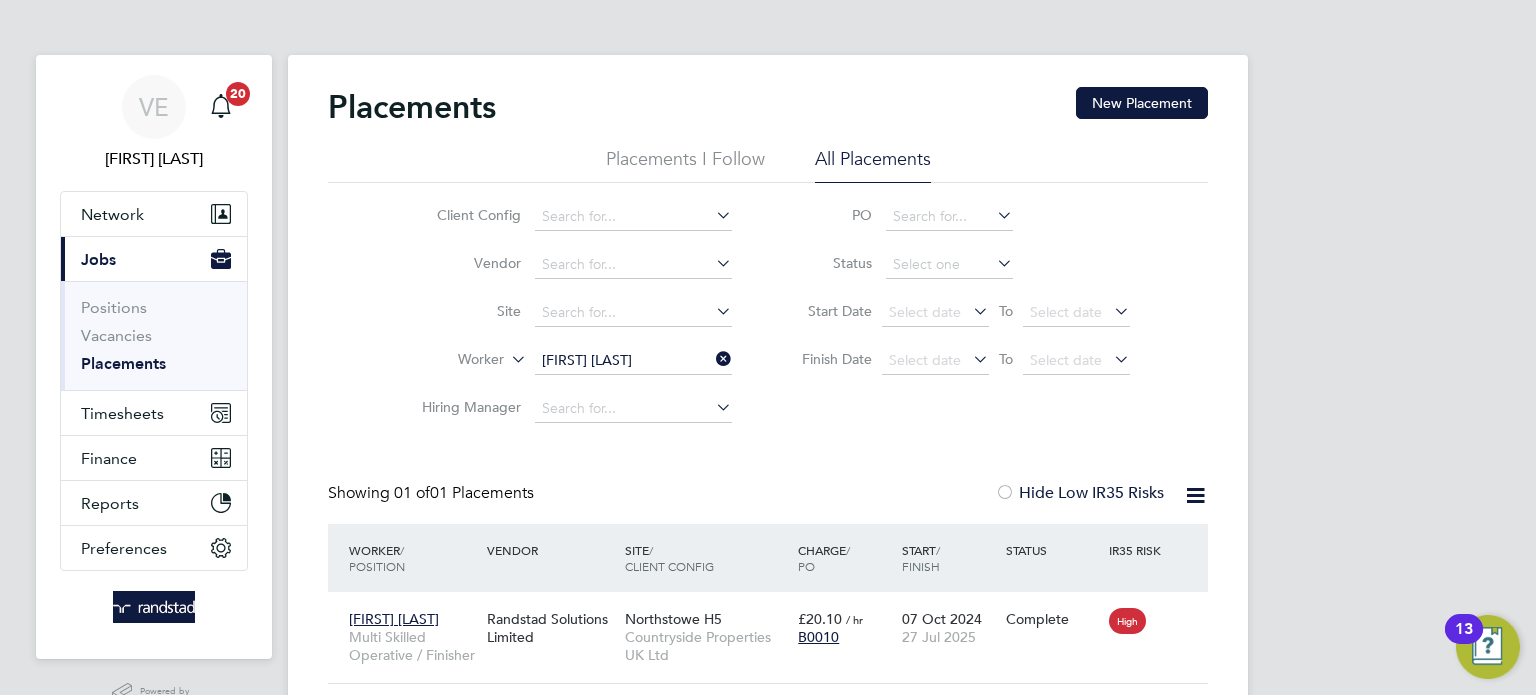 scroll, scrollTop: 0, scrollLeft: 0, axis: both 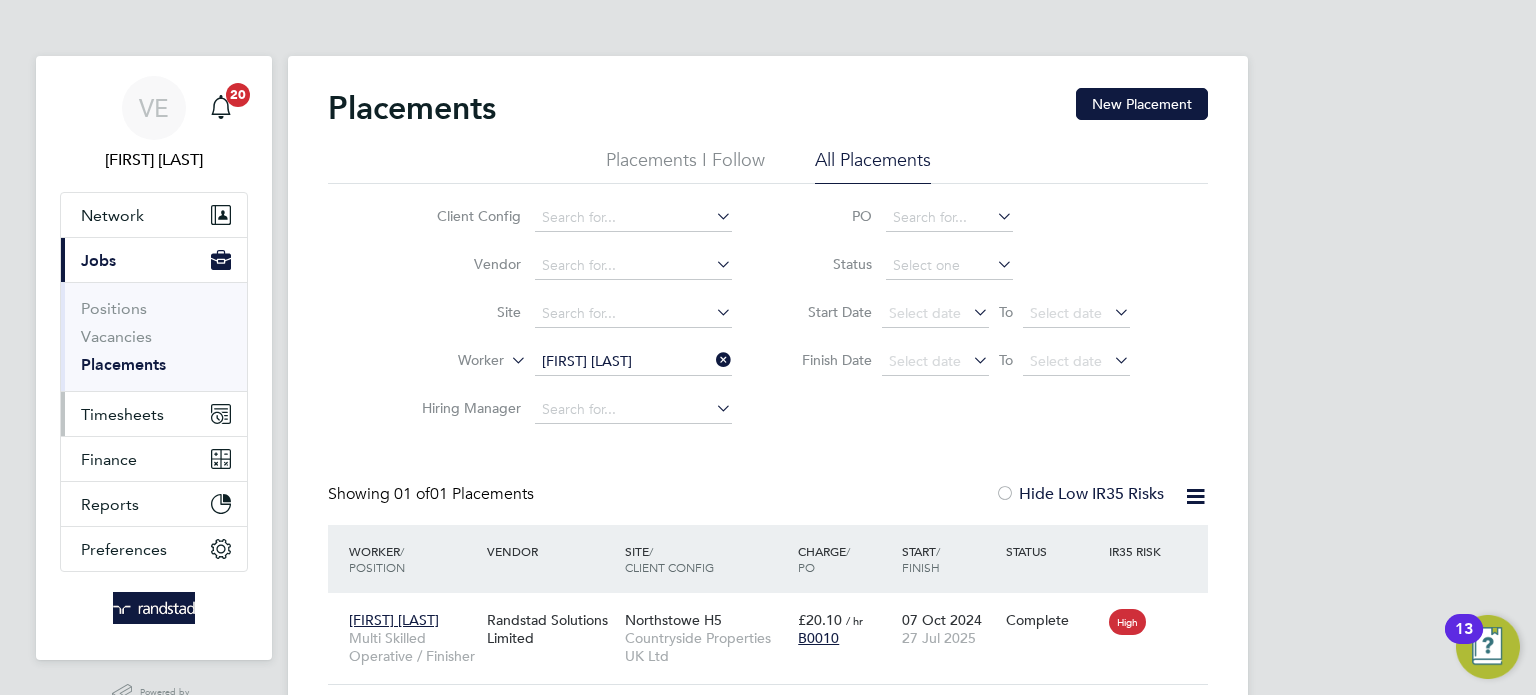 click on "Timesheets" at bounding box center (154, 414) 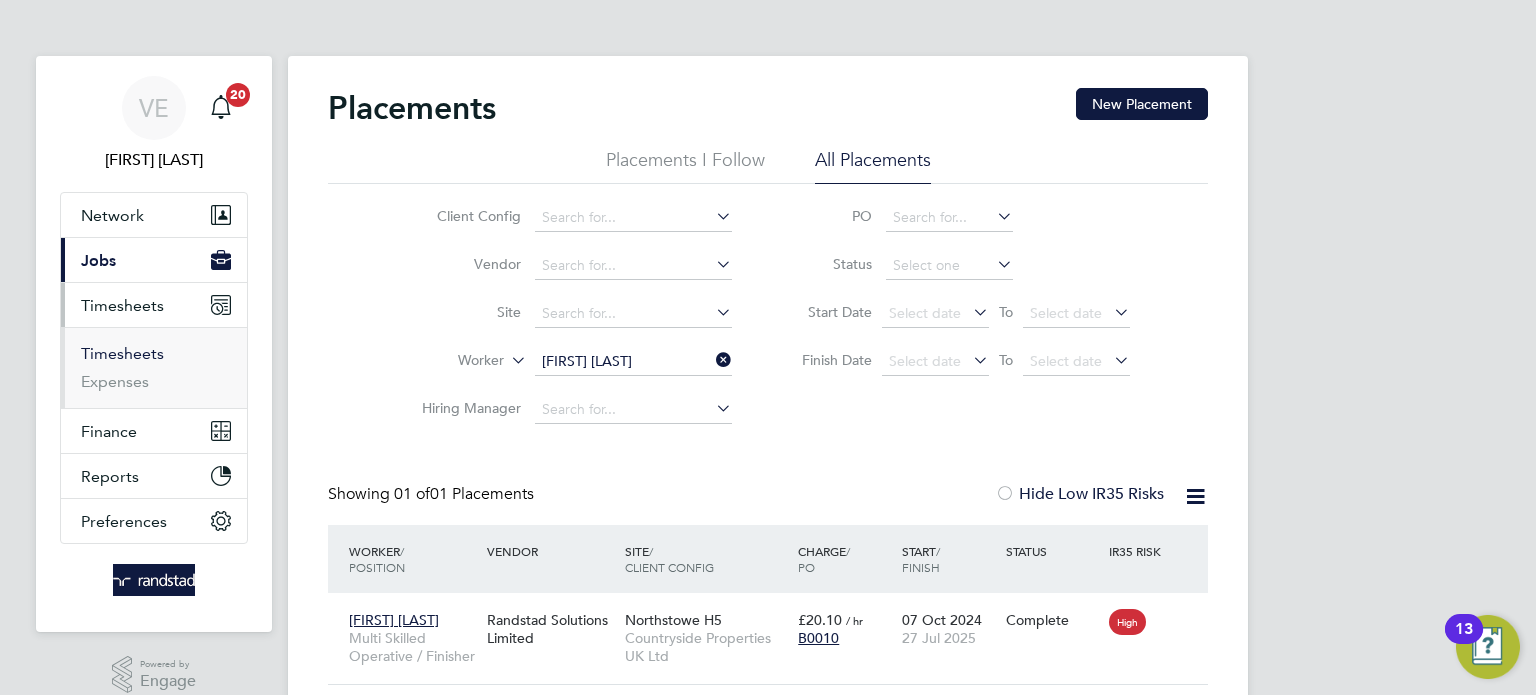 click on "Timesheets" at bounding box center (122, 353) 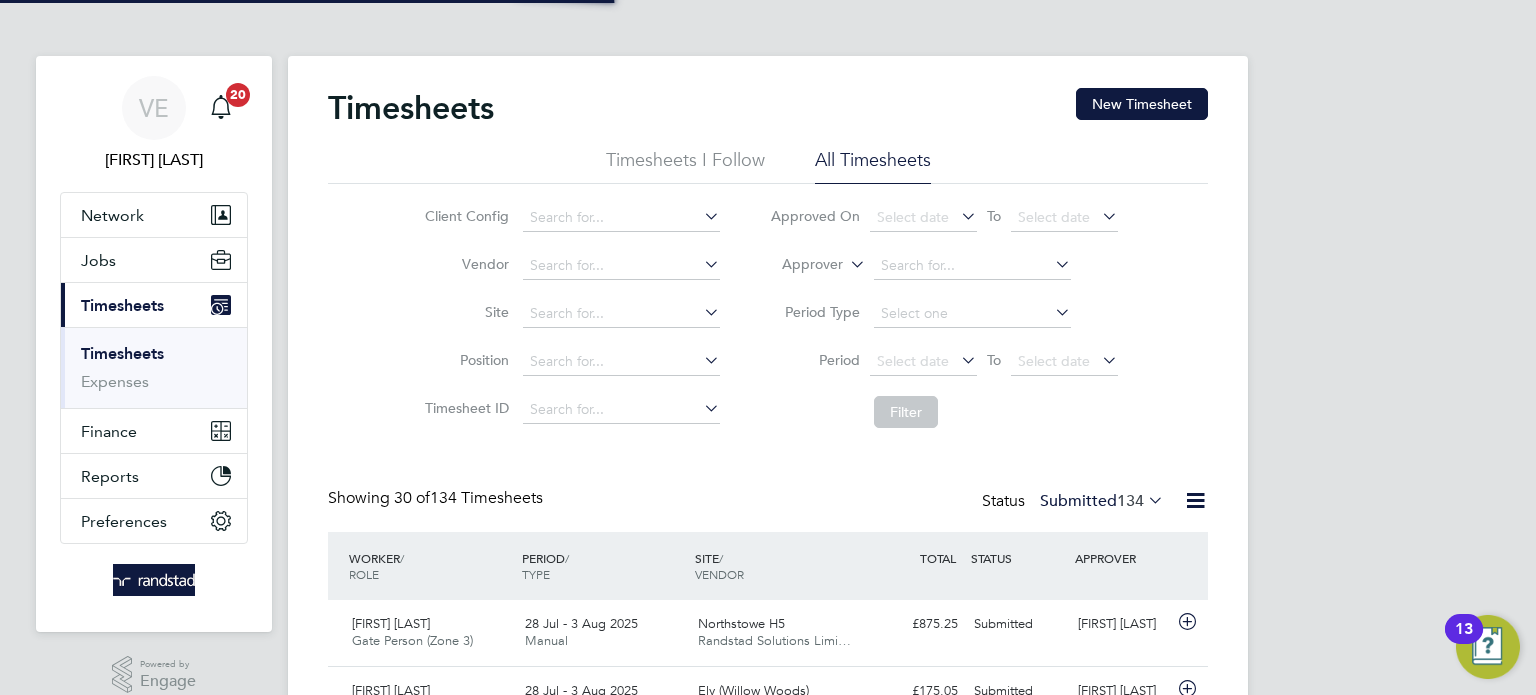 scroll, scrollTop: 9, scrollLeft: 10, axis: both 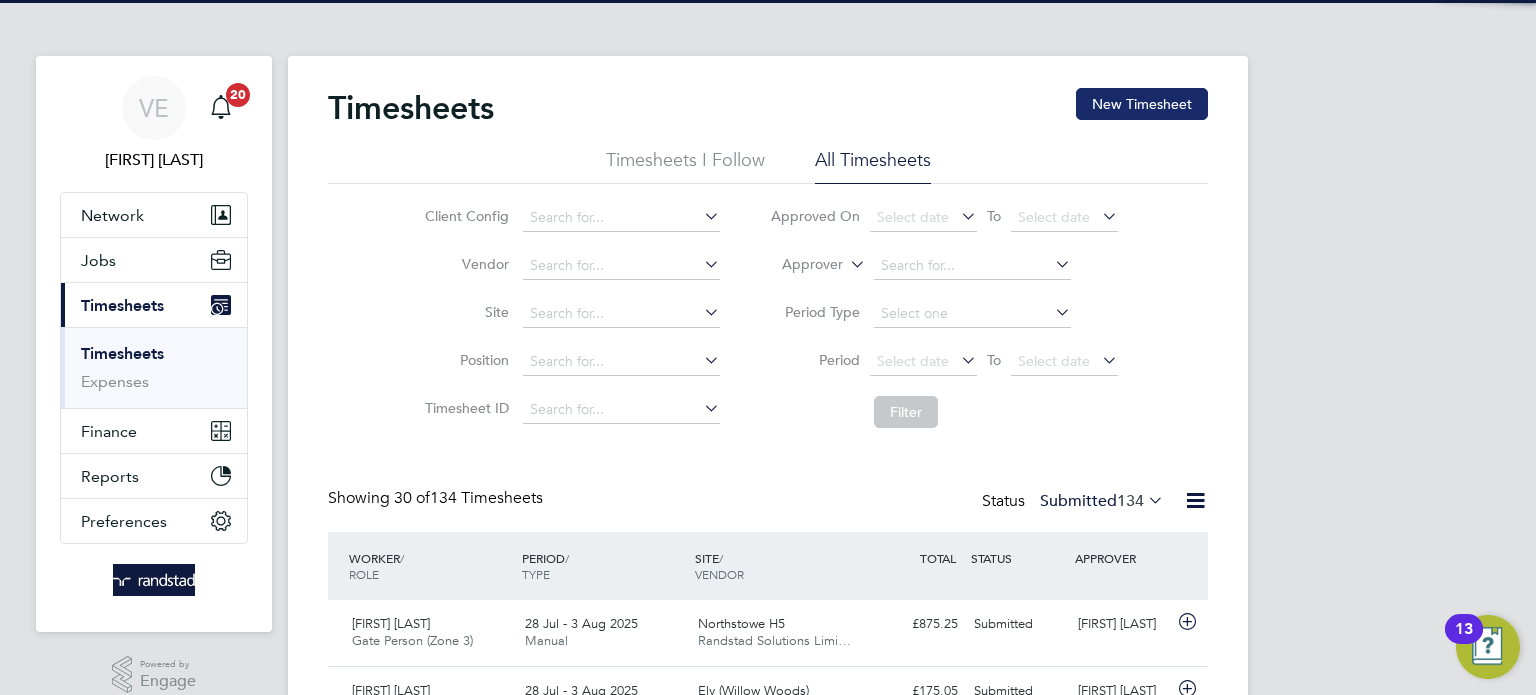 click on "New Timesheet" 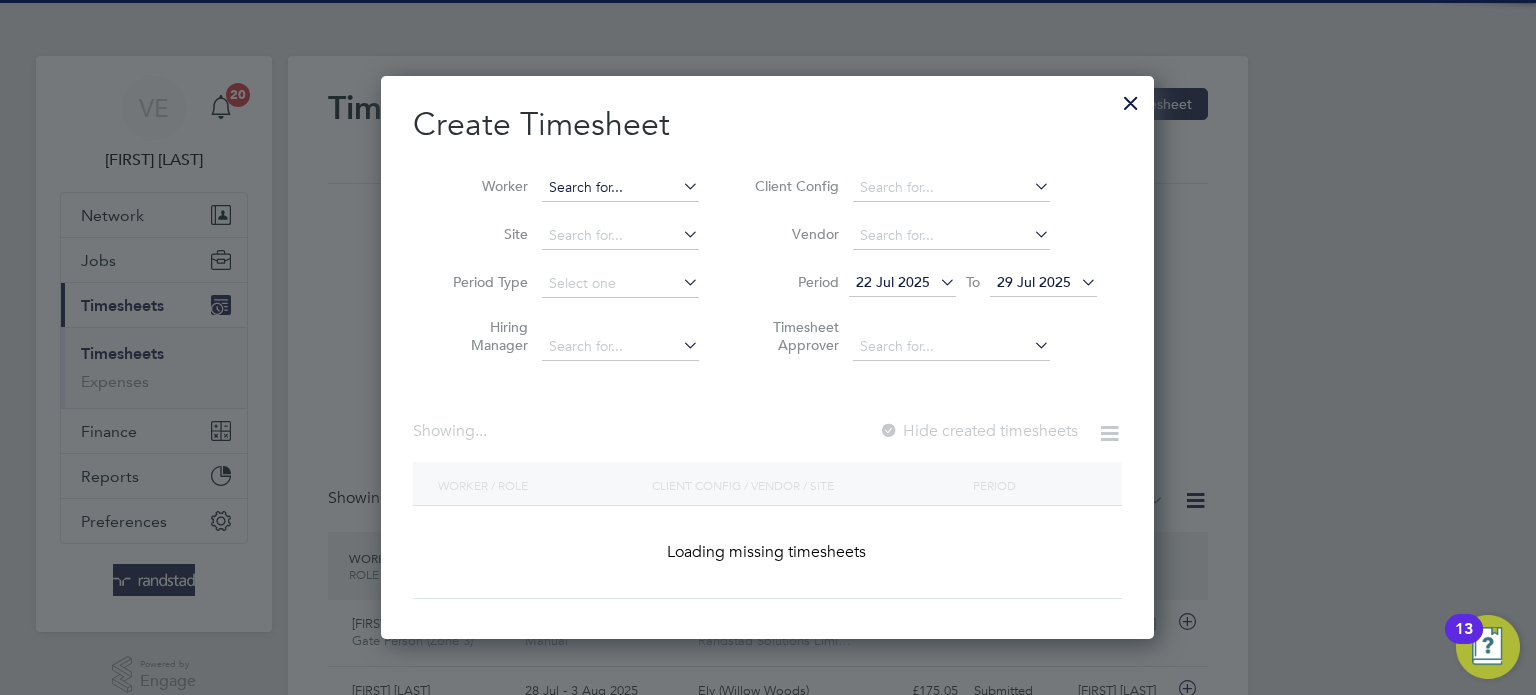 click at bounding box center (620, 188) 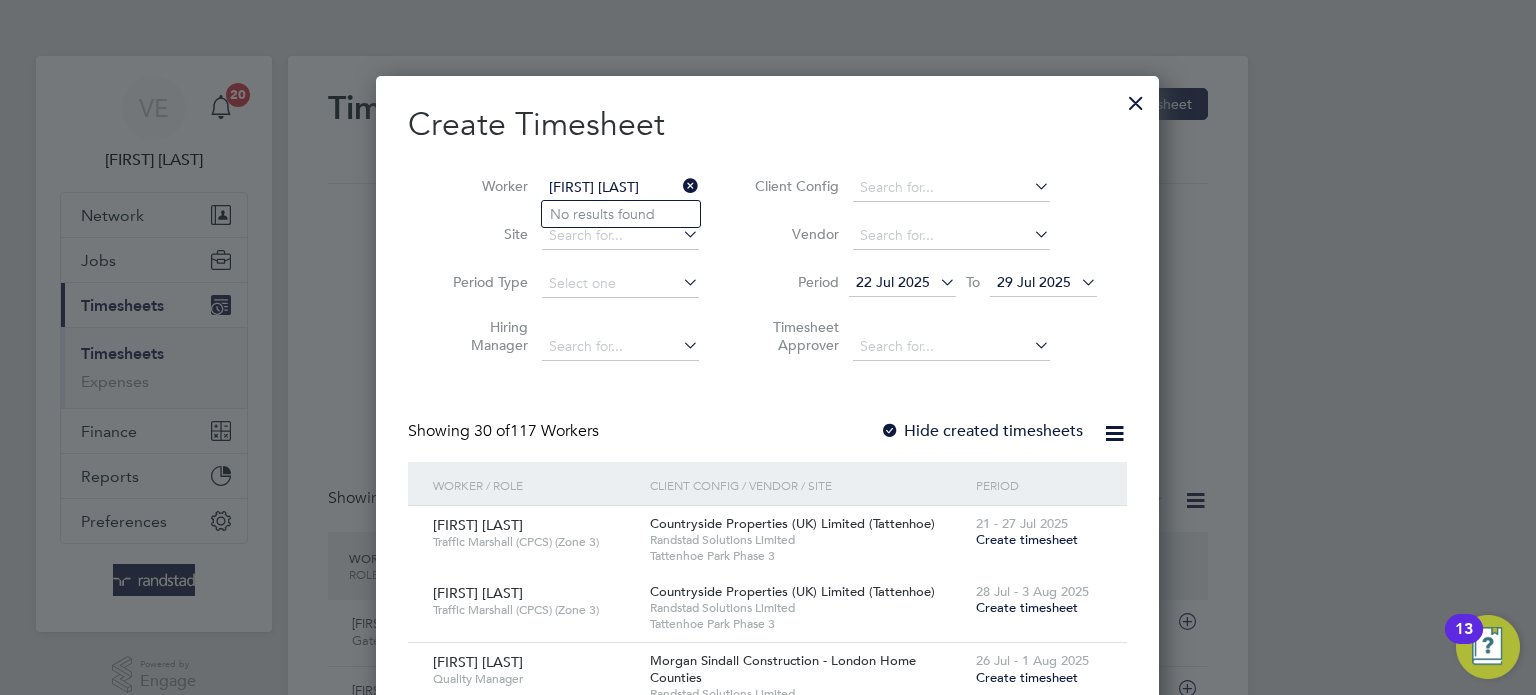 drag, startPoint x: 622, startPoint y: 186, endPoint x: 427, endPoint y: 189, distance: 195.02307 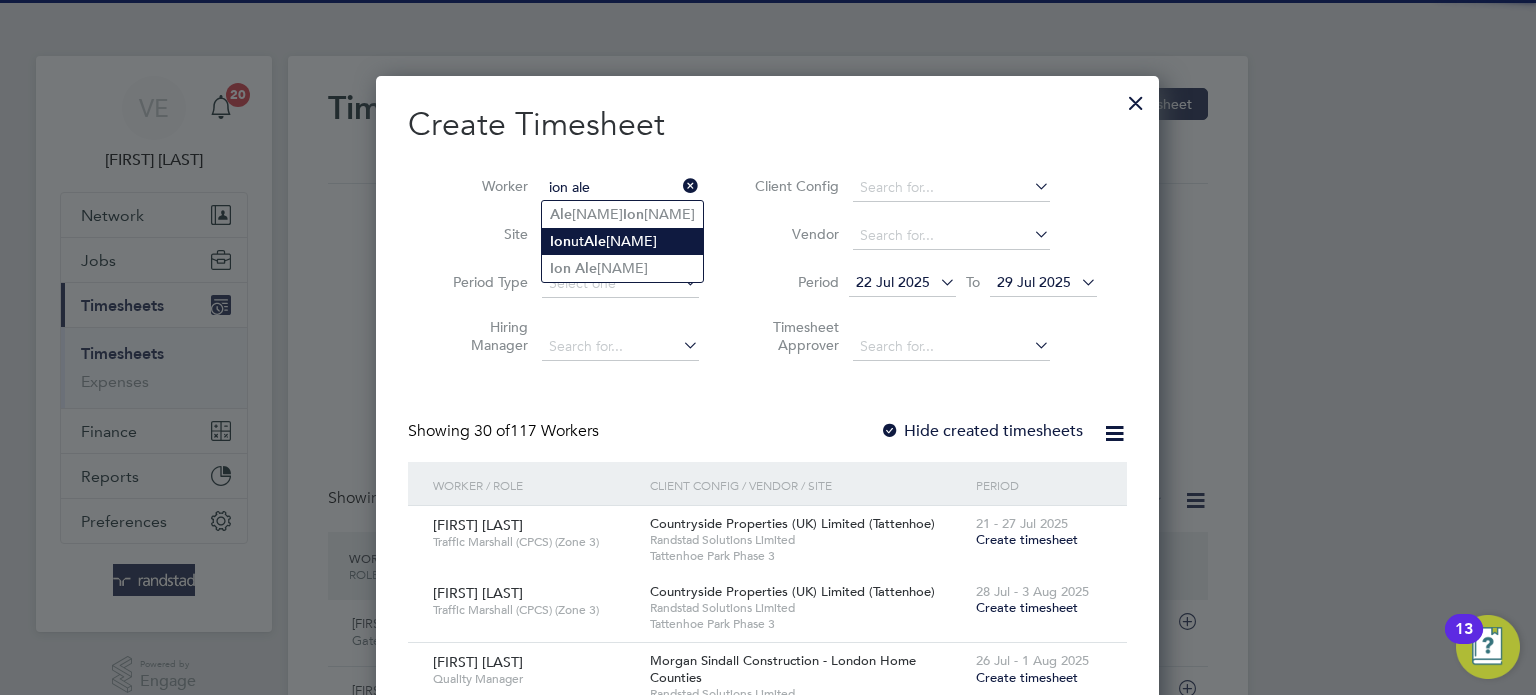 type on "ion ale" 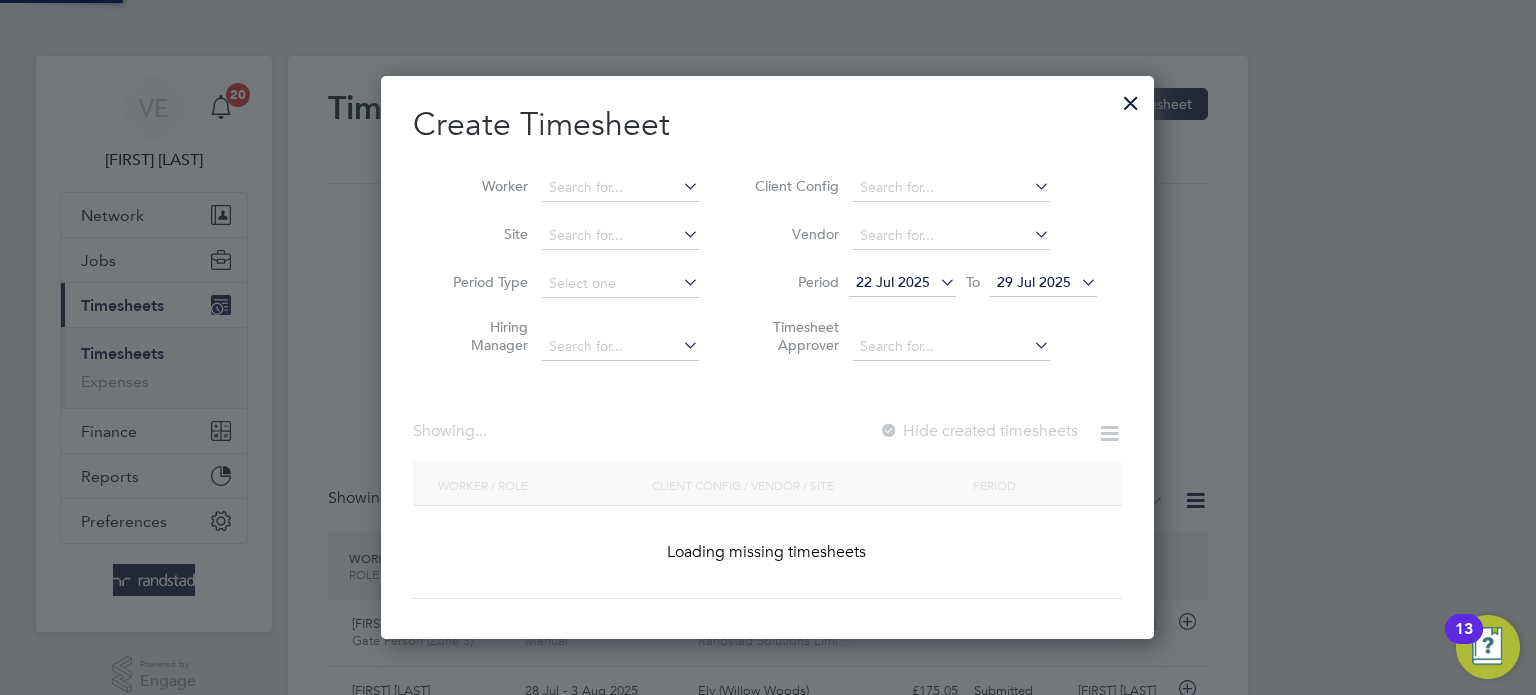 click on "Timesheets New Timesheet Timesheets I Follow All Timesheets Client Config   Vendor   Site   Position   Timesheet ID   Approved On
Select date
To
Select date
Approver     Period Type   Period
Select date
To
Select date
Filter Showing   30 of  134 Timesheets Status  Submitted  134  WORKER  / ROLE WORKER  / PERIOD PERIOD  / TYPE SITE  / VENDOR TOTAL   TOTAL  / STATUS STATUS APPROVER Ashley Terence Beckett Gate Person (Zone 3)   28 Jul - 3 Aug 2025 28 Jul - 3 Aug 2025 Manual Northstowe H5 Randstad Solutions Limi… £875.25 Submitted Submitted Andy Pearce Jason Landels Gate Person (Zone 3)   28 Jul - 3 Aug 2025 28 Jul - 3 Aug 2025 Manual Ely (Willow Woods) Randstad Solutions Limi… £175.05 Submitted Submitted Andy Pearce Keely Watson-Stanhope Welfare Labourer (Zone 1)   28 Jul - 3 Aug 2025 28 Jul - 3 Aug 2025 Manual Calverley Close Randstad Solutions Limi… £415.20 Submitted Submitted Frank Watson Quintino Mendes Vaz General Labourer (Zone 3)   Manual £849.60" 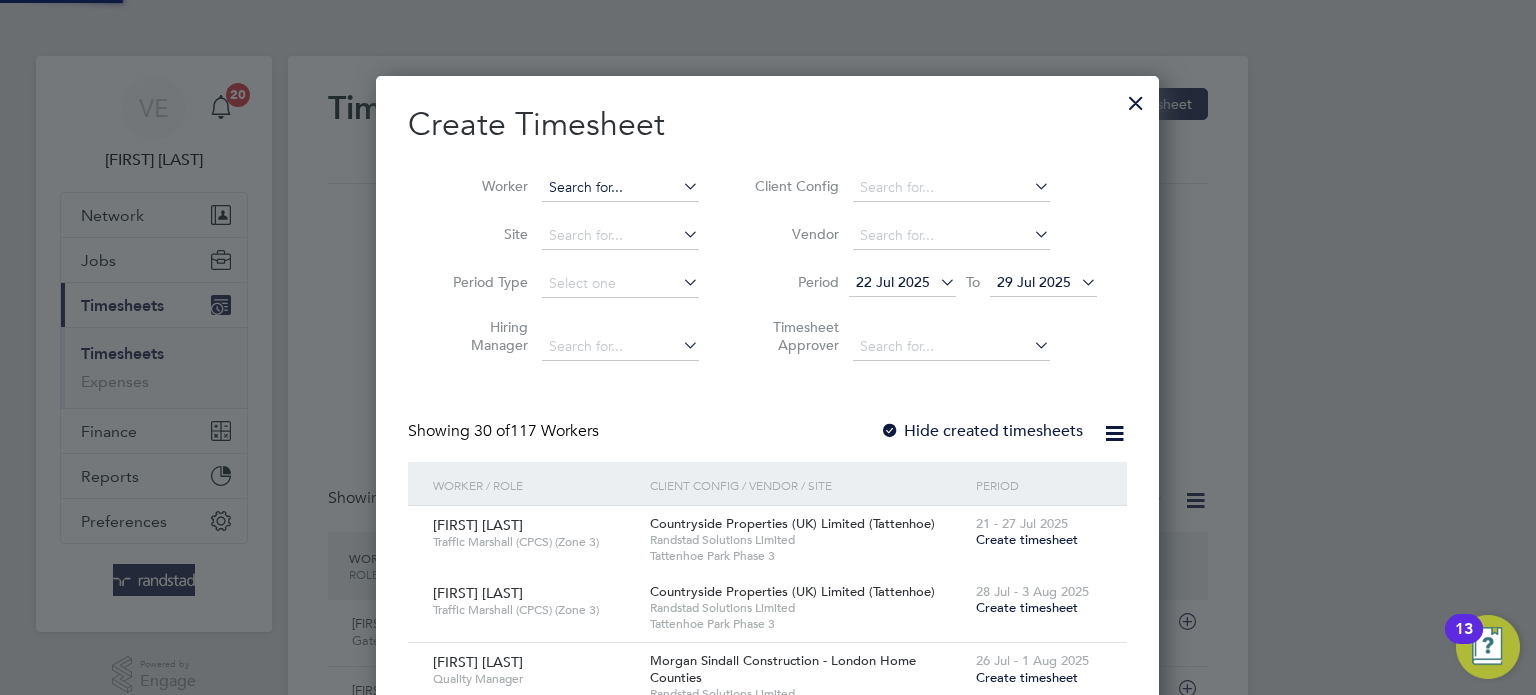 click at bounding box center (620, 188) 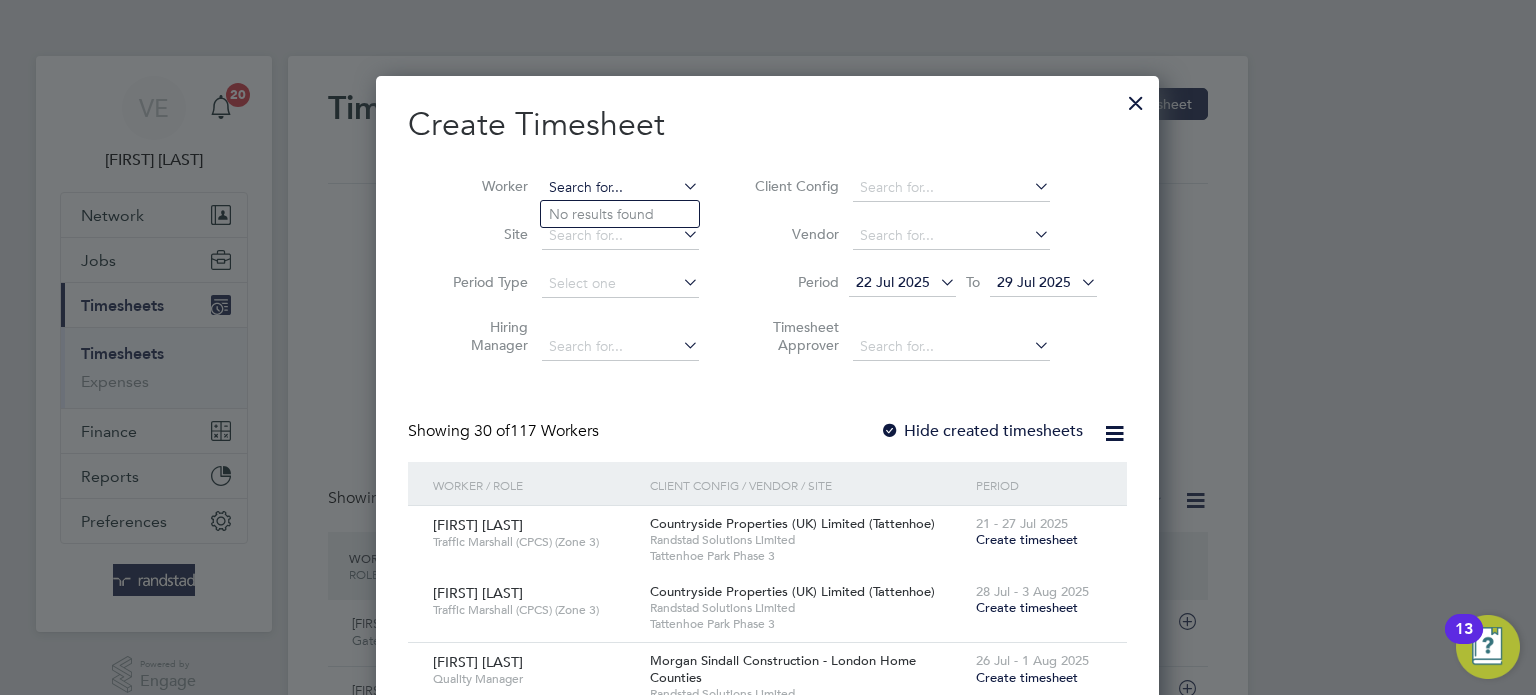 type on "o" 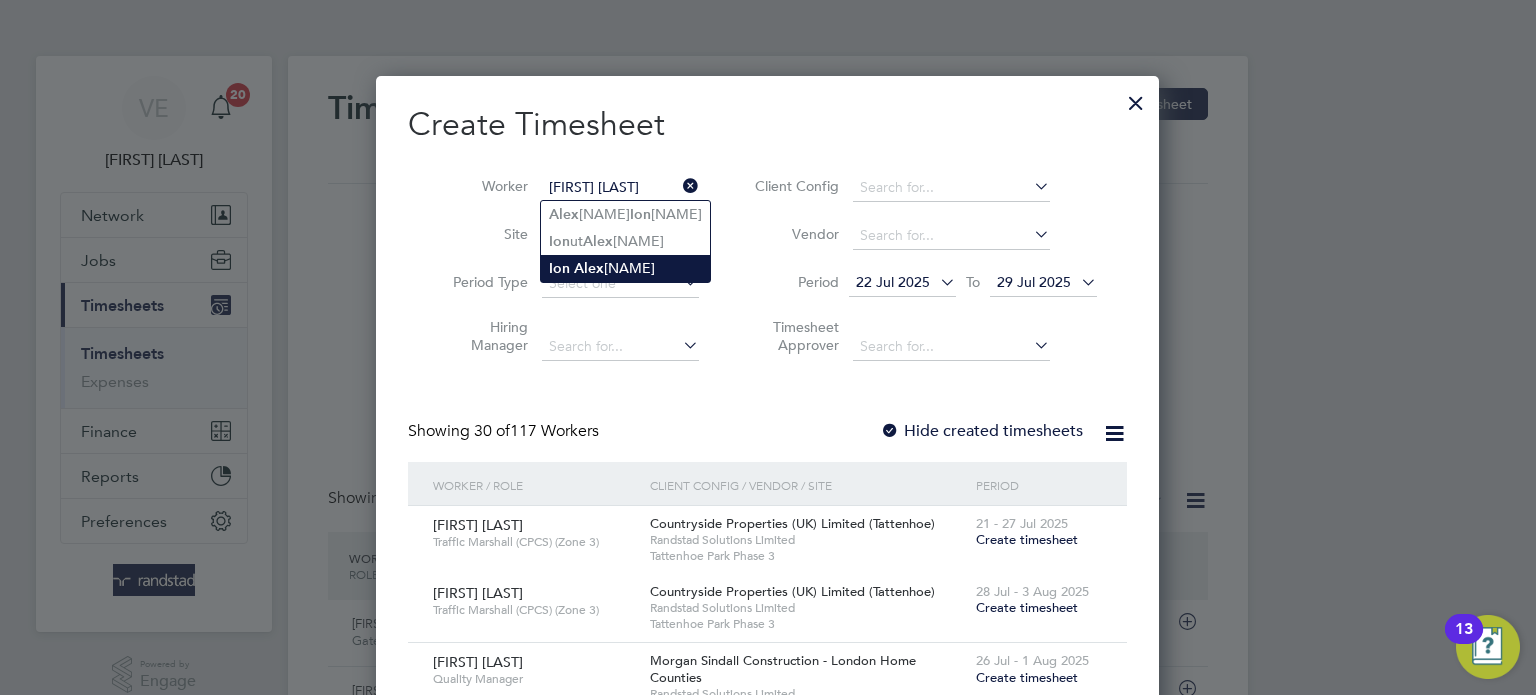 click on "Ion   Alex andru" 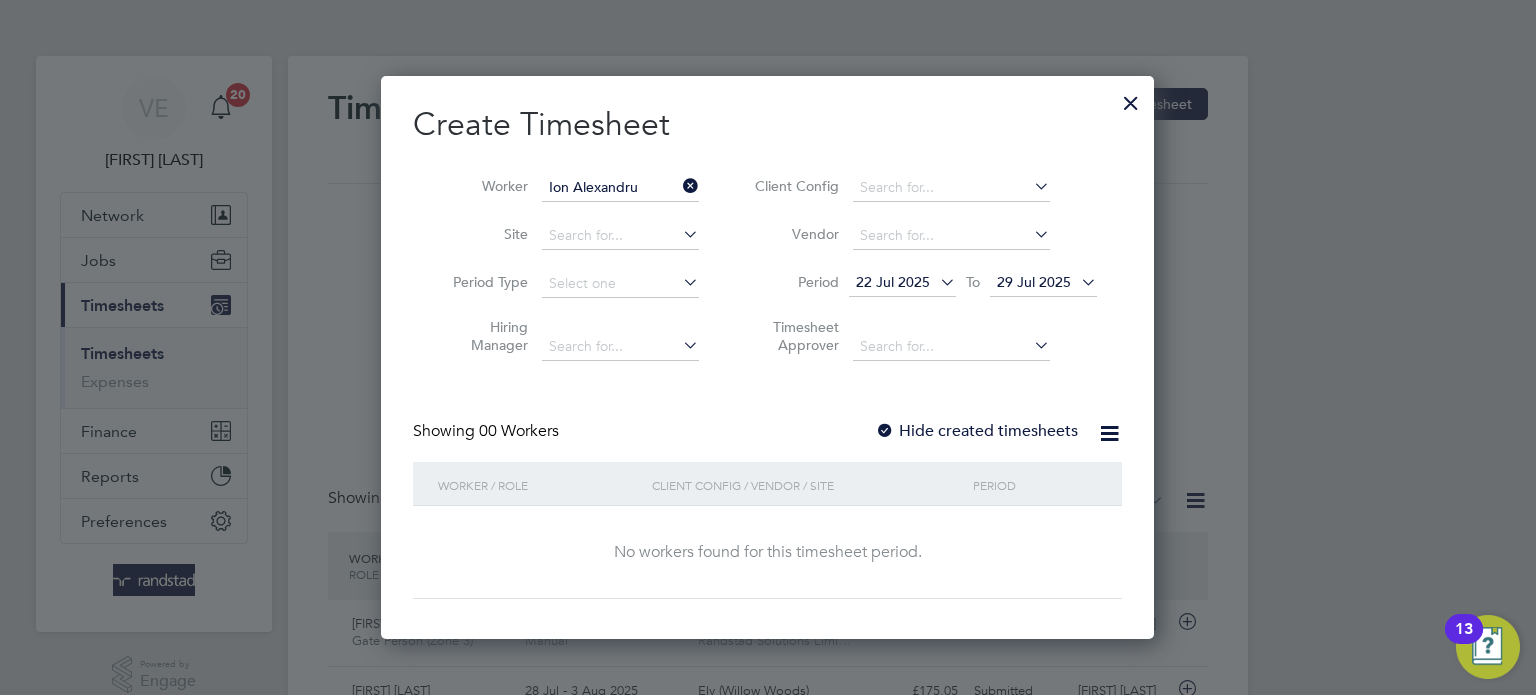 click on "Hide created timesheets" at bounding box center (976, 431) 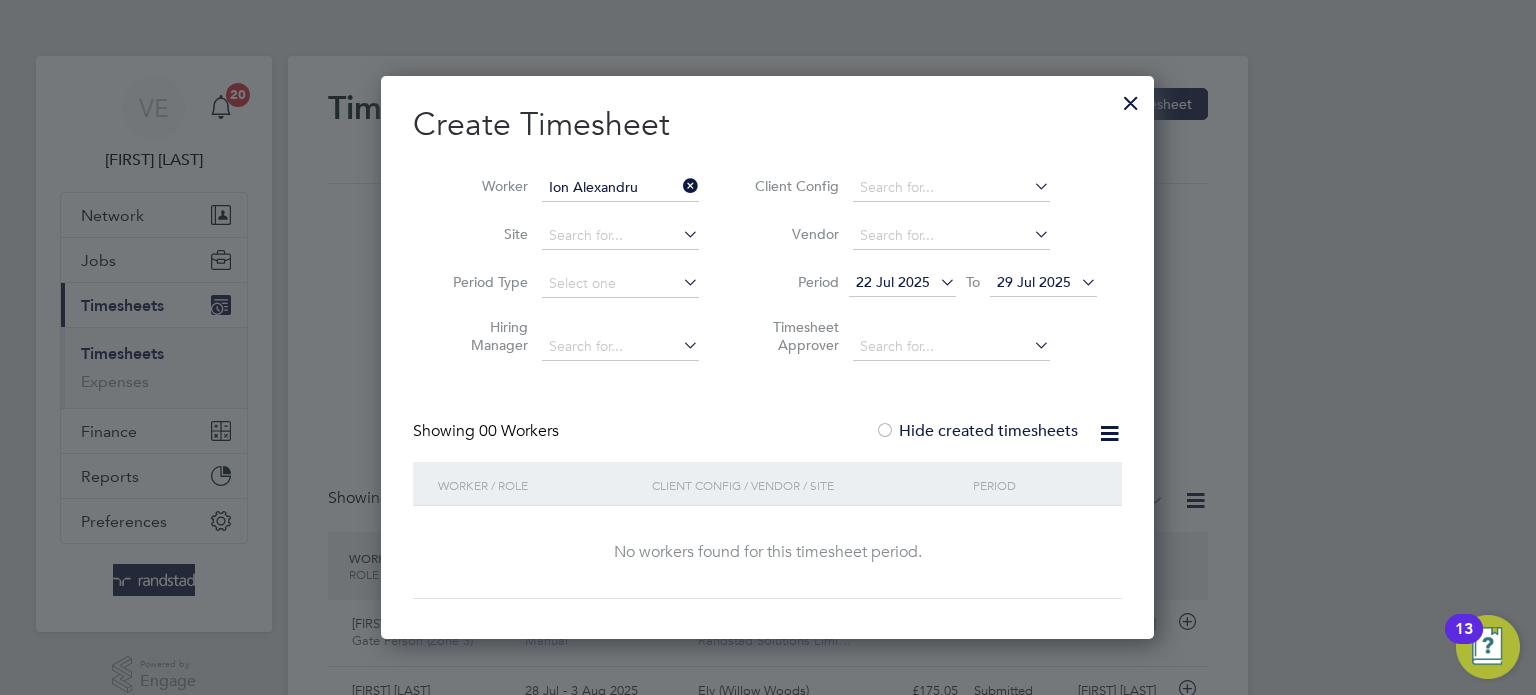 click on "Period
22 Jul 2025
To
29 Jul 2025" at bounding box center [923, 284] 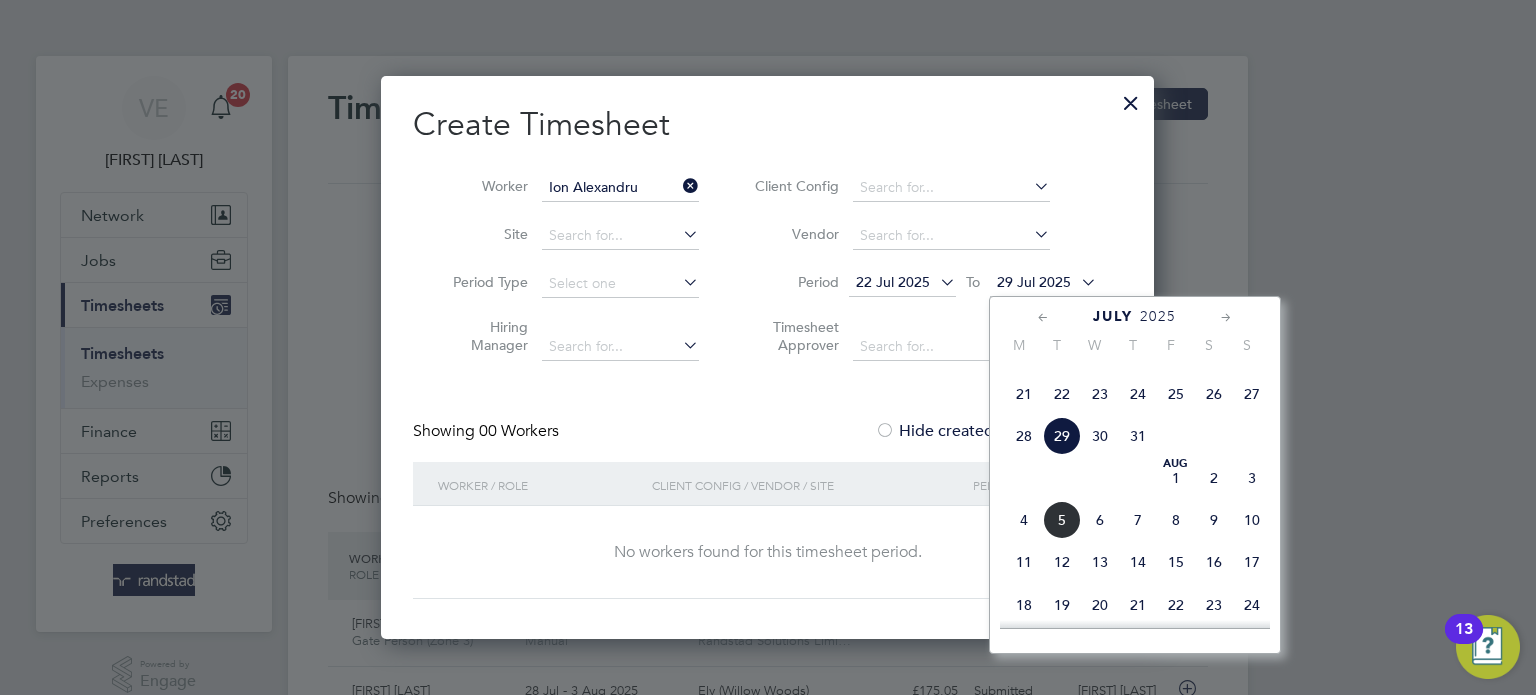 click on "3" 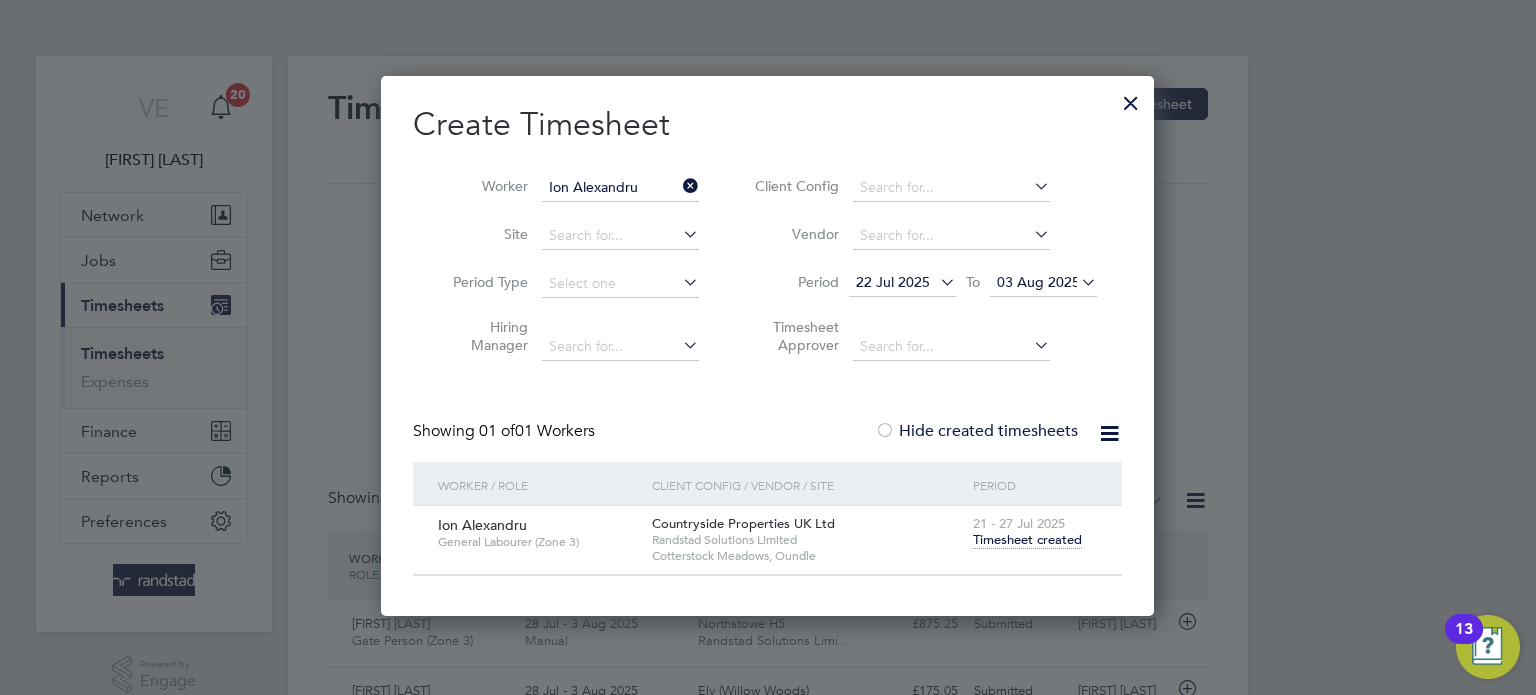 click on "Timesheet created" at bounding box center [1027, 540] 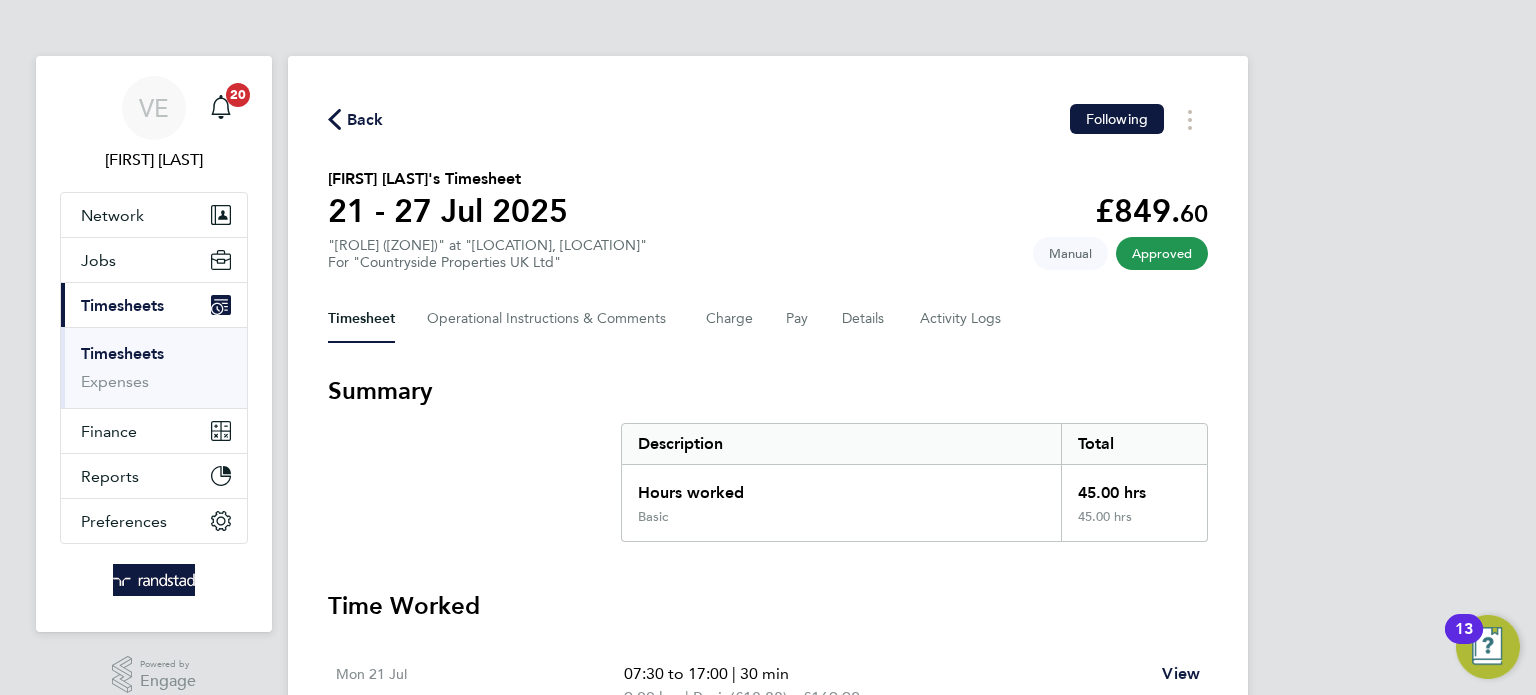 click on "Back" 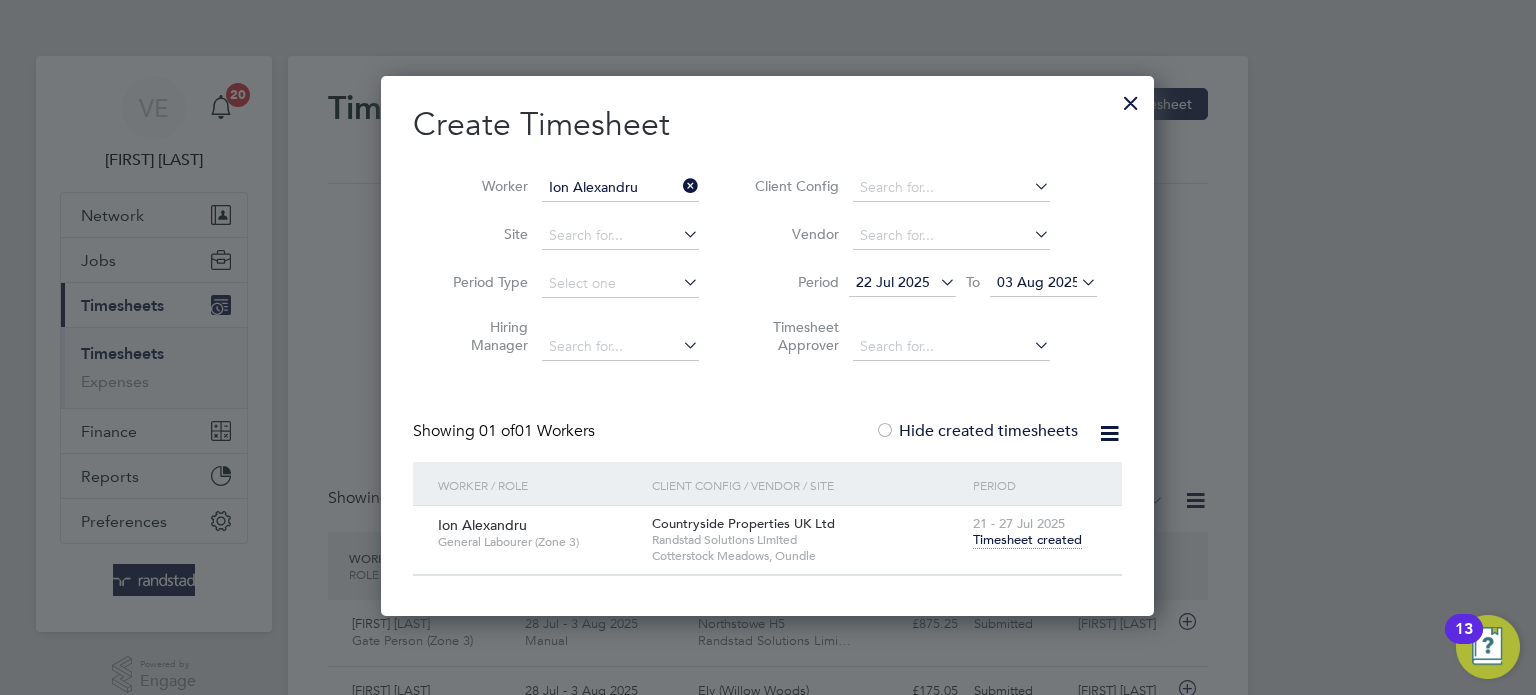 click at bounding box center (1131, 98) 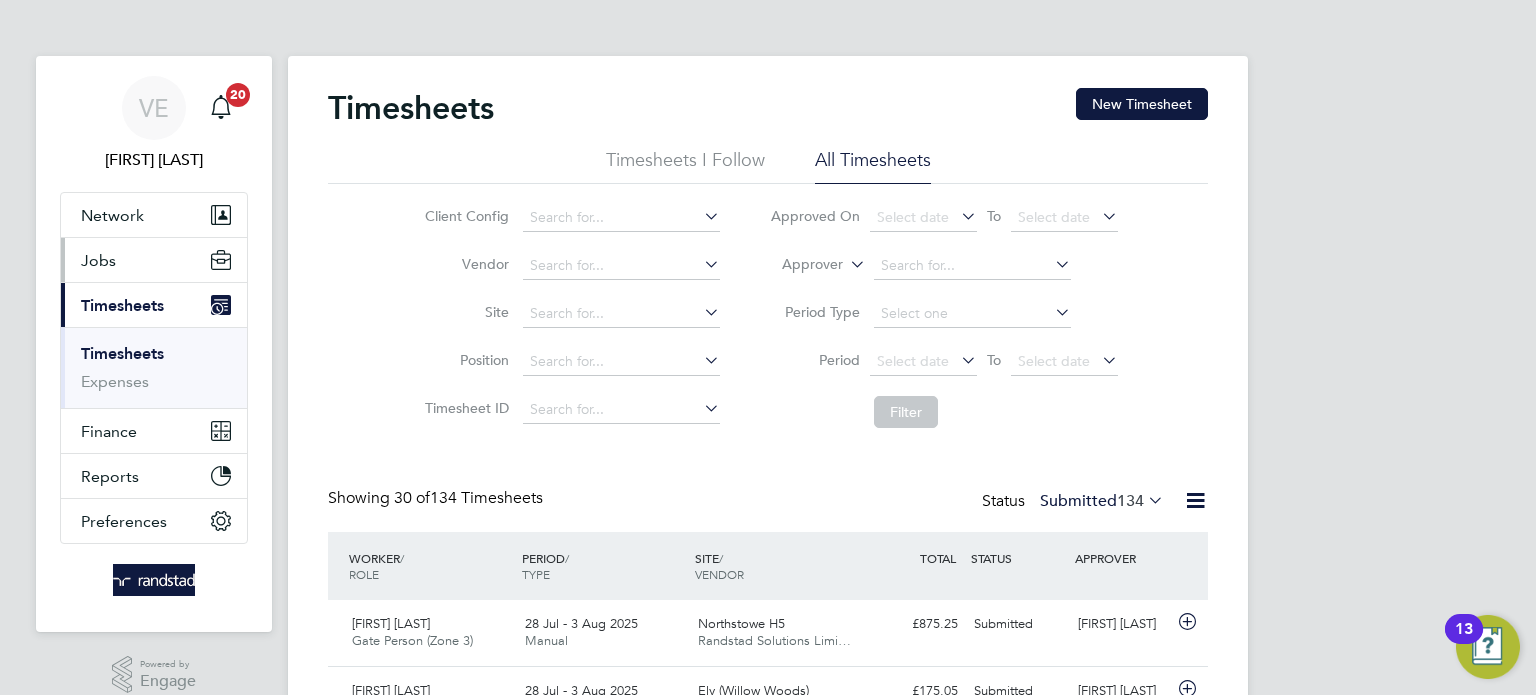 click on "Jobs" at bounding box center (154, 260) 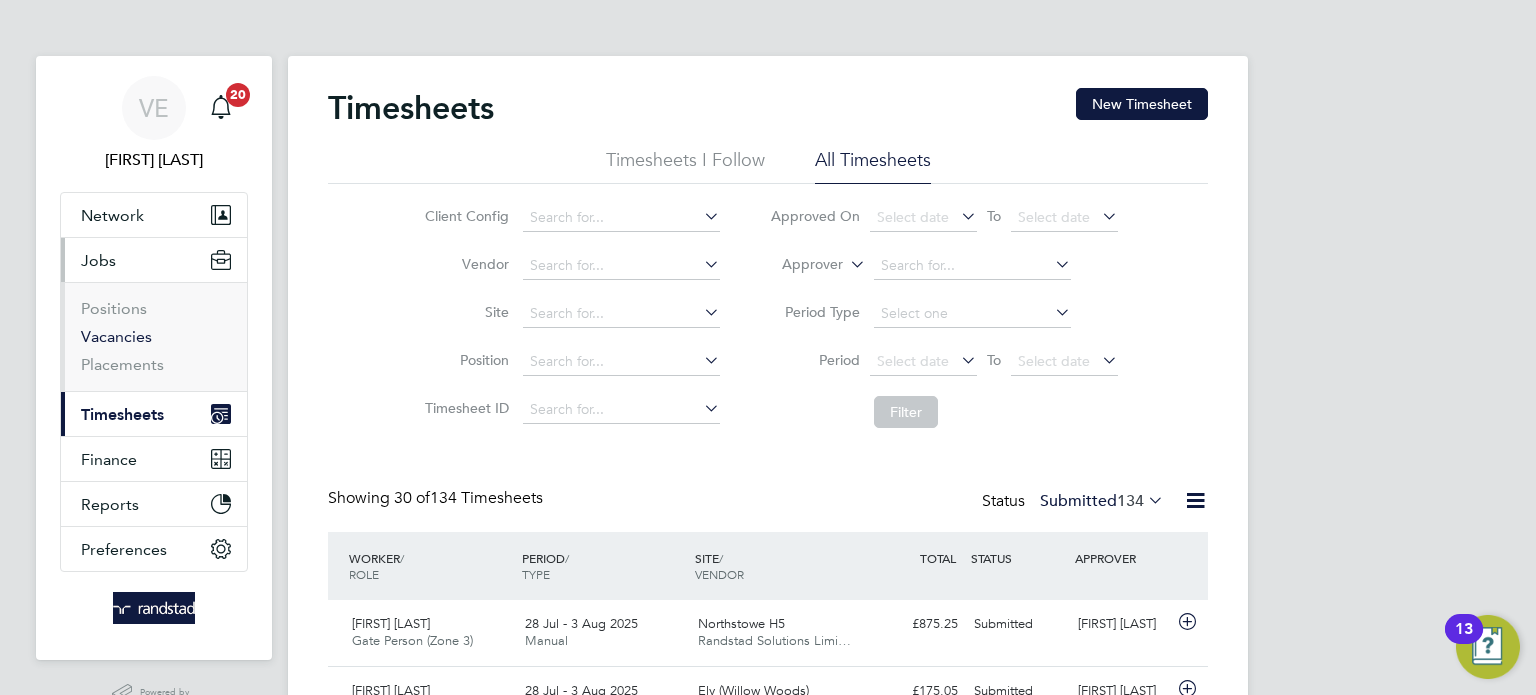 click on "Vacancies" at bounding box center [116, 336] 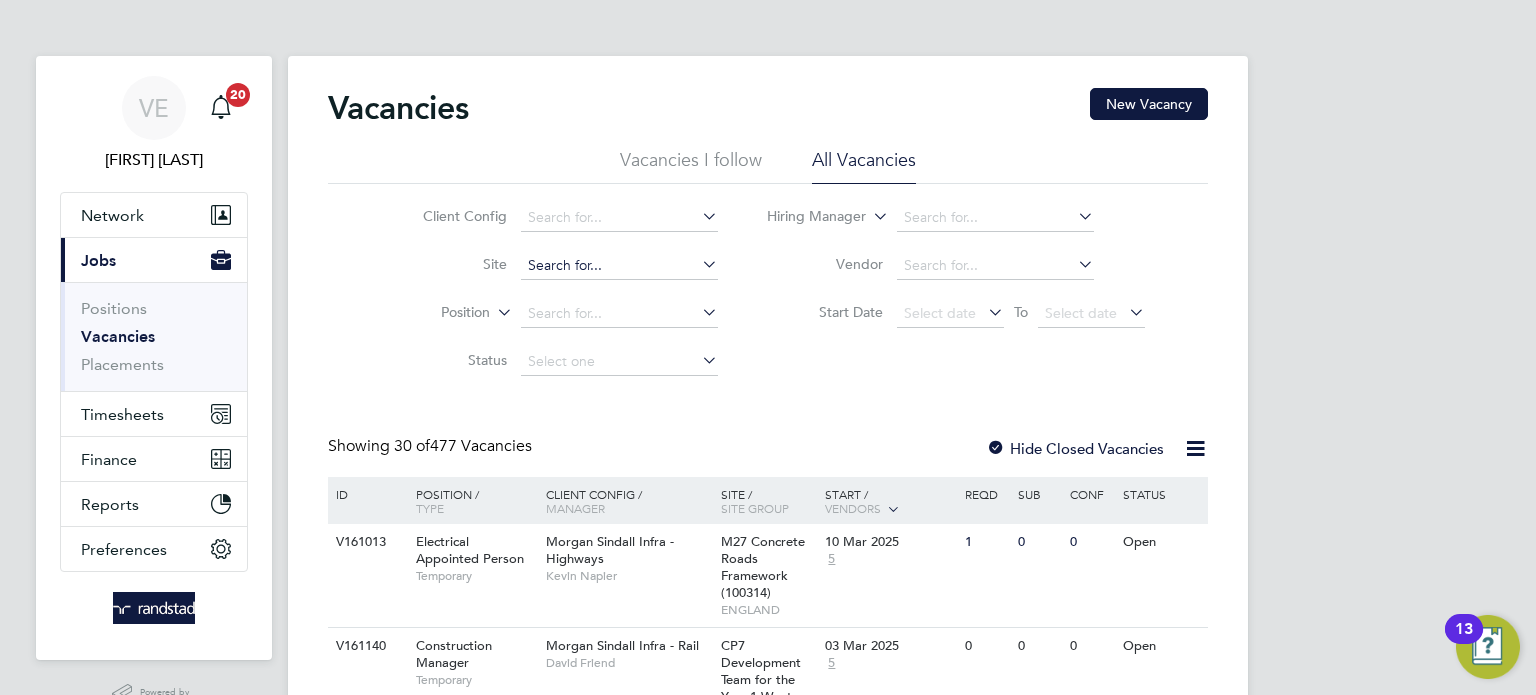 click 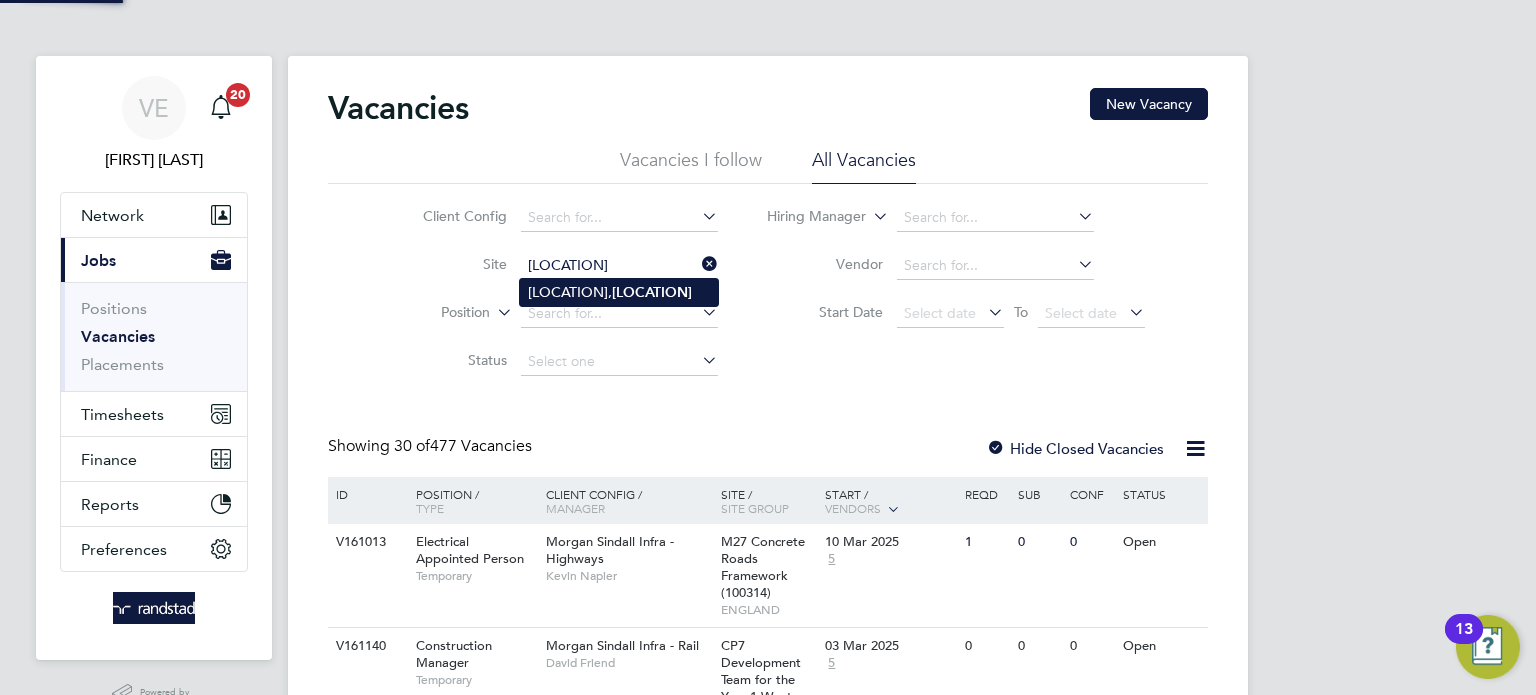 click on "Milestone Park,  Burwell" 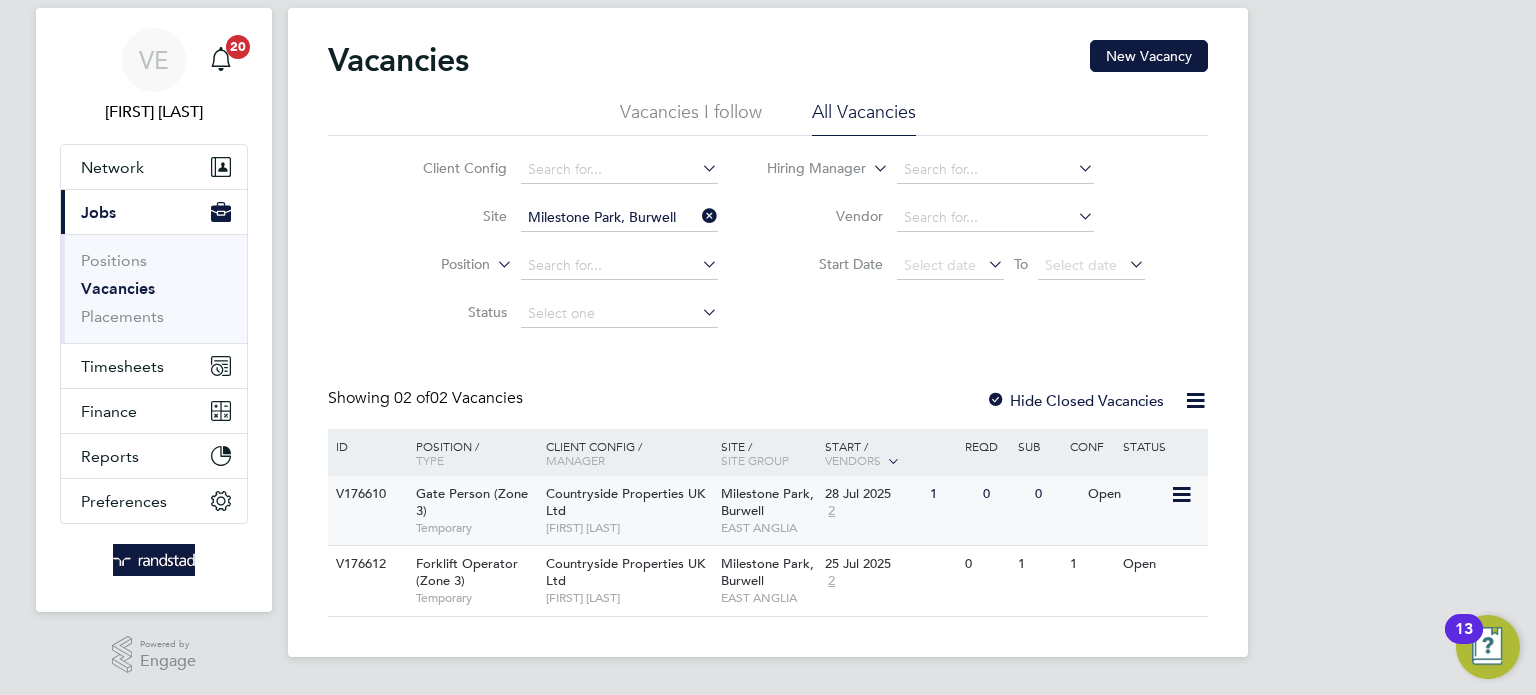 click on "Countryside Properties UK Ltd   Mike Rose" 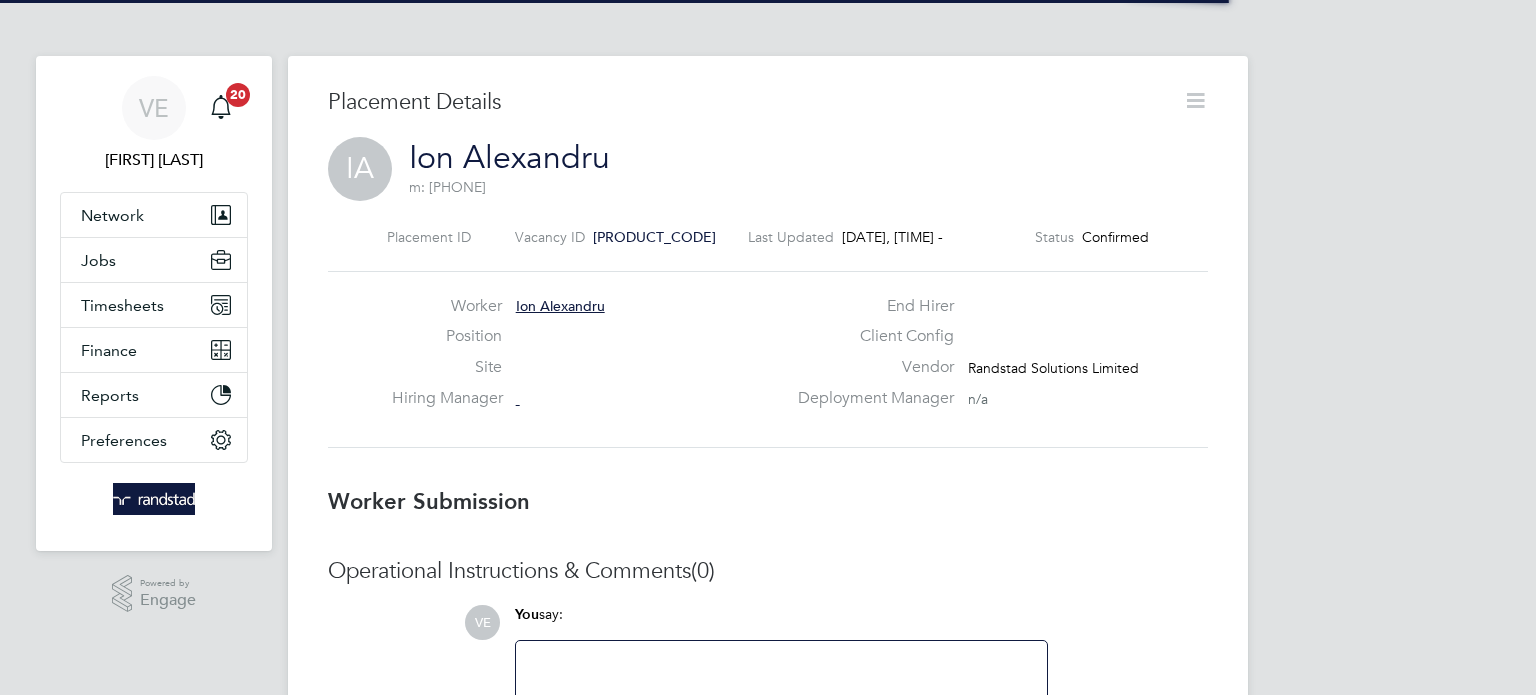 scroll, scrollTop: 0, scrollLeft: 0, axis: both 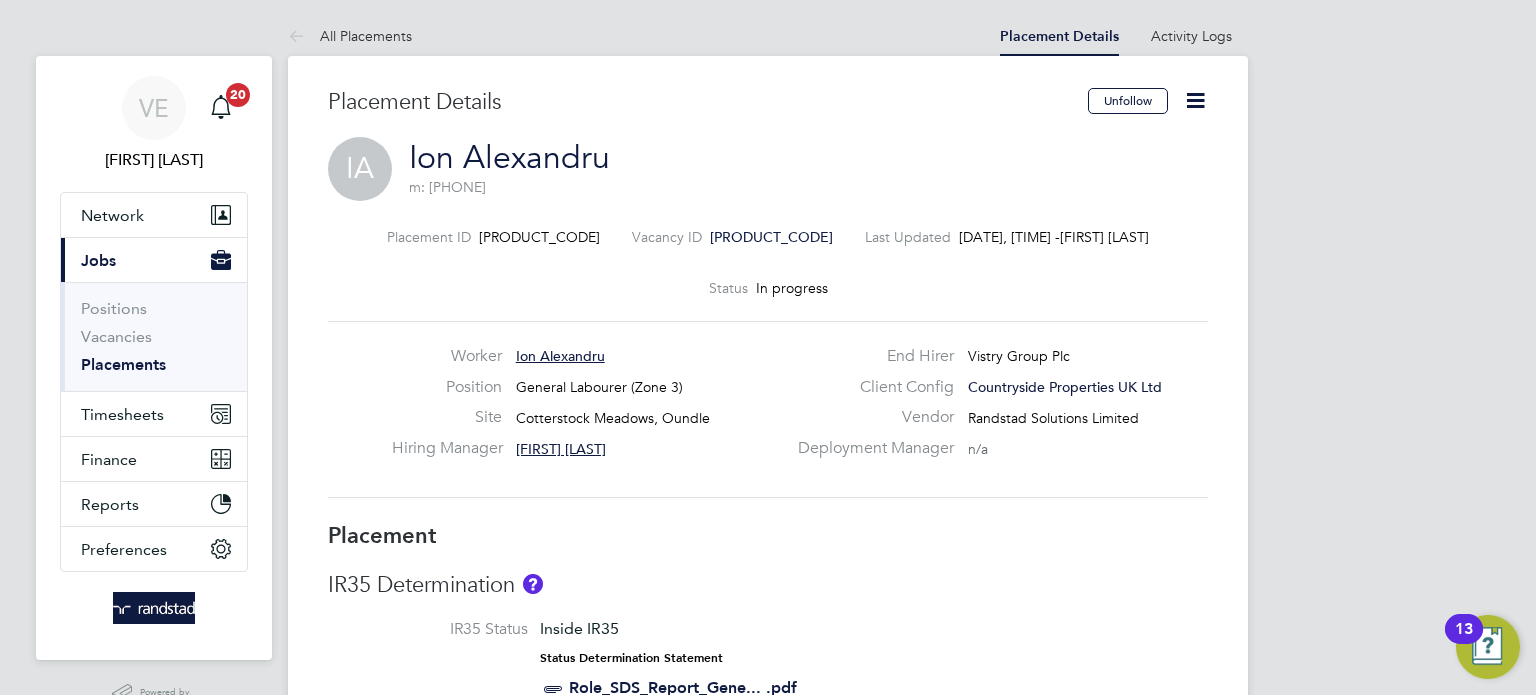 click on "V0154146" 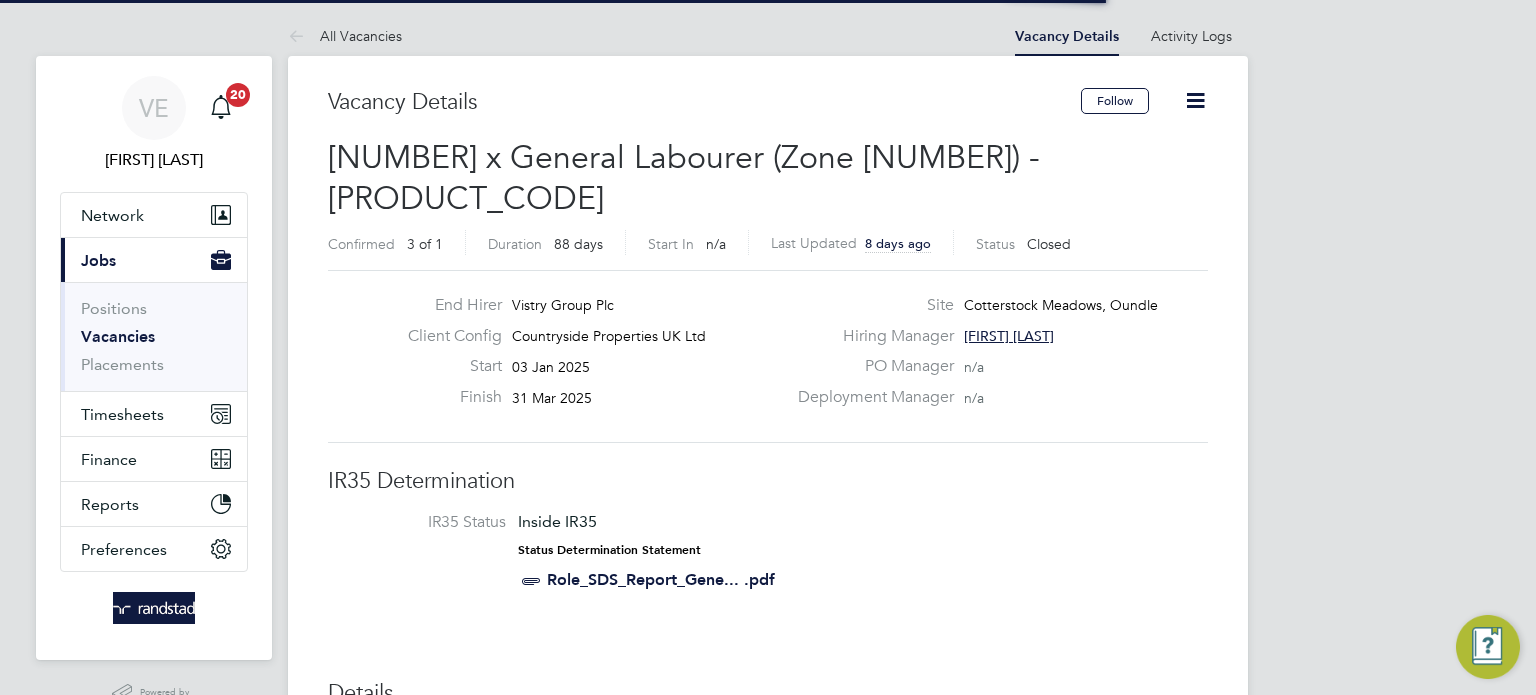 scroll, scrollTop: 10, scrollLeft: 9, axis: both 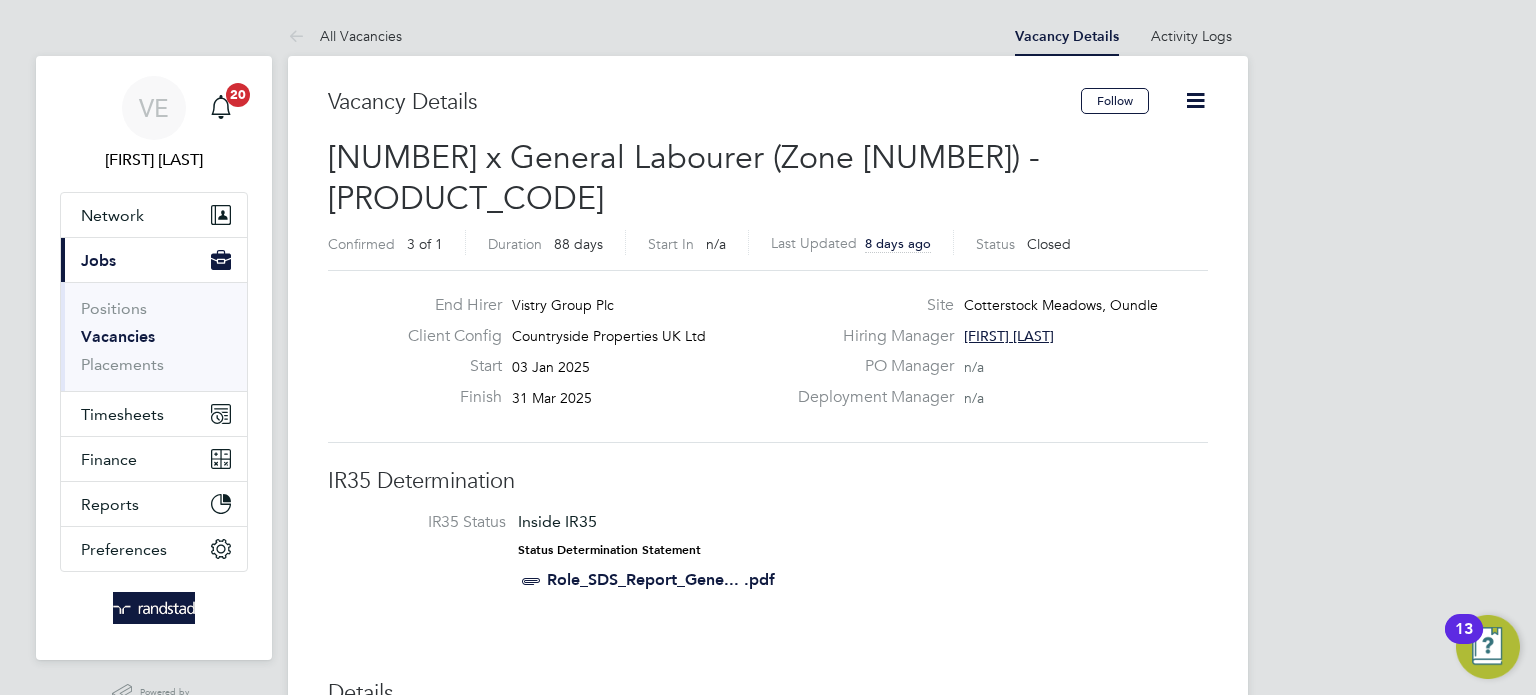 click 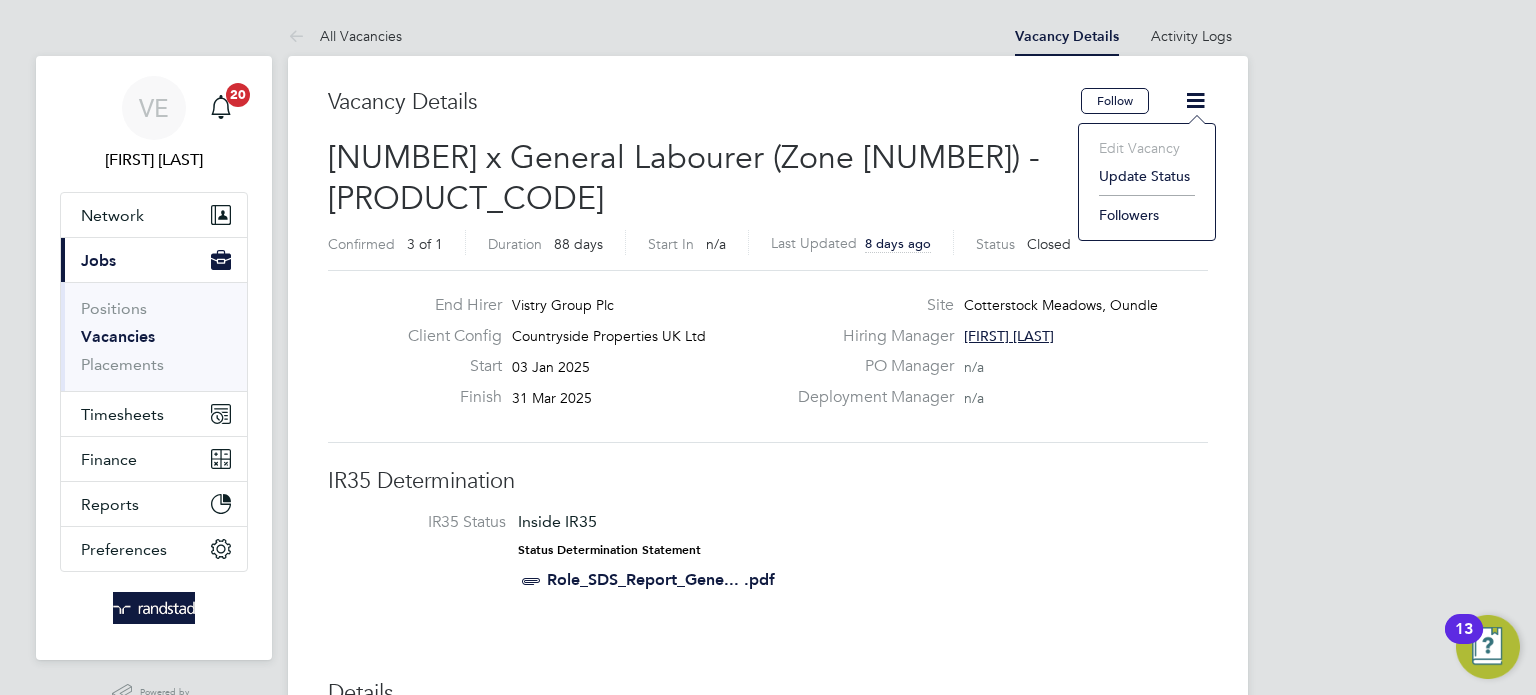 click on "Update Status" 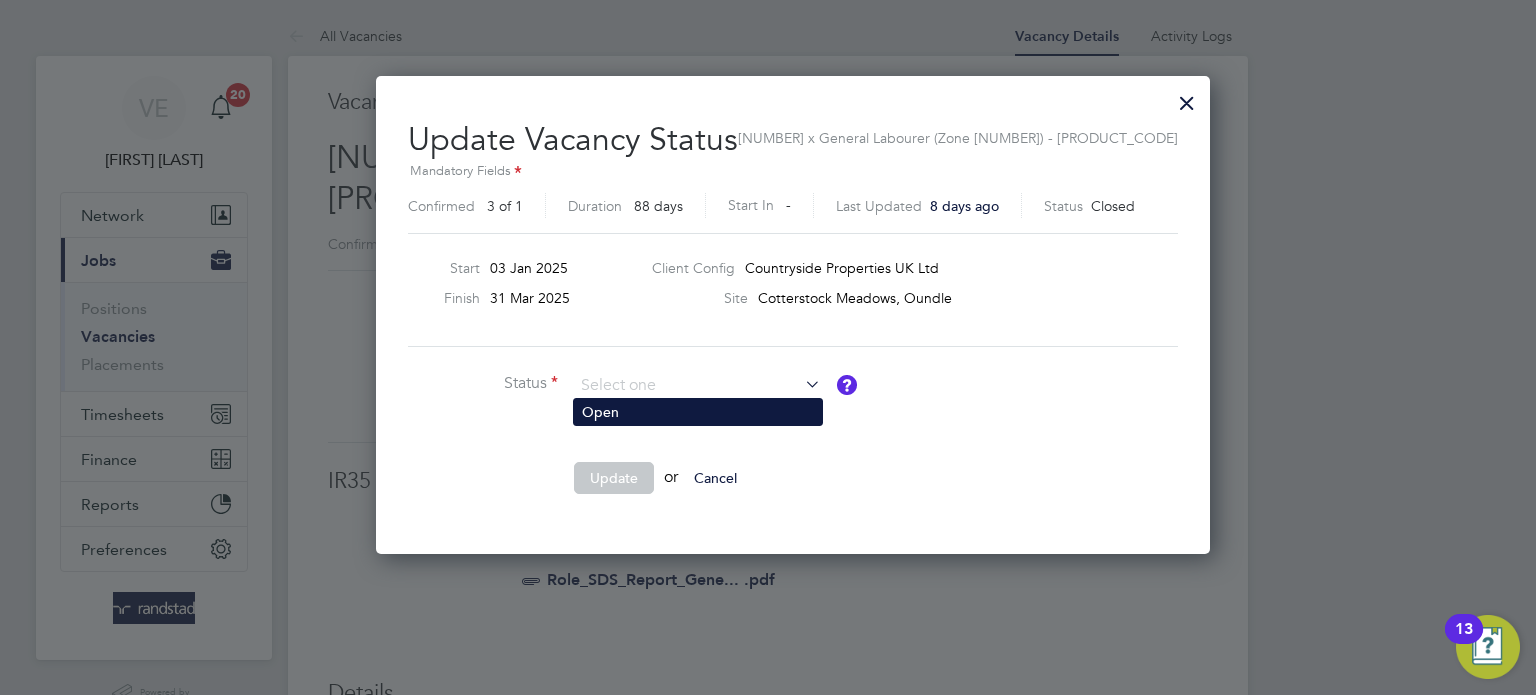 click on "Open" 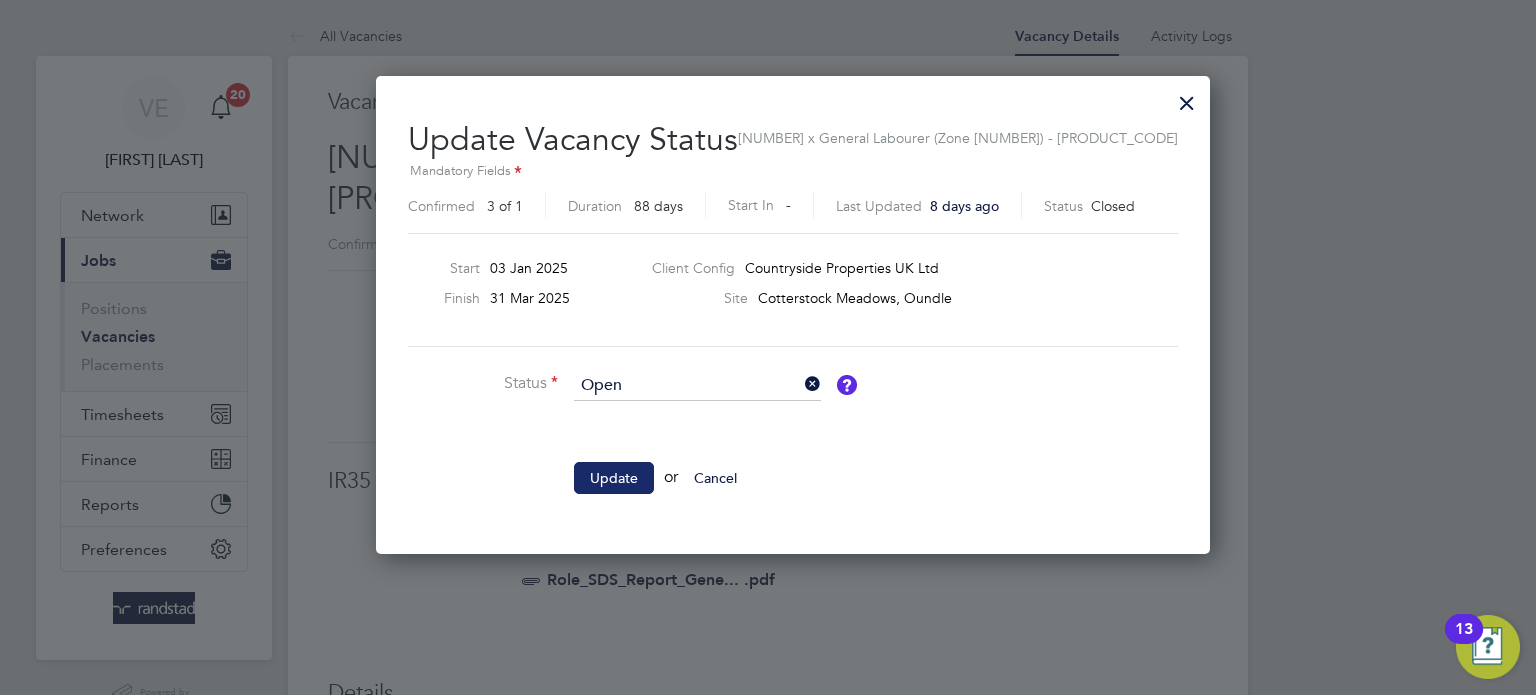 click on "Update" at bounding box center [614, 478] 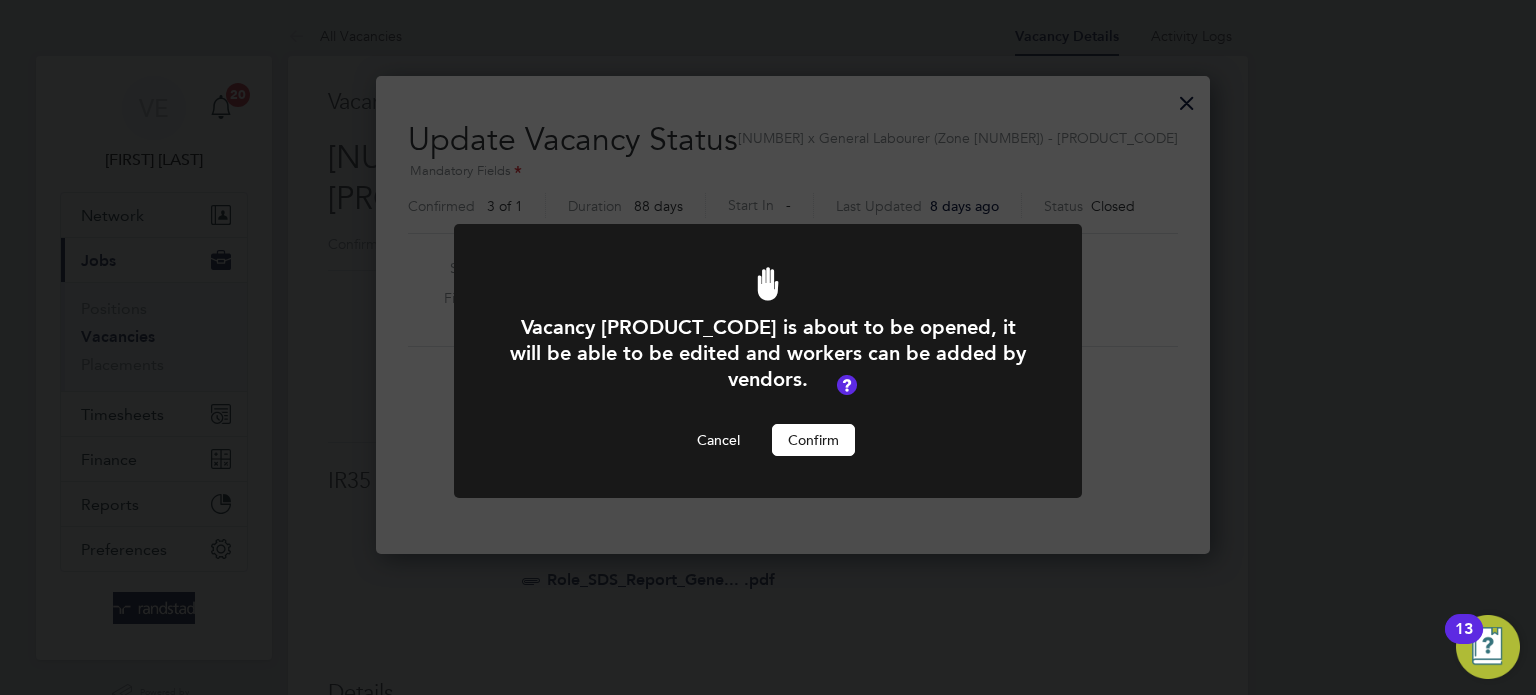 click on "Confirm" at bounding box center (813, 440) 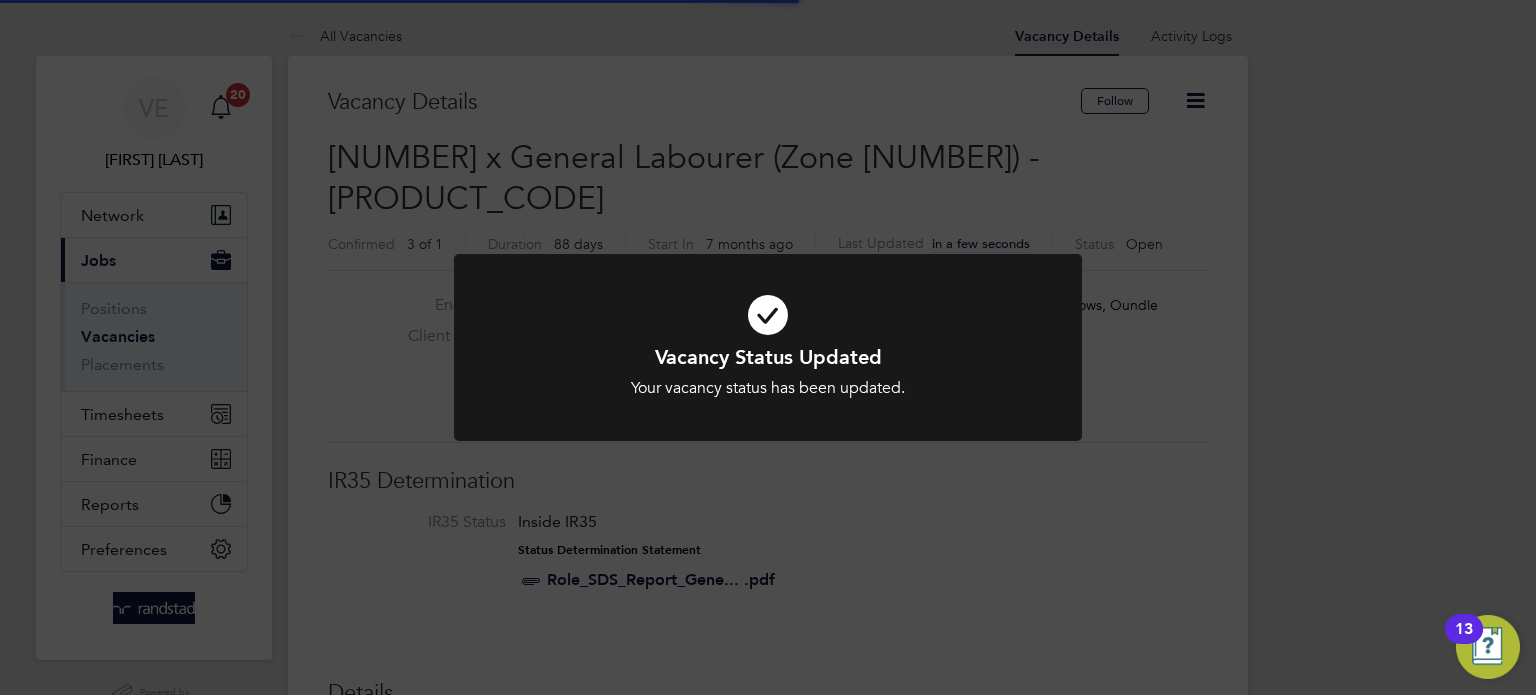 drag, startPoint x: 909, startPoint y: 473, endPoint x: 909, endPoint y: 456, distance: 17 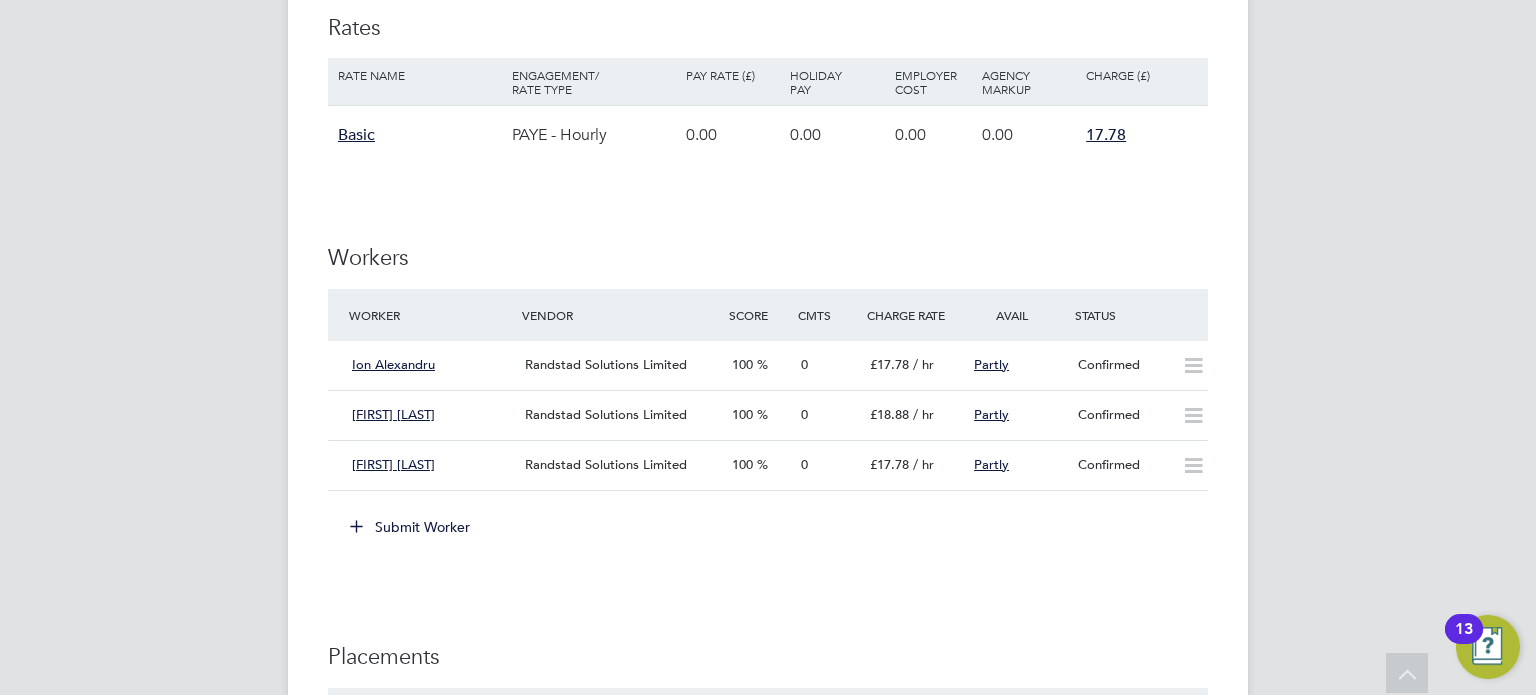 click on "Submit Worker" 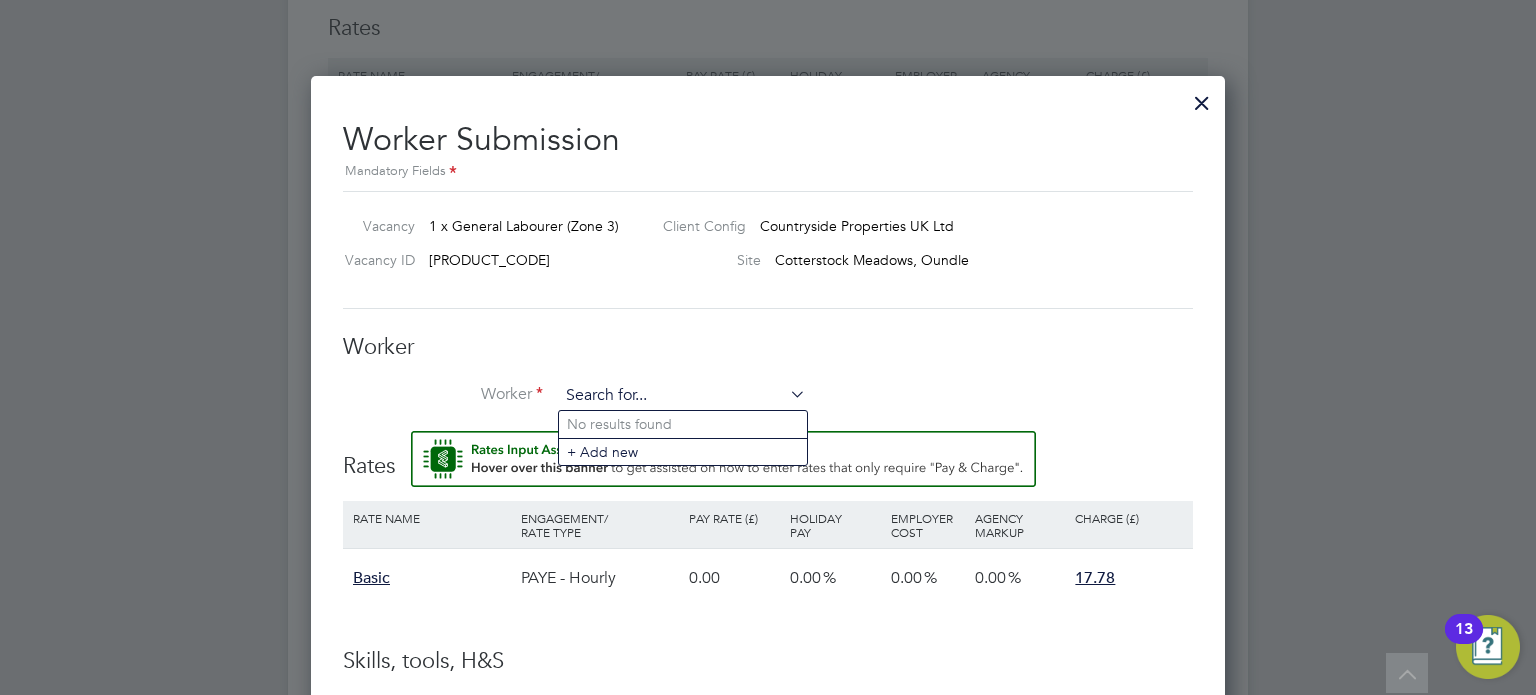 click at bounding box center [682, 396] 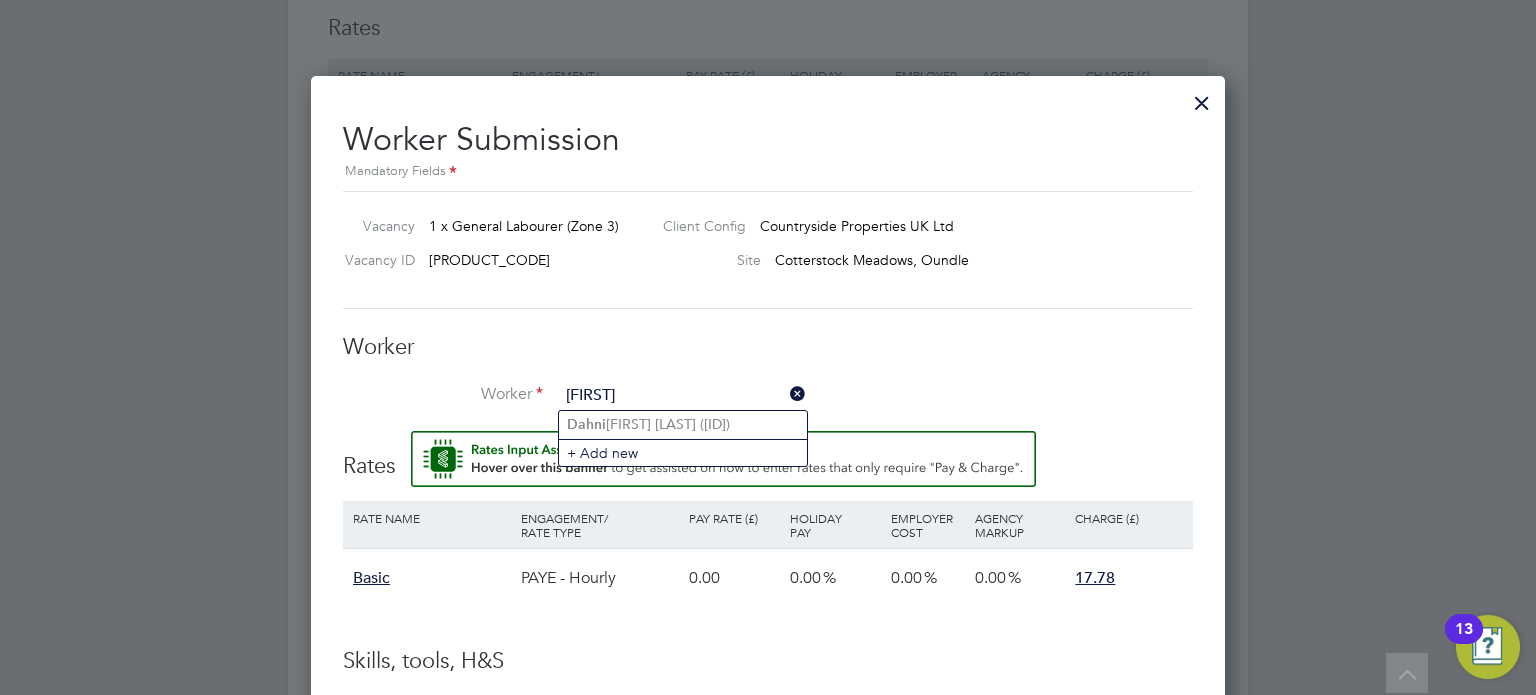 type on "[FIRST]" 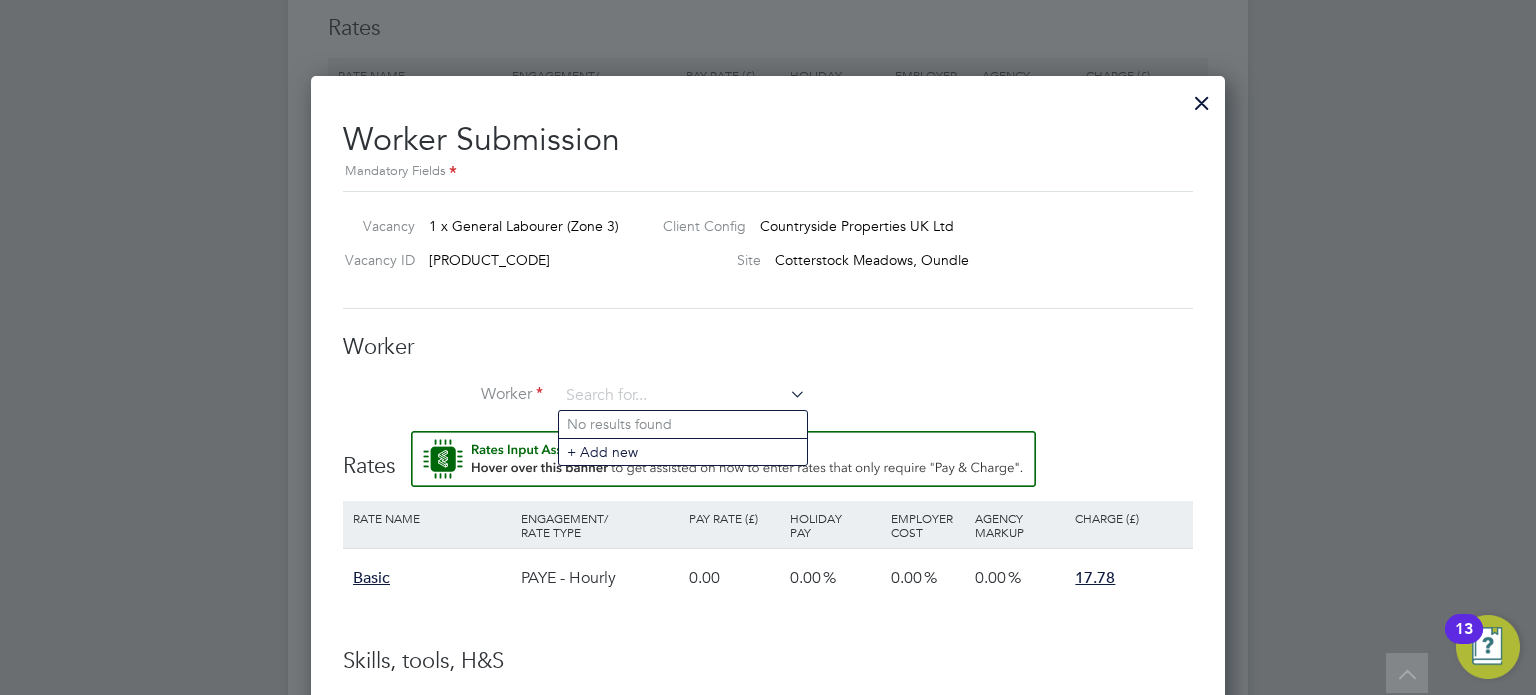 click on "No results found + Add new" 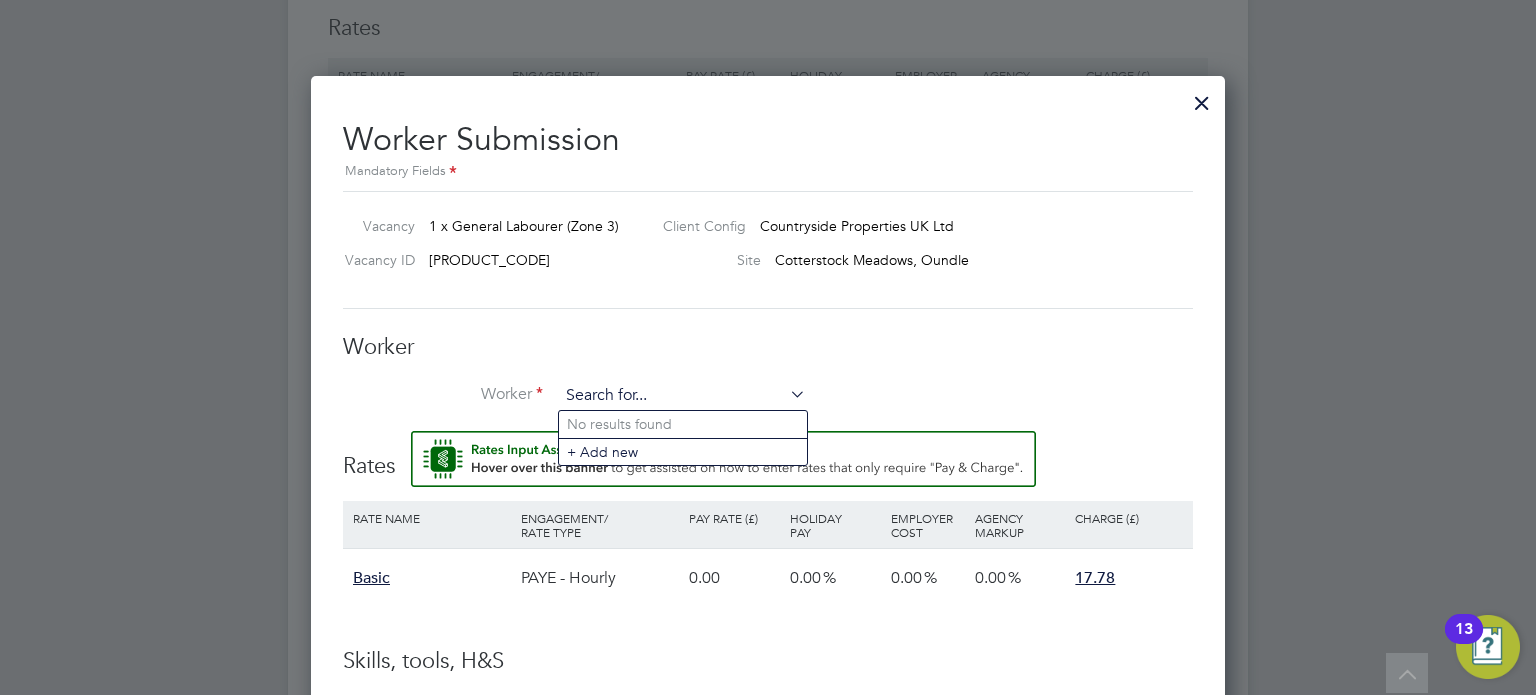 click at bounding box center [682, 396] 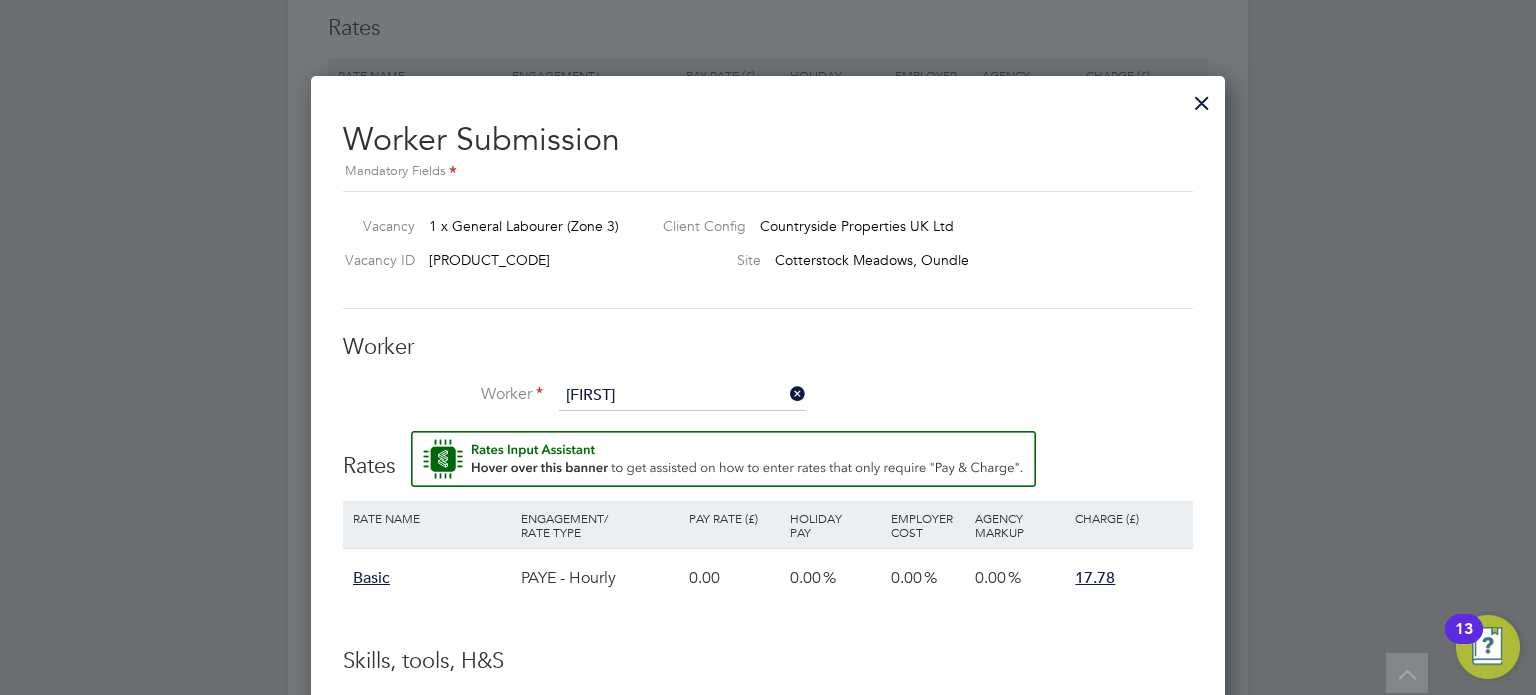 drag, startPoint x: 642, startPoint y: 424, endPoint x: 708, endPoint y: 444, distance: 68.96376 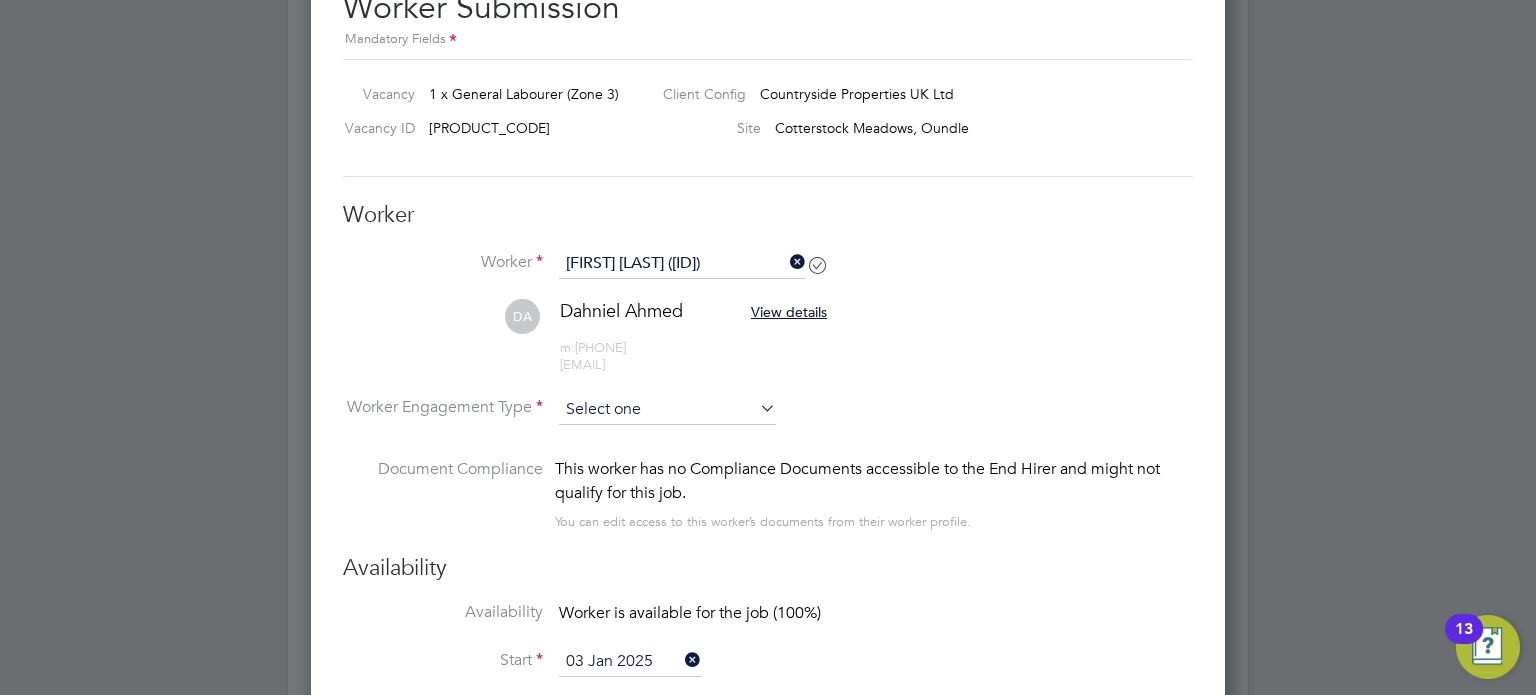 click at bounding box center [667, 410] 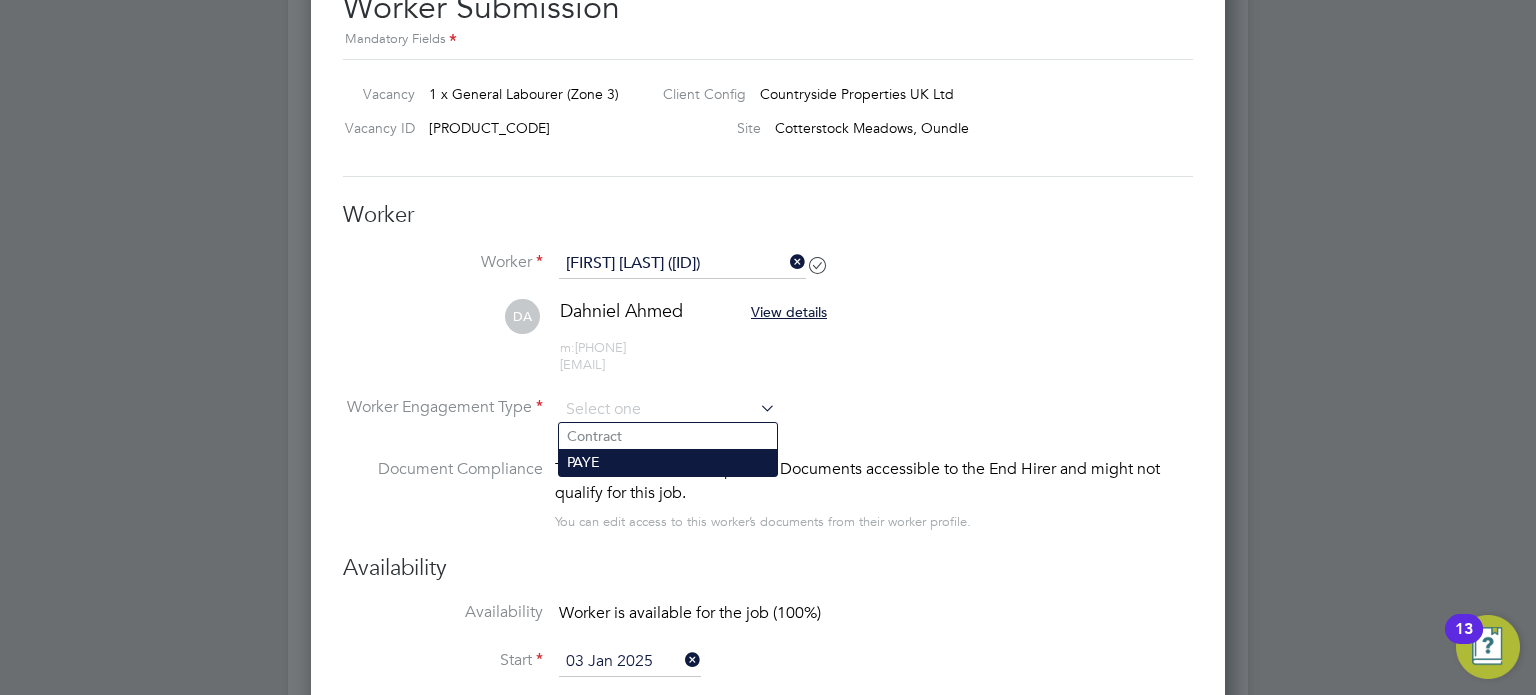 click on "PAYE" 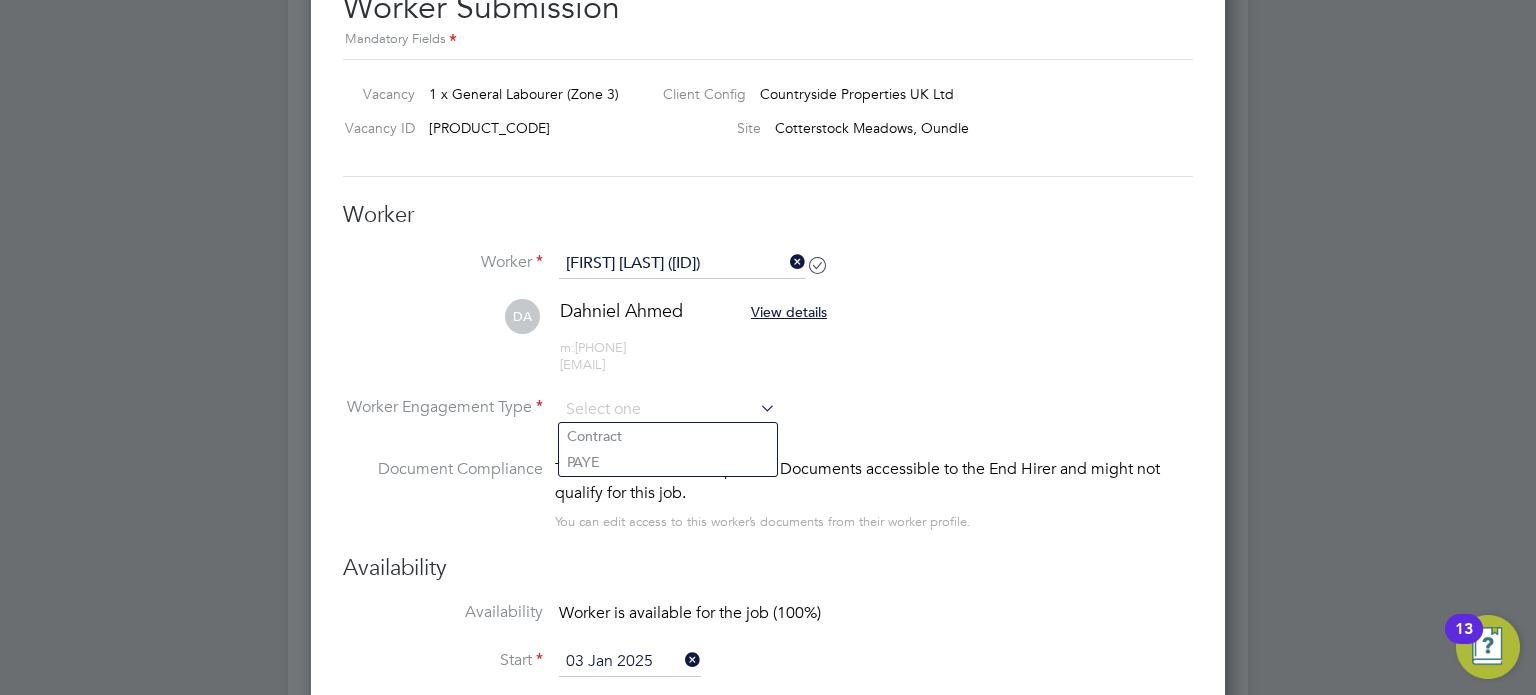 type on "PAYE" 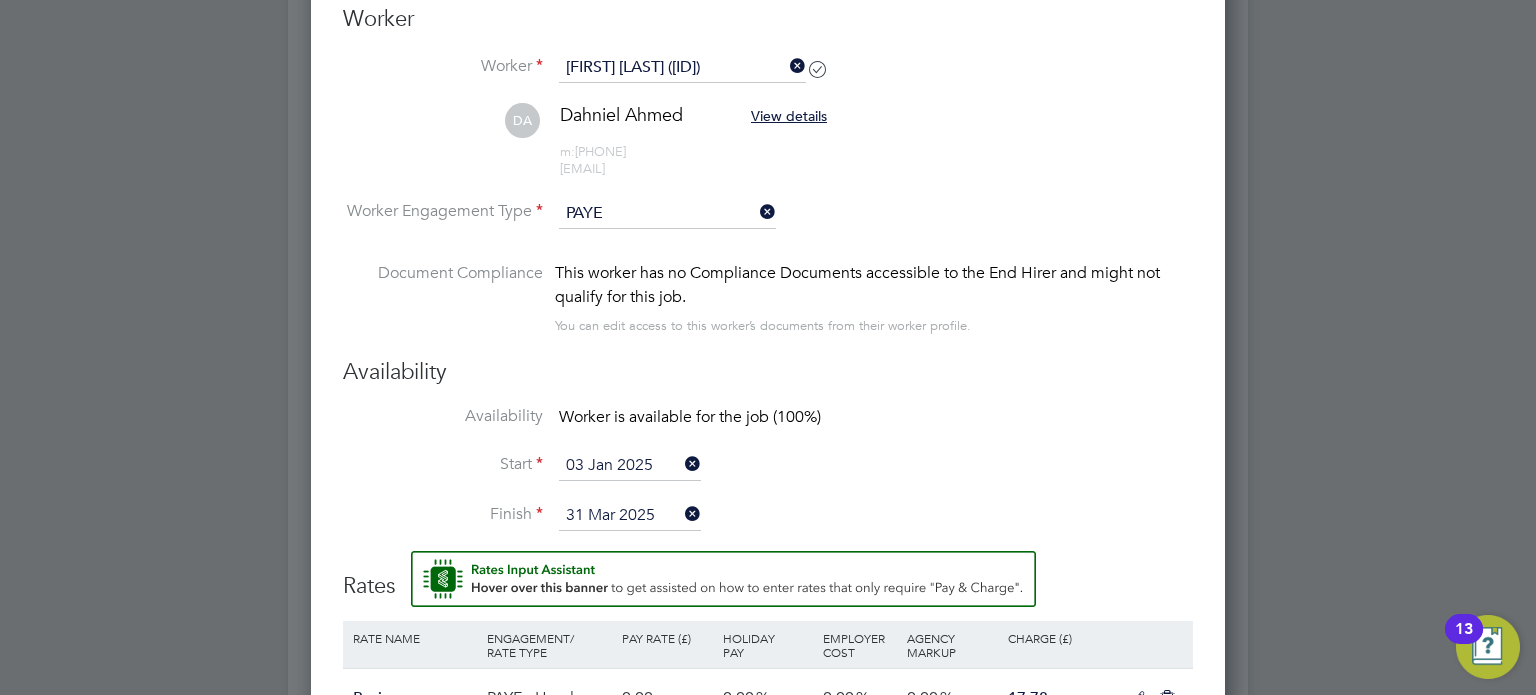 click on "03 Jan 2025" at bounding box center [630, 466] 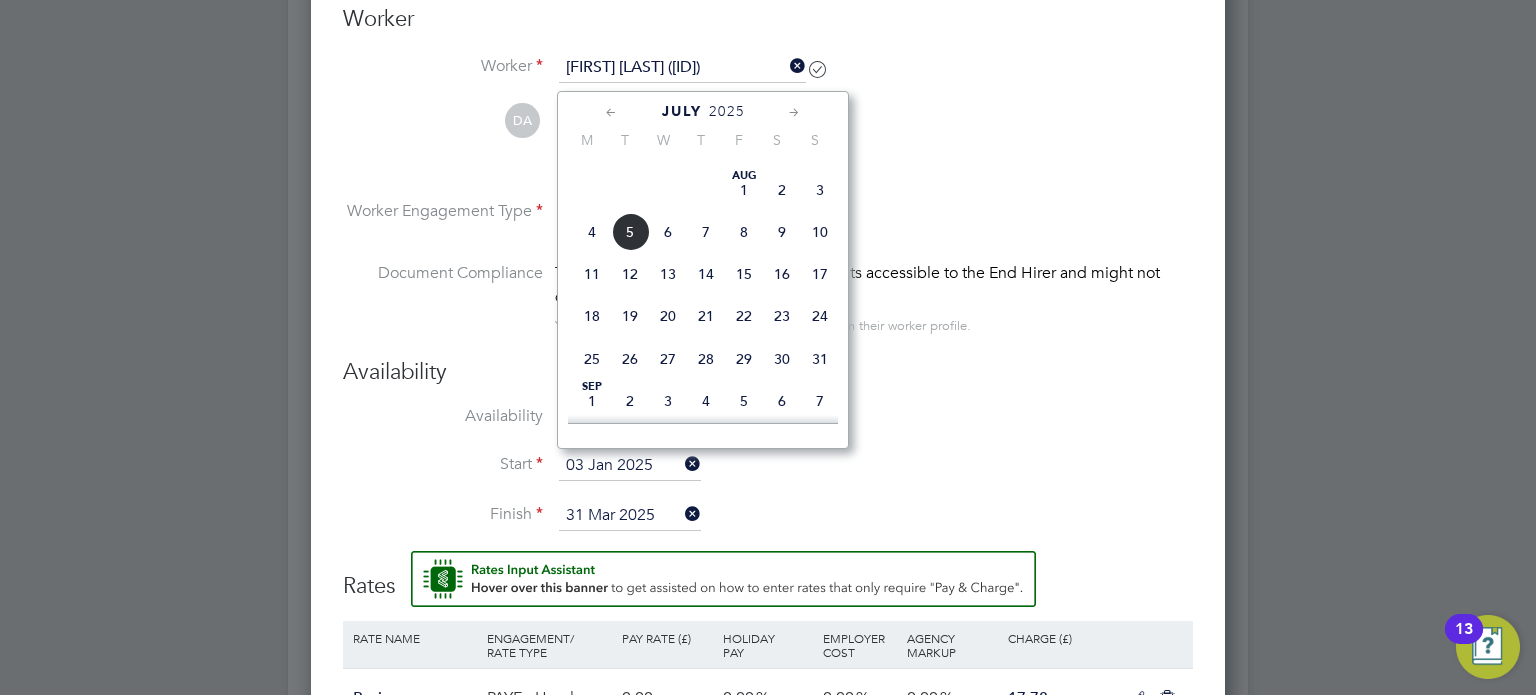 click on "29" 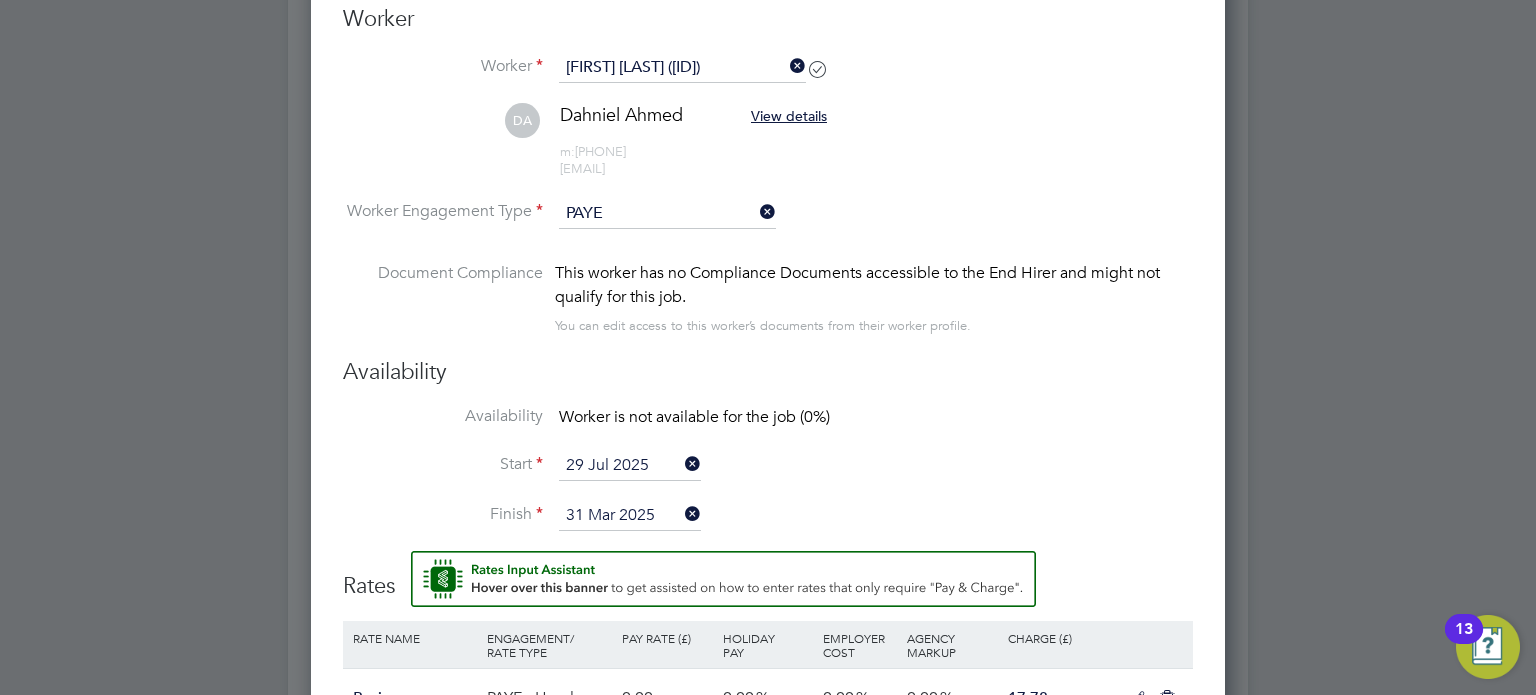 click on "31 Mar 2025" at bounding box center [630, 516] 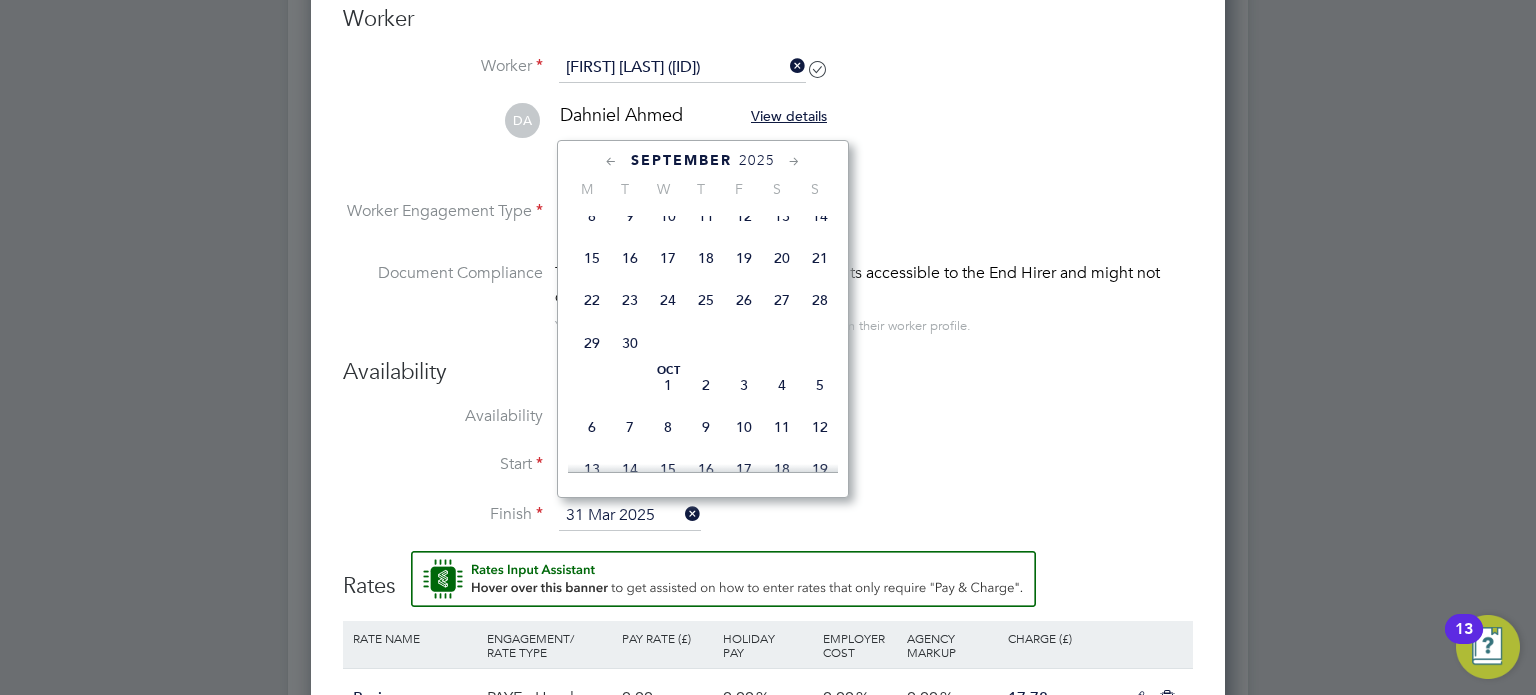 click on "21" 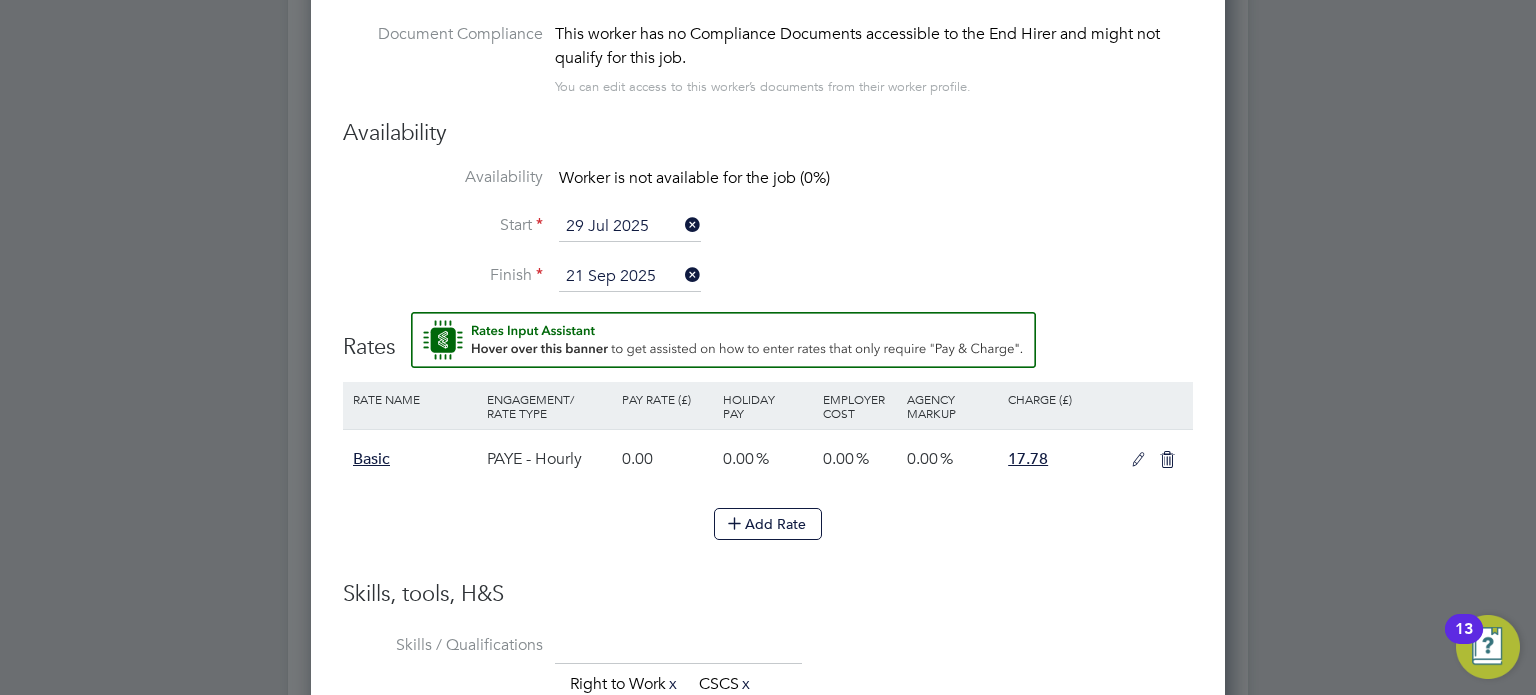 click at bounding box center (1138, 460) 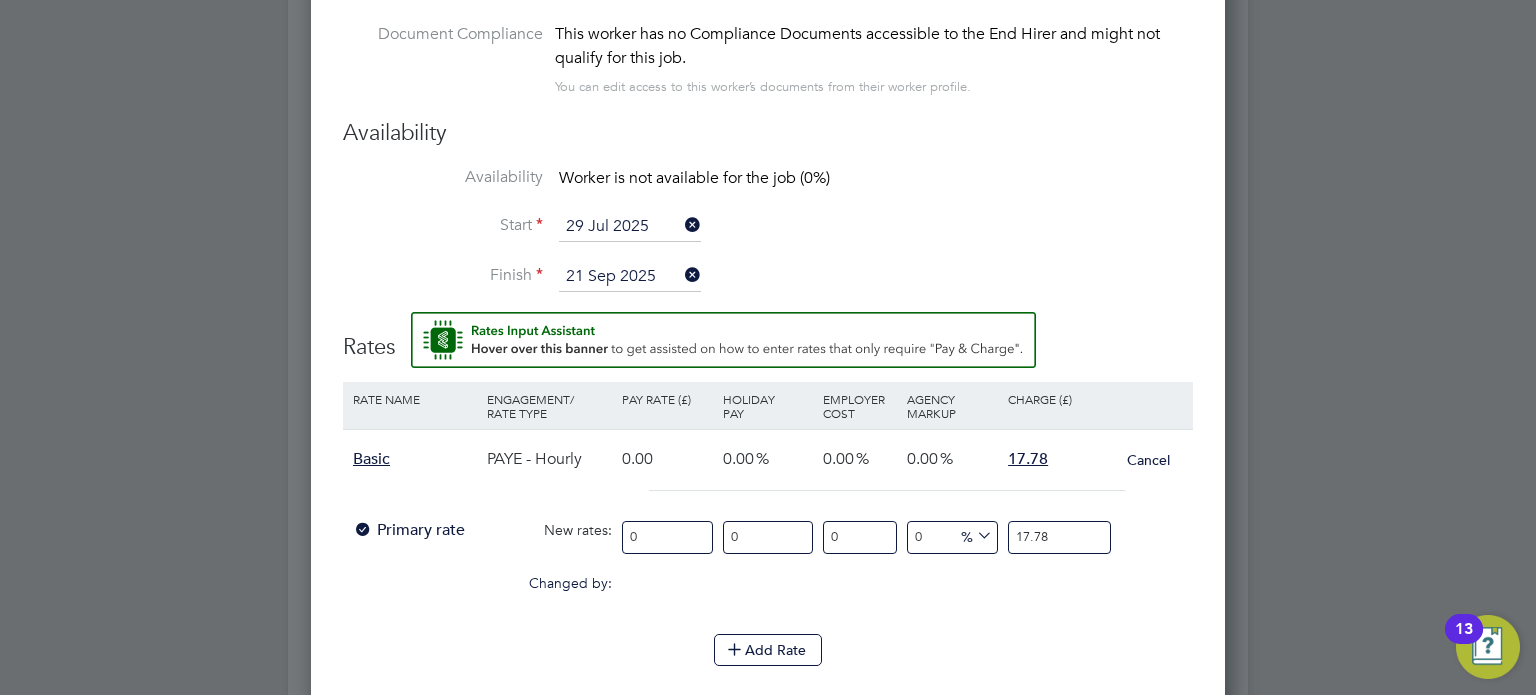 drag, startPoint x: 694, startPoint y: 543, endPoint x: 549, endPoint y: 540, distance: 145.03104 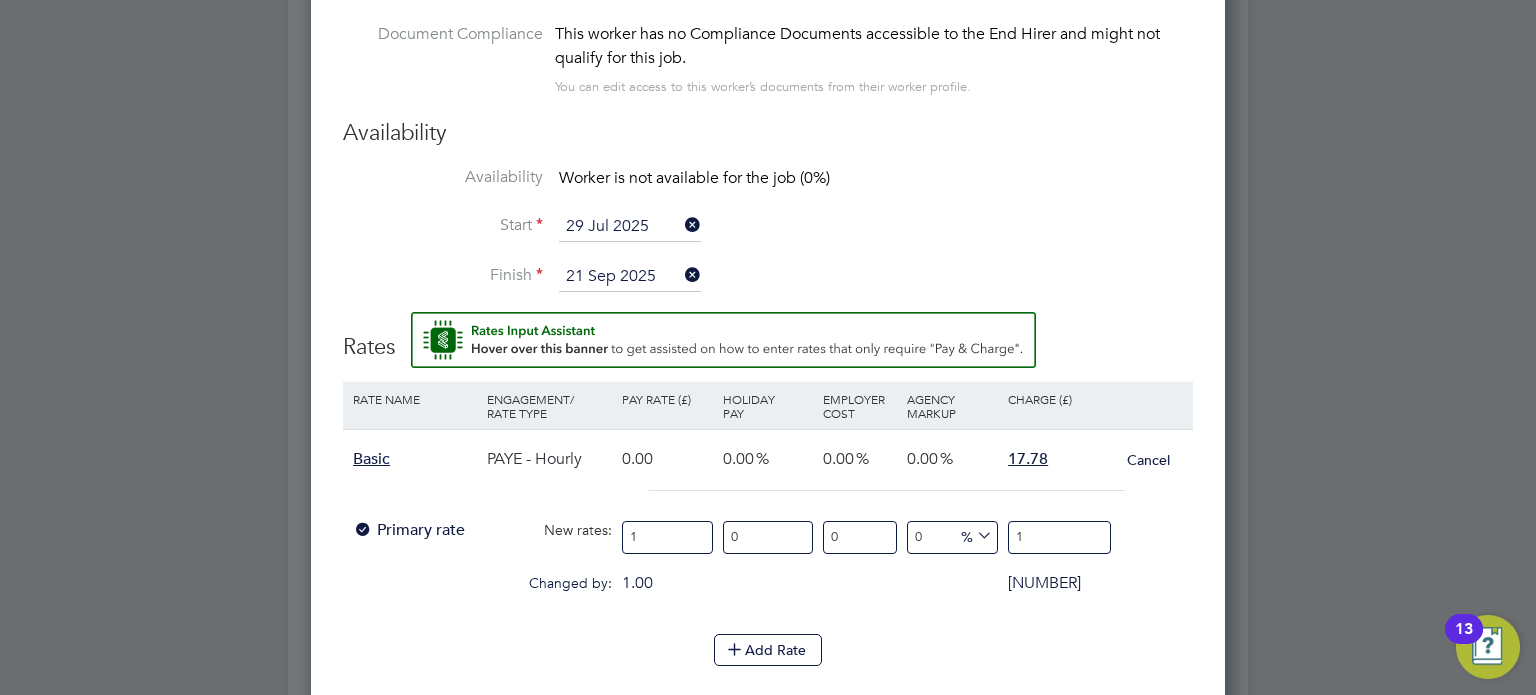 type on "14" 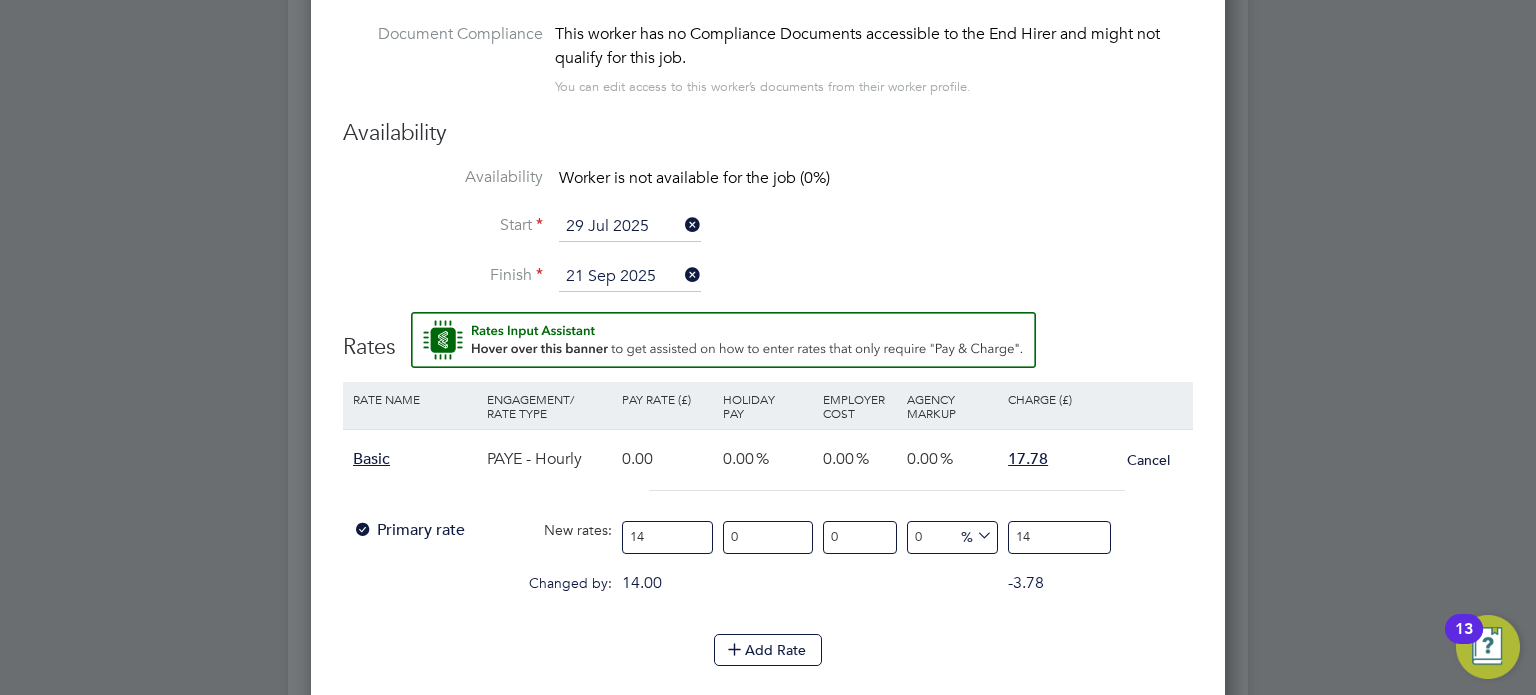type on "14.1" 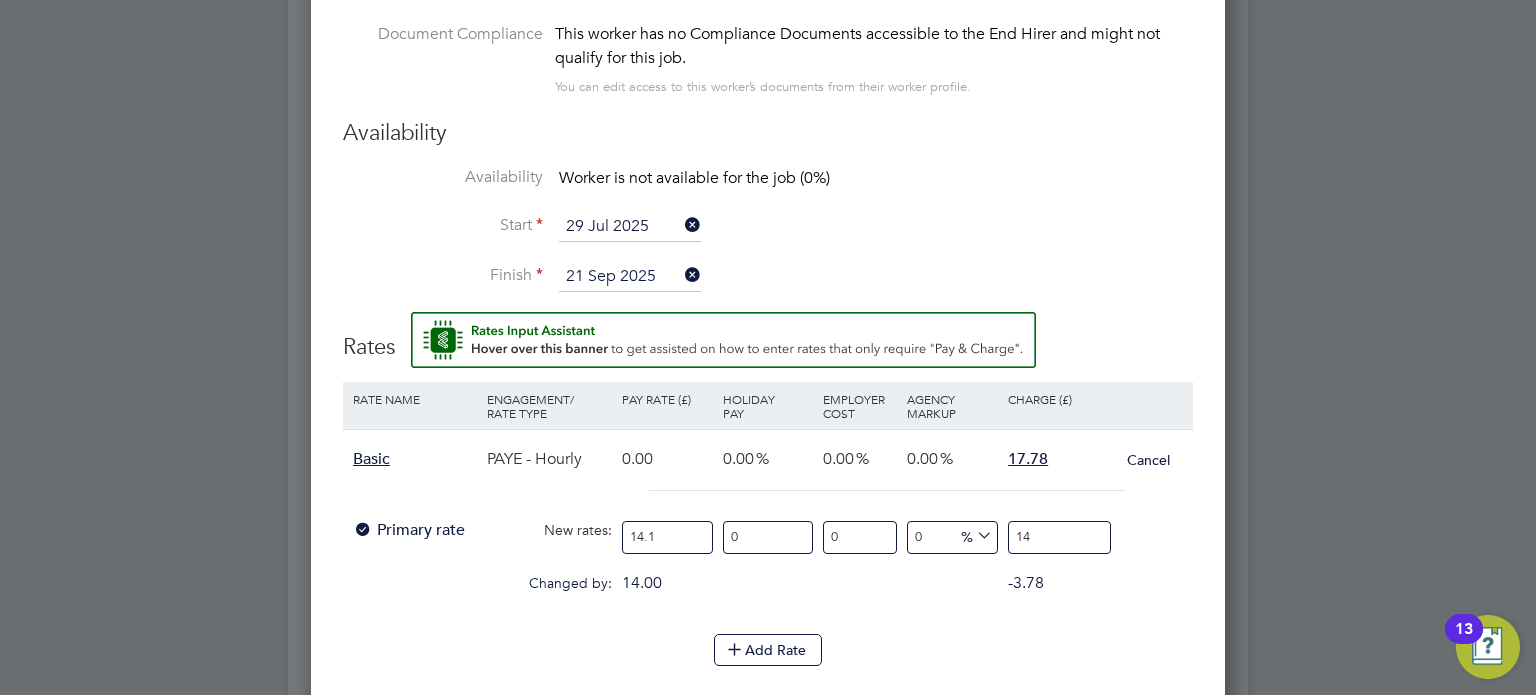 type on "14.1" 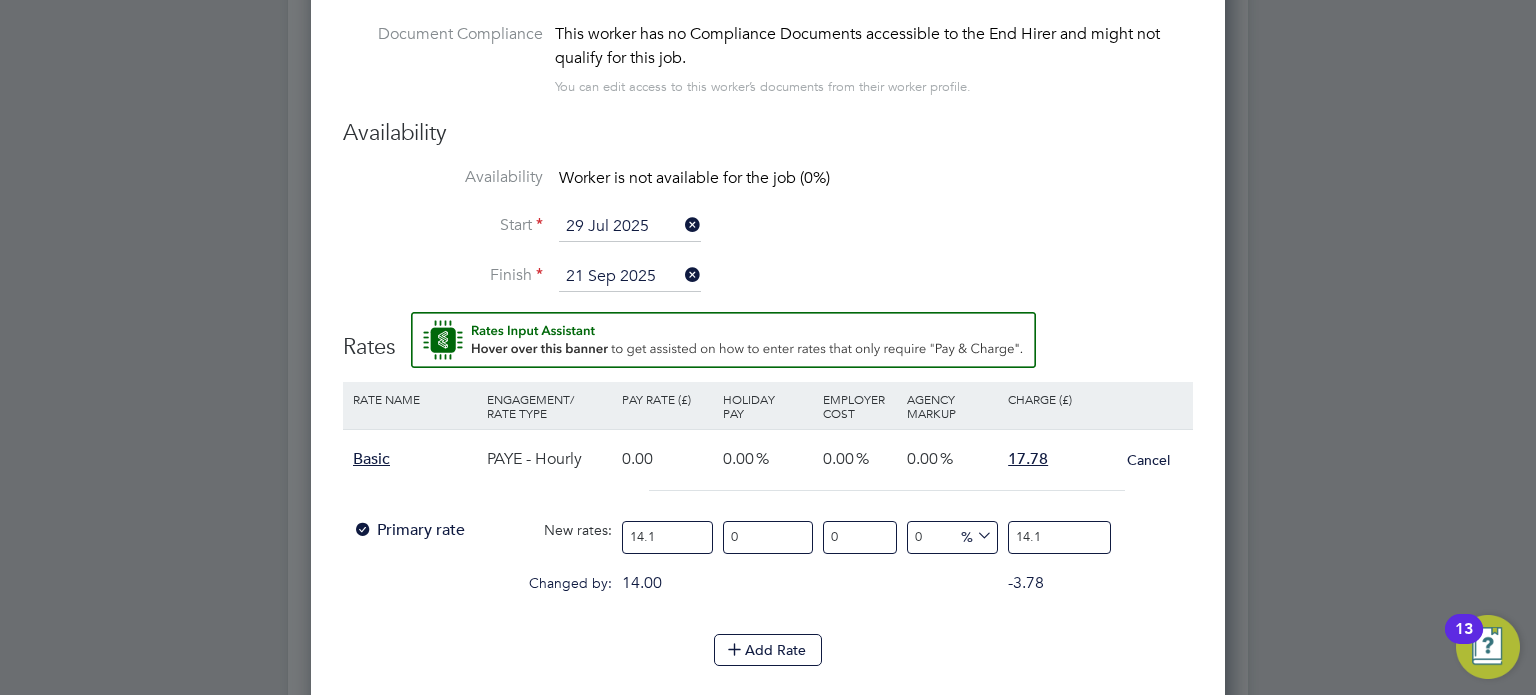 type on "14.12" 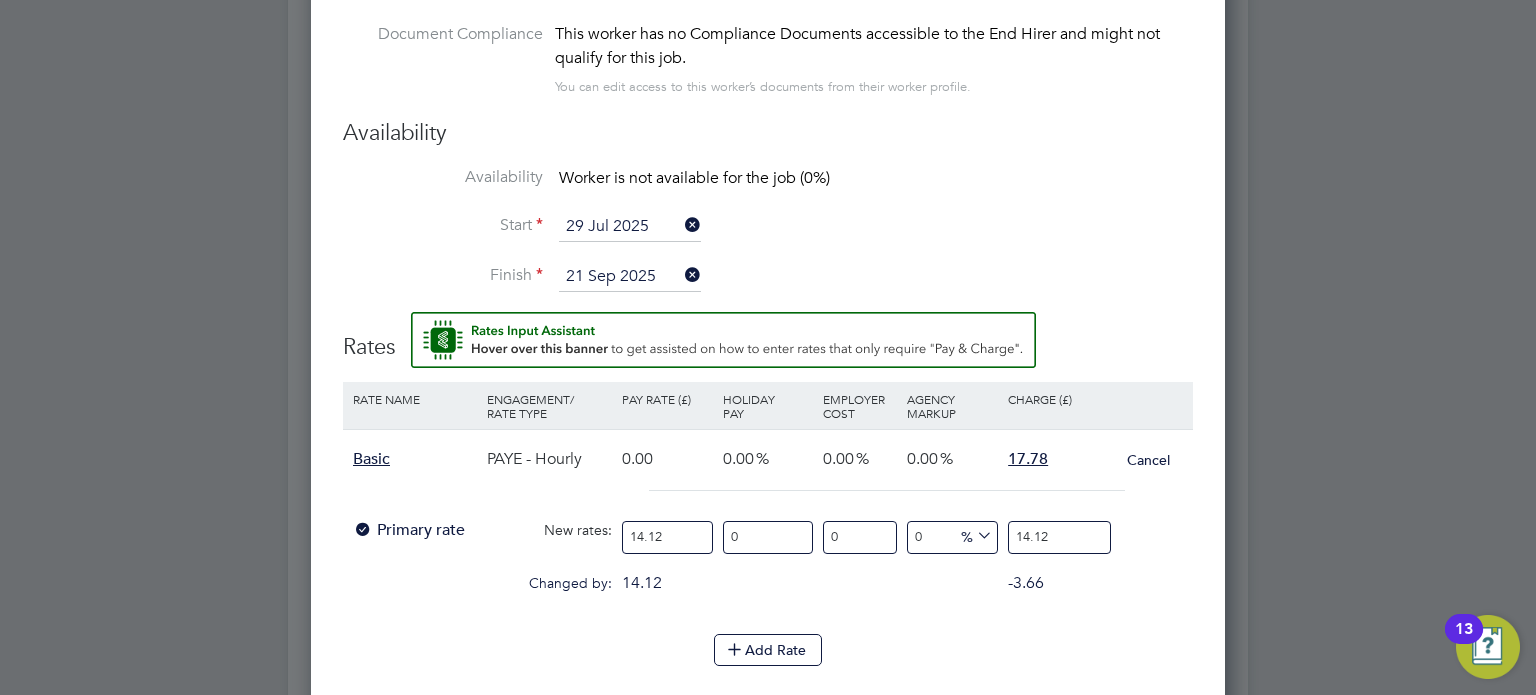 type on "14.12" 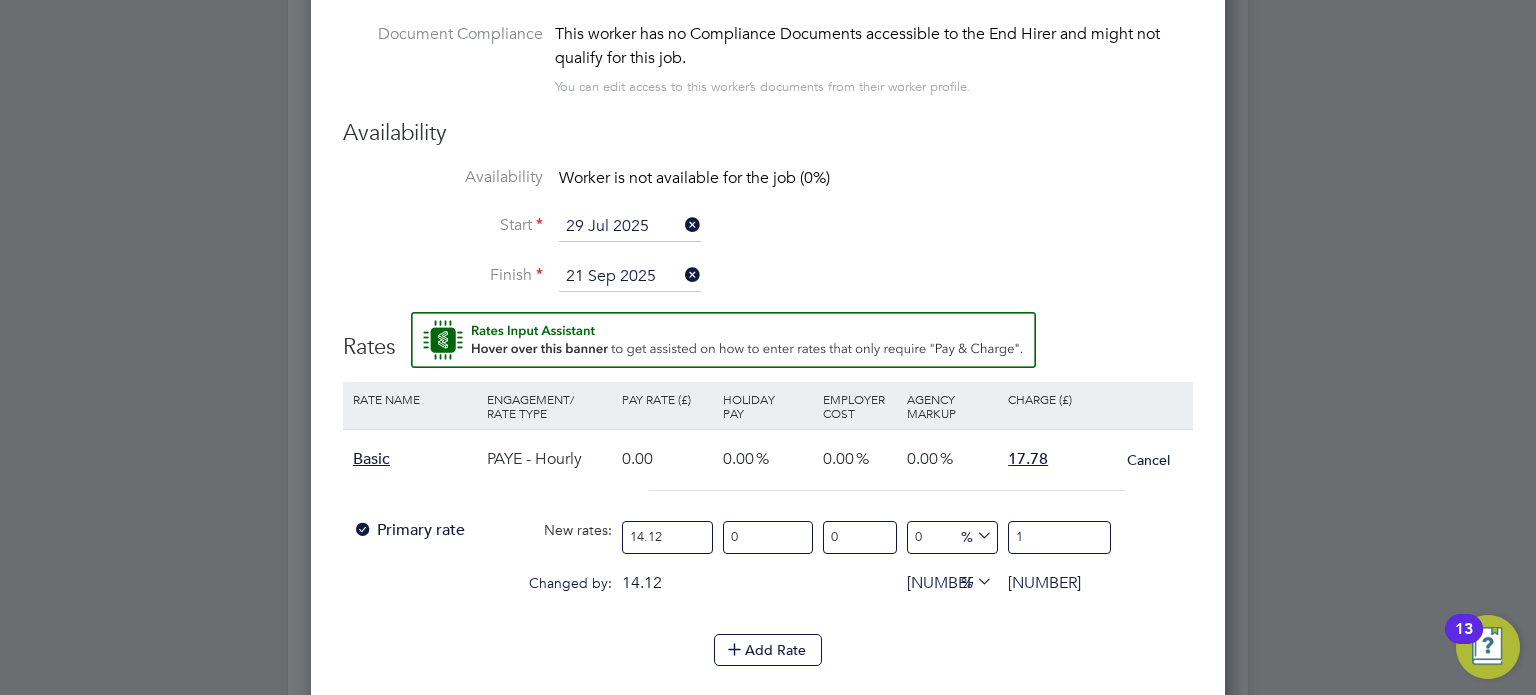 type on "27.478753541076486" 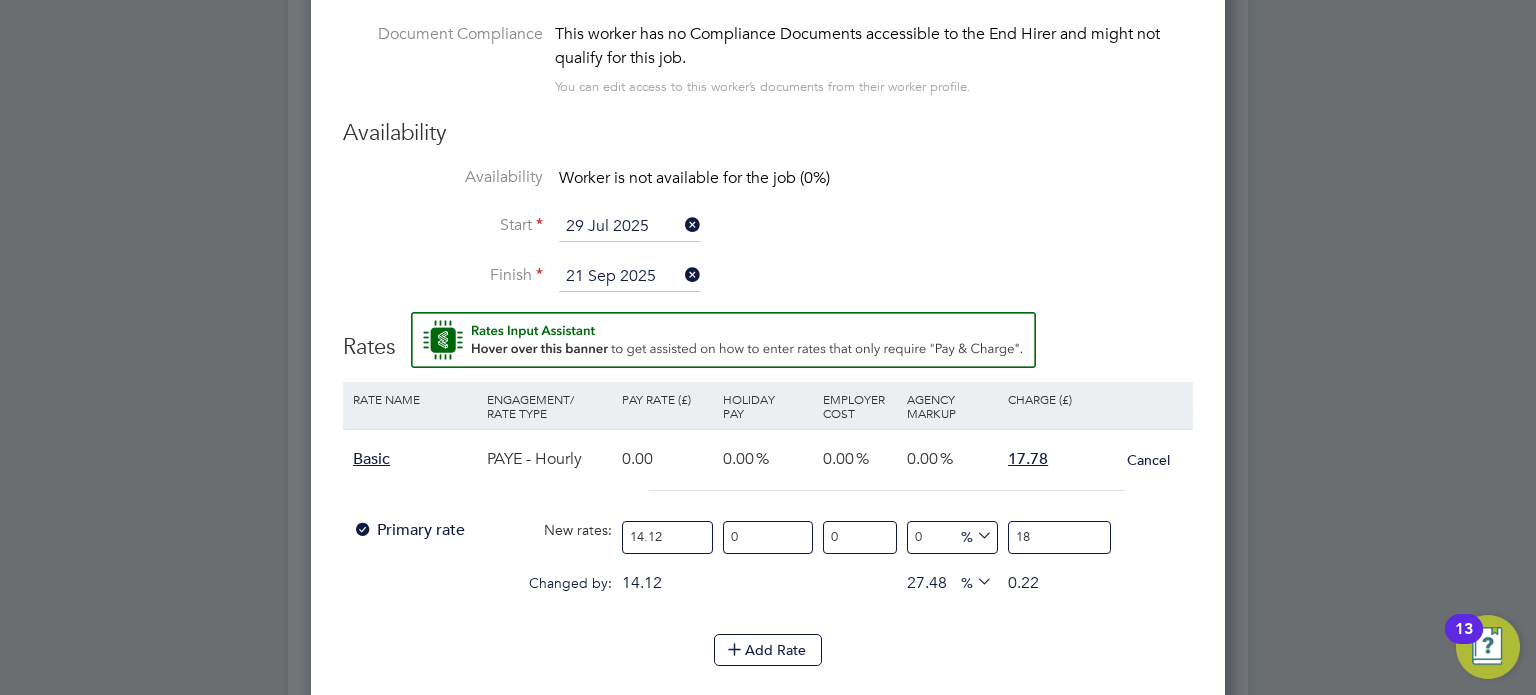 type on "33.14447592067989" 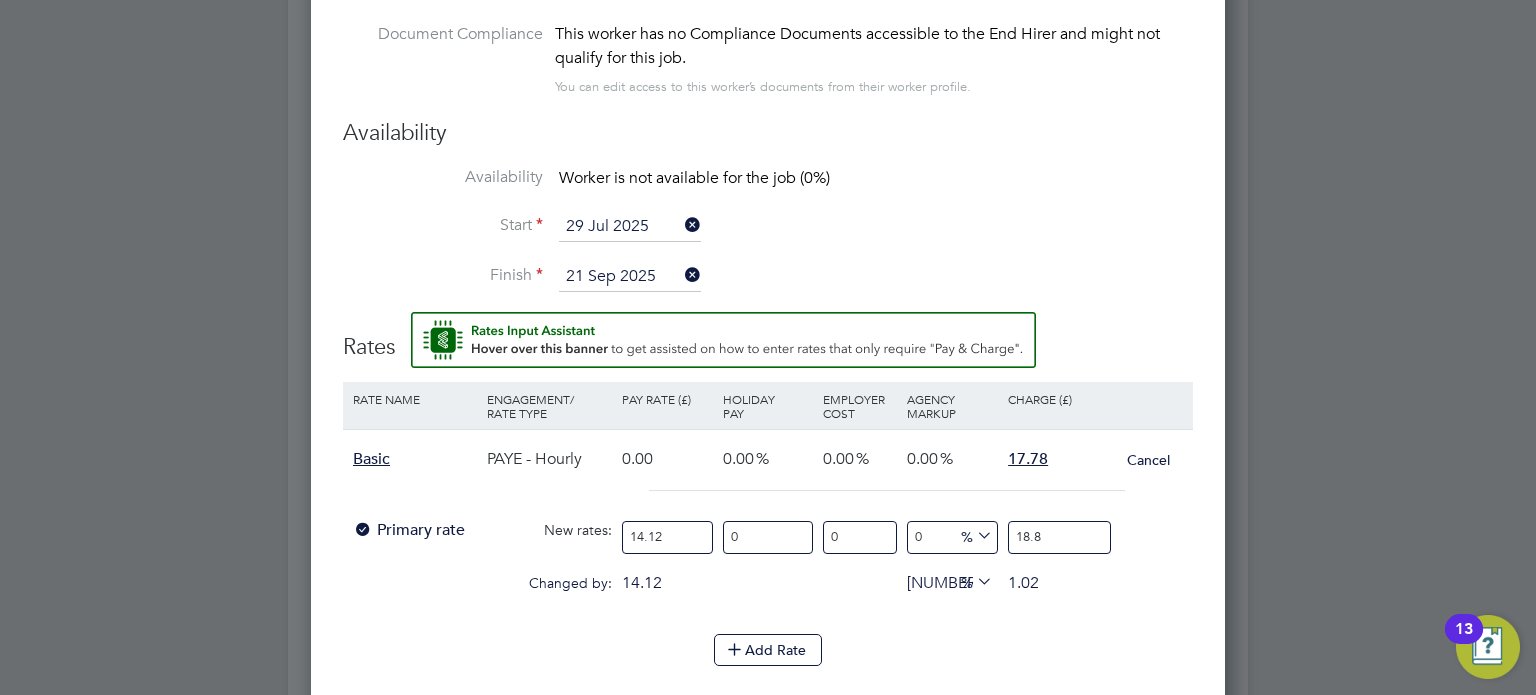 type on "33.711048158640224" 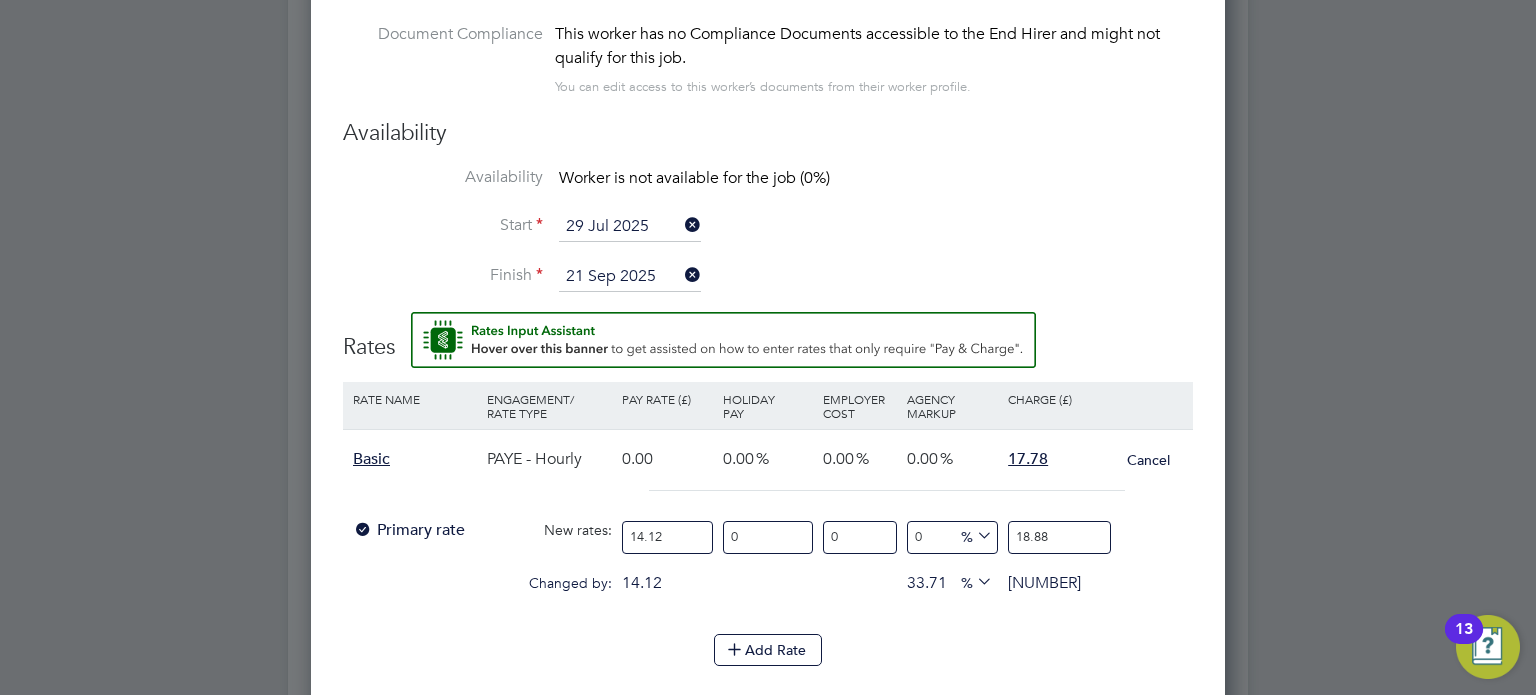 type on "18.88" 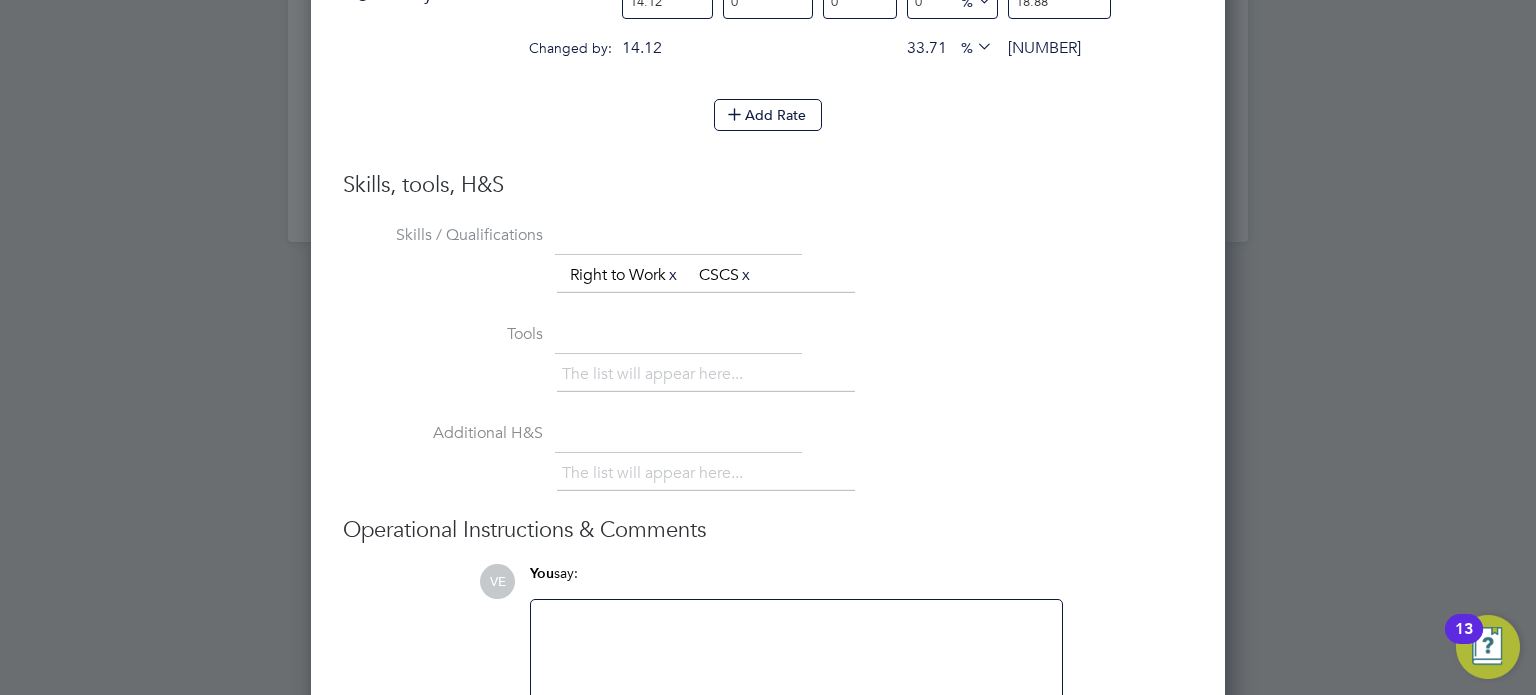 scroll, scrollTop: 2597, scrollLeft: 0, axis: vertical 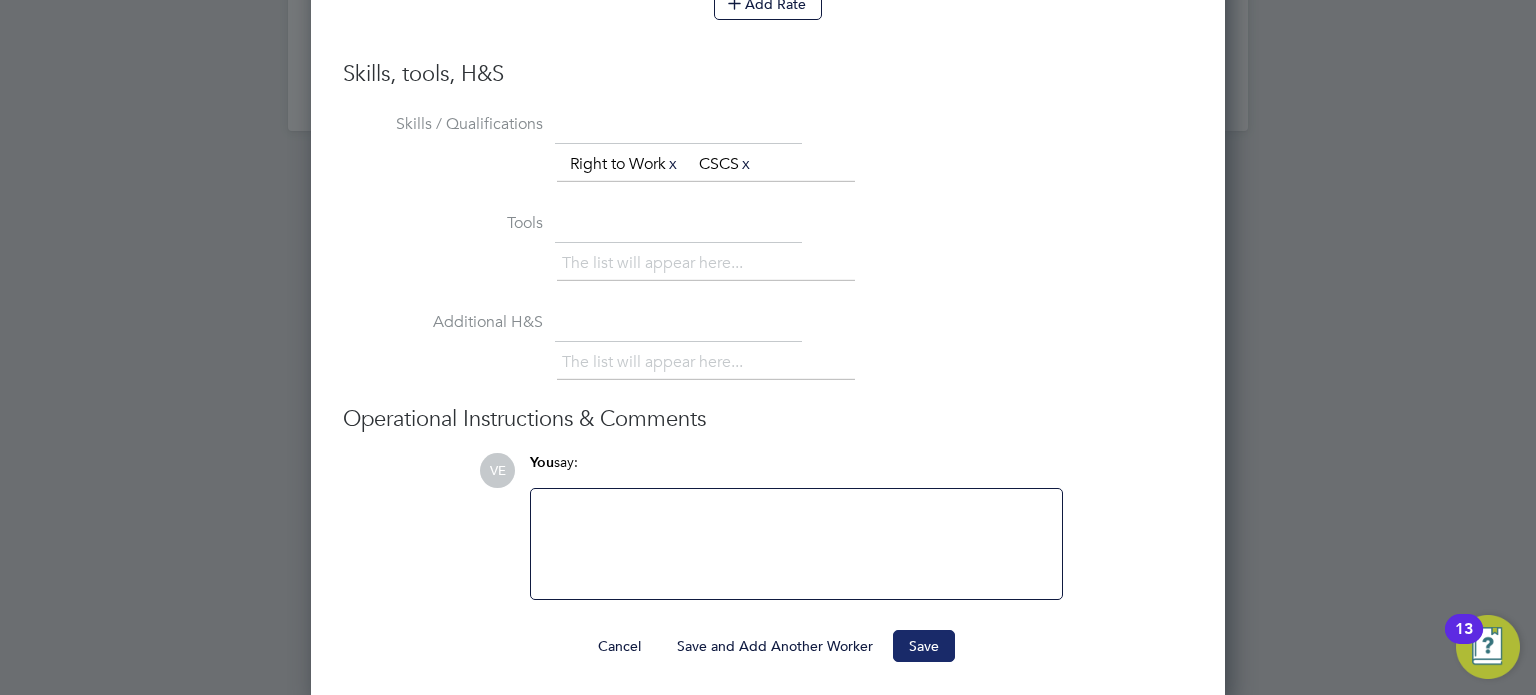 click on "Save" at bounding box center (924, 646) 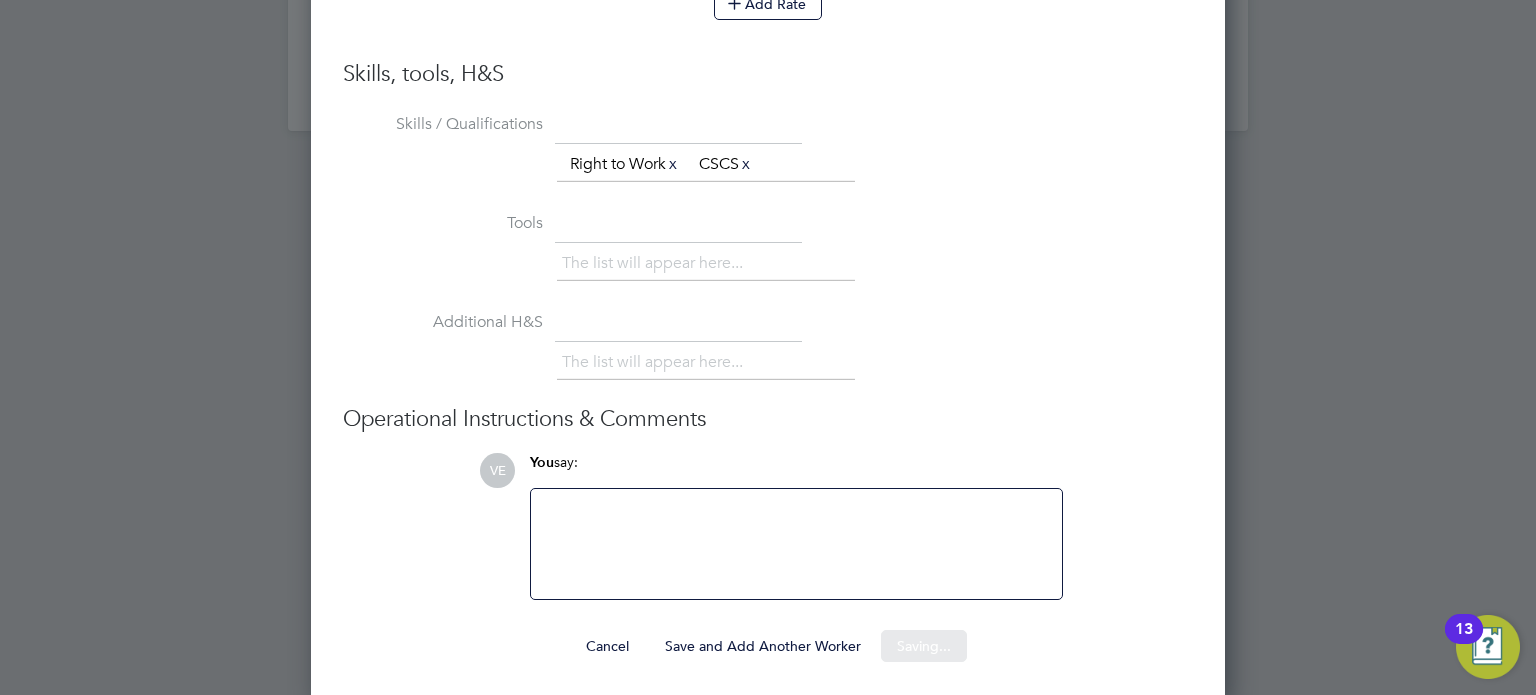 scroll, scrollTop: 0, scrollLeft: 0, axis: both 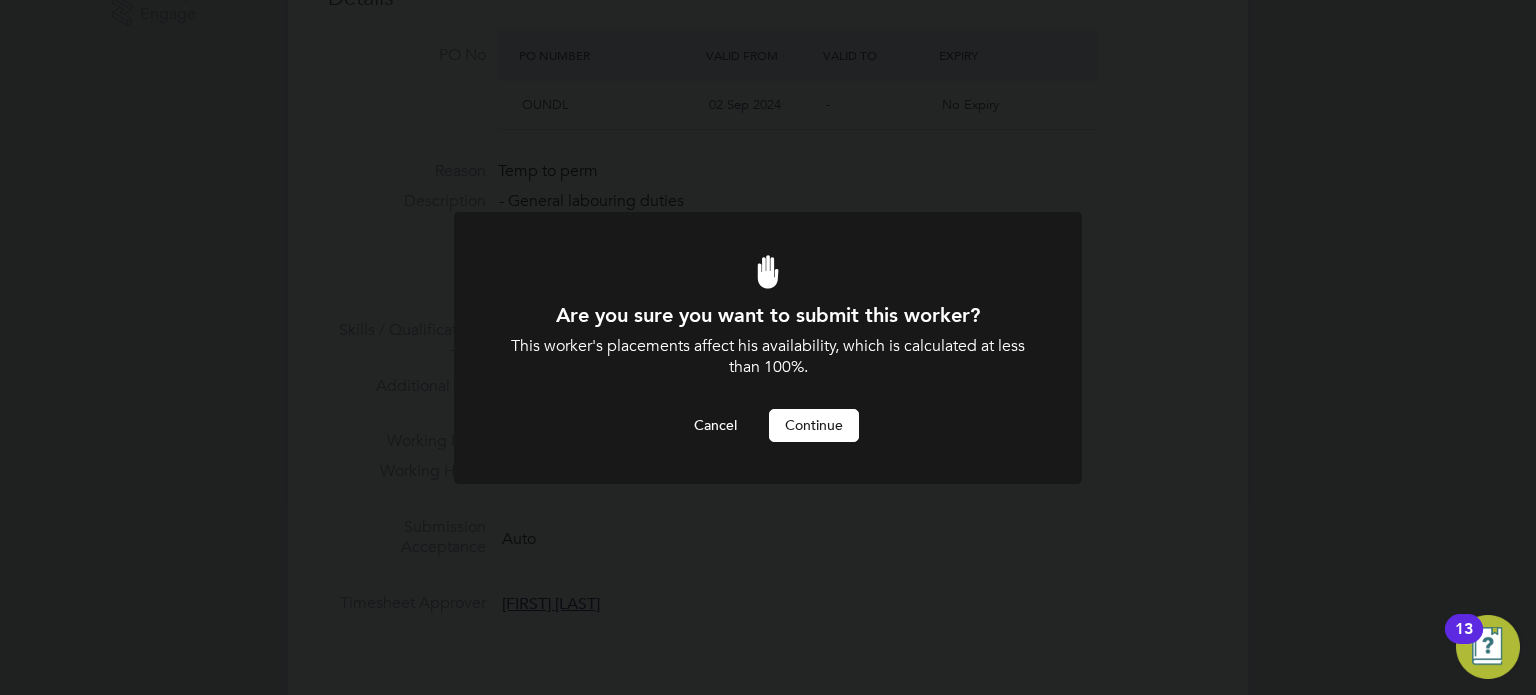 click on "Continue" at bounding box center [814, 425] 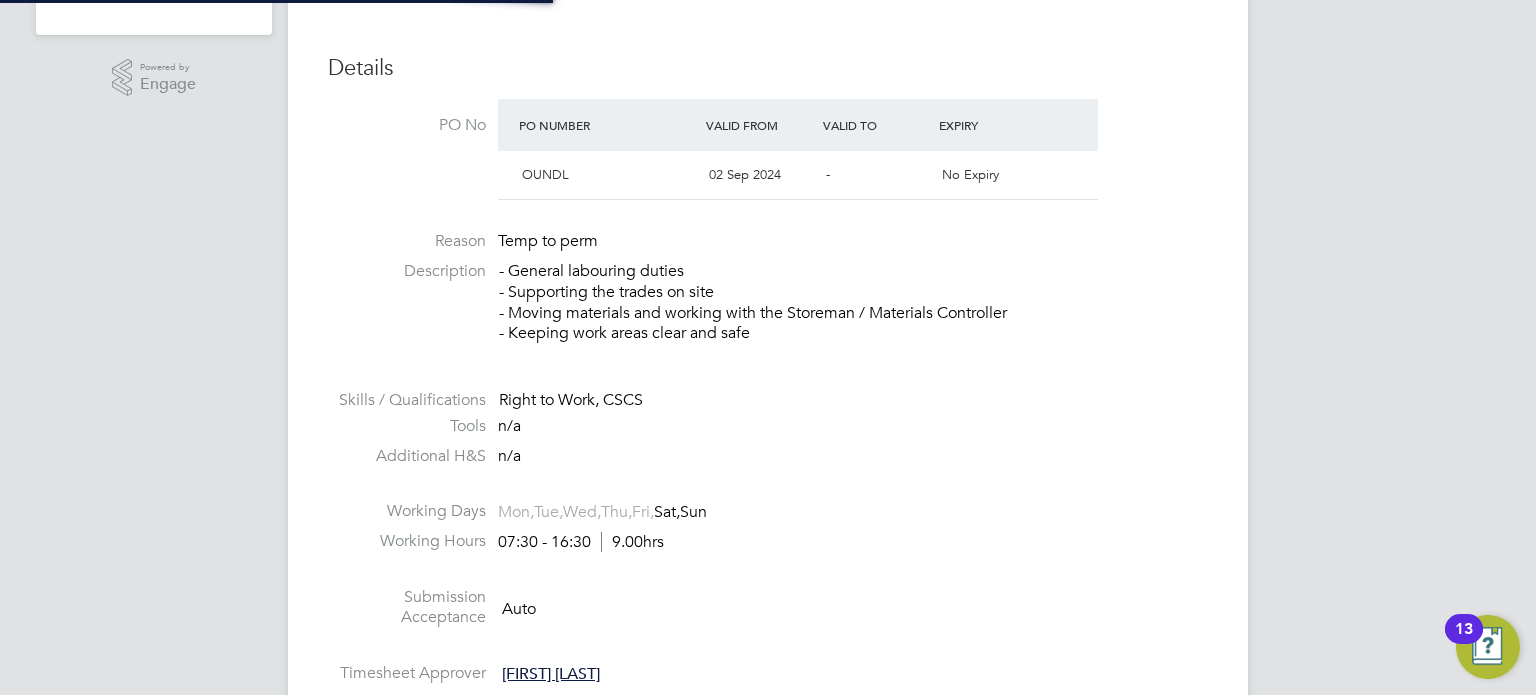 scroll, scrollTop: 1170, scrollLeft: 0, axis: vertical 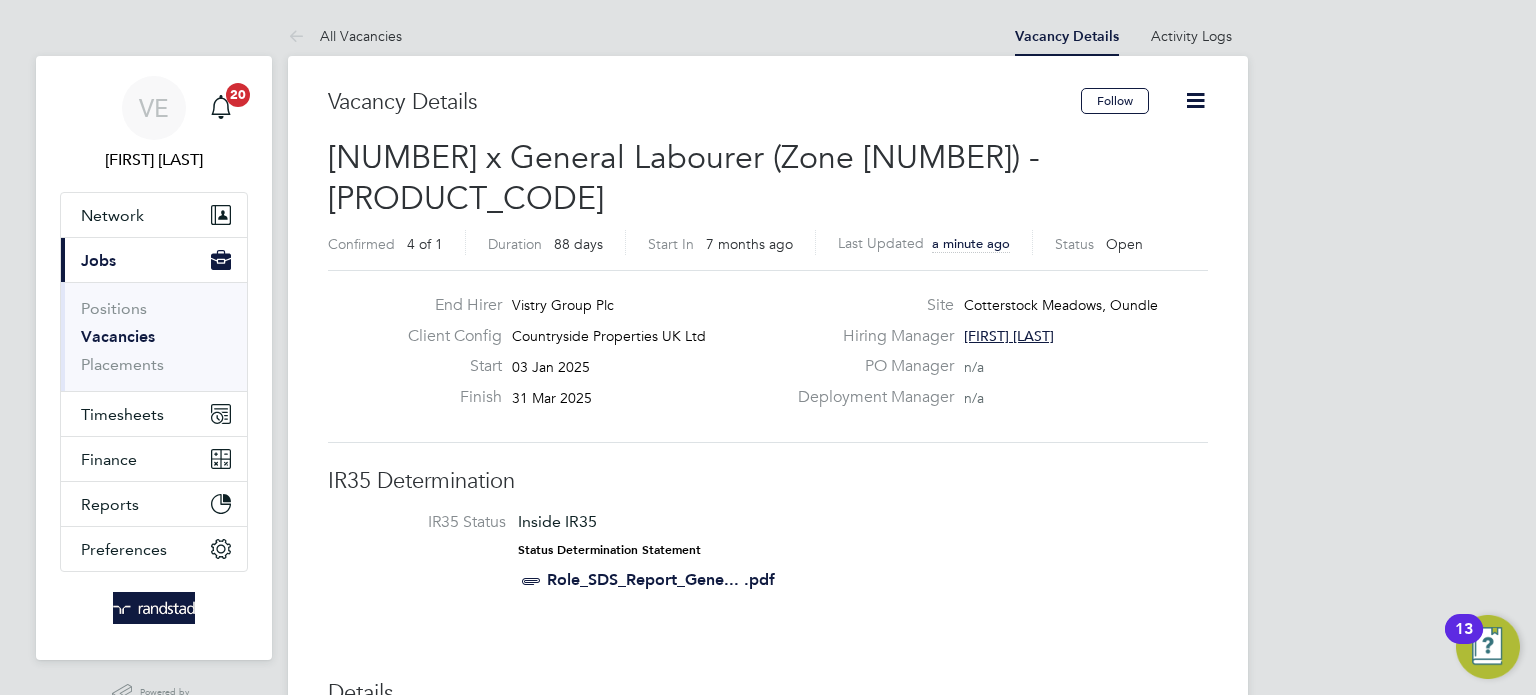click 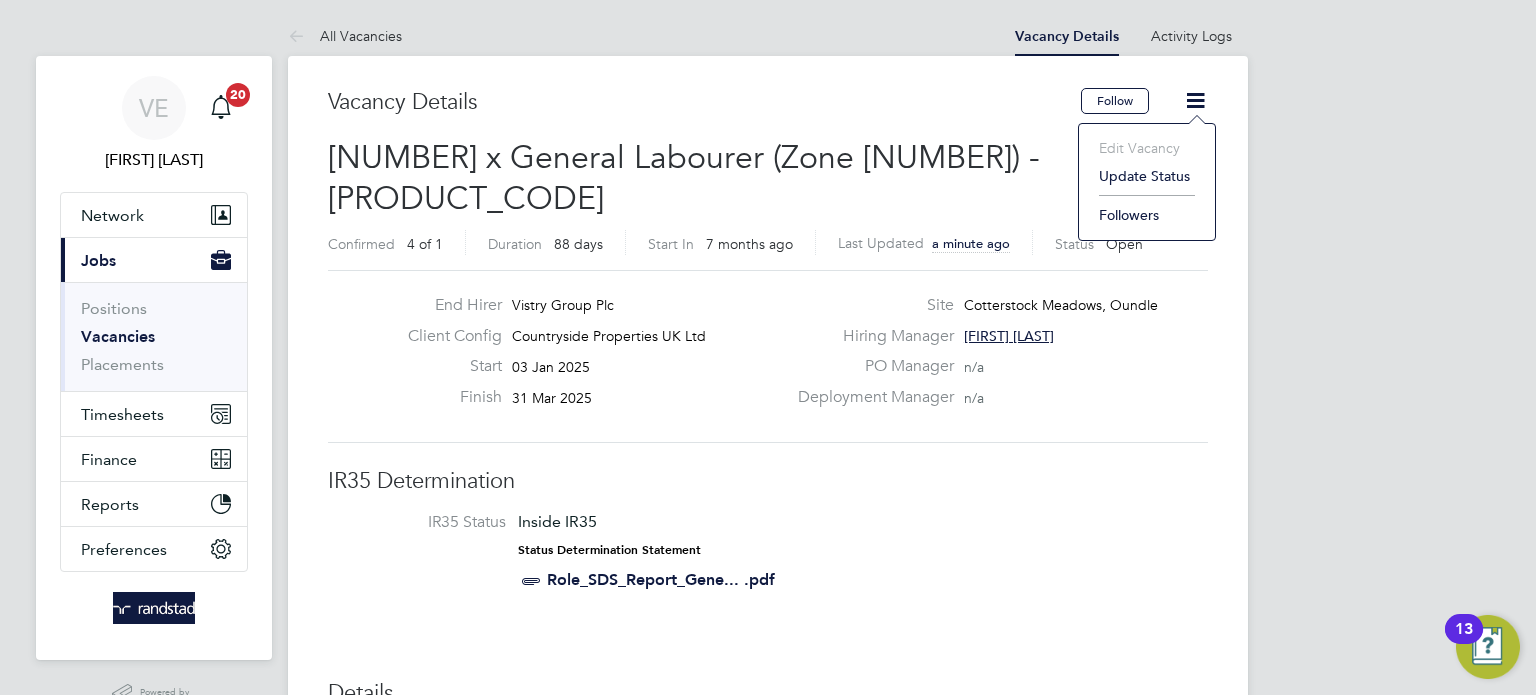 click on "Update Status" 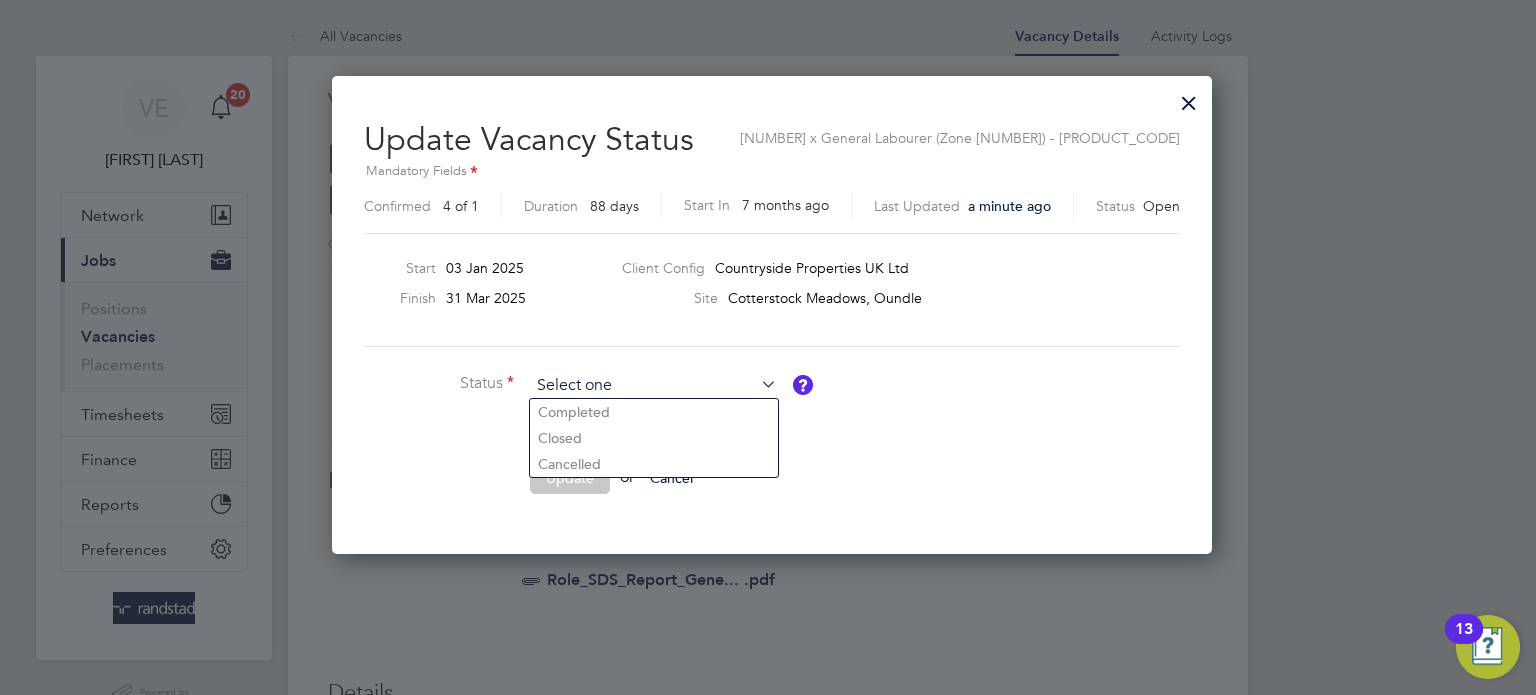 click at bounding box center [653, 386] 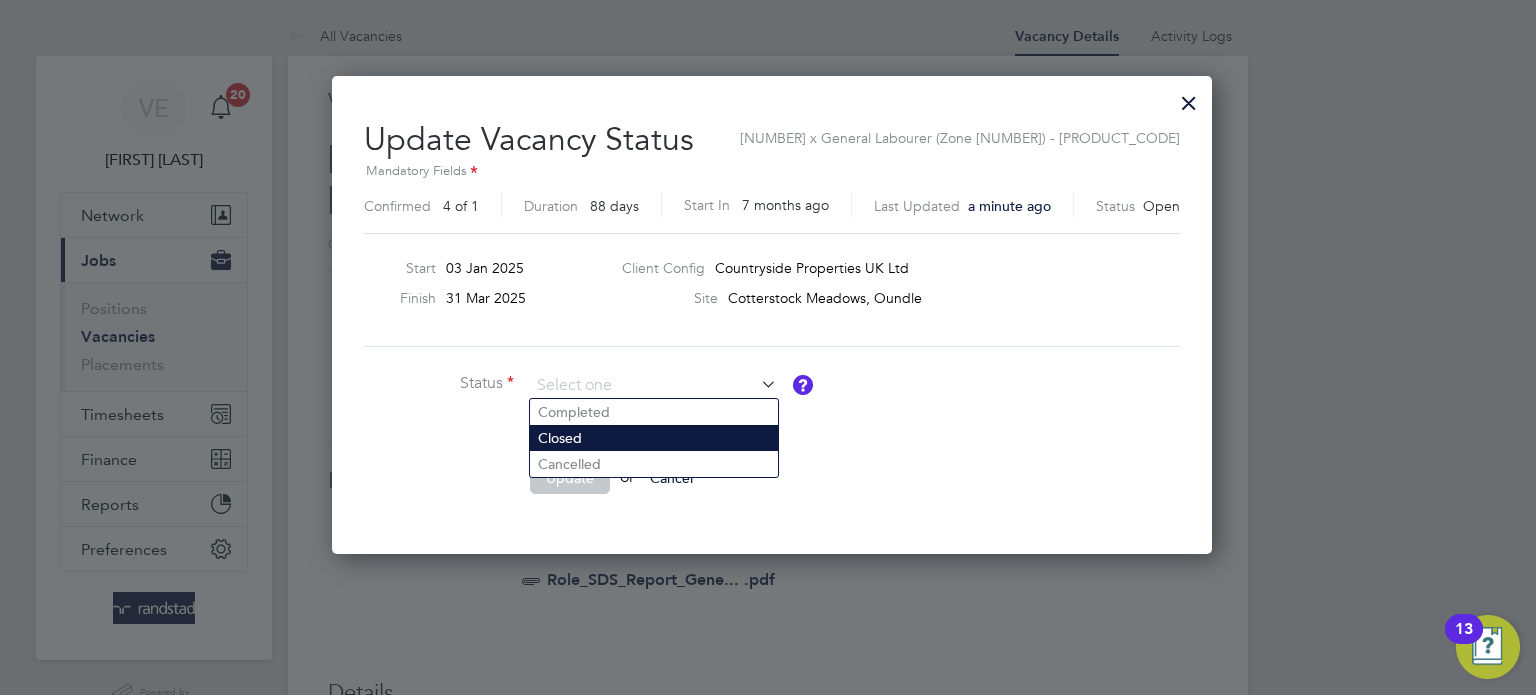 click on "Closed" 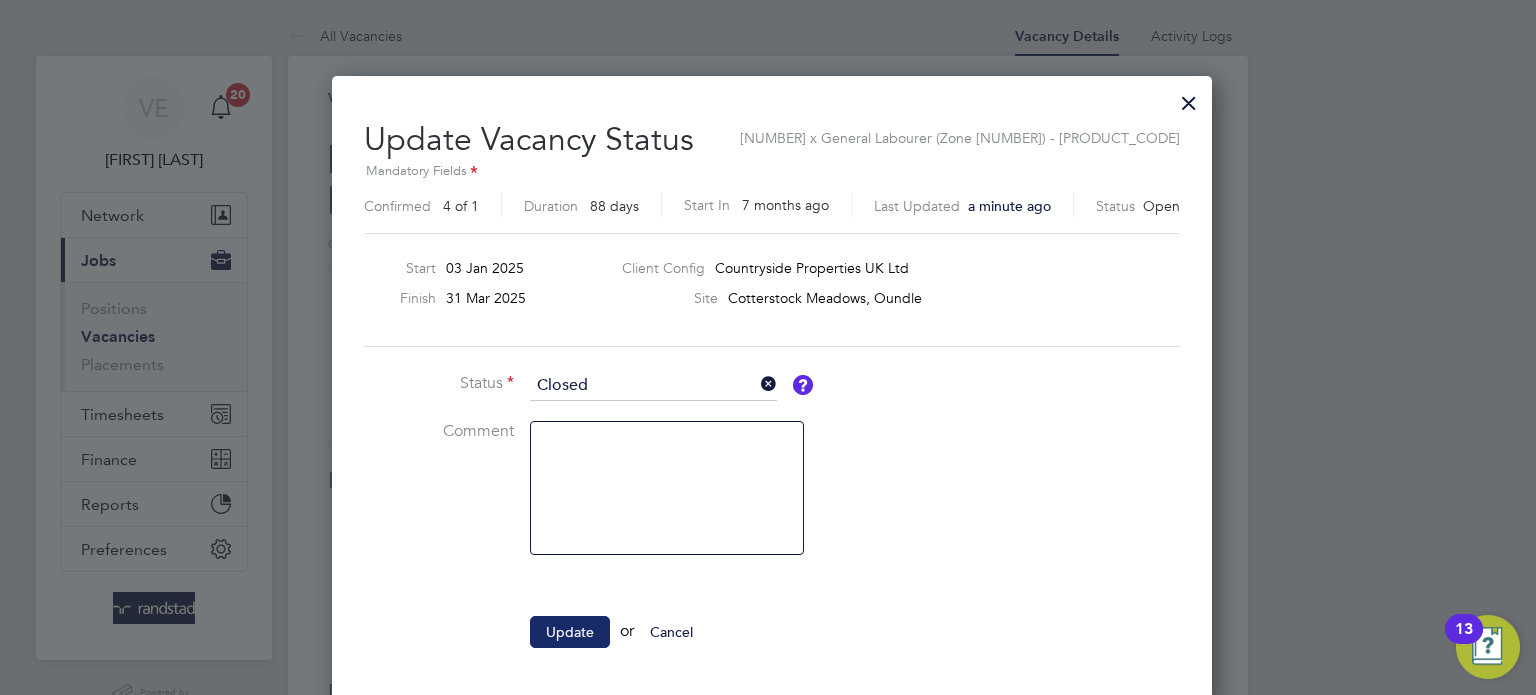 click on "Update" at bounding box center (570, 632) 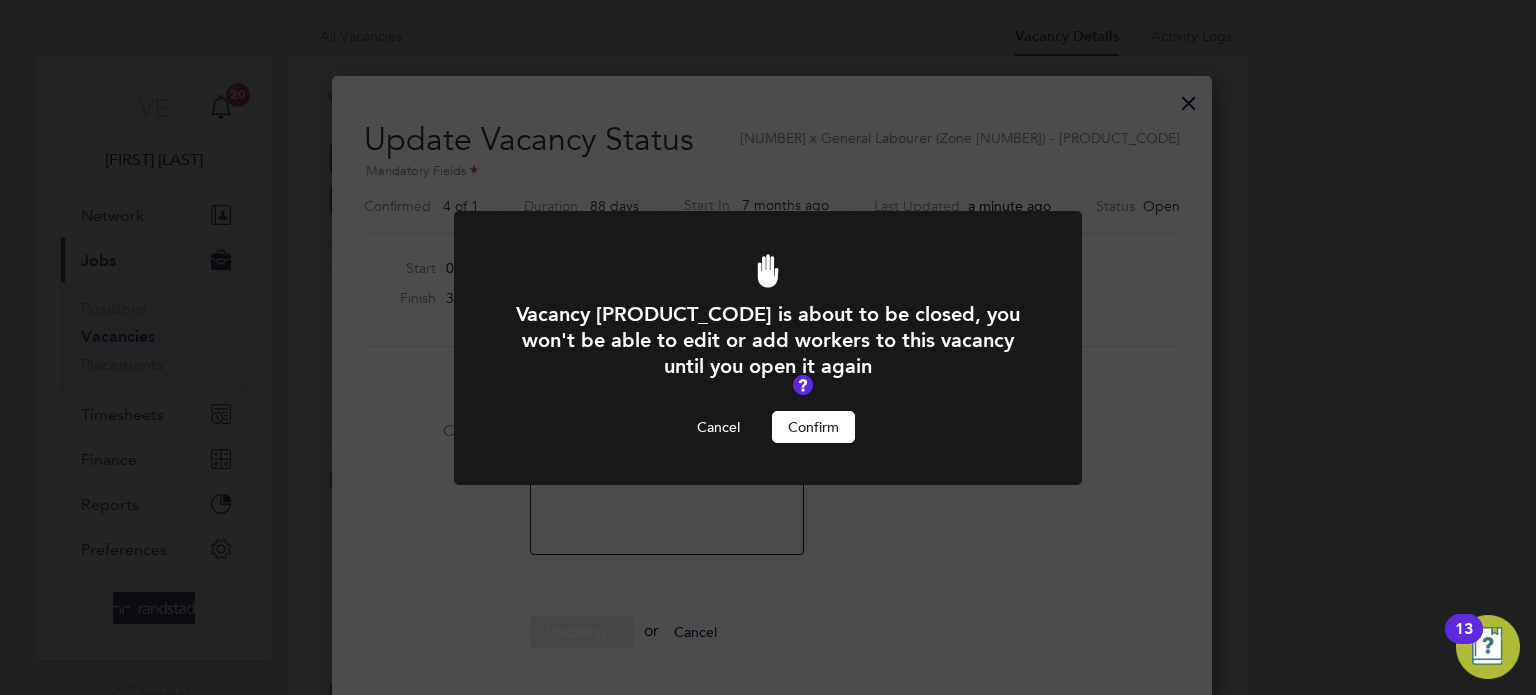 click on "Confirm" at bounding box center (813, 427) 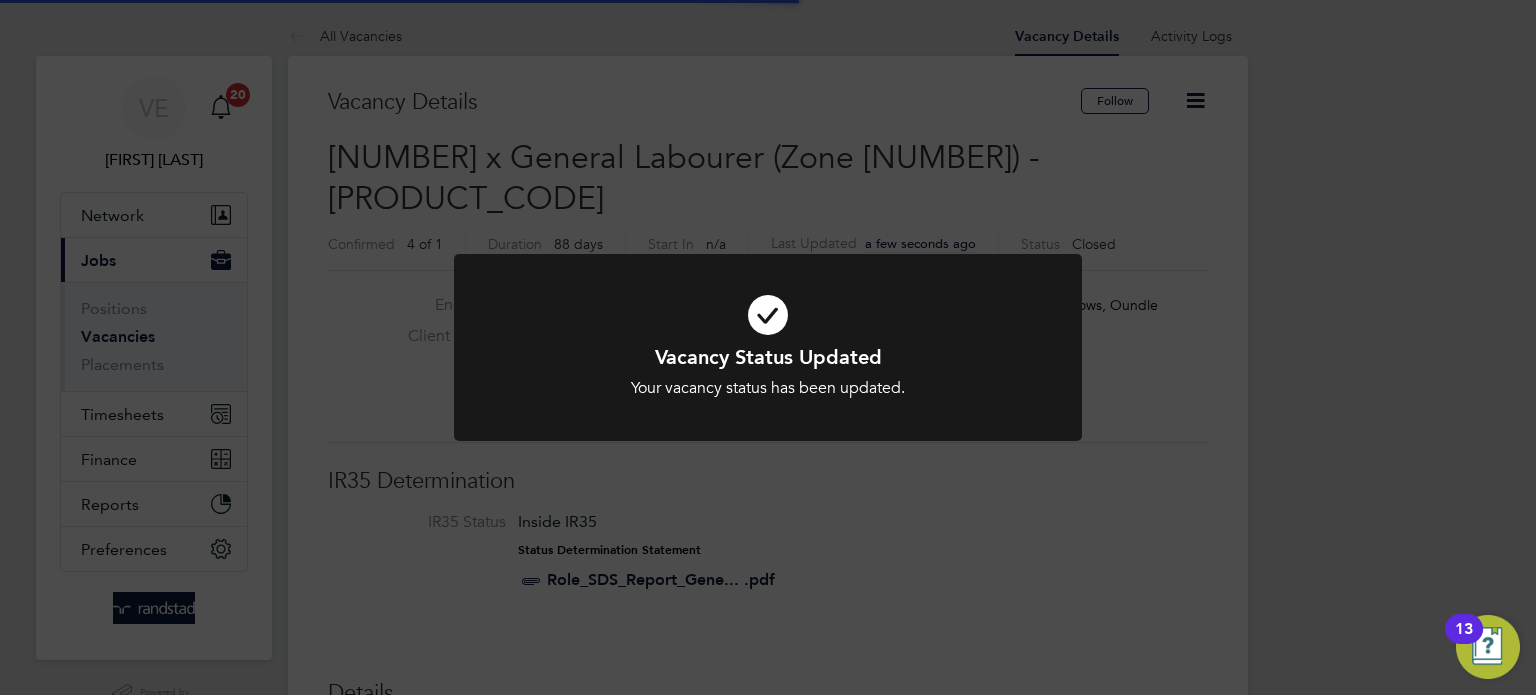click on "Vacancy Status Updated Your vacancy status has been updated. Cancel Okay" 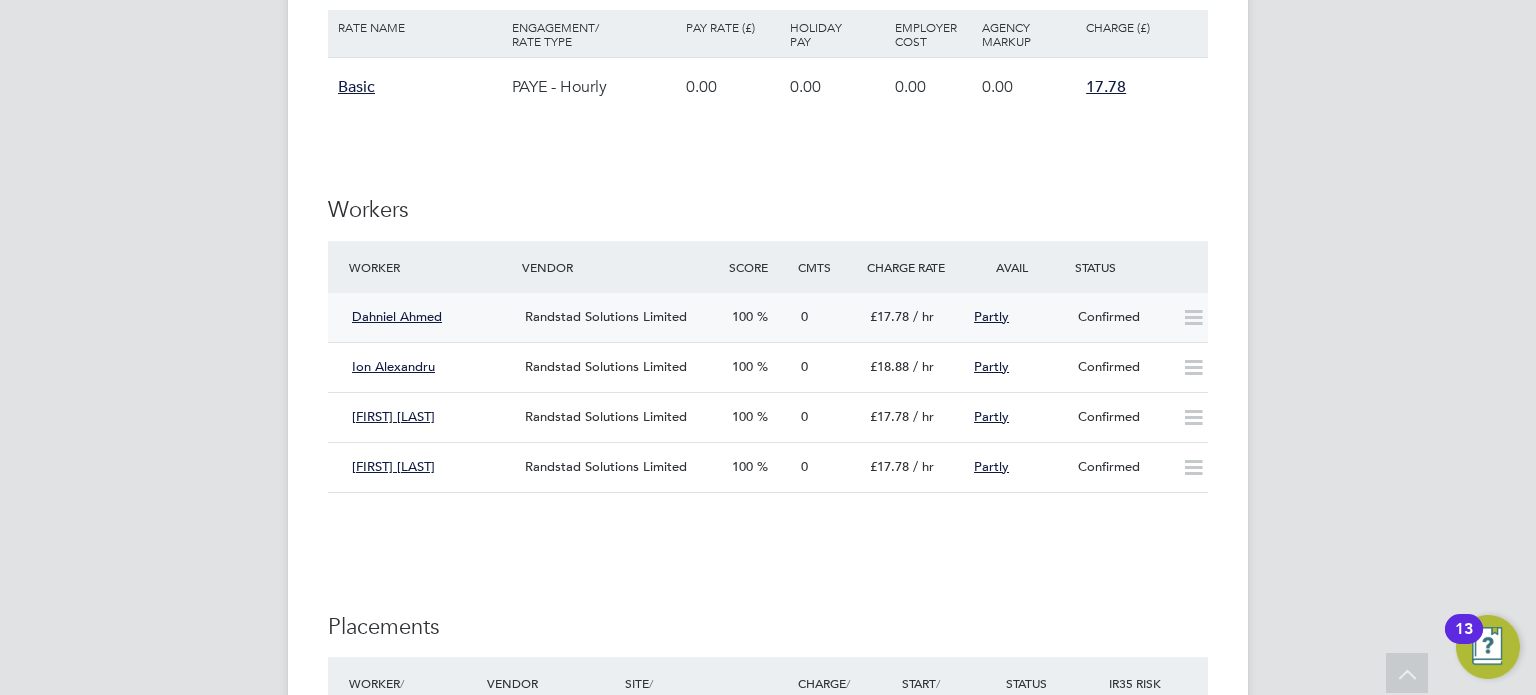click on "Confirmed" 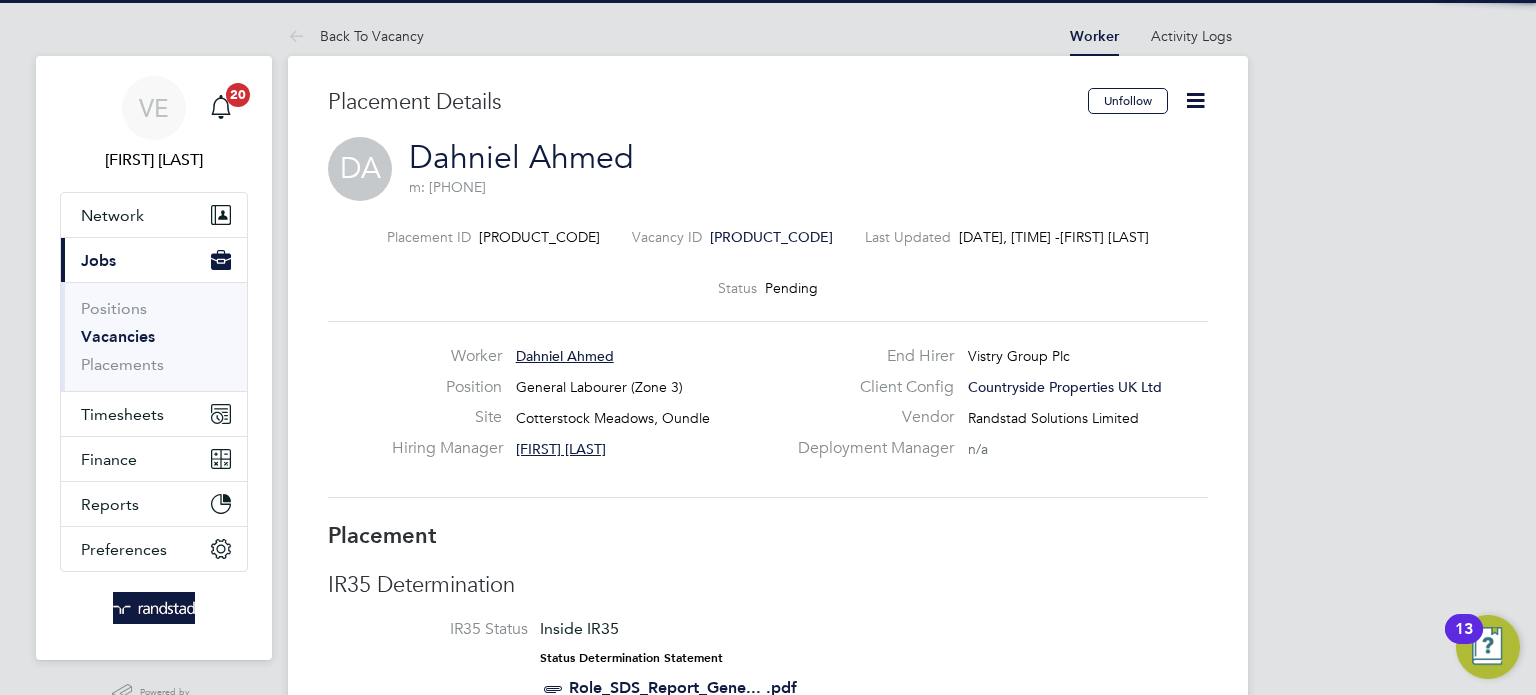click 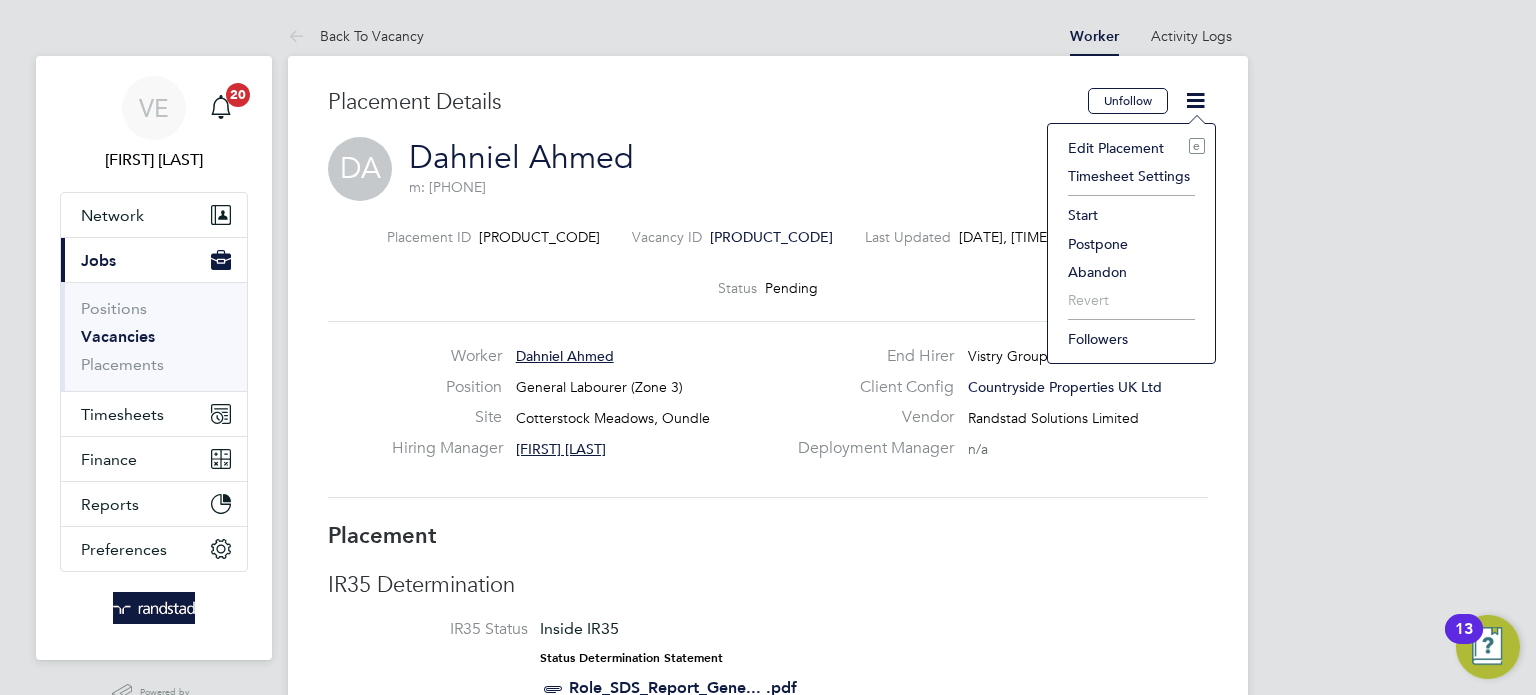 click on "Start" 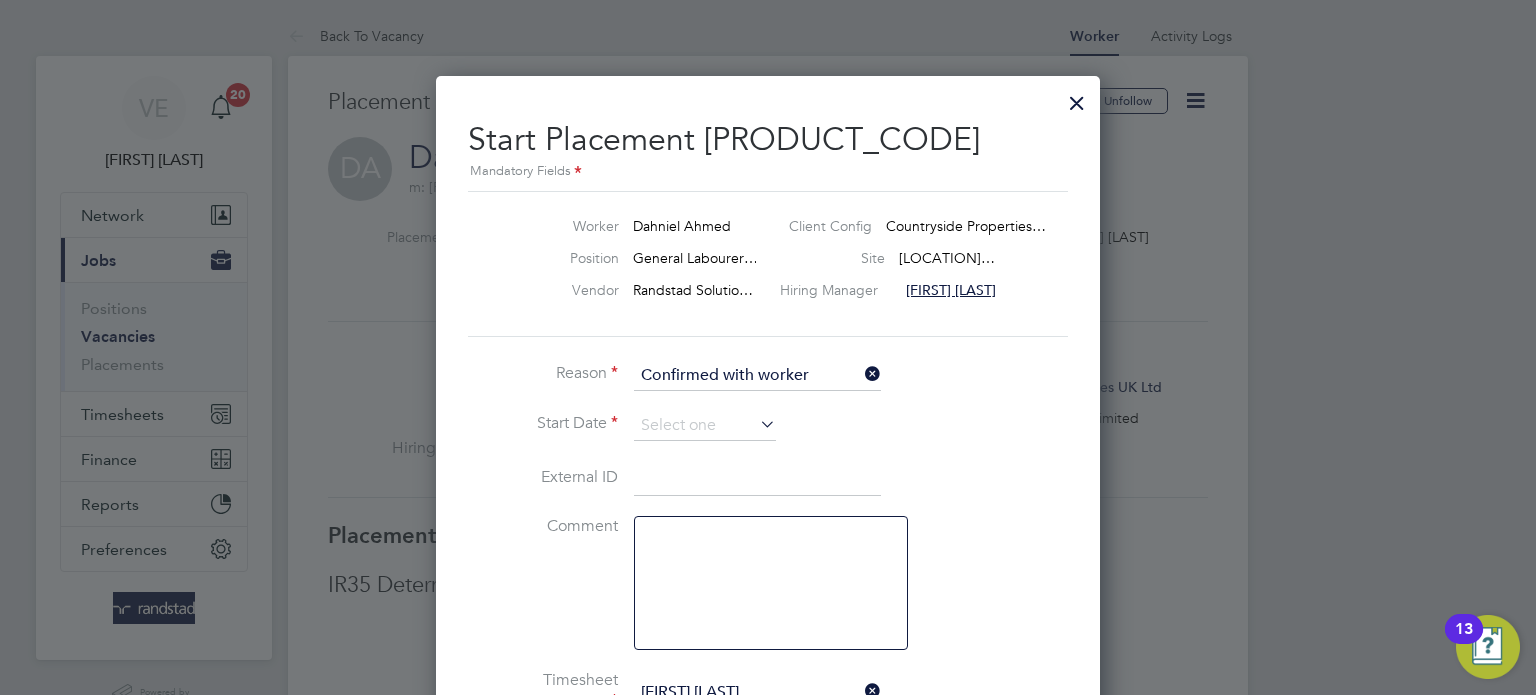 click on "Reason   Confirmed with worker" 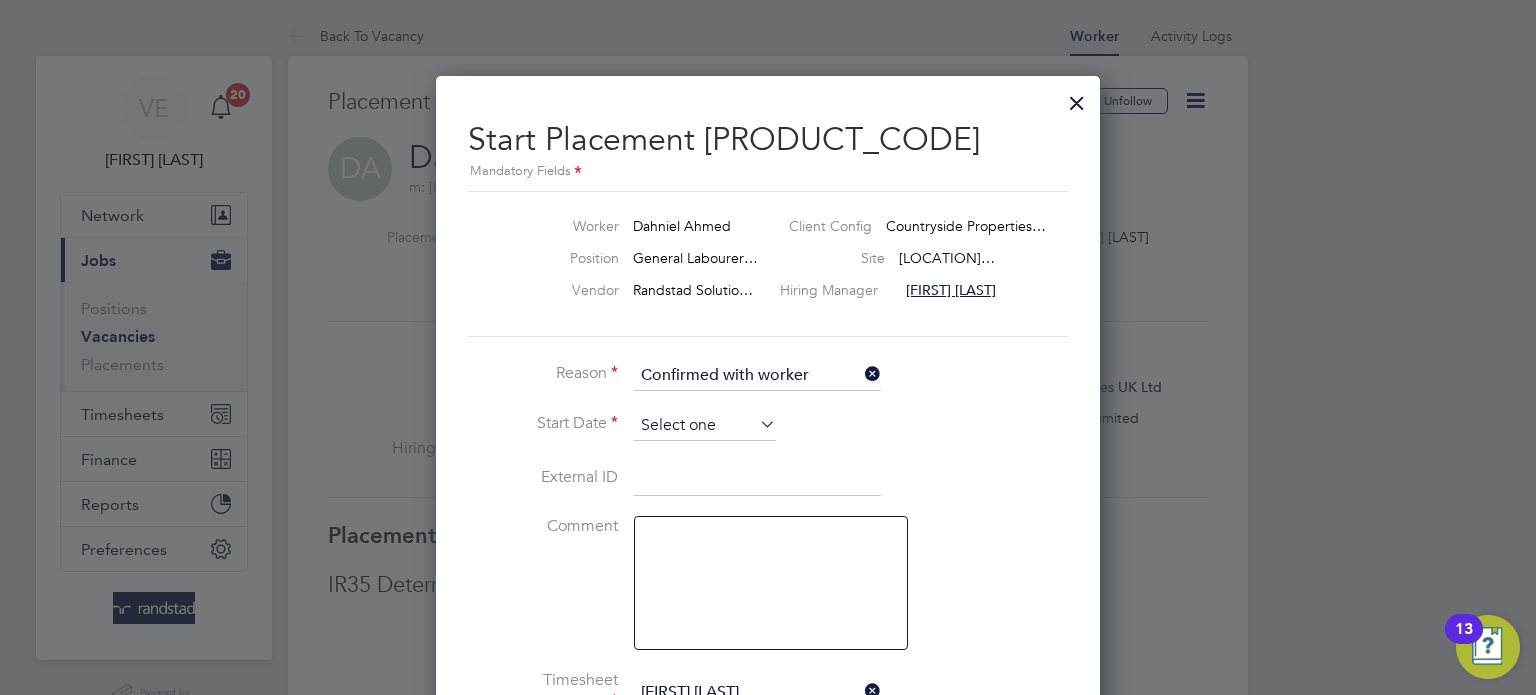 click 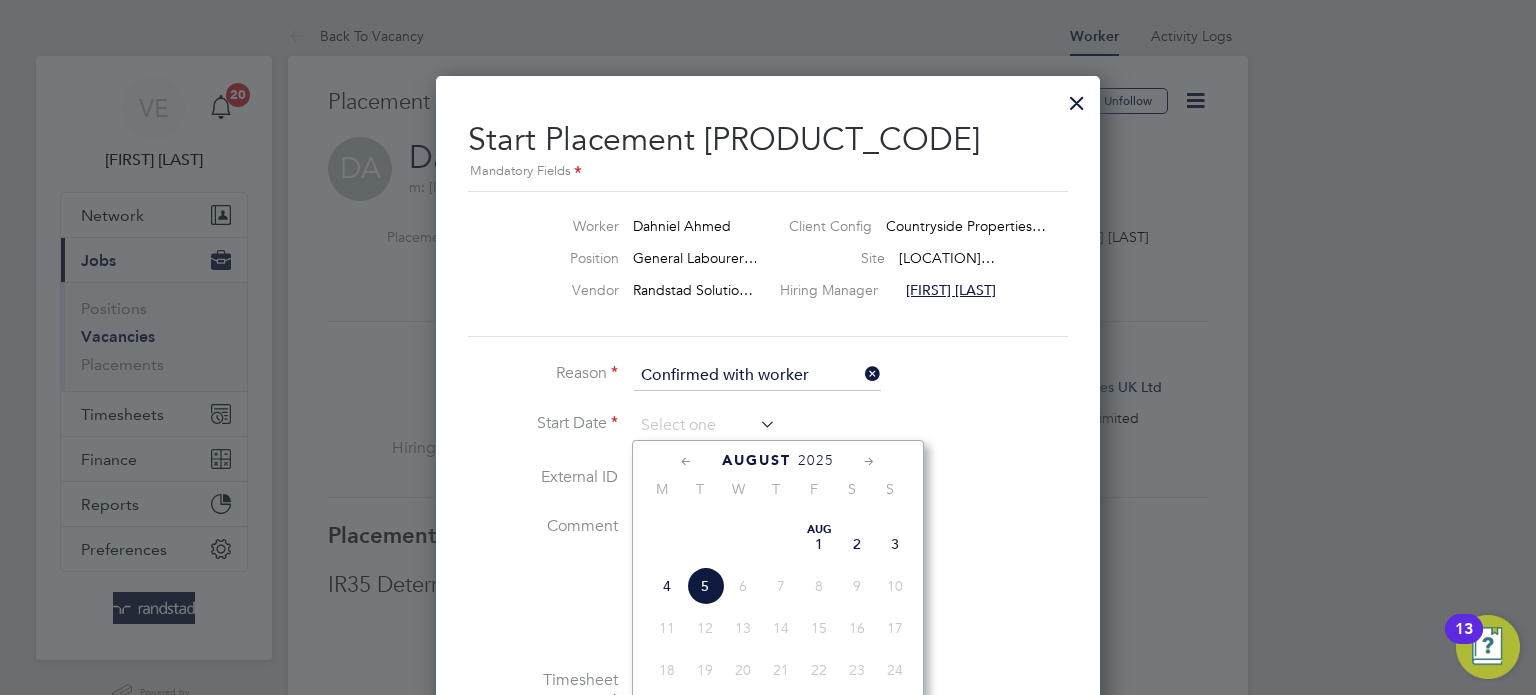 click on "29" 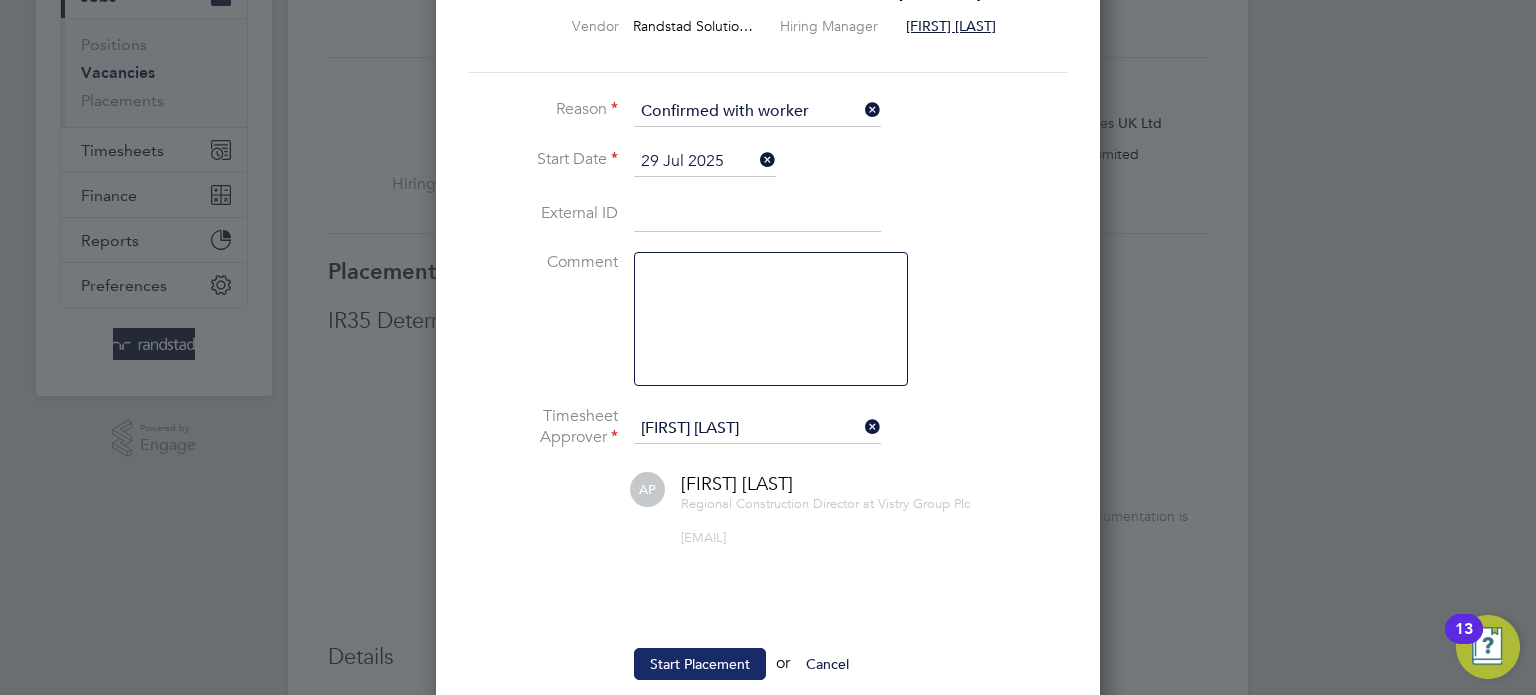 click on "Start Placement" 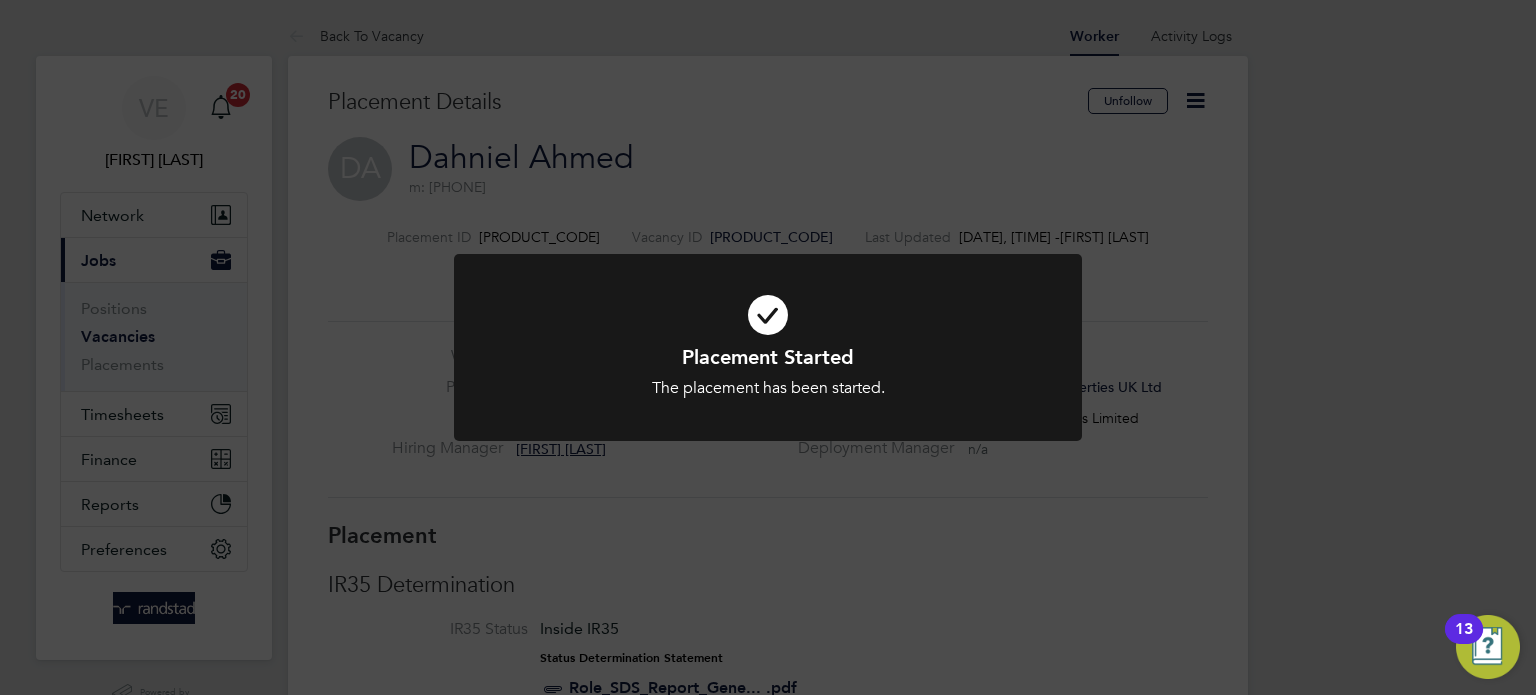 click on "Placement Started The placement has been started. Cancel Okay" 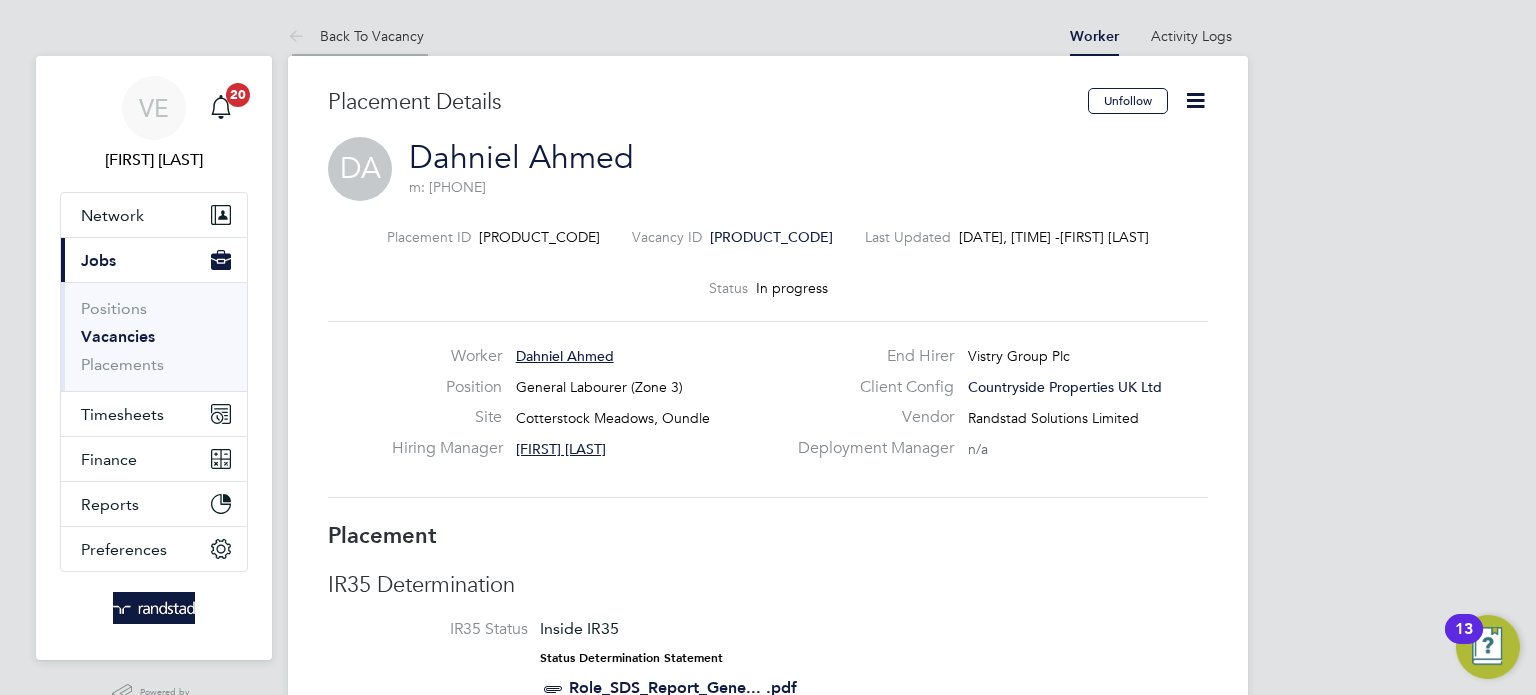 click on "Back To Vacancy" at bounding box center [356, 36] 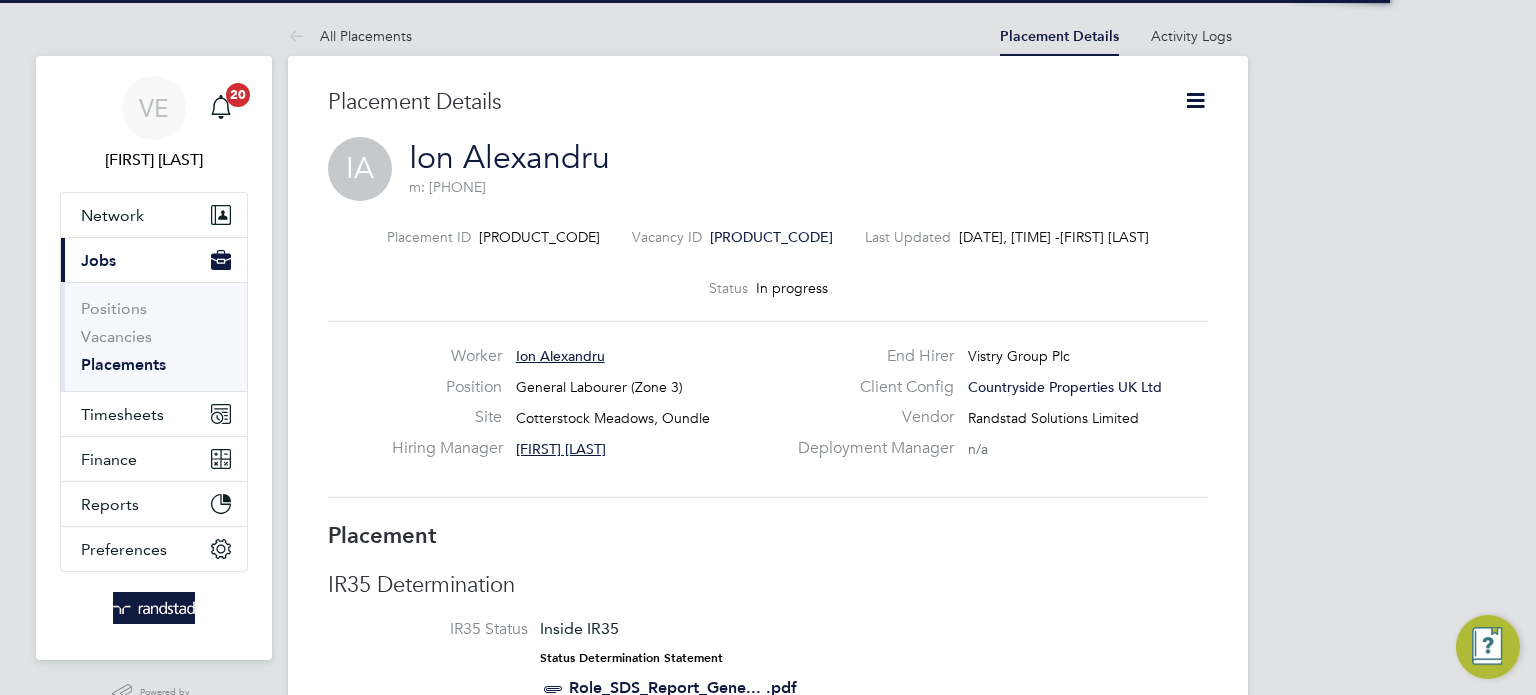 scroll, scrollTop: 0, scrollLeft: 0, axis: both 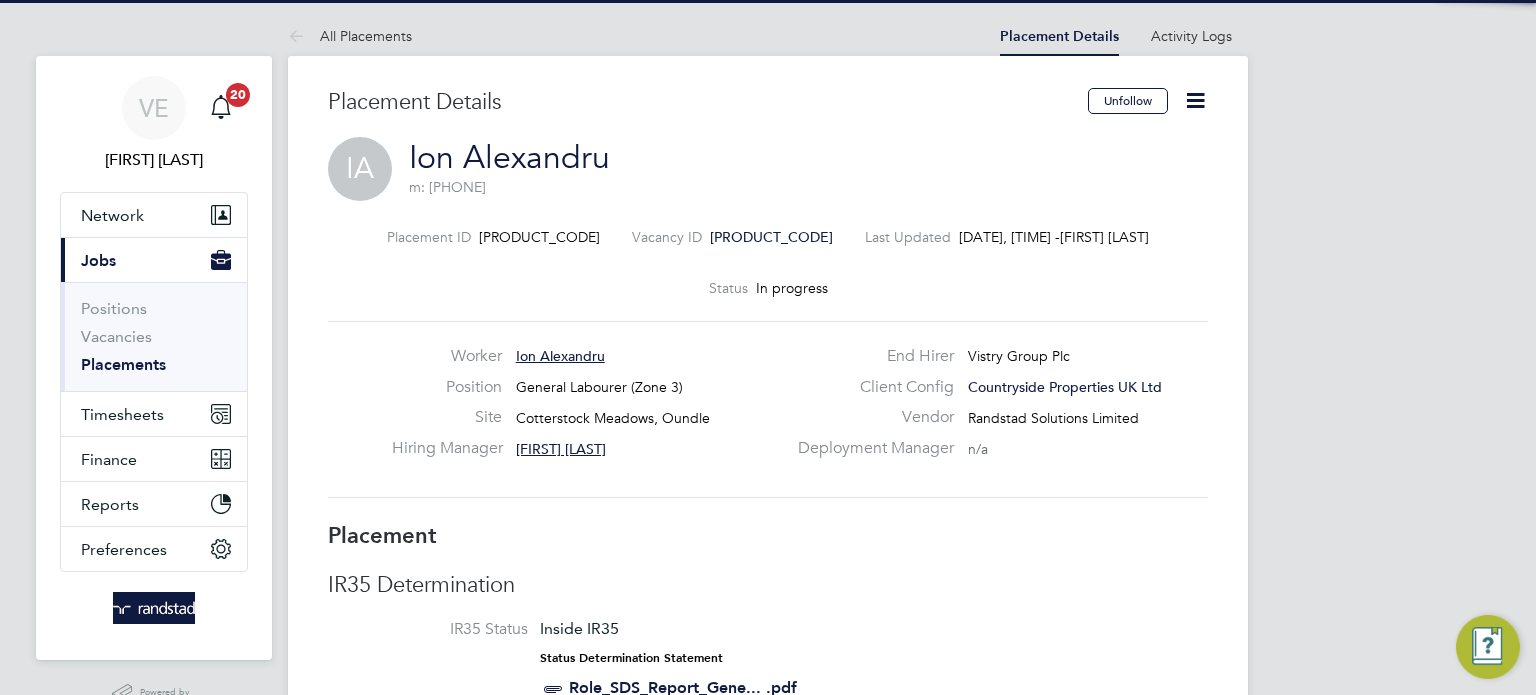 click 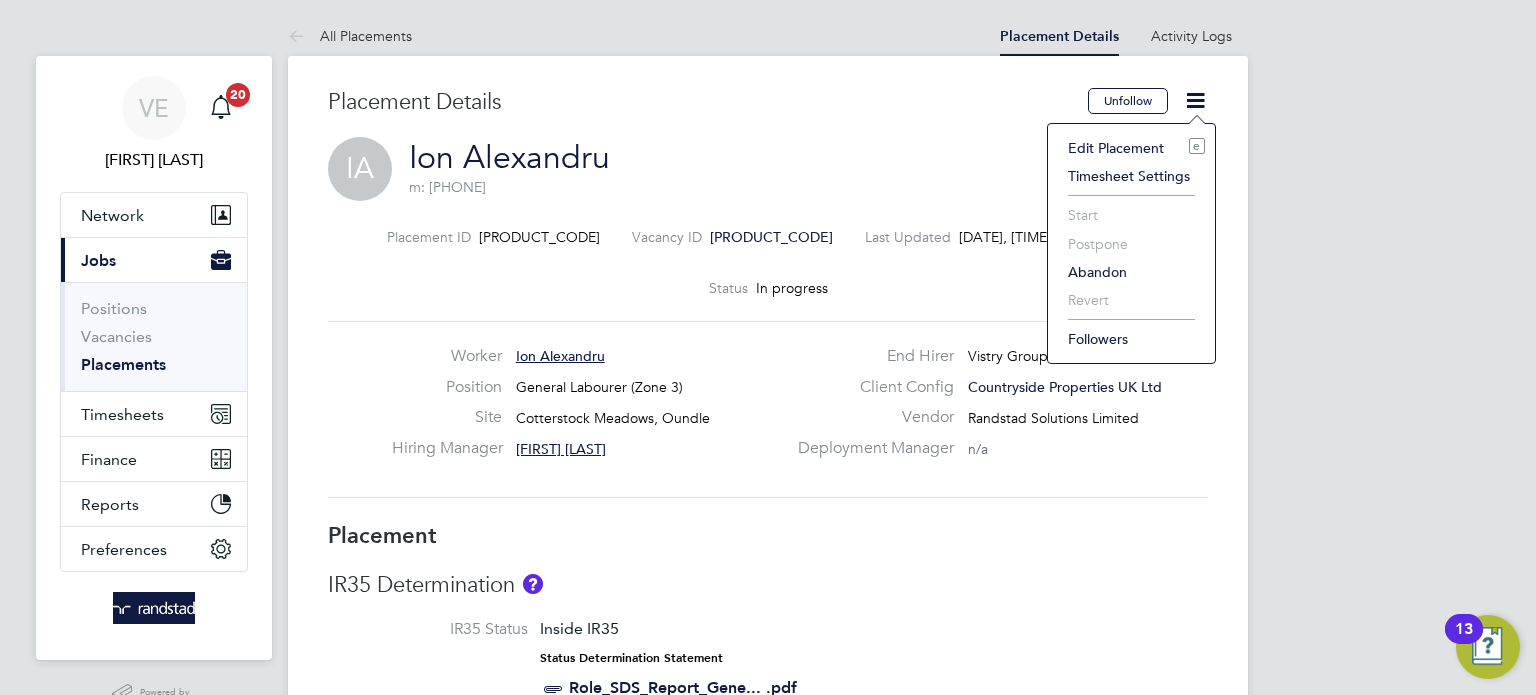 click on "Edit Placement e" 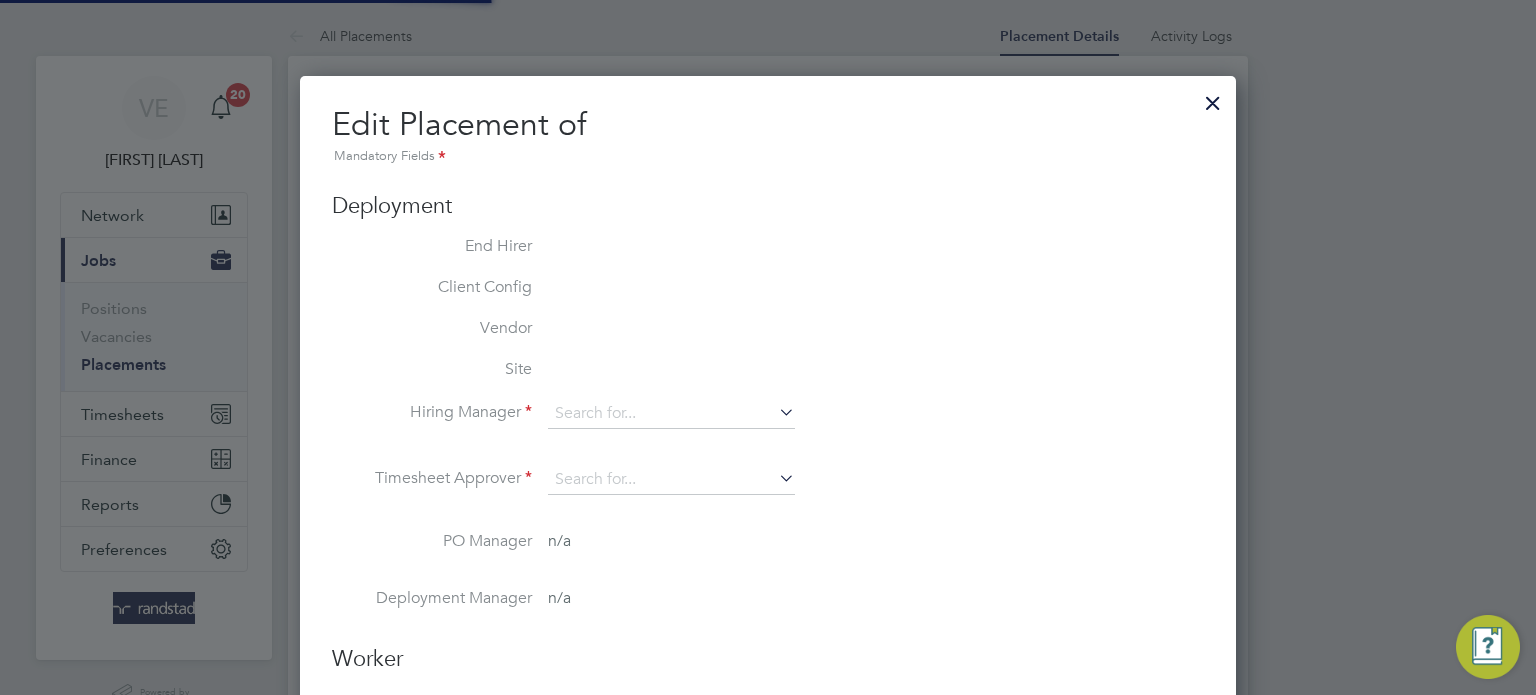 type on "George Stanciulescu" 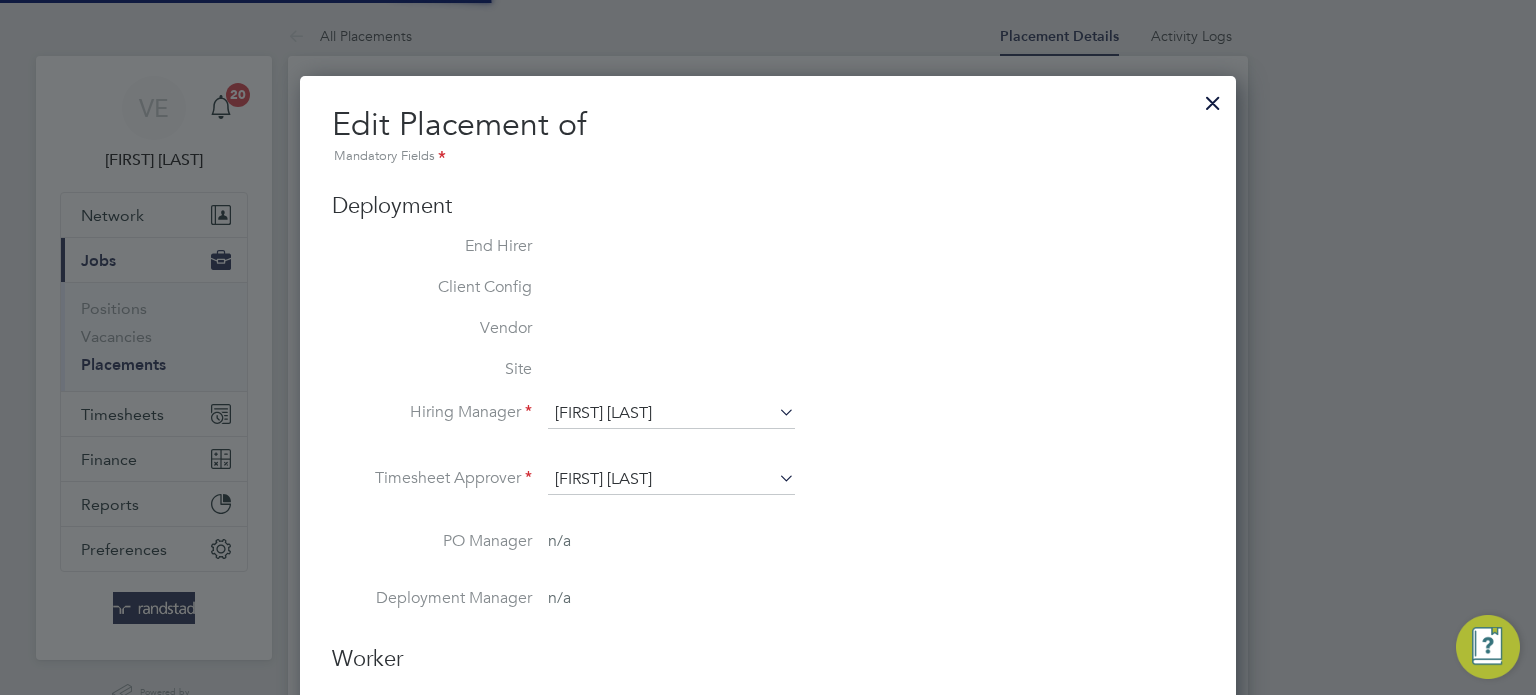 type on "C-001781638" 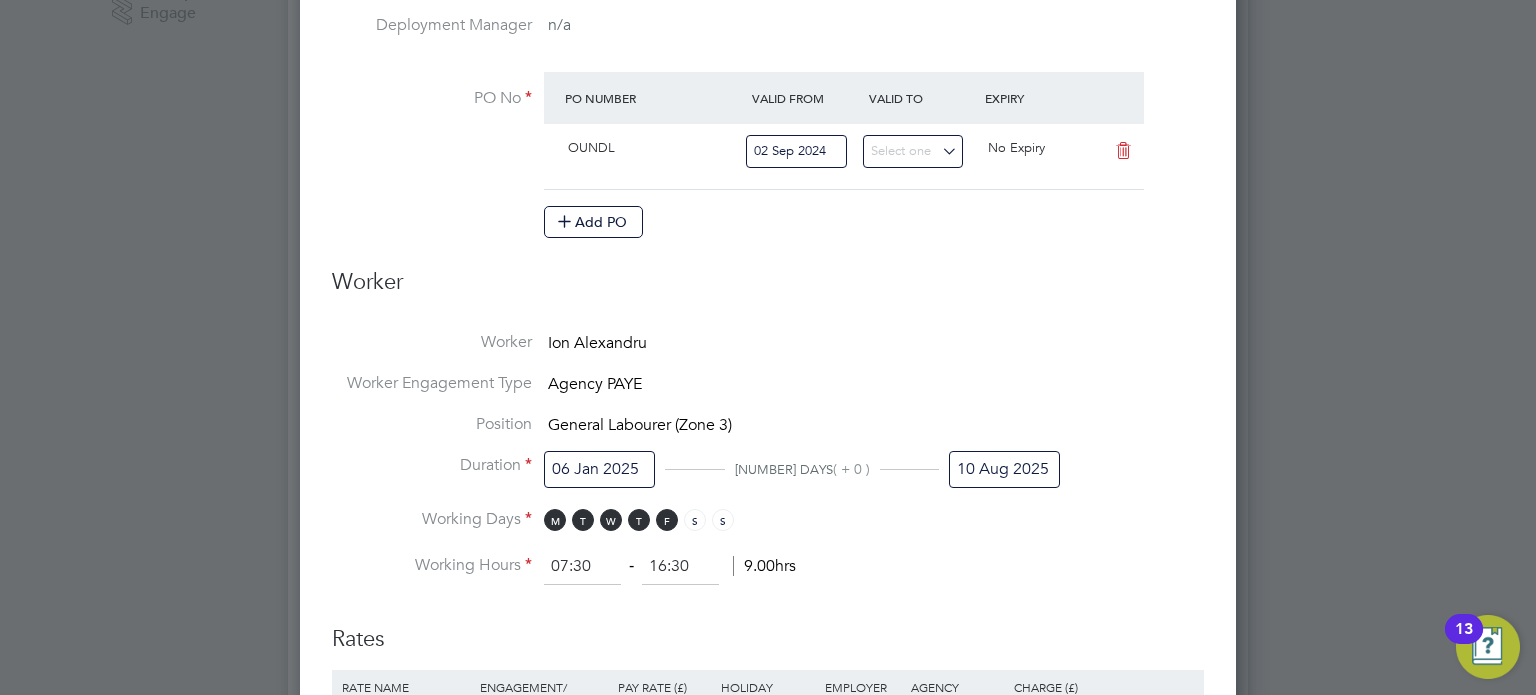 click on "10 Aug 2025" at bounding box center (1004, 469) 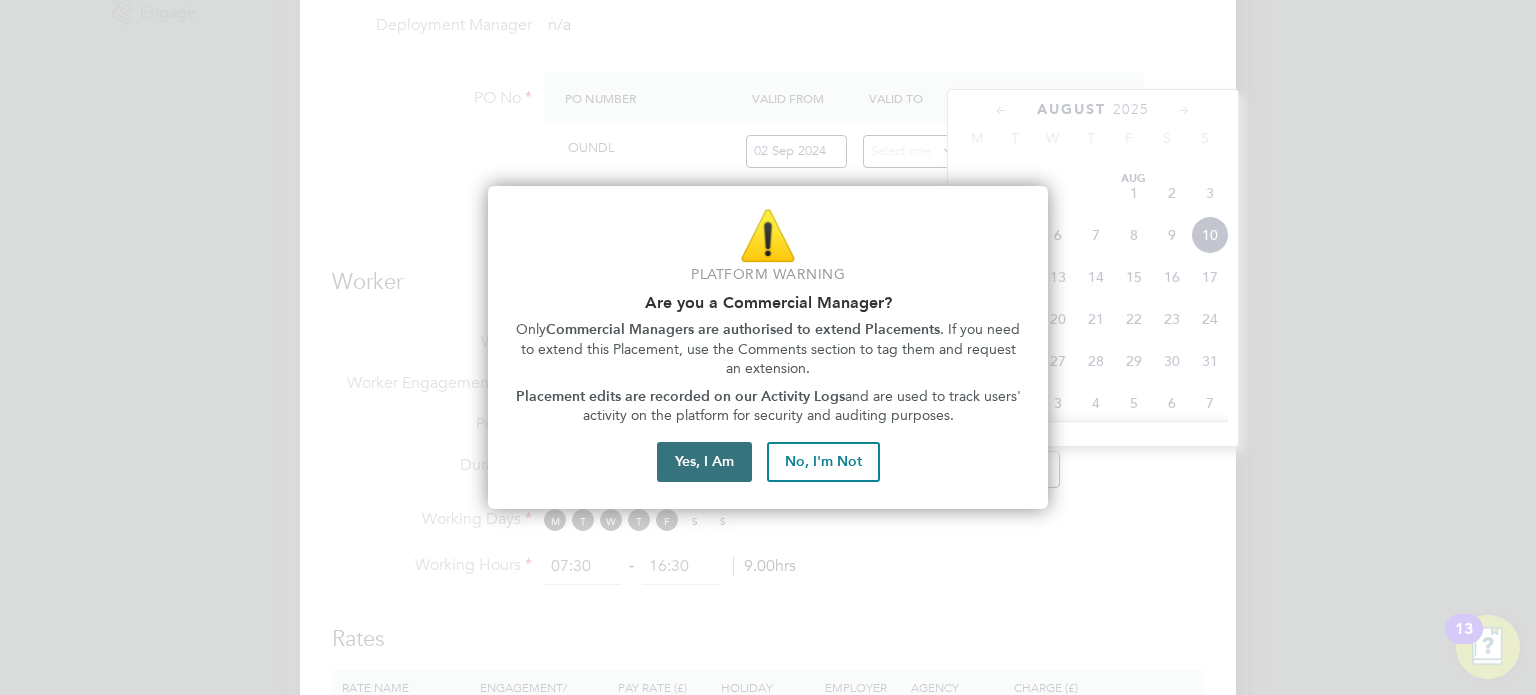 click on "Yes, I Am" at bounding box center [704, 462] 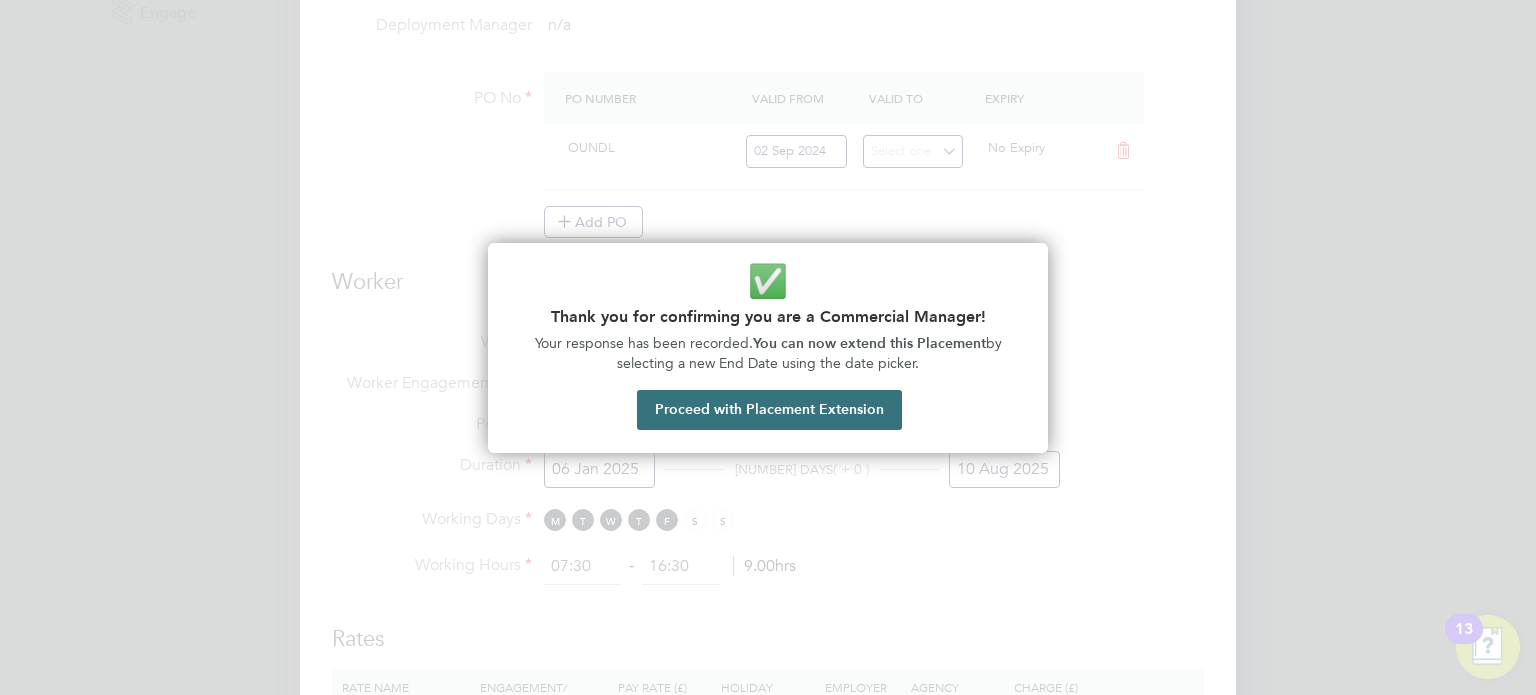 click on "Proceed with Placement Extension" at bounding box center [769, 410] 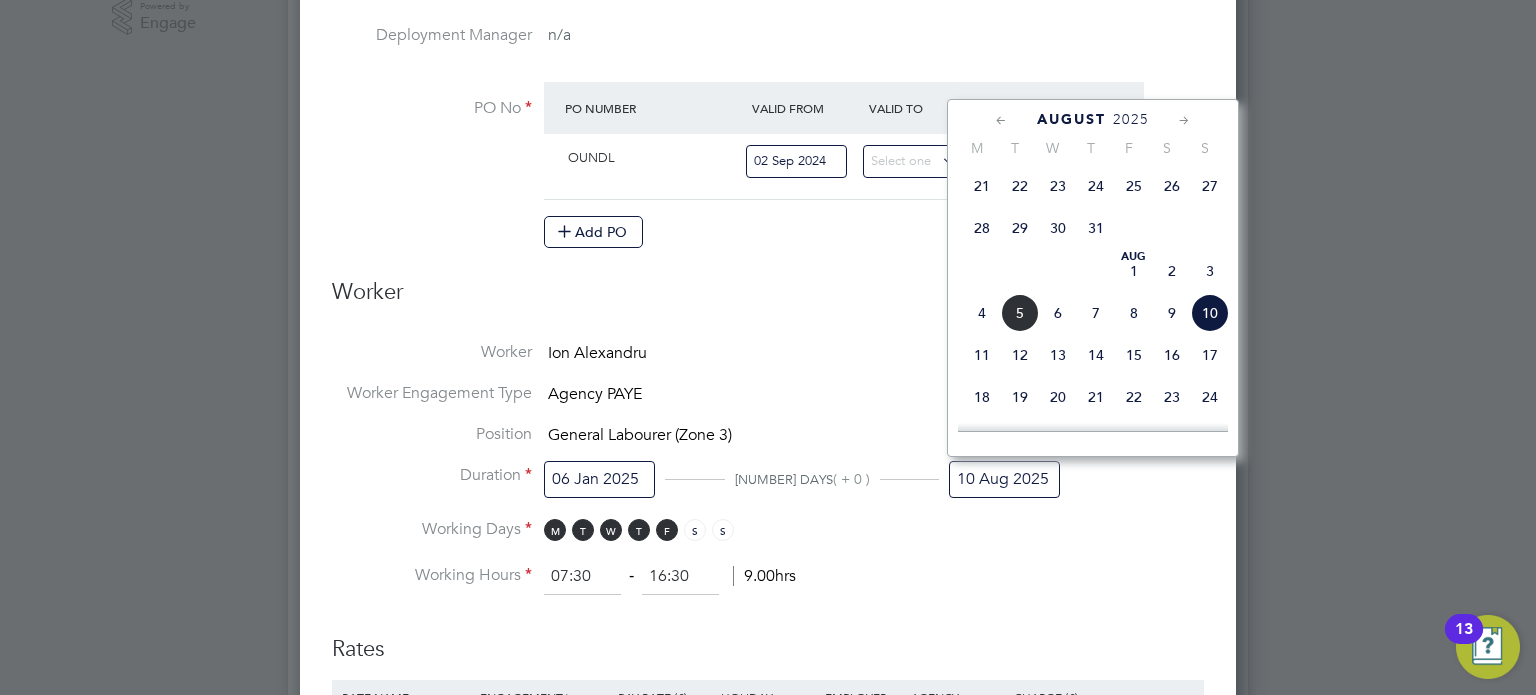 click on "27" 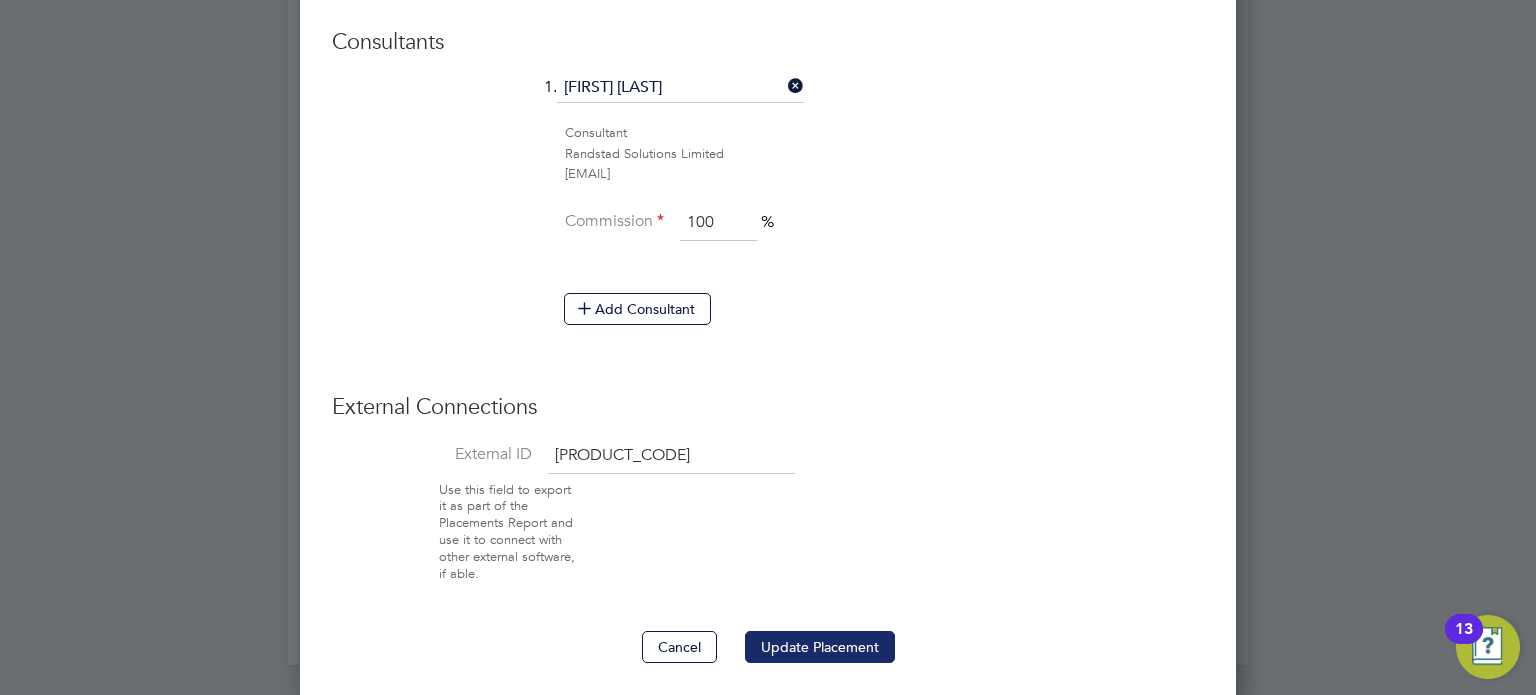 click on "Update Placement" at bounding box center (820, 647) 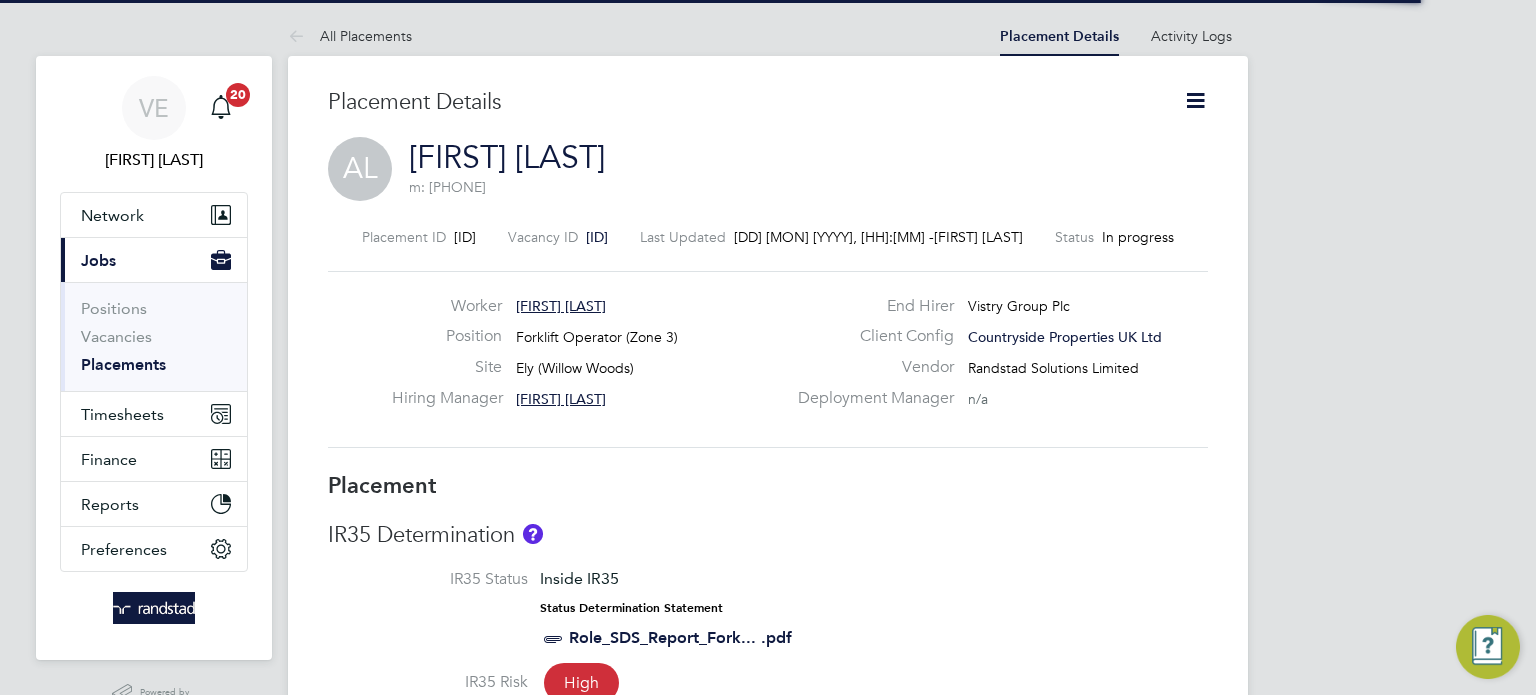 scroll, scrollTop: 0, scrollLeft: 0, axis: both 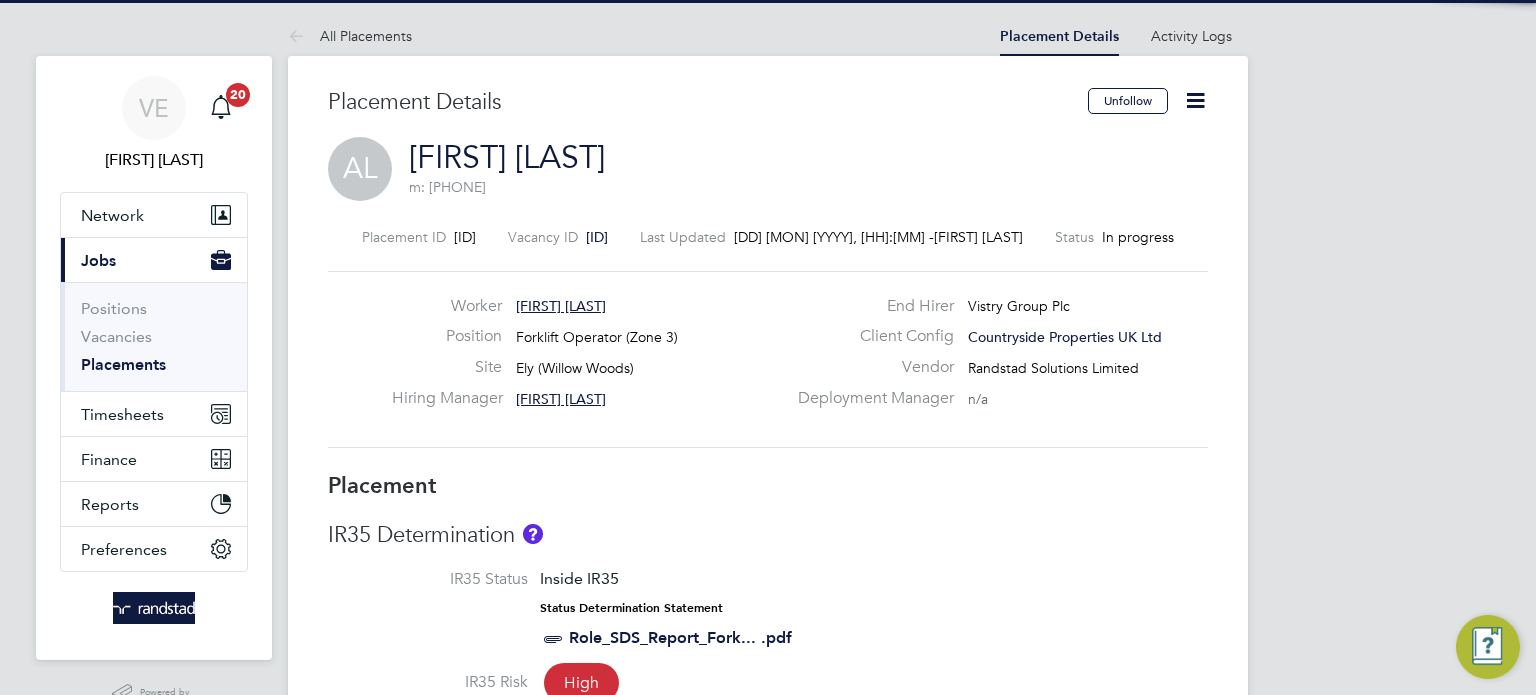 click 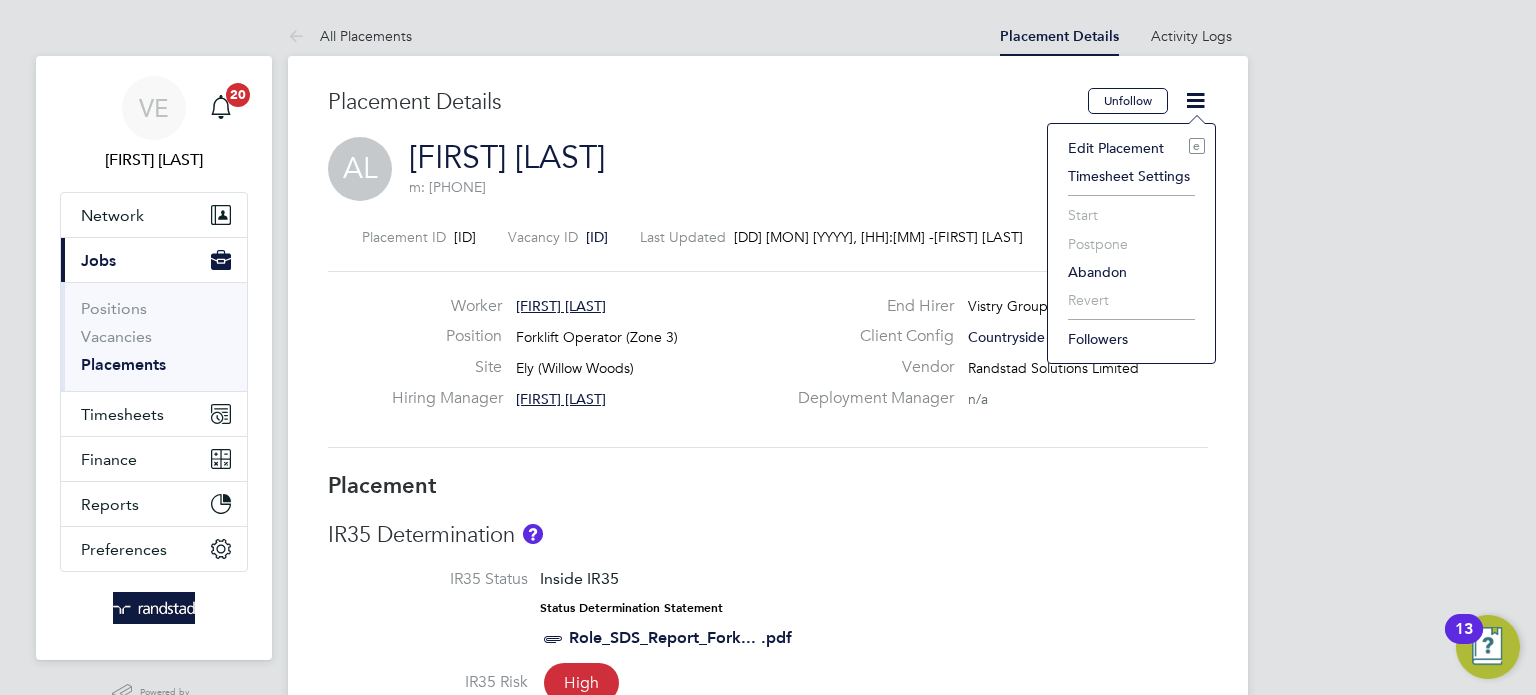 click on "Edit Placement e" 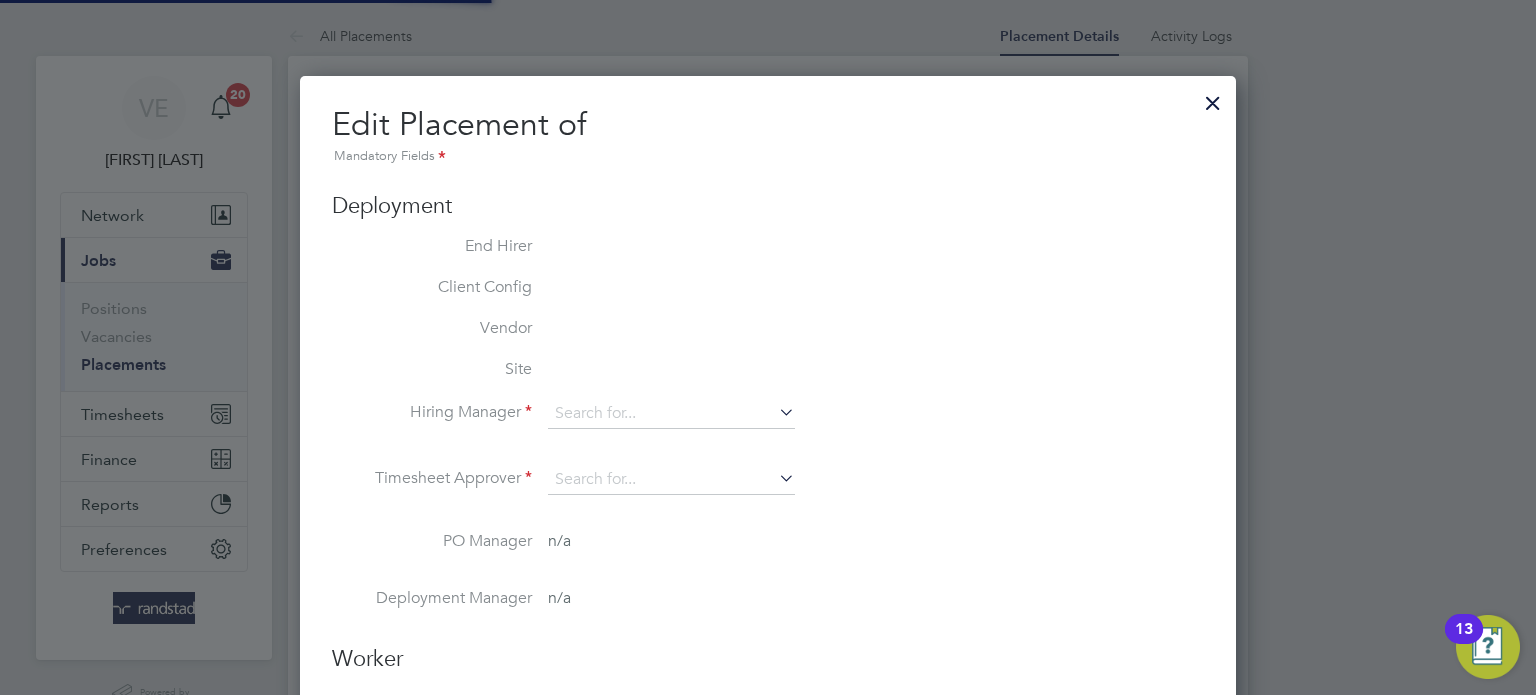 type on "[FIRST] [LAST]" 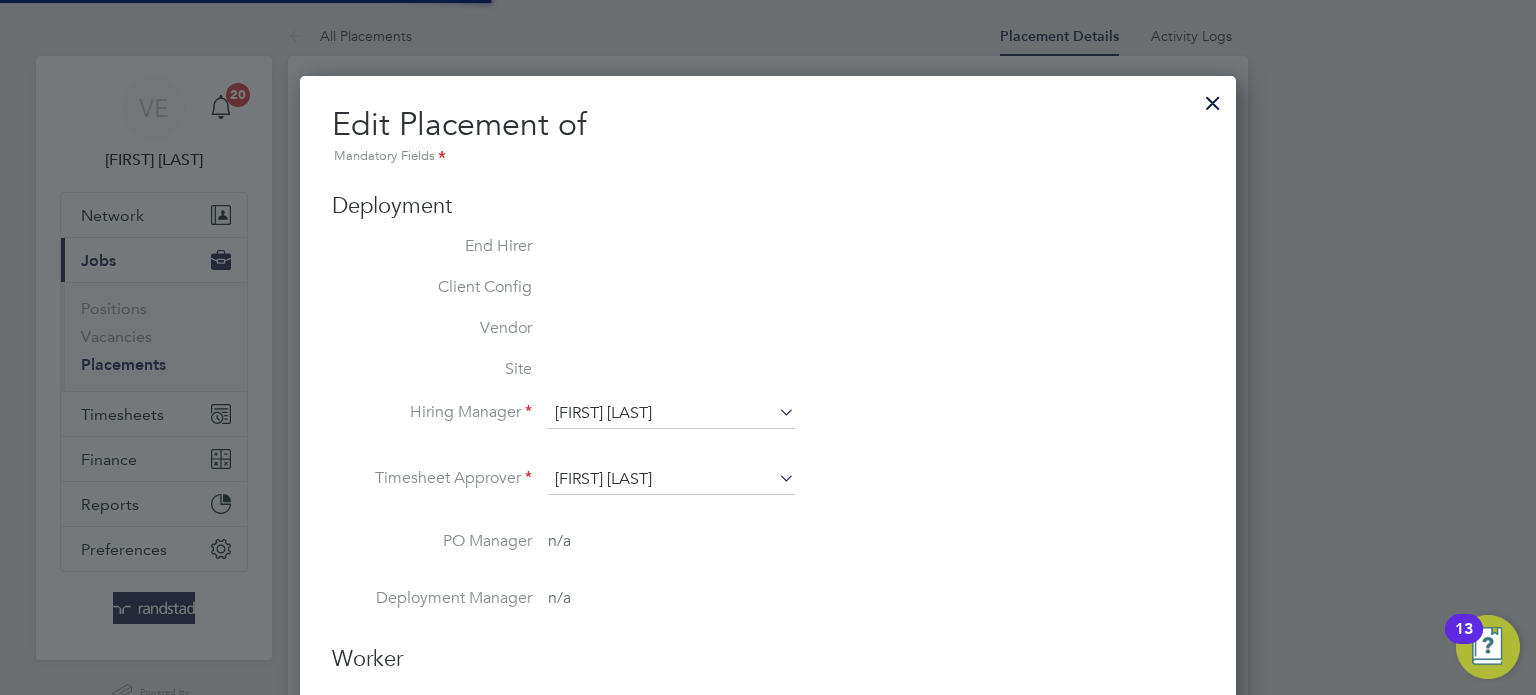 scroll, scrollTop: 10, scrollLeft: 10, axis: both 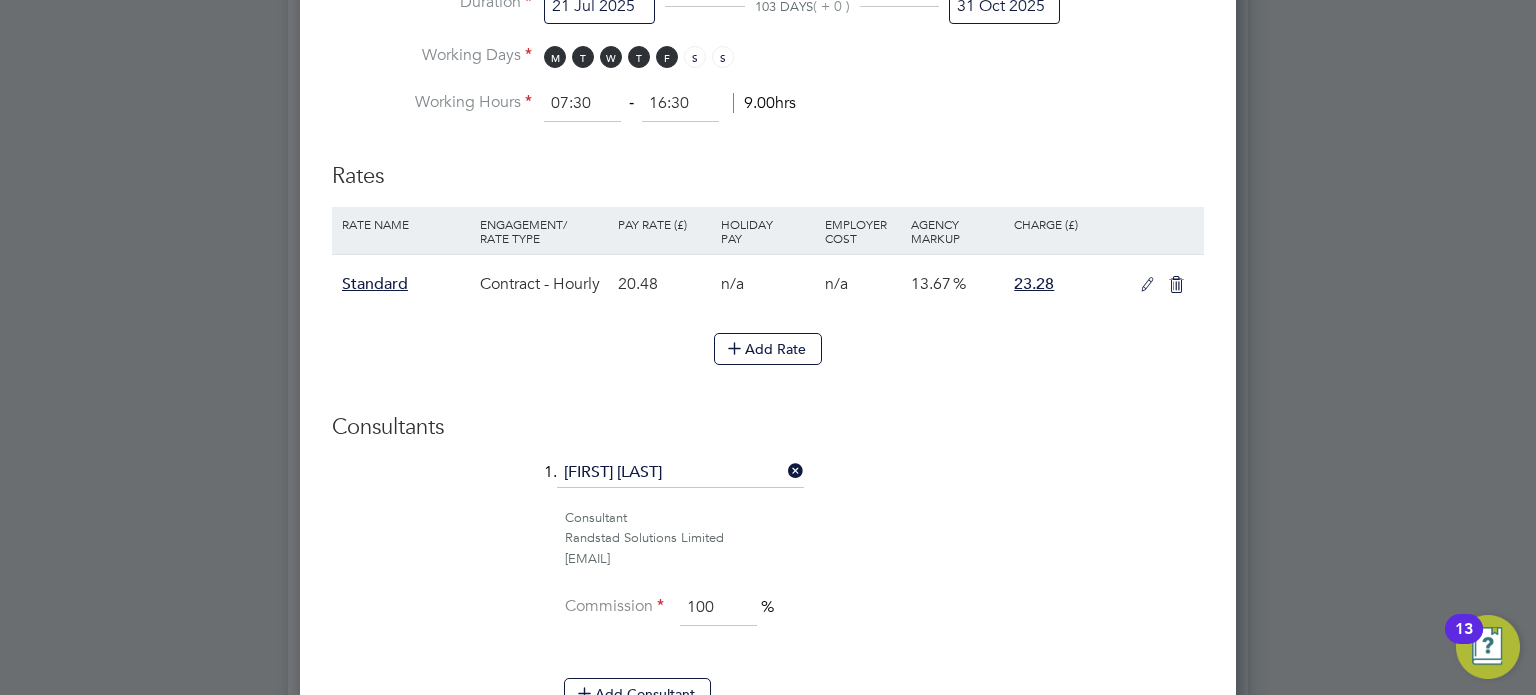 click on "31 Oct 2025" at bounding box center (1004, 6) 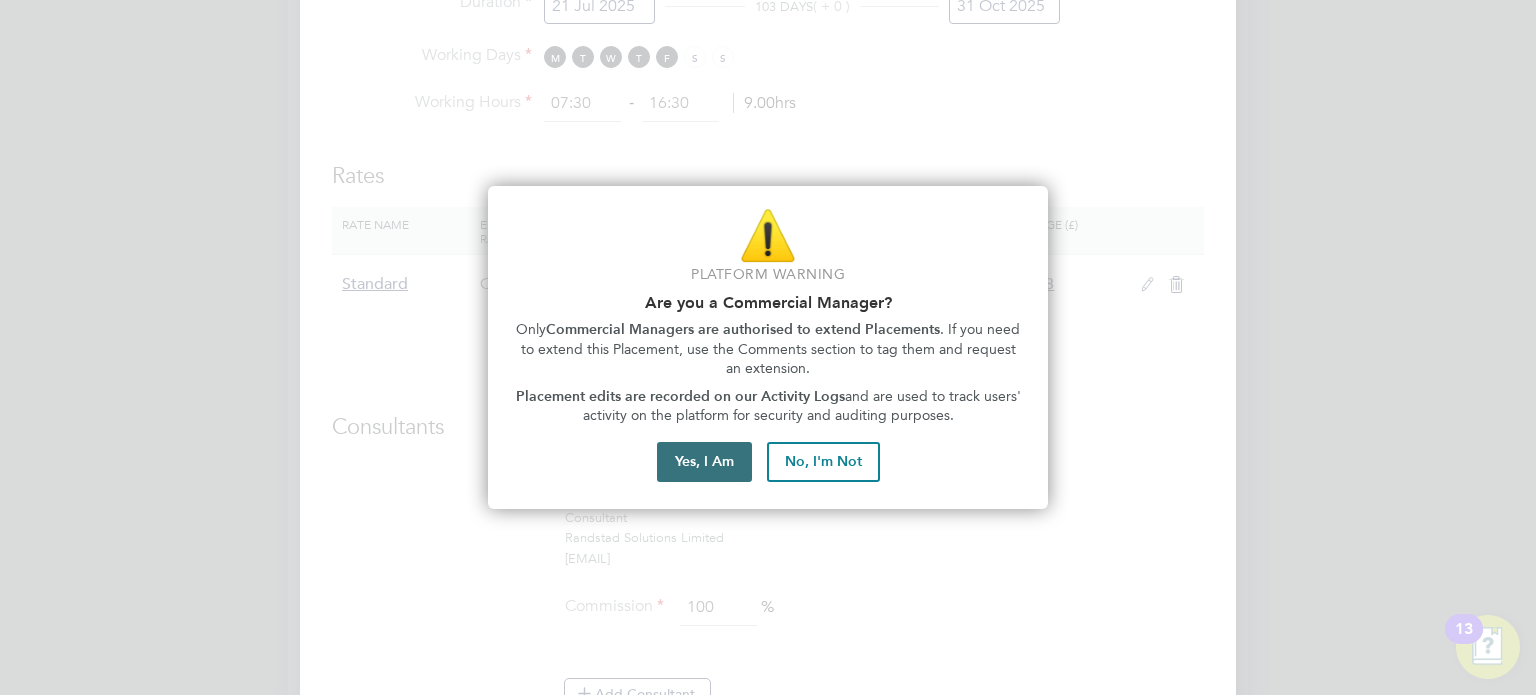 click on "Yes, I Am" at bounding box center [704, 462] 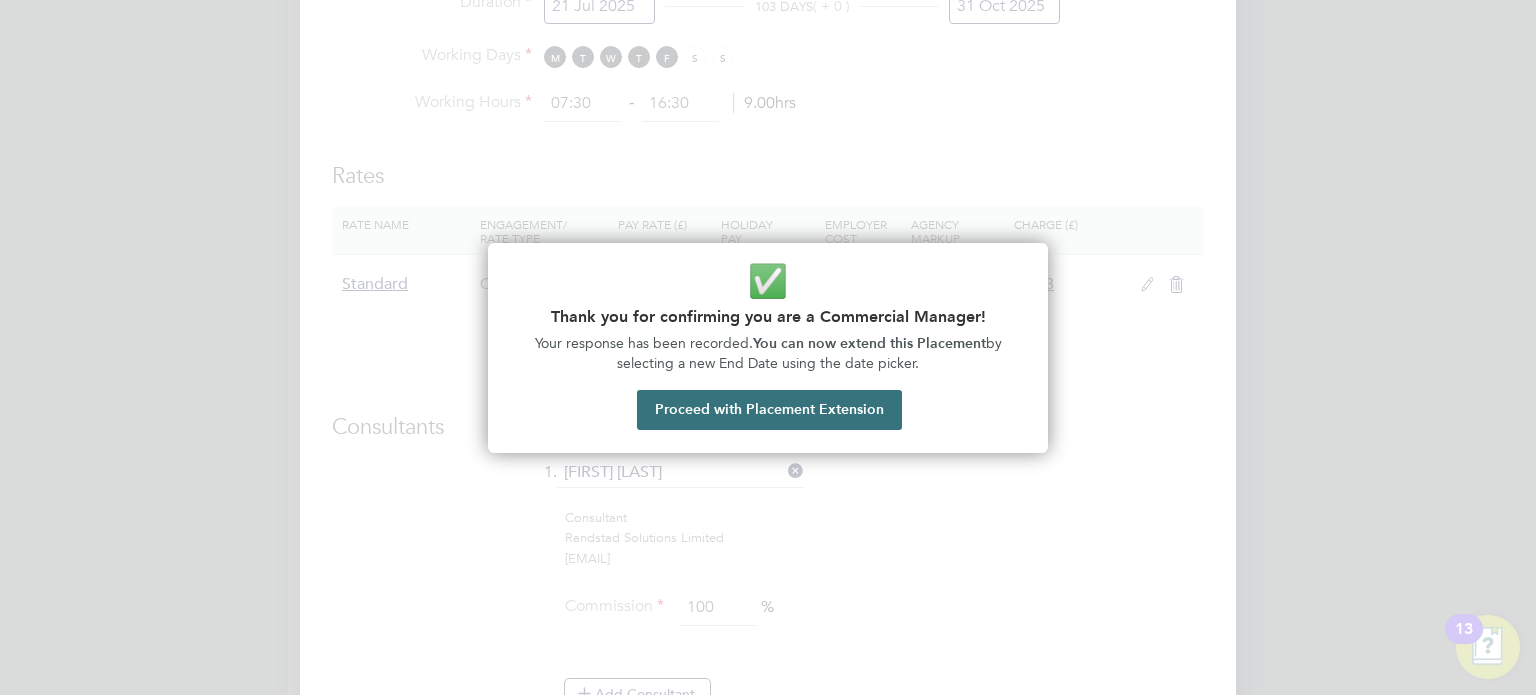 click on "Proceed with Placement Extension" at bounding box center (769, 410) 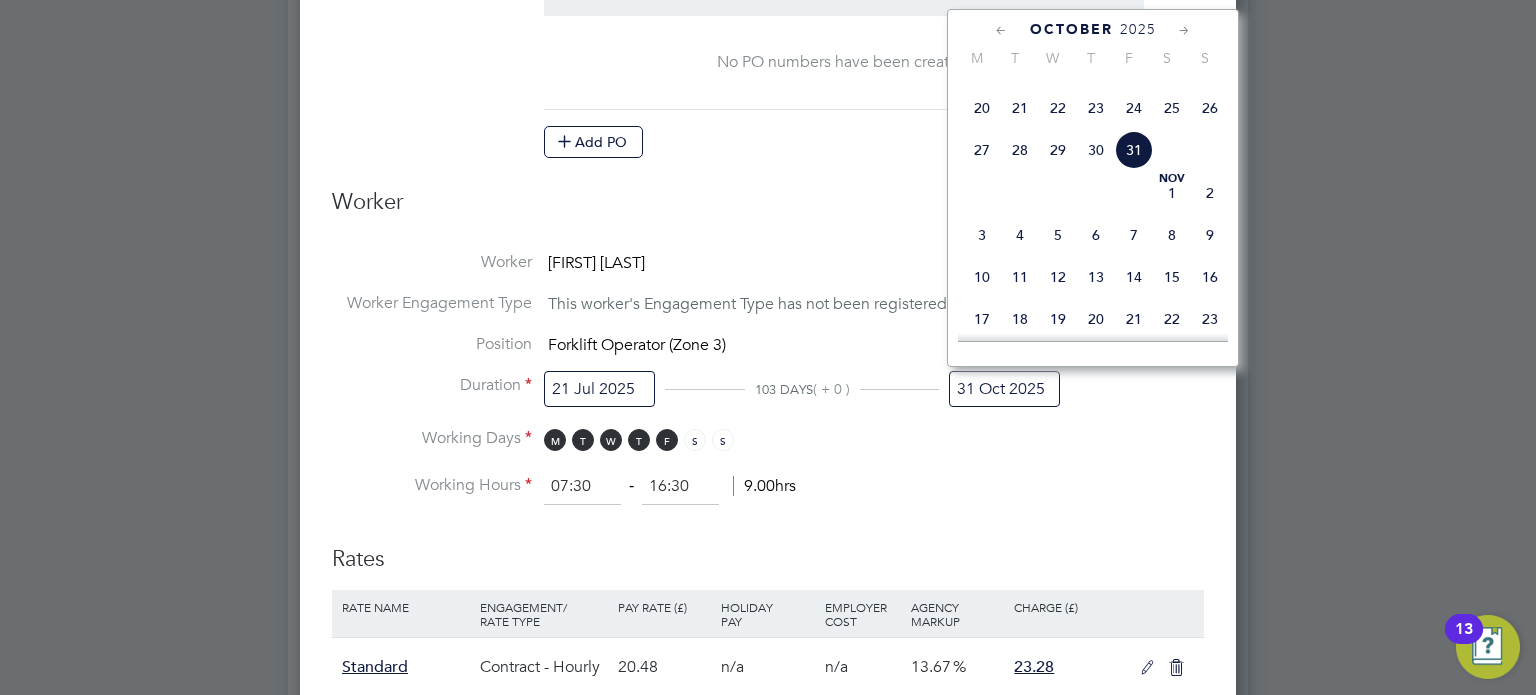 click 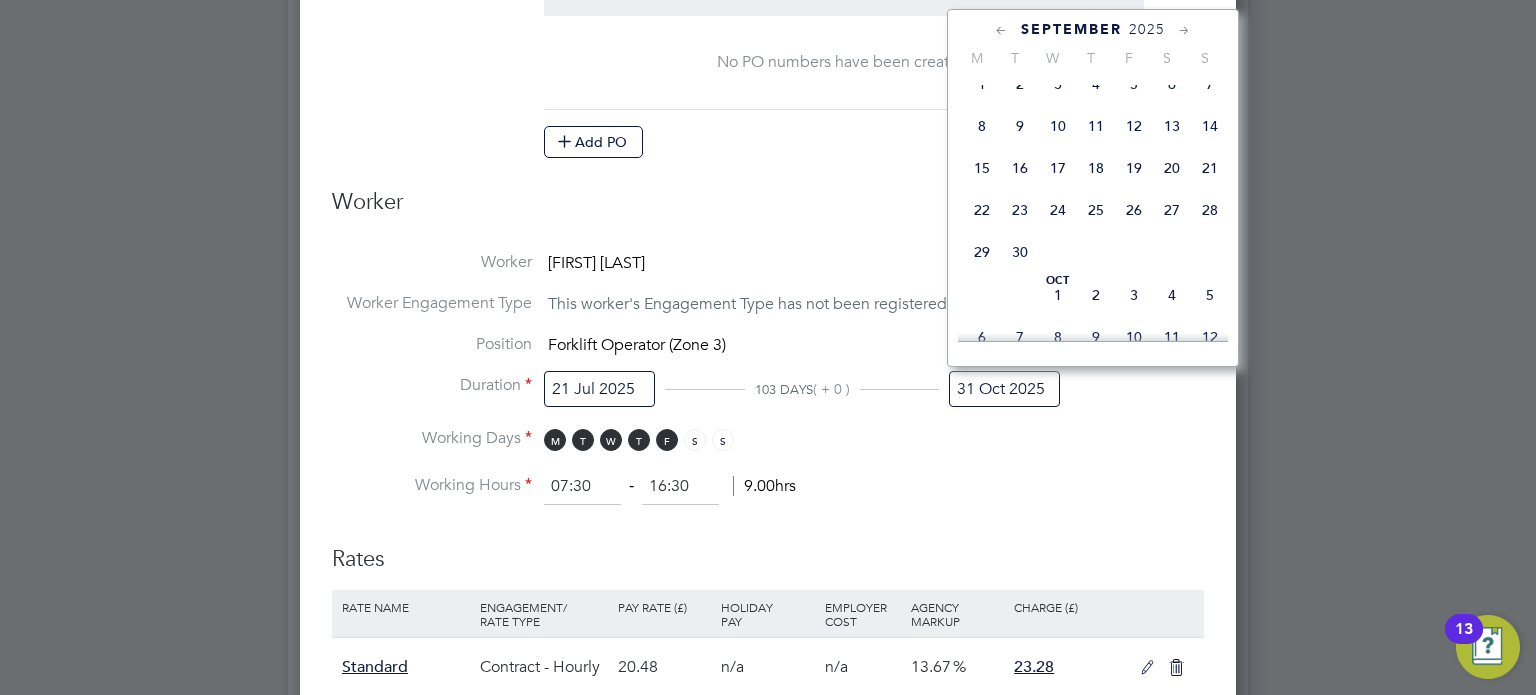 click 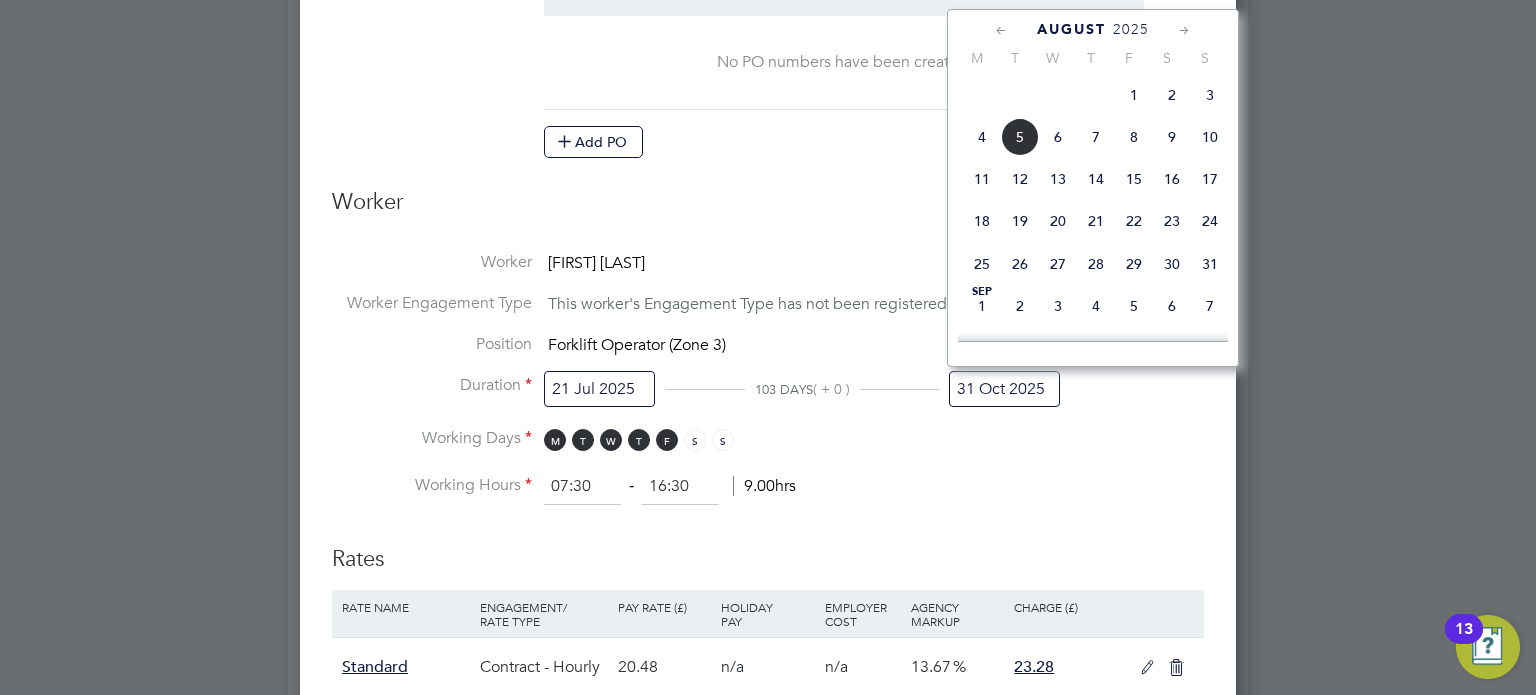 click on "3" 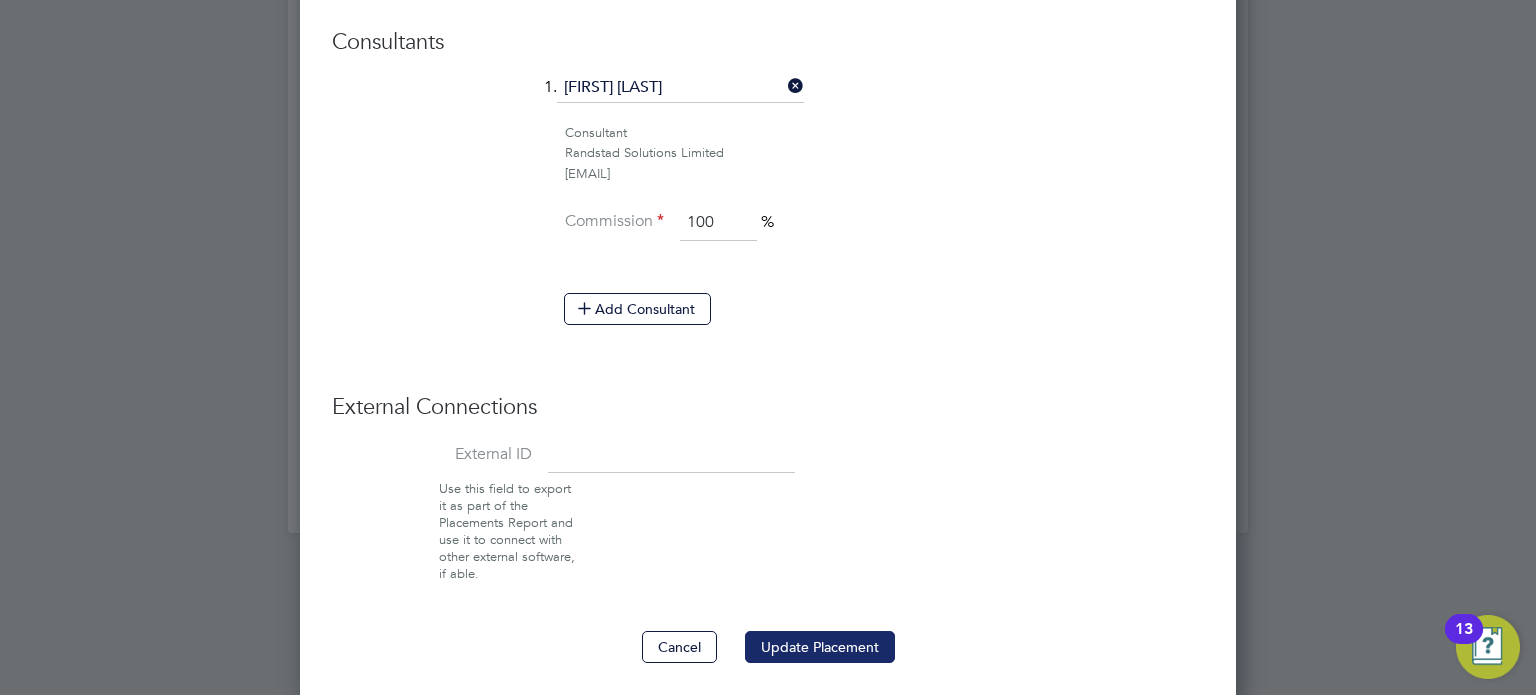 click on "Update Placement" at bounding box center (820, 647) 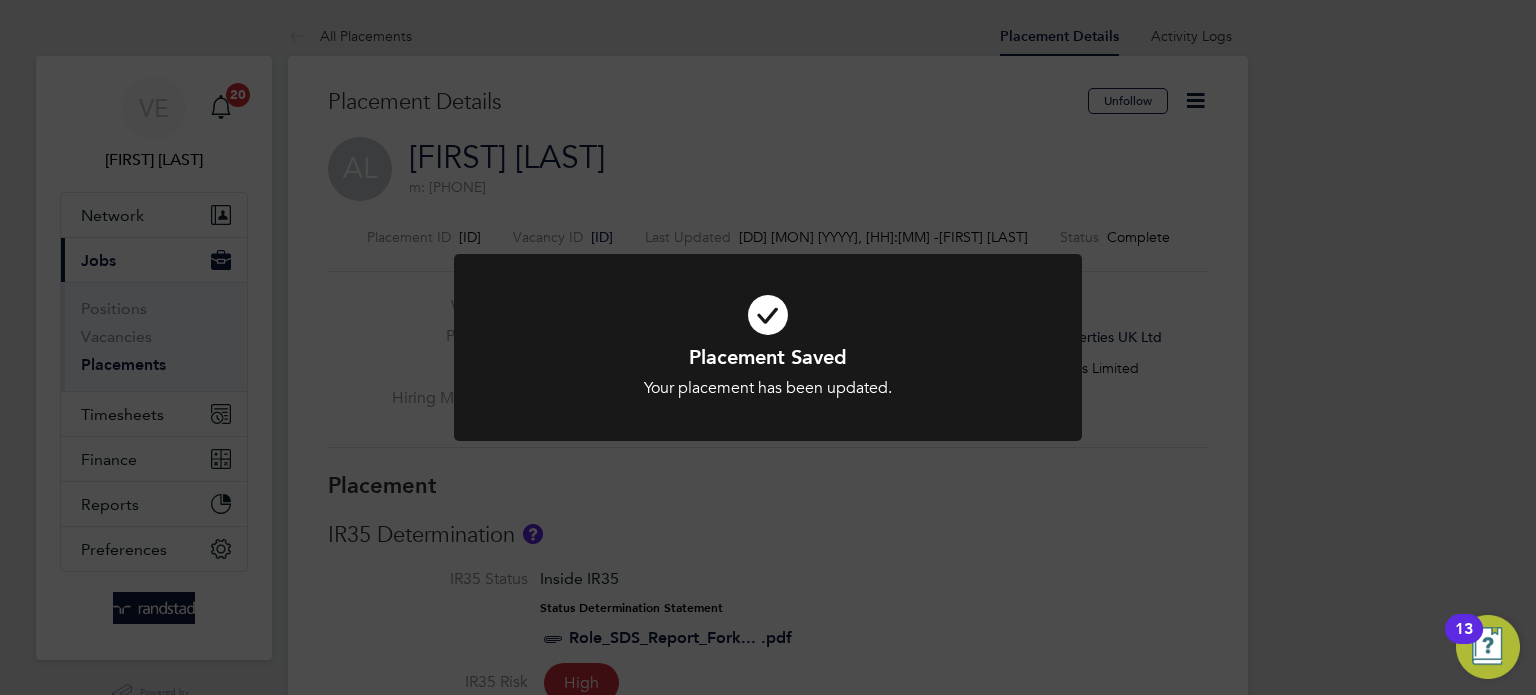 click on "Placement Saved Your placement has been updated. Cancel Okay" 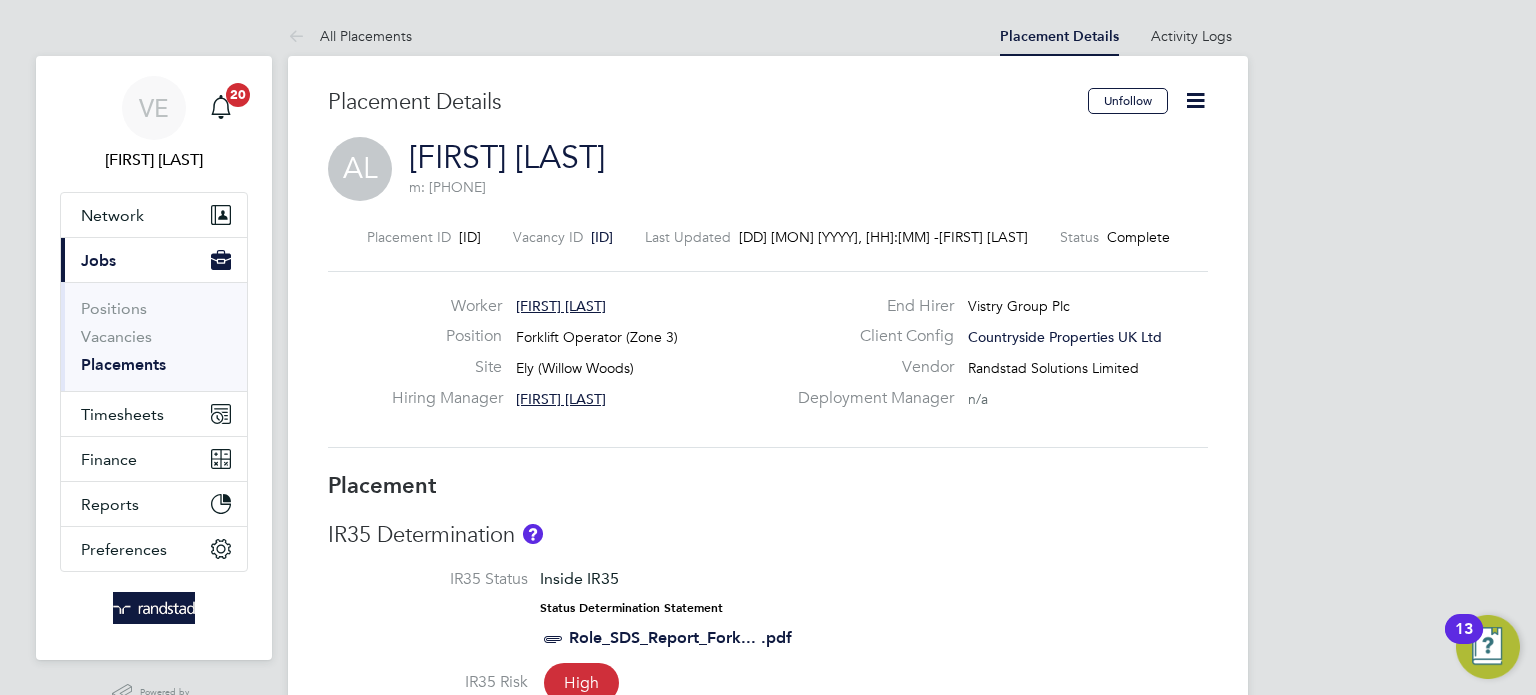 click on "All Placements" at bounding box center (350, 36) 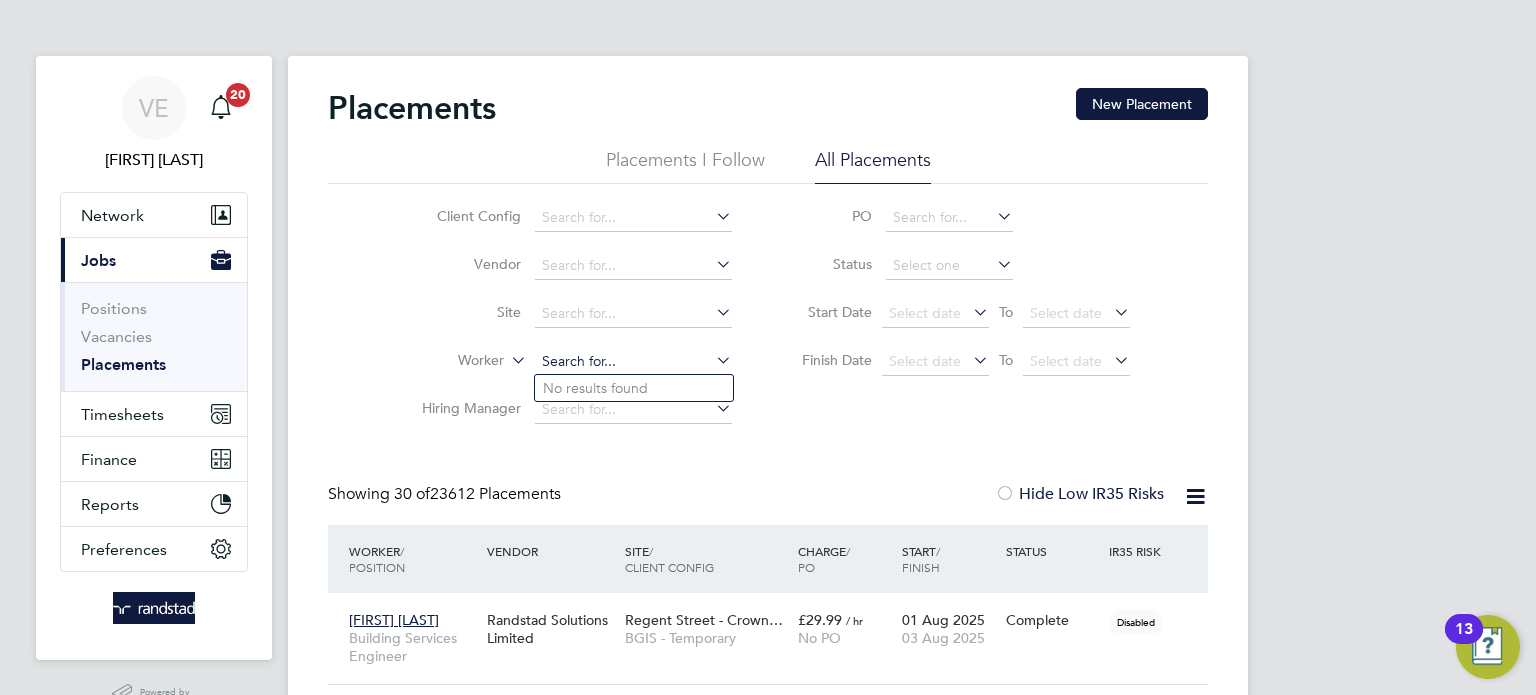 click 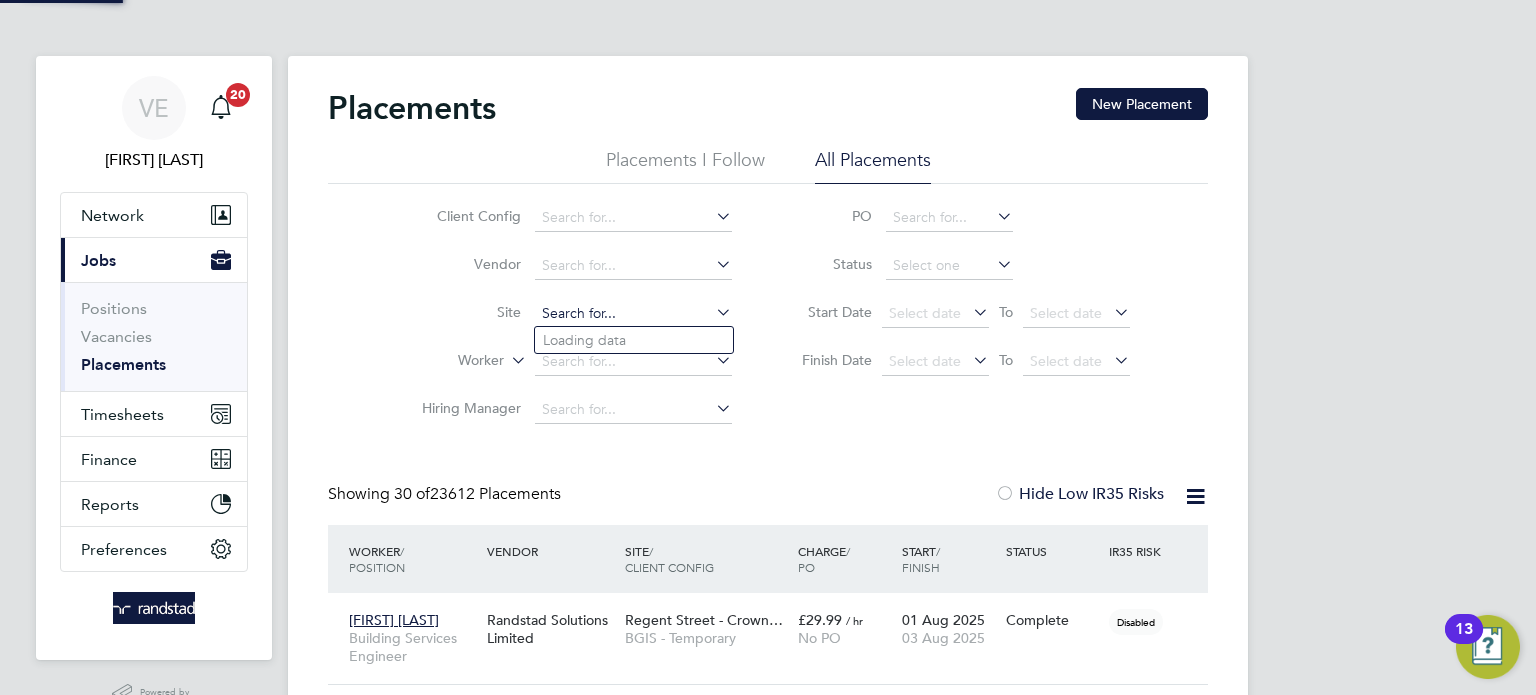 click 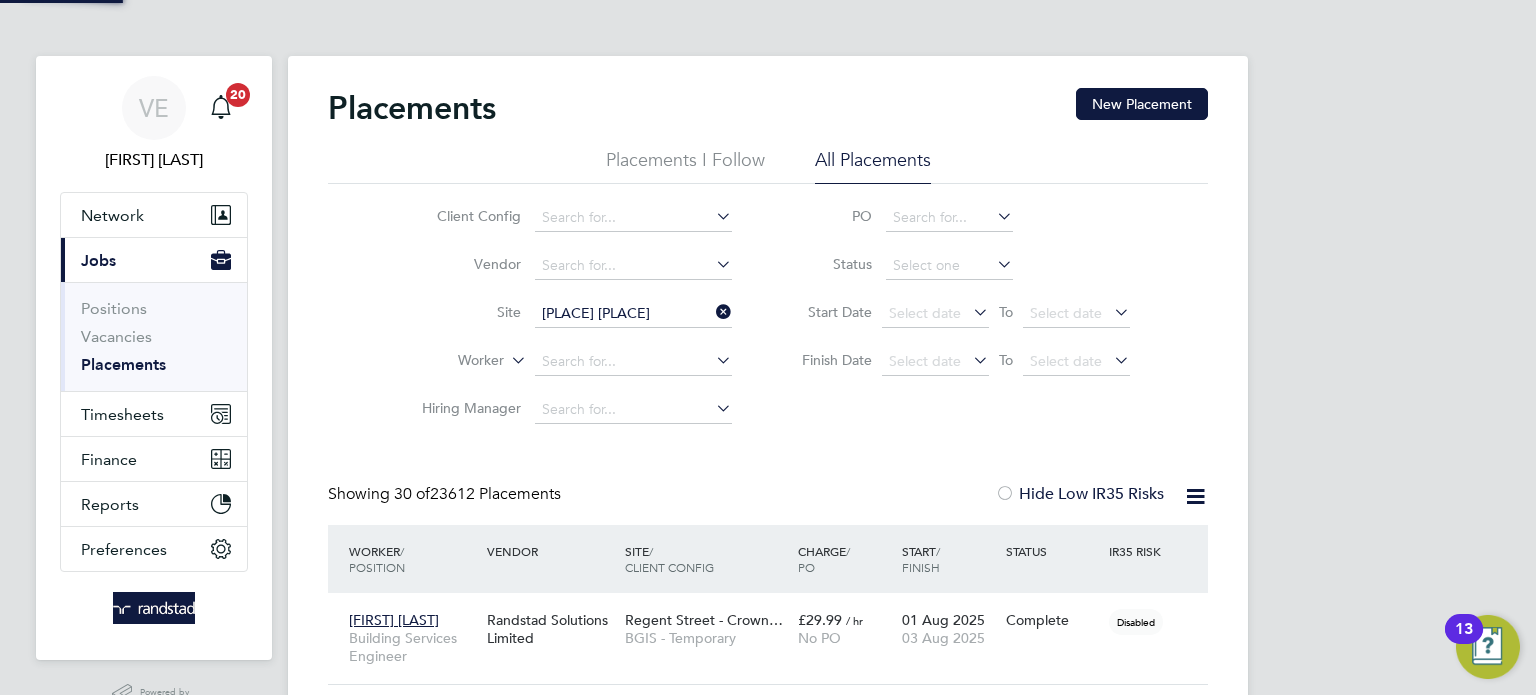 click on "[LAST]" 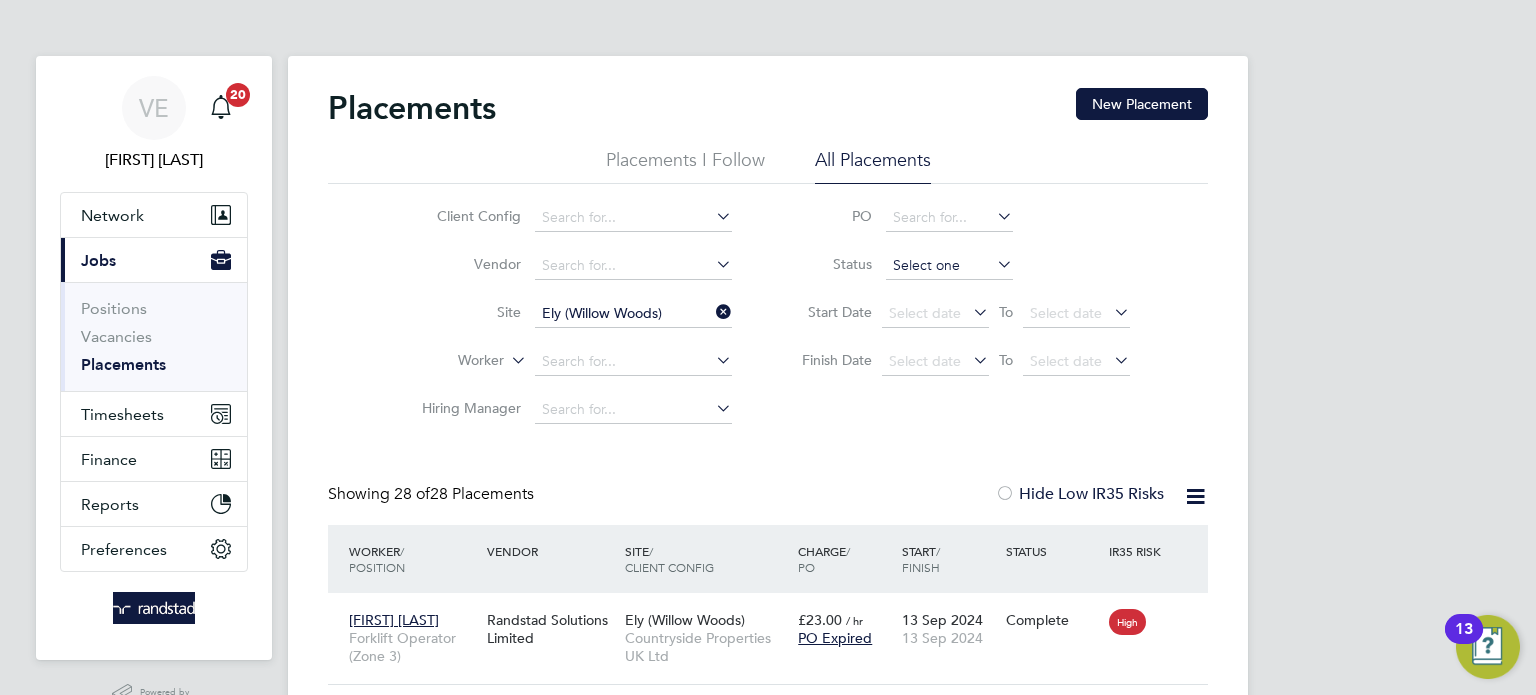 click 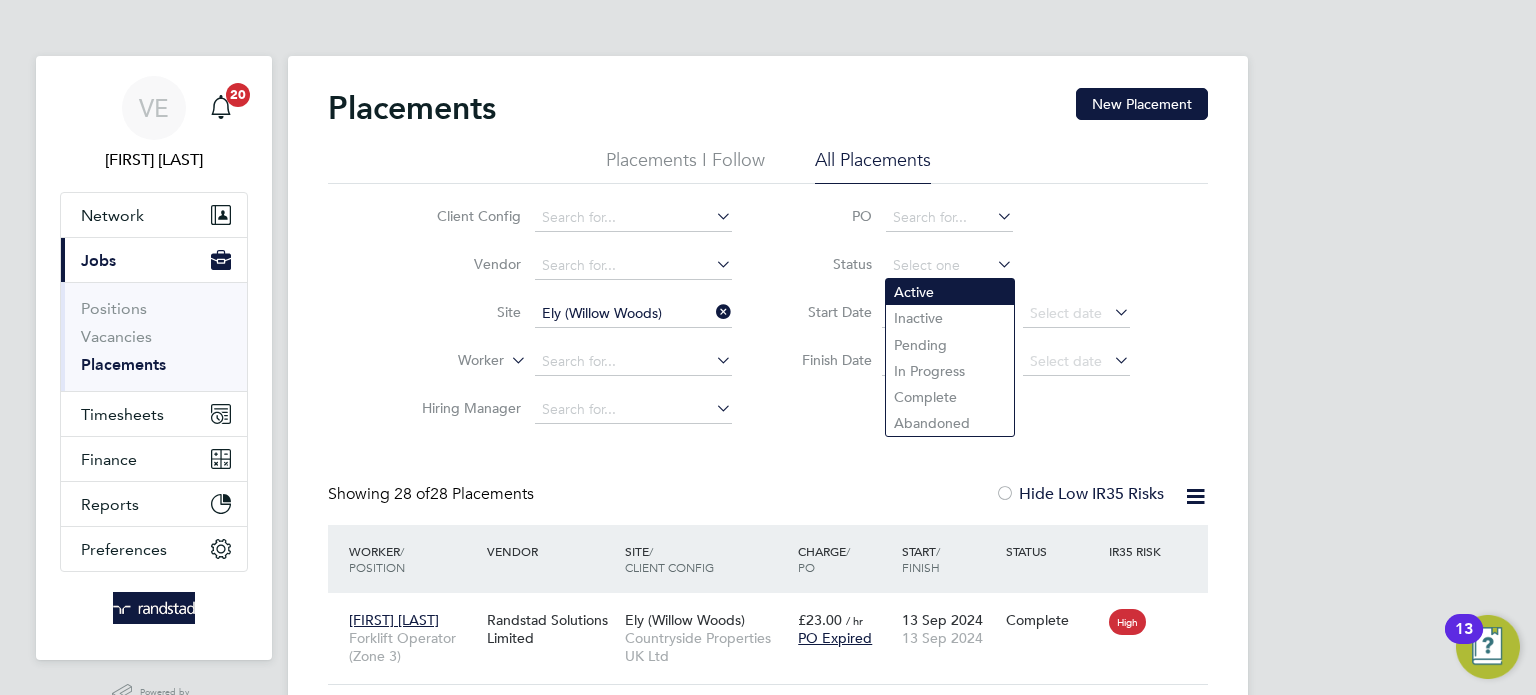 click on "Active" 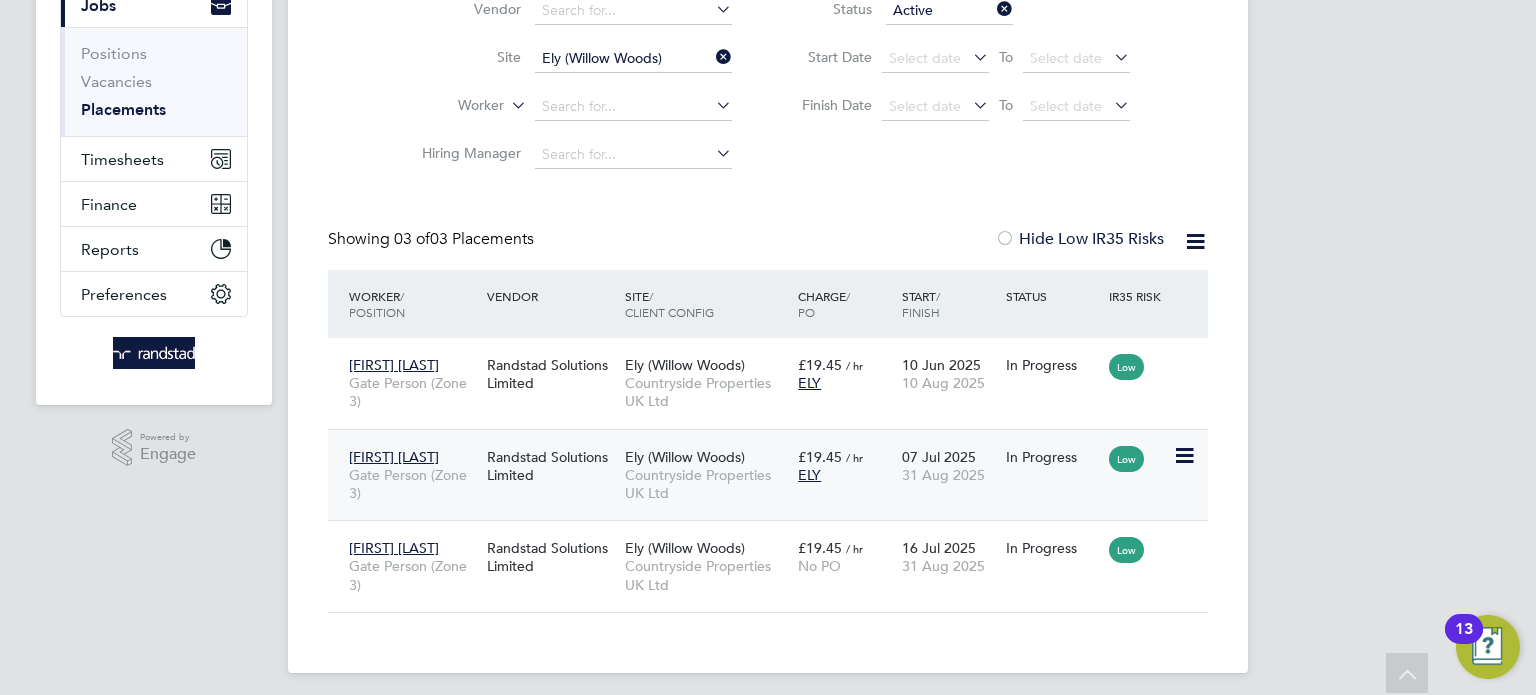 click on ""Gate Person (Zone 3)" at " [CITY] [NAME] [COMPANY] [COMPANY] [CITY] [COMPANY] [COMPANY] £19.45   / hr [CITY] [DD] [MON] [YYYY] [DD] [MON] [YYYY] In Progress Low" 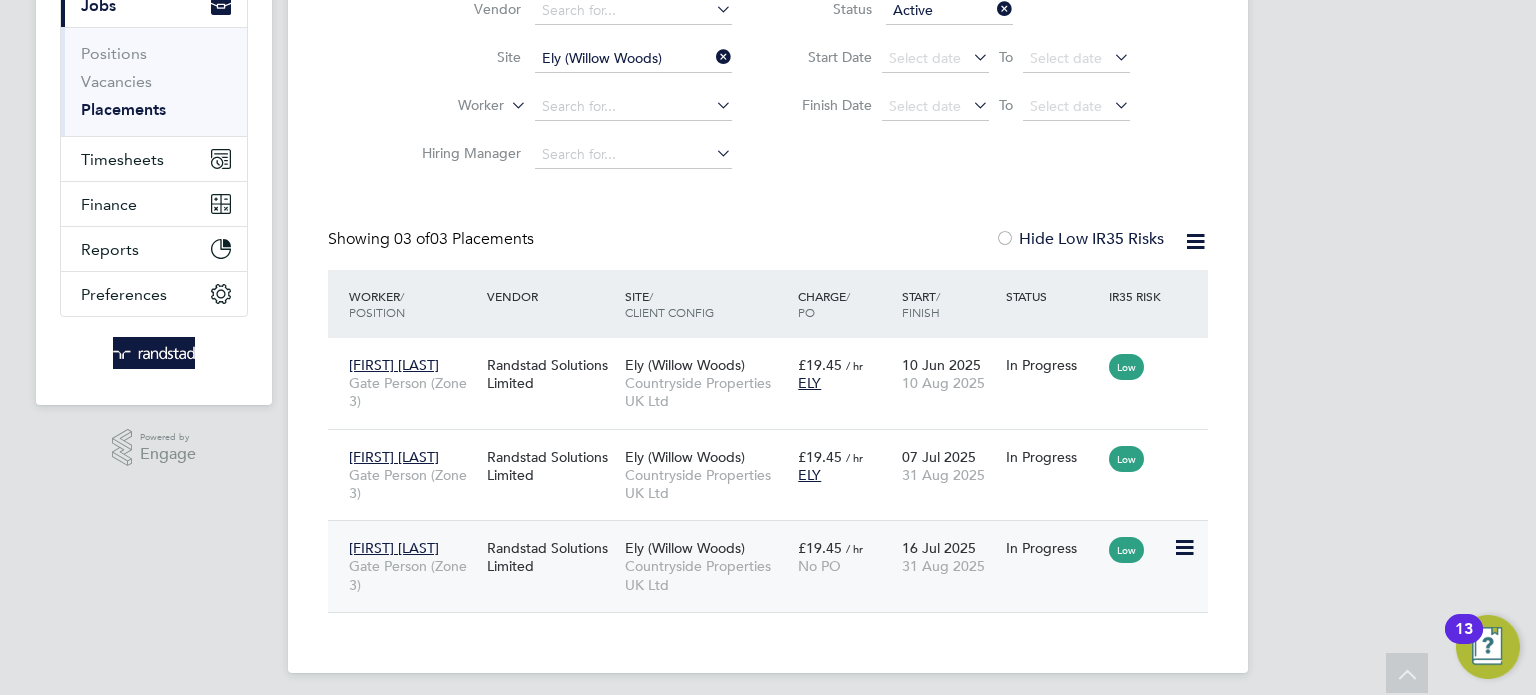 click on "16 Jul 2025 31 Aug 2025" 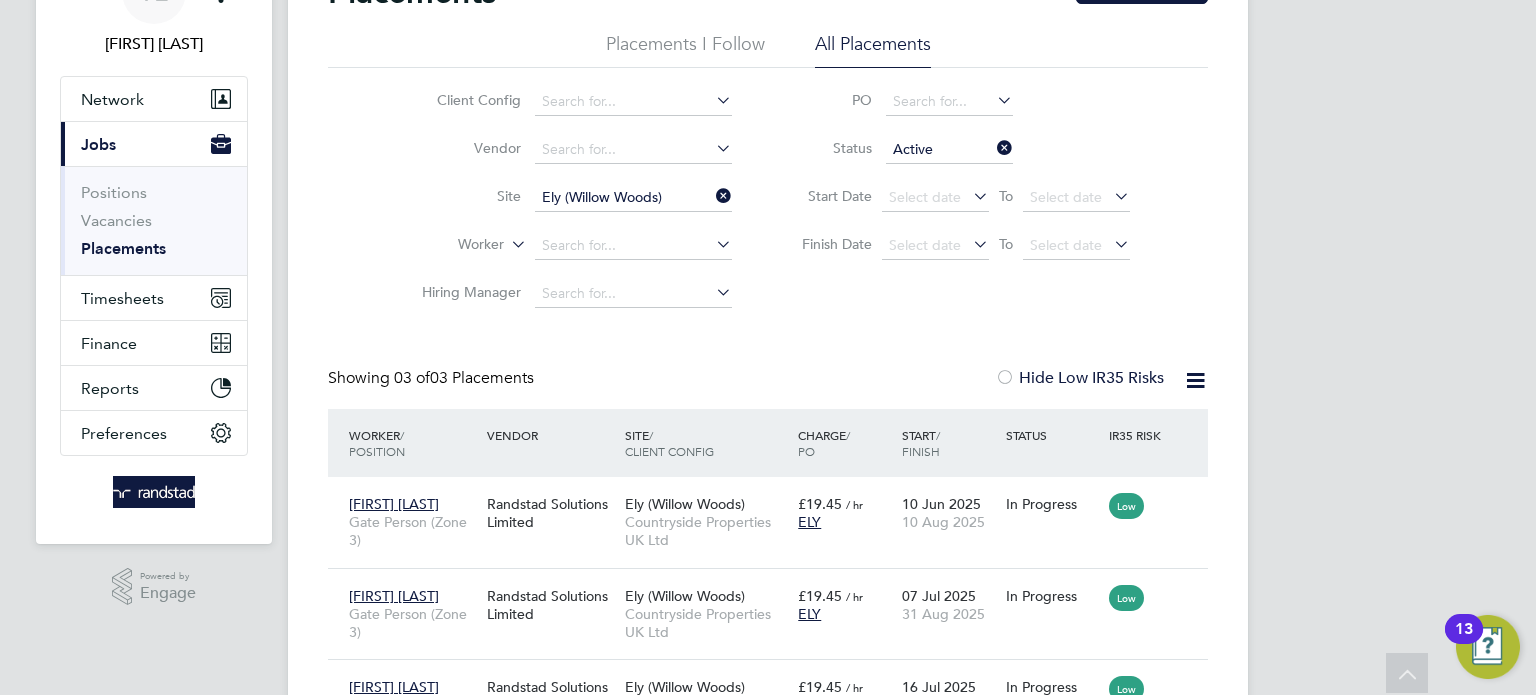 scroll, scrollTop: 0, scrollLeft: 0, axis: both 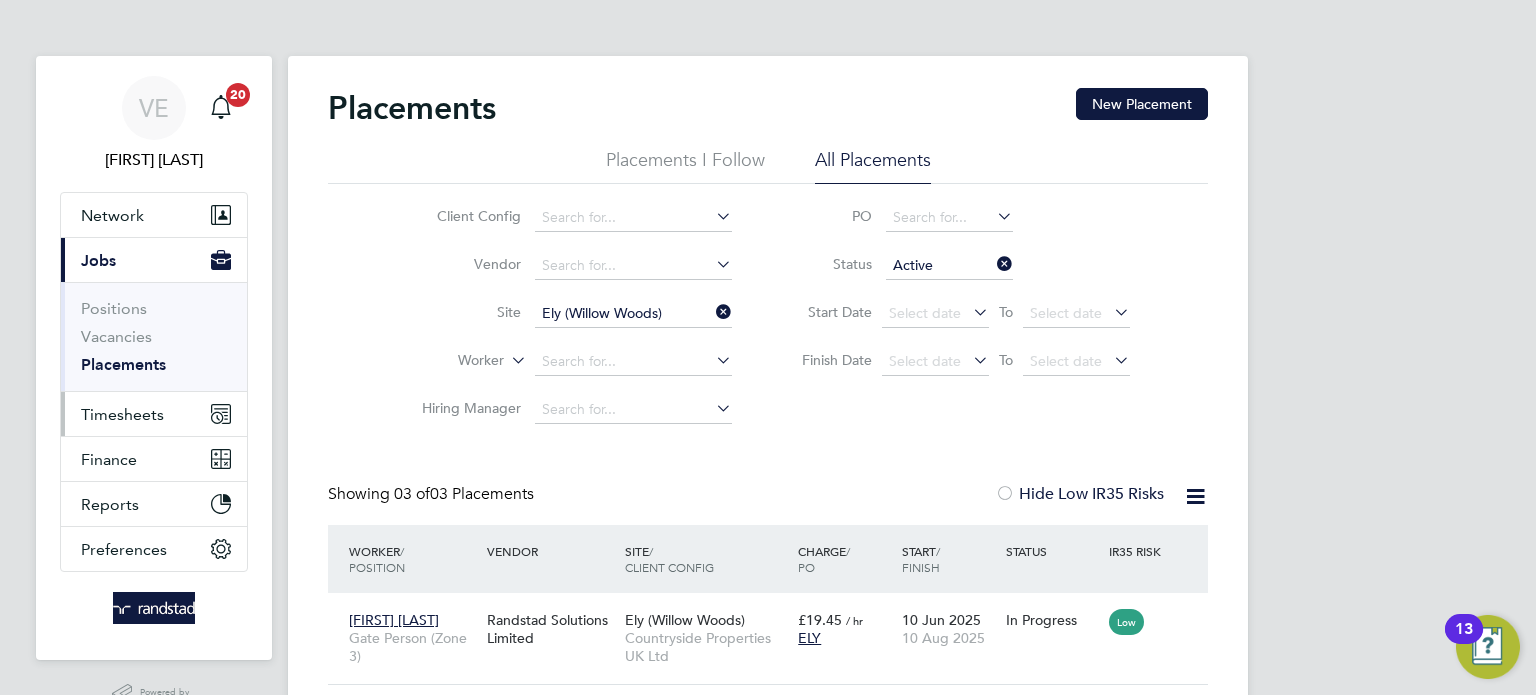 click on "Timesheets" at bounding box center (154, 414) 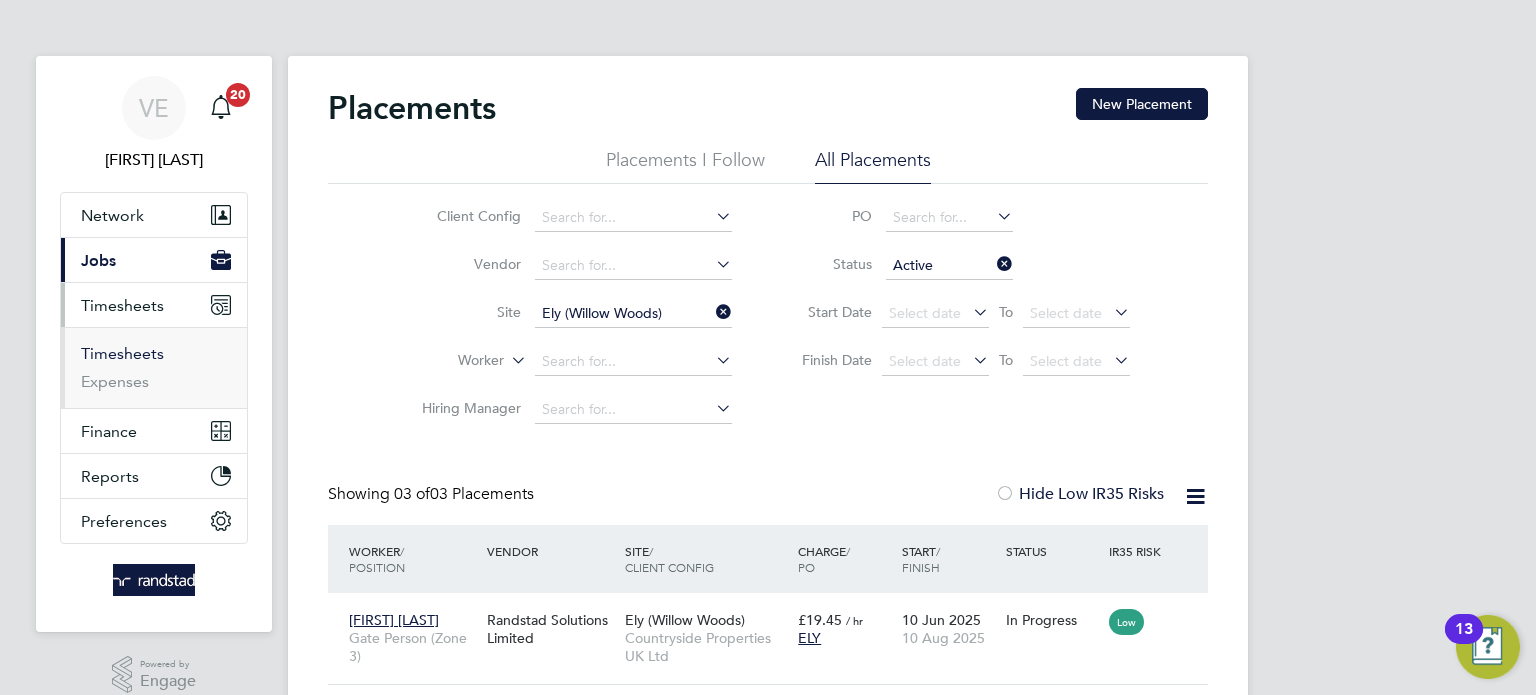 click on "Timesheets" at bounding box center (122, 353) 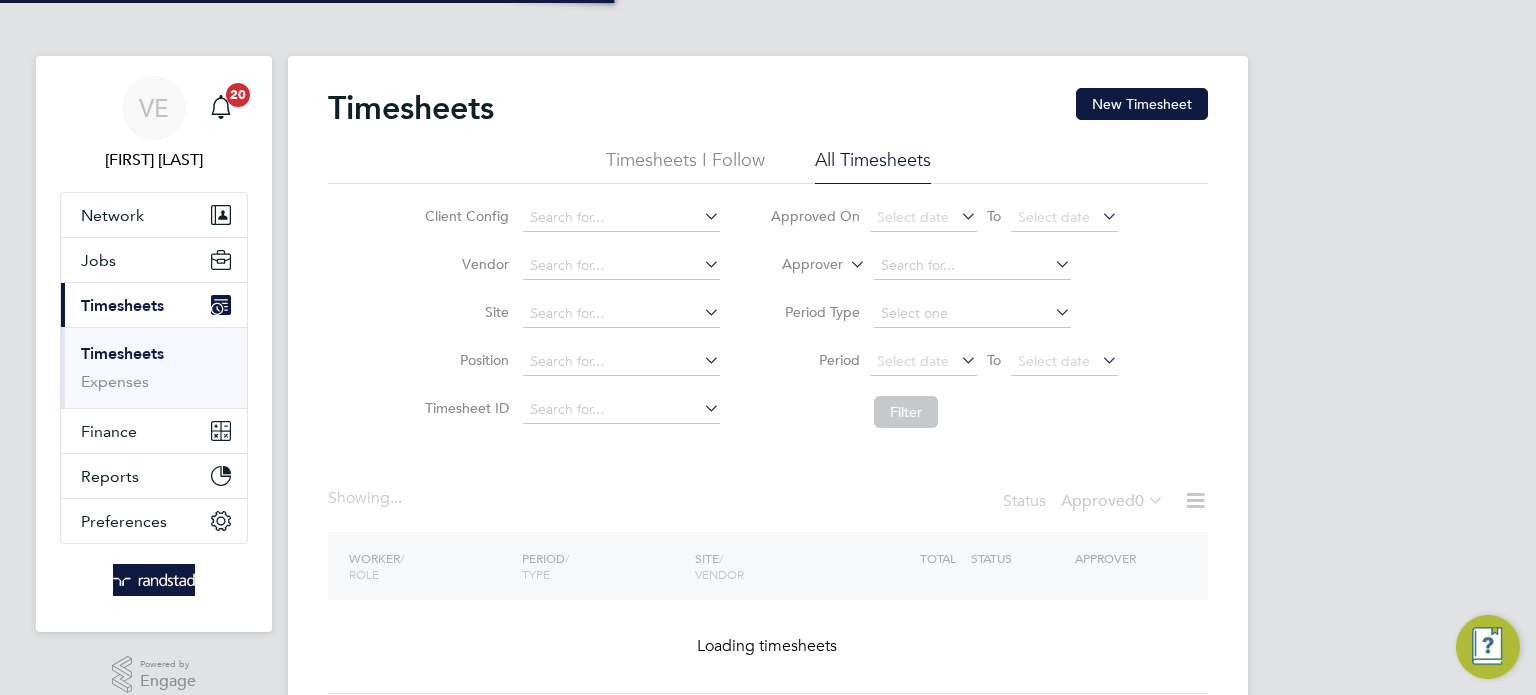 click on "Timesheets New Timesheet Timesheets I Follow All Timesheets Client Config   Vendor   Site   Position   Timesheet ID   Approved On
Select date
To
Select date
Approver     Period Type   Period
Select date
To
Select date
Filter Showing ...   Status  Approved  0  WORKER  / ROLE WORKER  / PERIOD PERIOD  / TYPE SITE  / VENDOR TOTAL   TOTAL  / STATUS STATUS APPROVER Loading timesheets Show   more" 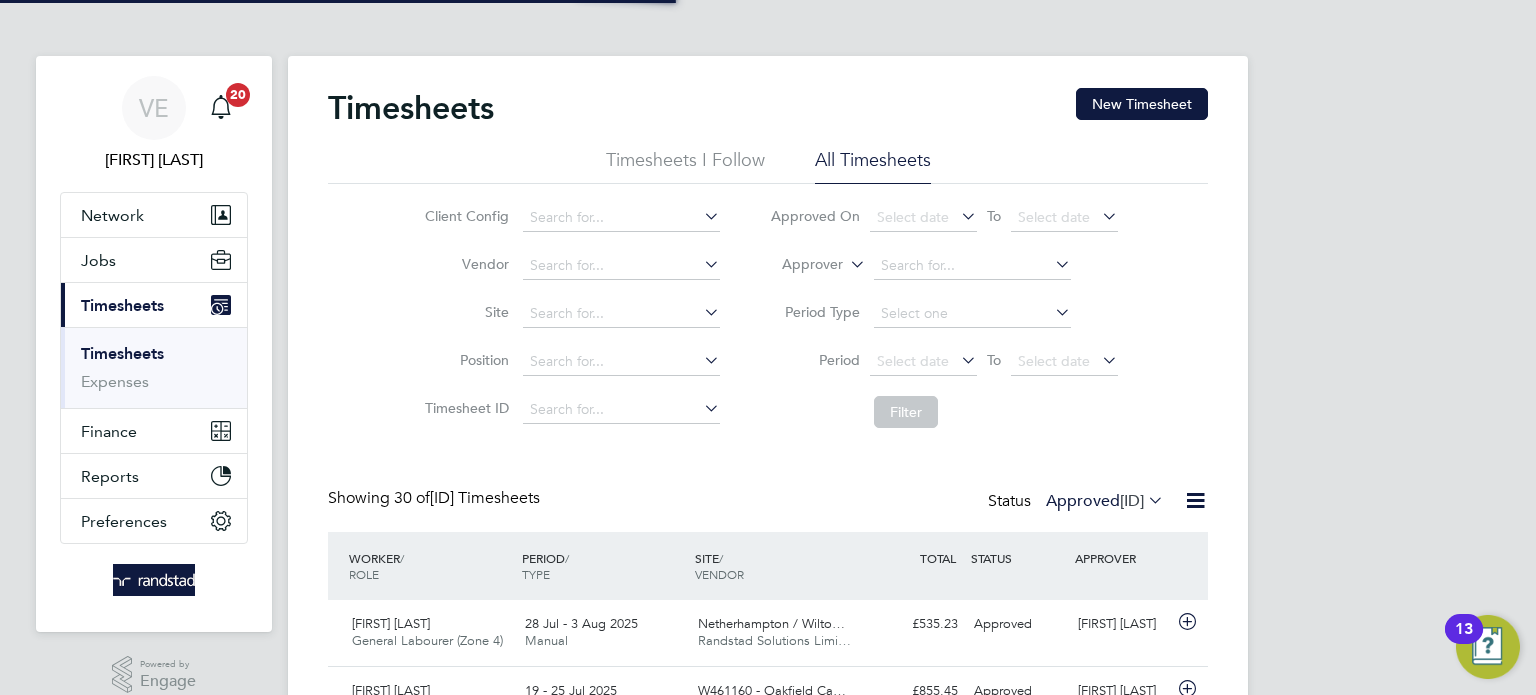 scroll, scrollTop: 9, scrollLeft: 10, axis: both 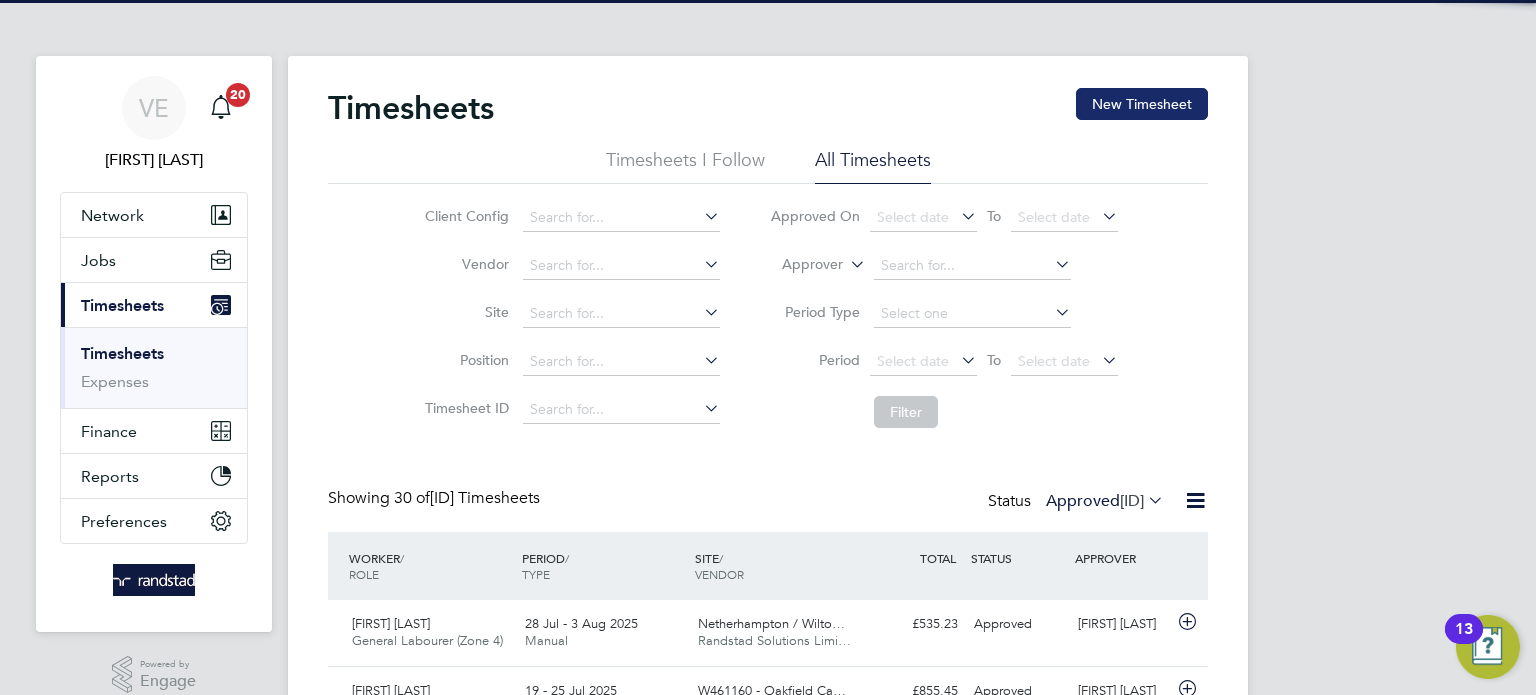 click on "New Timesheet" 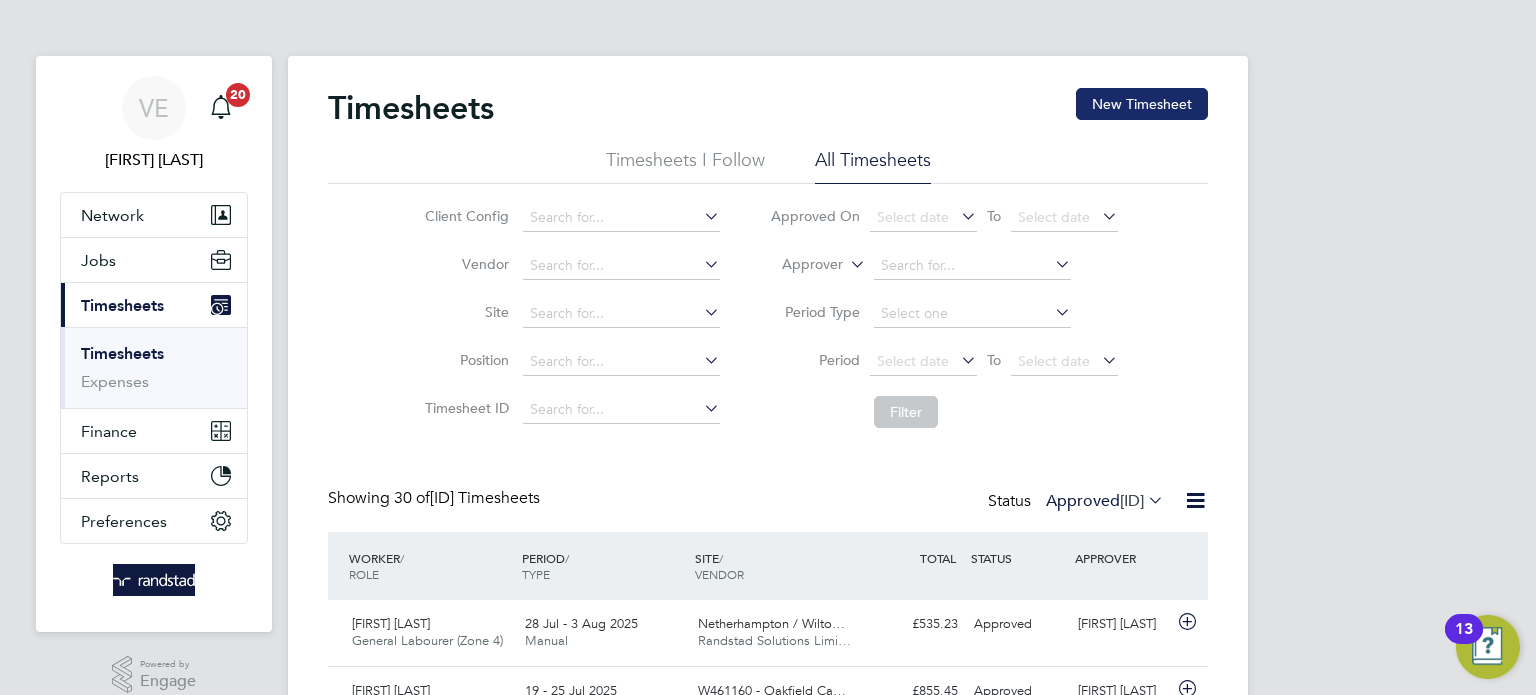 type 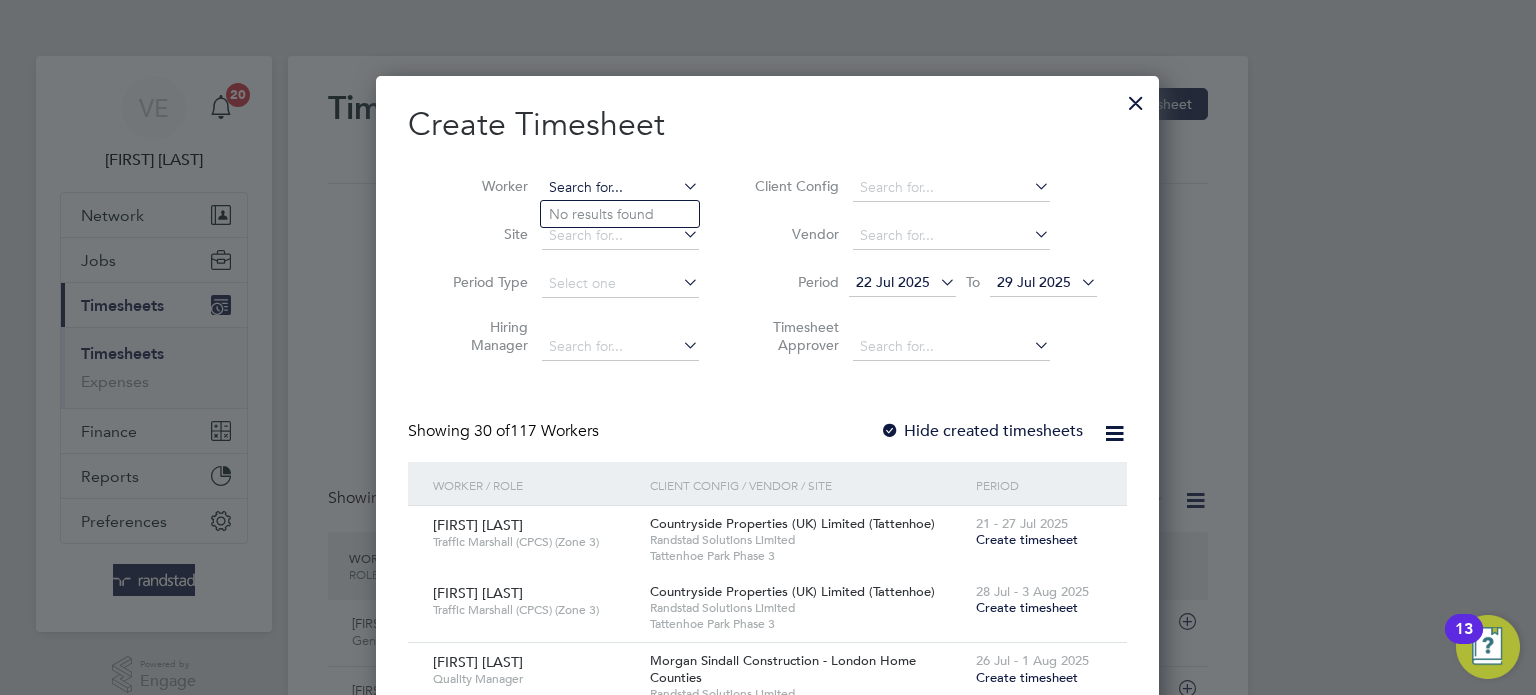 click at bounding box center [620, 188] 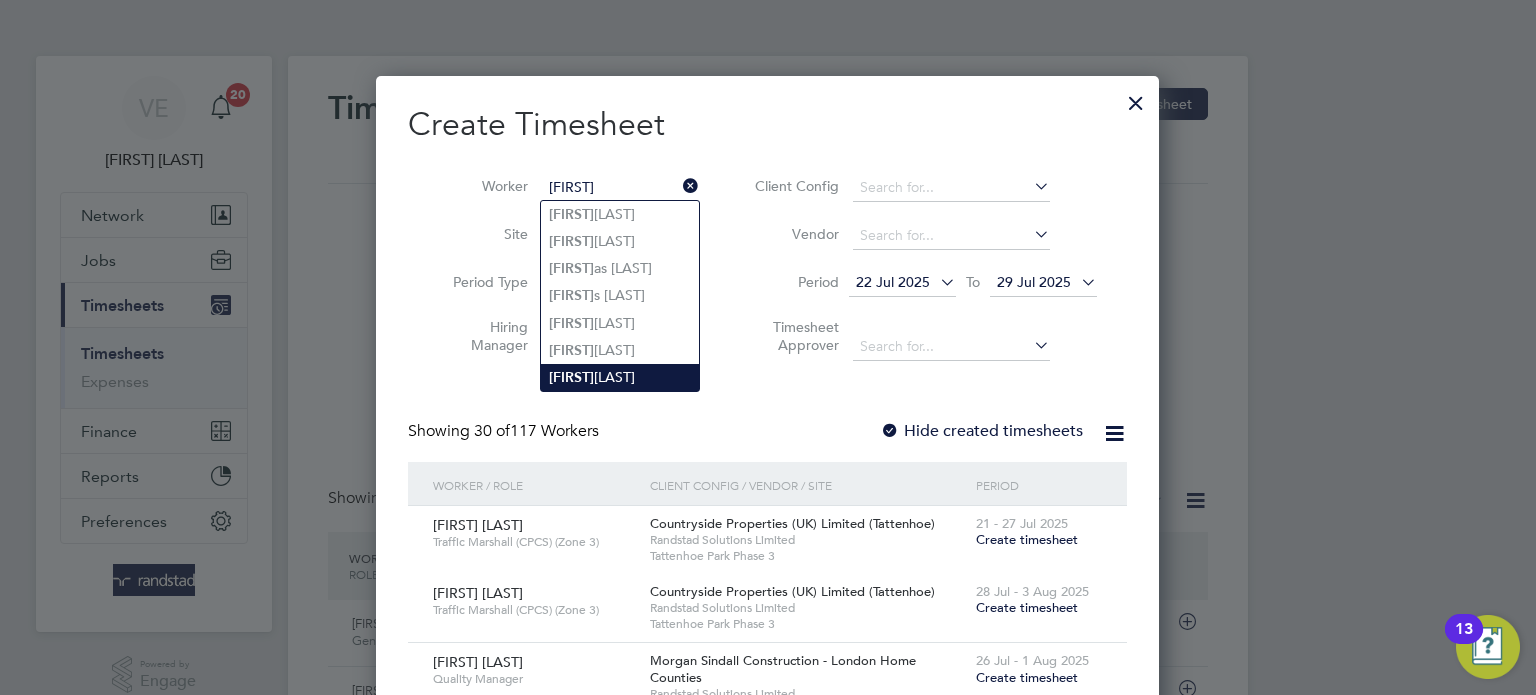 click on "Artur  Latuszek" 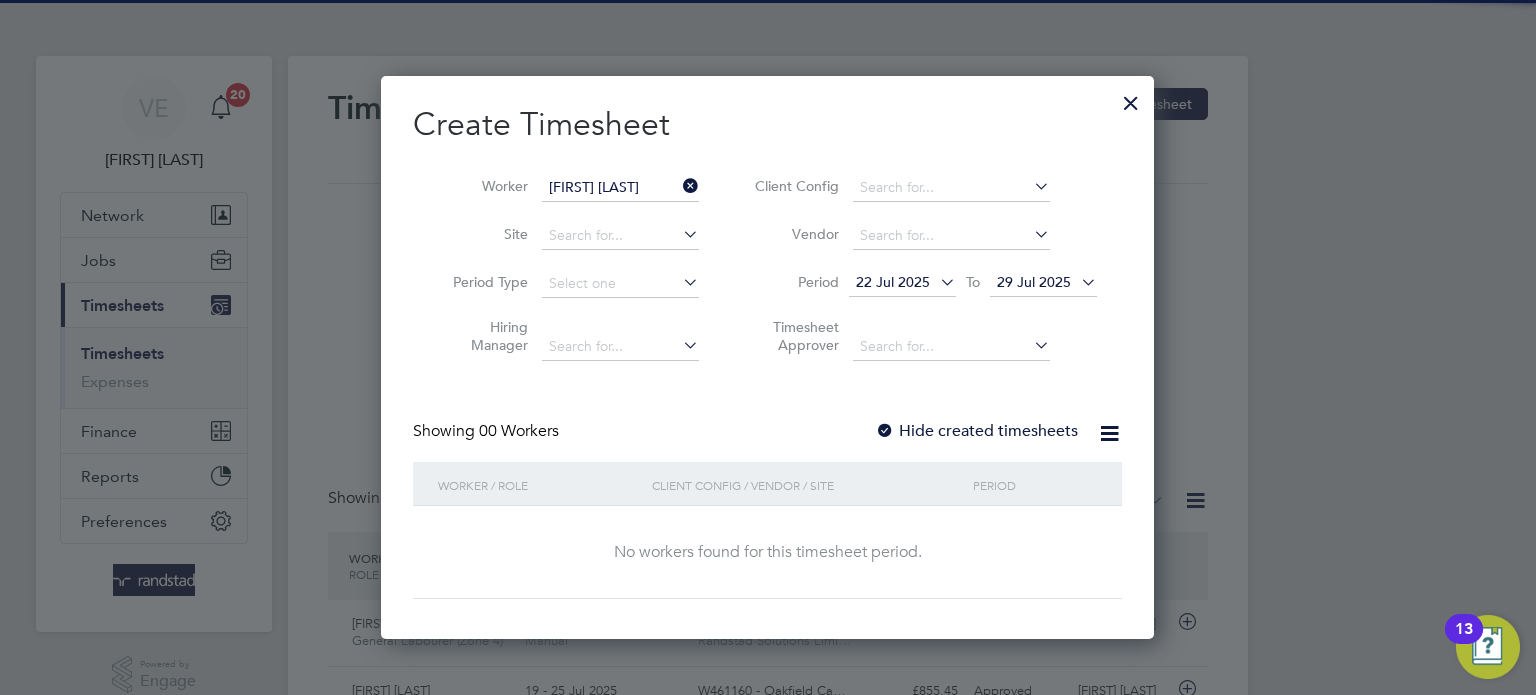 click on "Hide created timesheets" at bounding box center [976, 431] 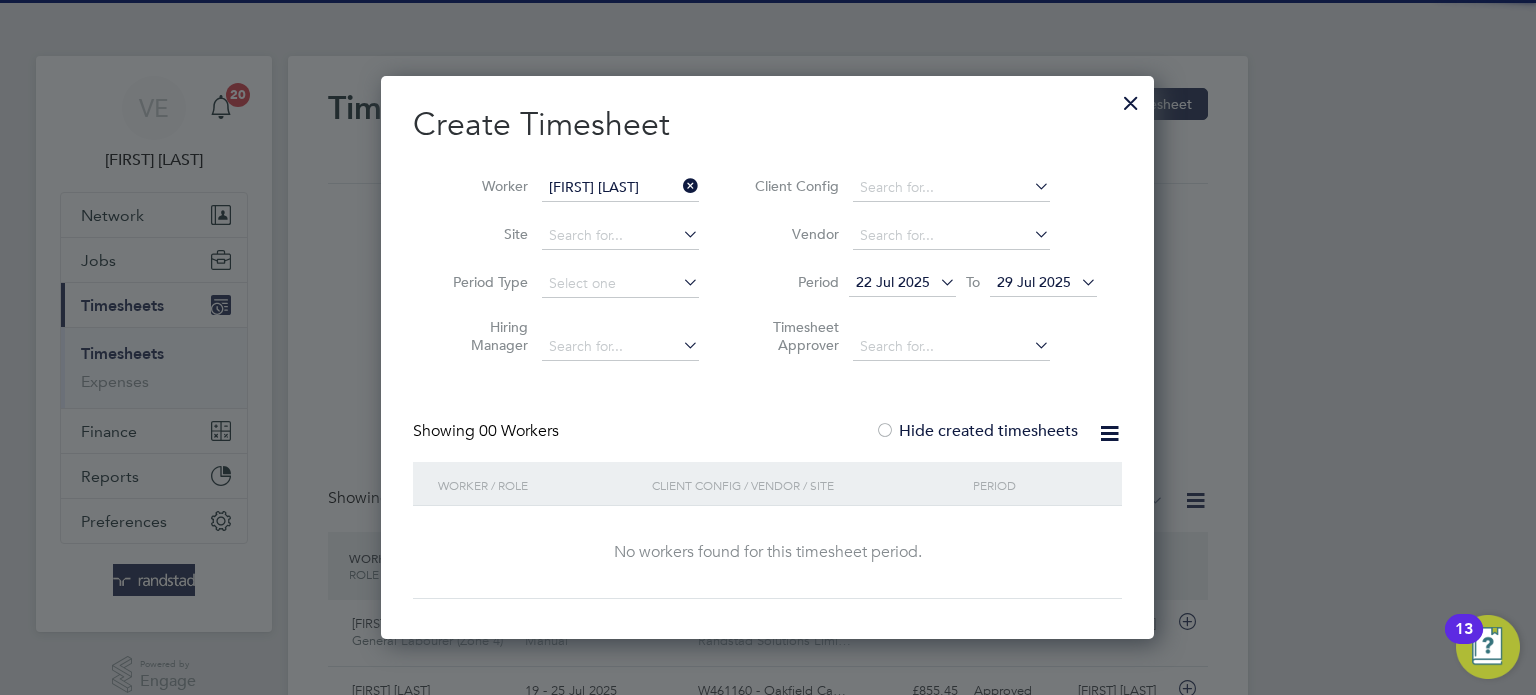 click on "29 Jul 2025" at bounding box center (1034, 282) 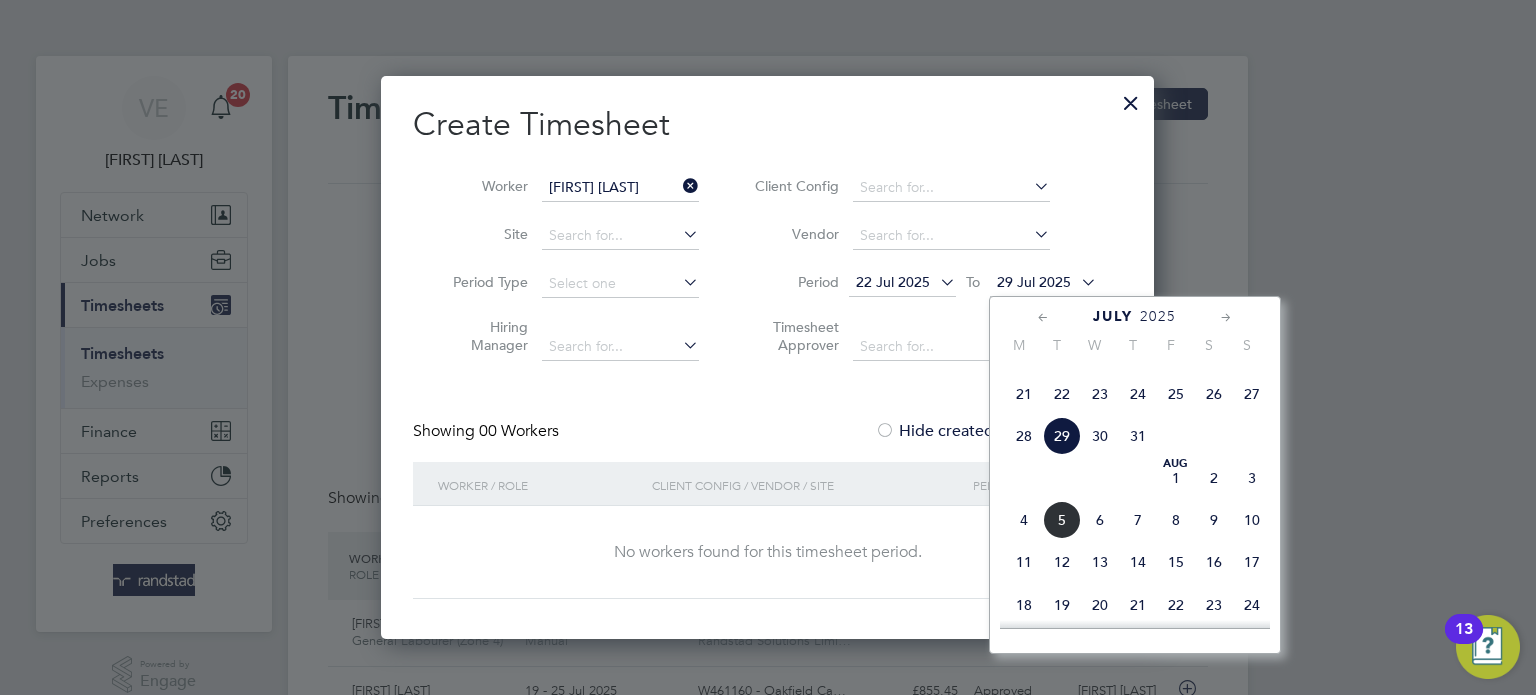 click on "3" 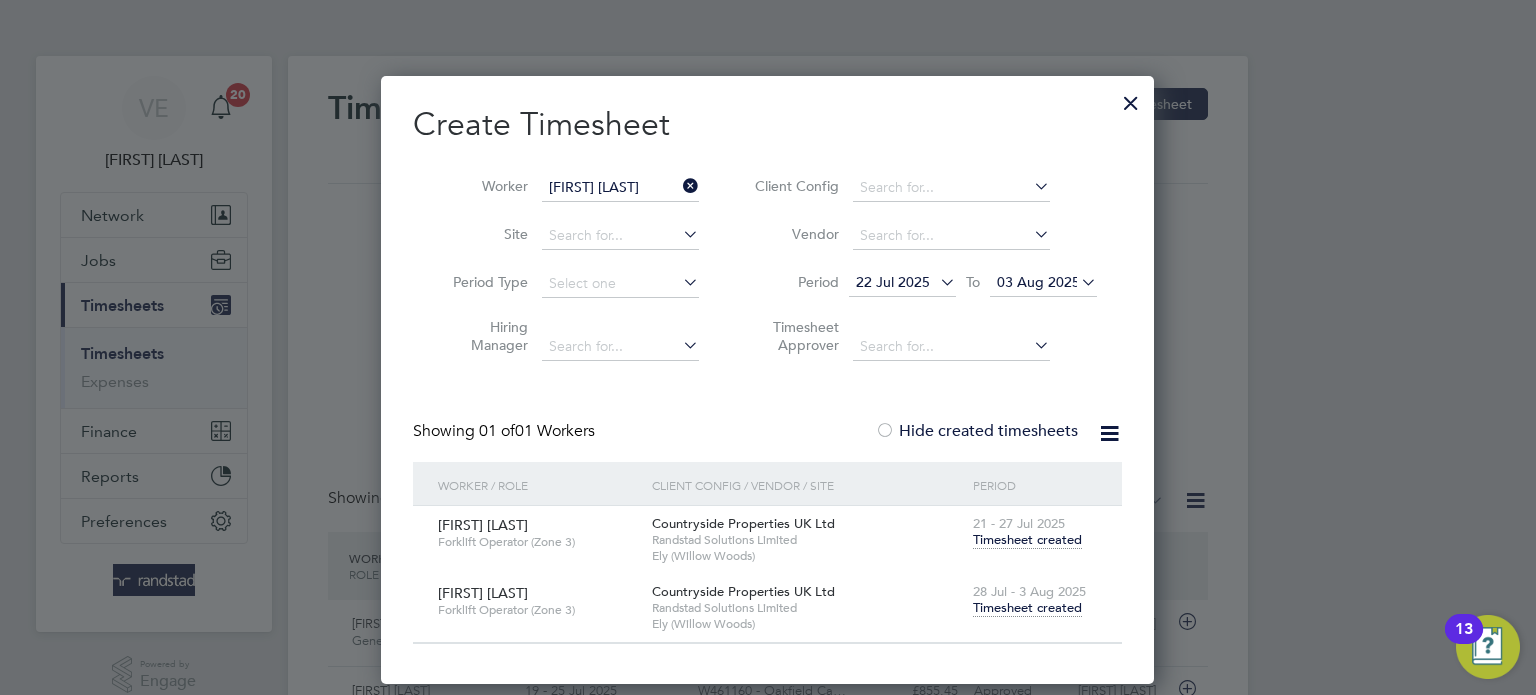 click on "Timesheet created" at bounding box center [1027, 608] 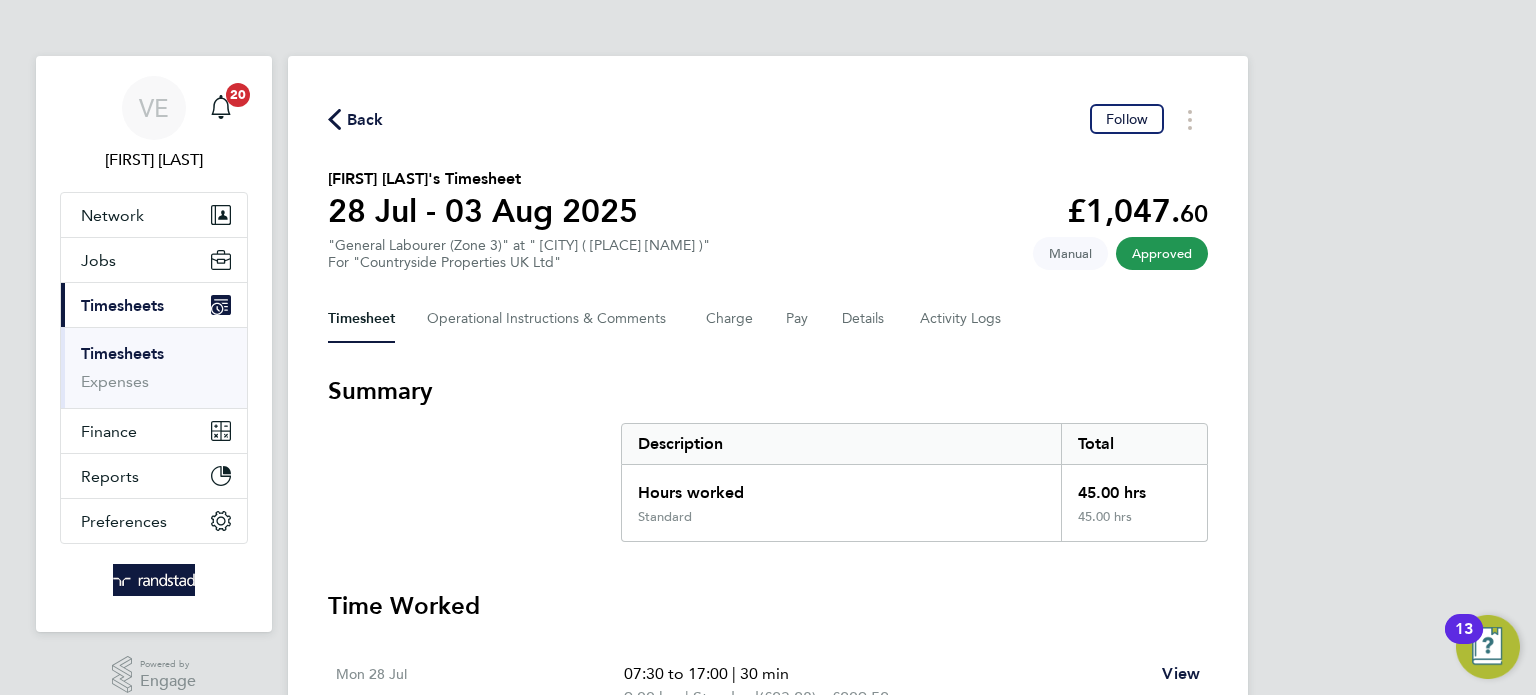drag, startPoint x: 366, startPoint y: 123, endPoint x: 1239, endPoint y: 217, distance: 878.04614 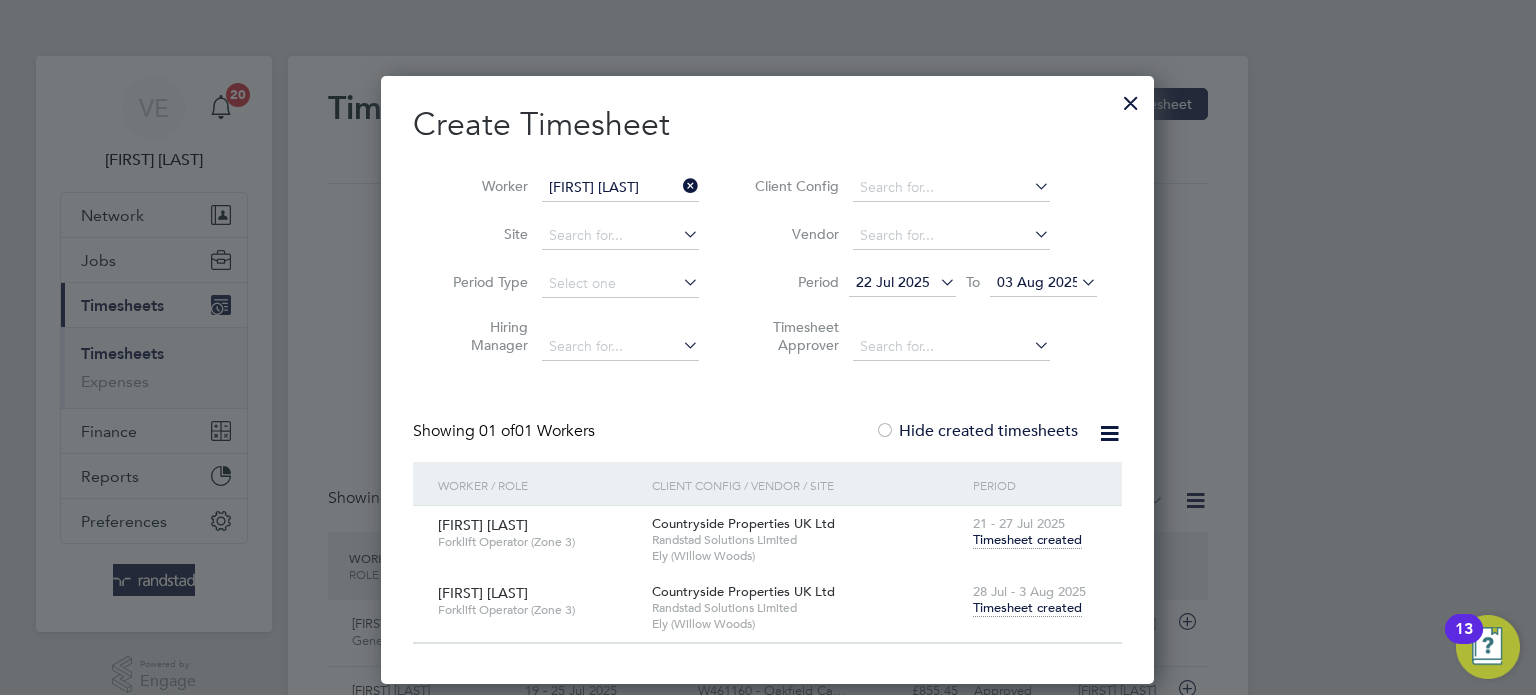 click at bounding box center [1131, 98] 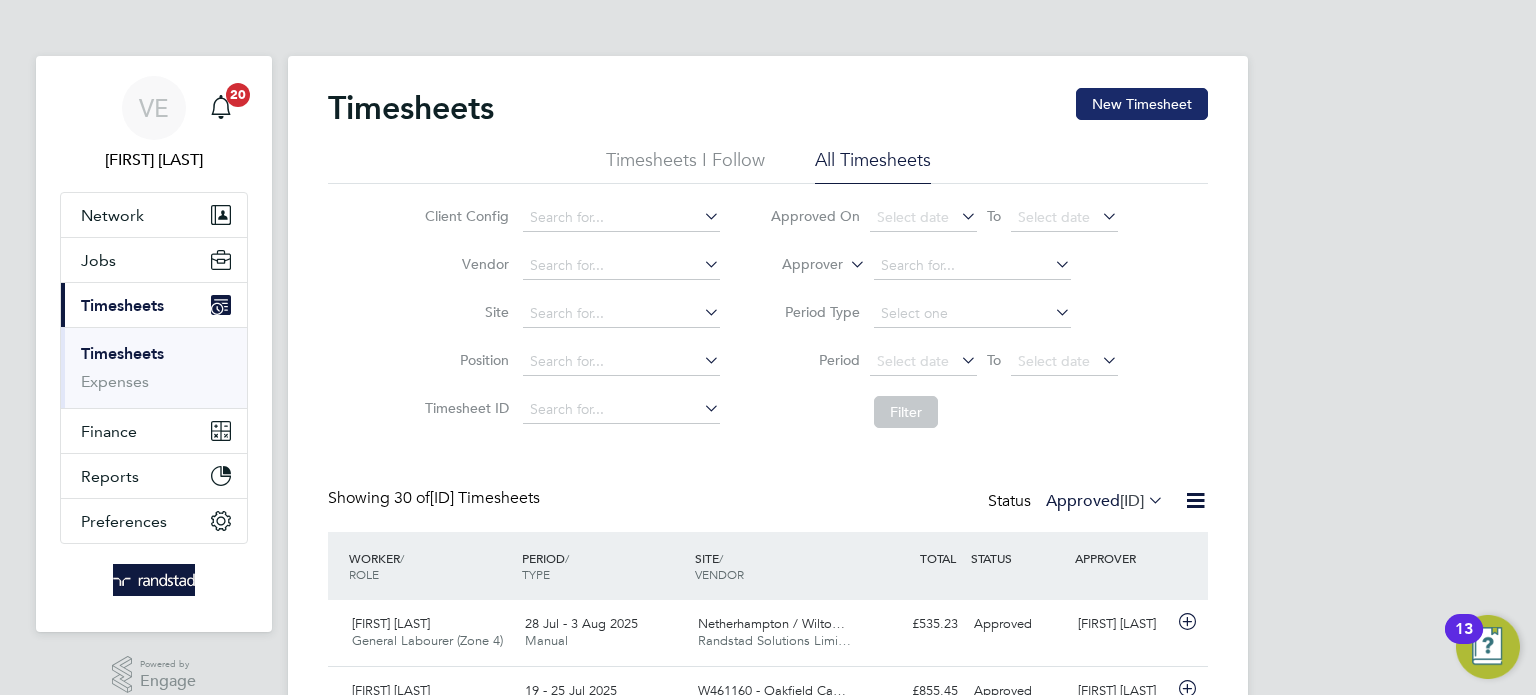 click on "New Timesheet" 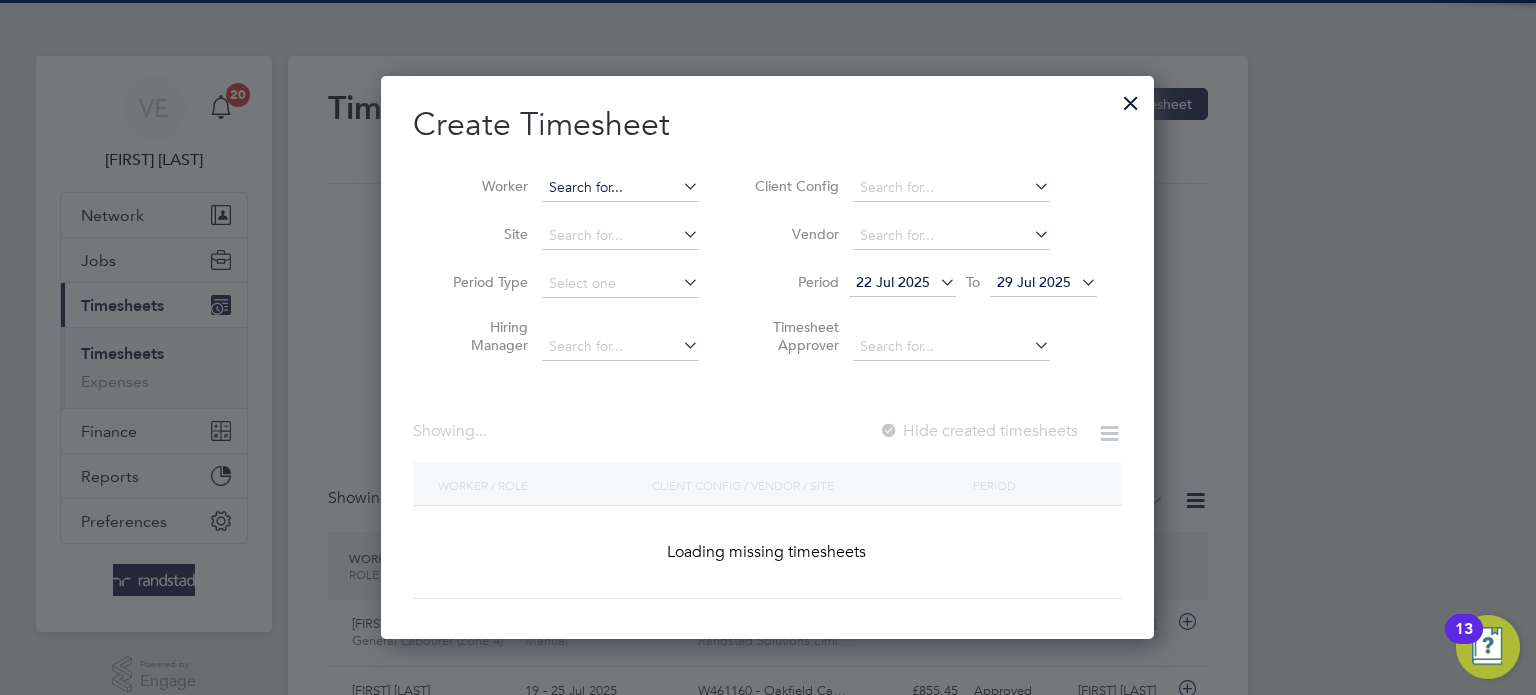 click at bounding box center (620, 188) 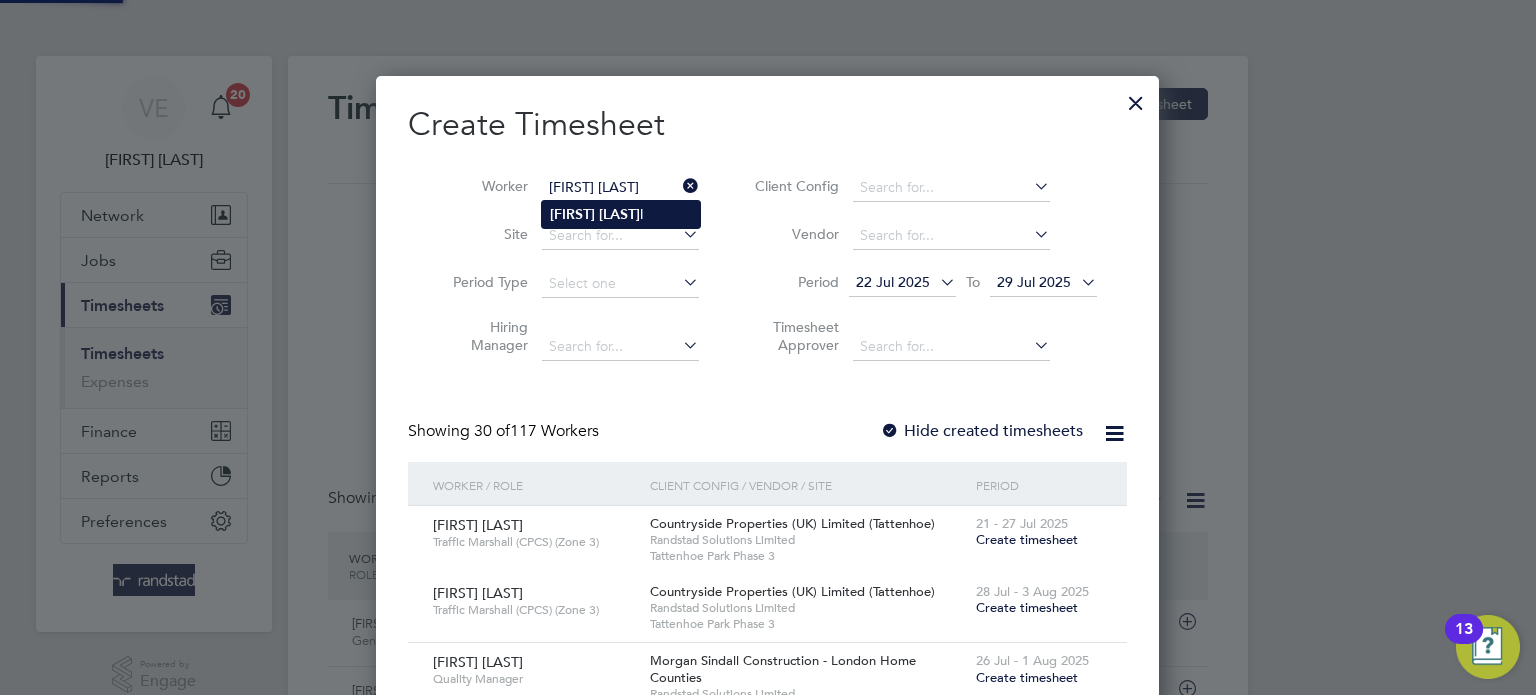 click on "Teme" 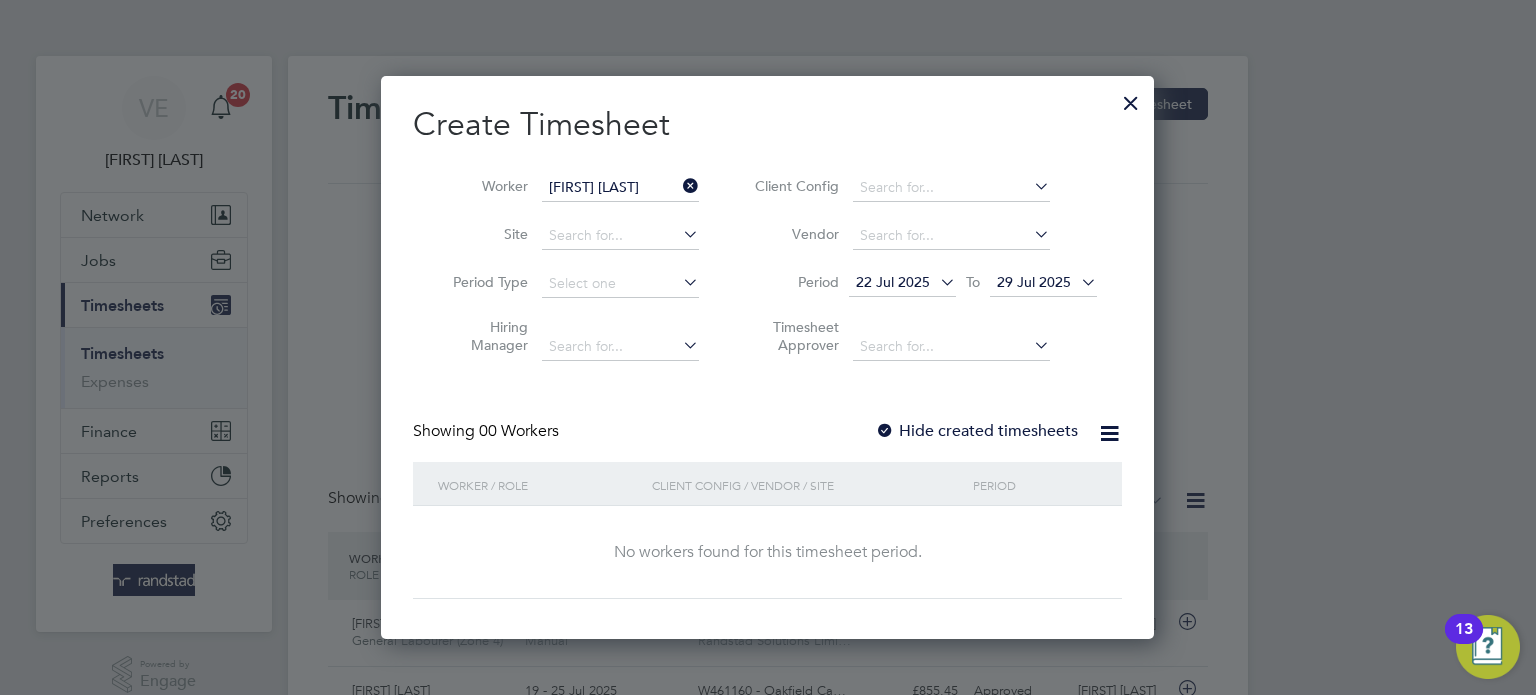 click at bounding box center [885, 432] 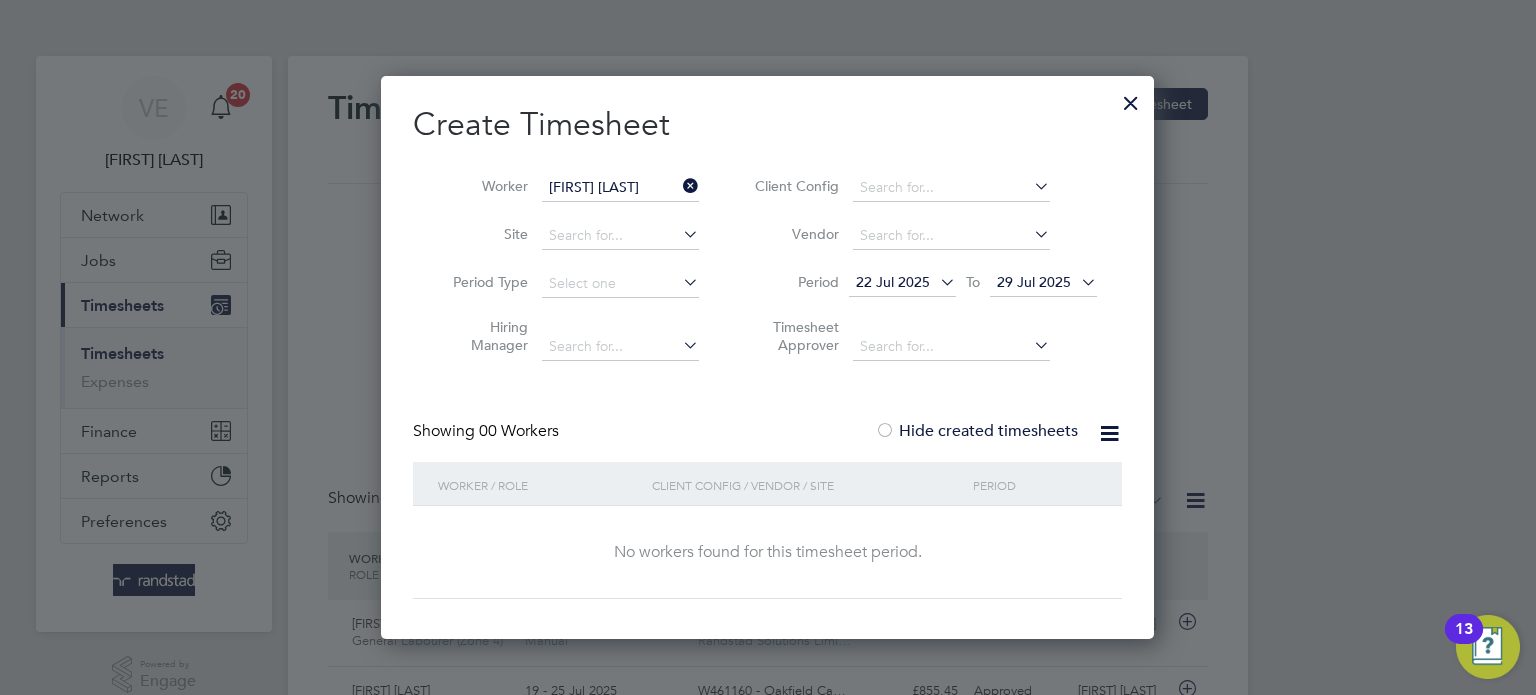 click on "29 Jul 2025" at bounding box center (1034, 282) 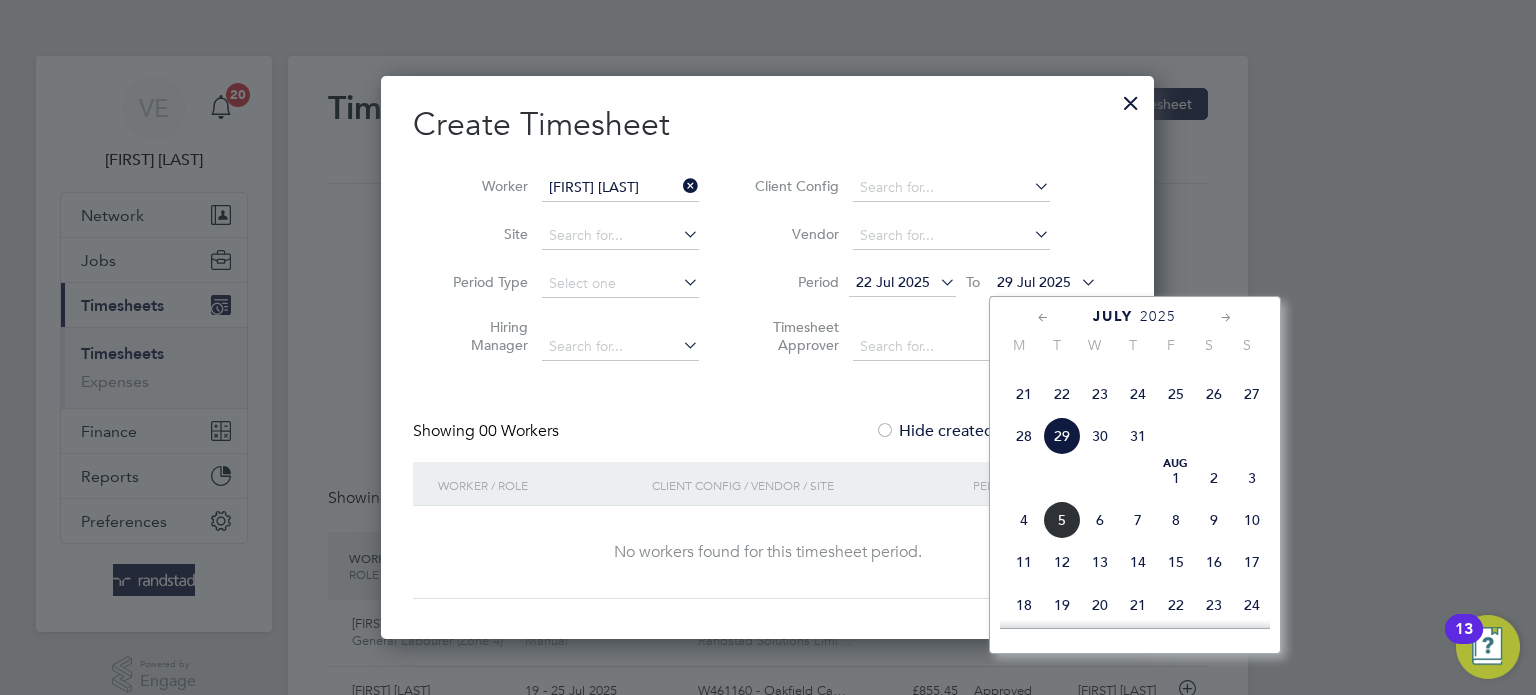 click on "3" 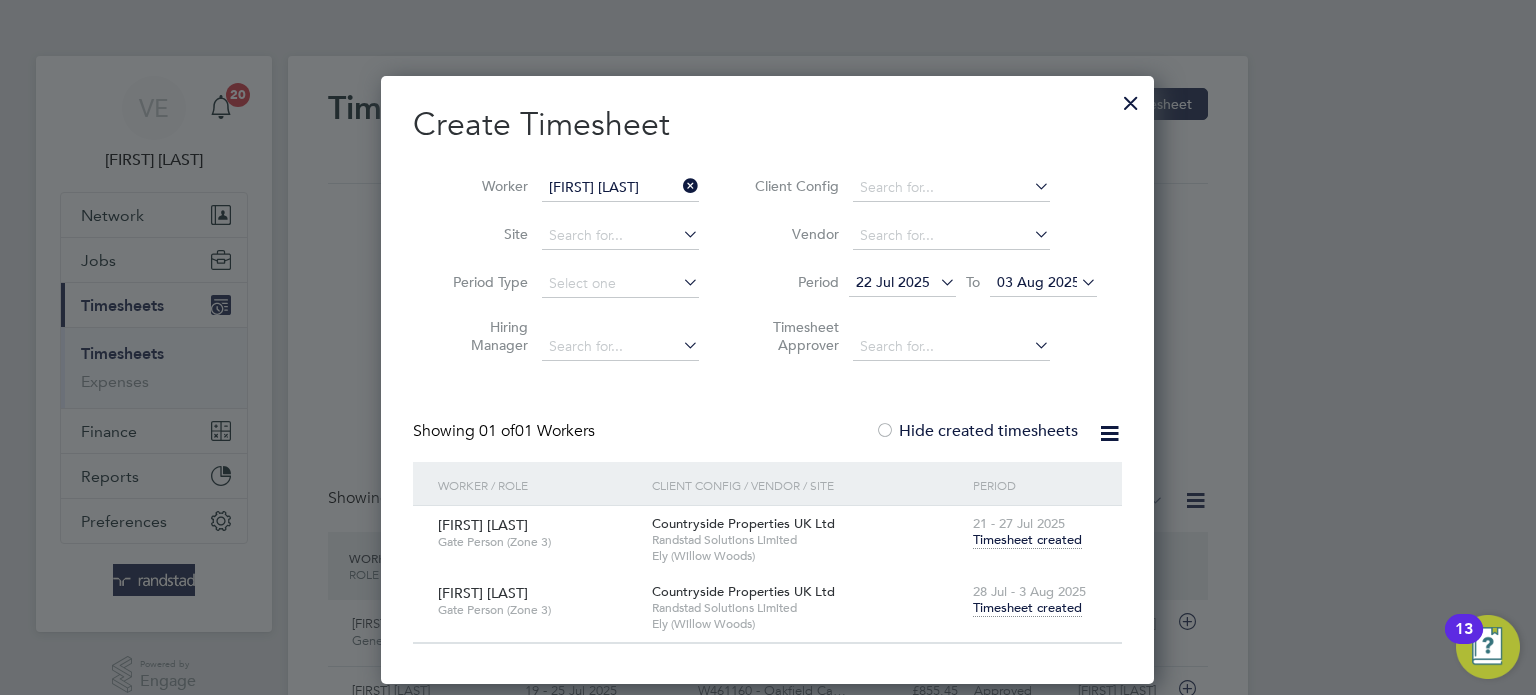click on "Timesheet created" at bounding box center [1027, 608] 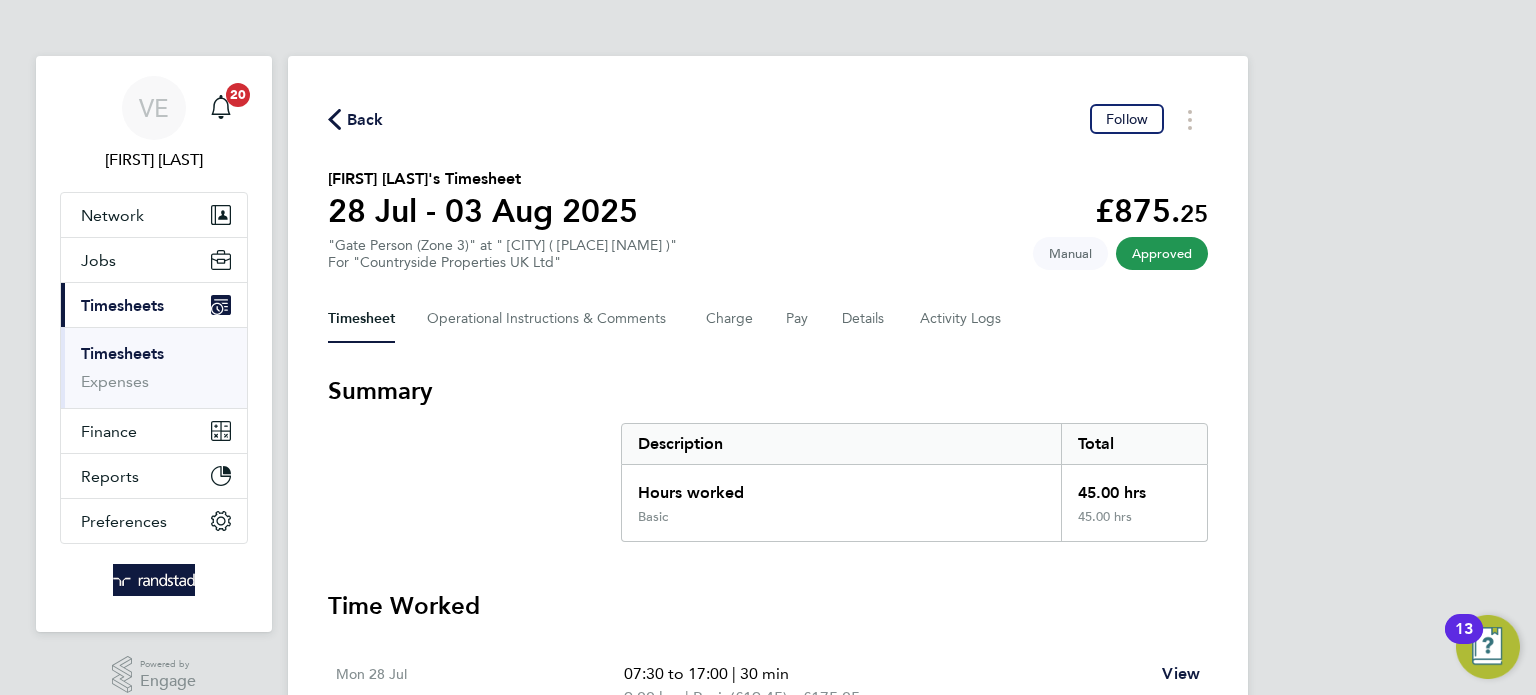 click 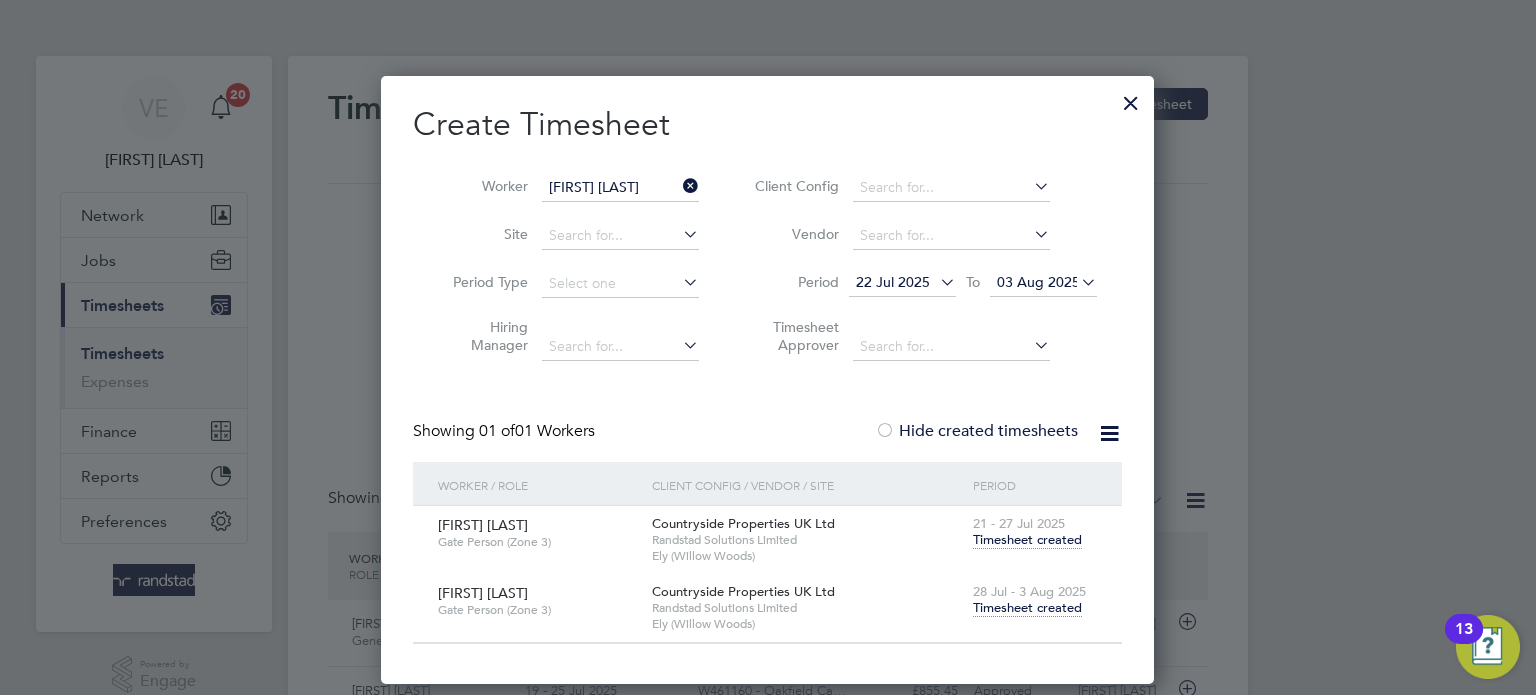 click at bounding box center [679, 186] 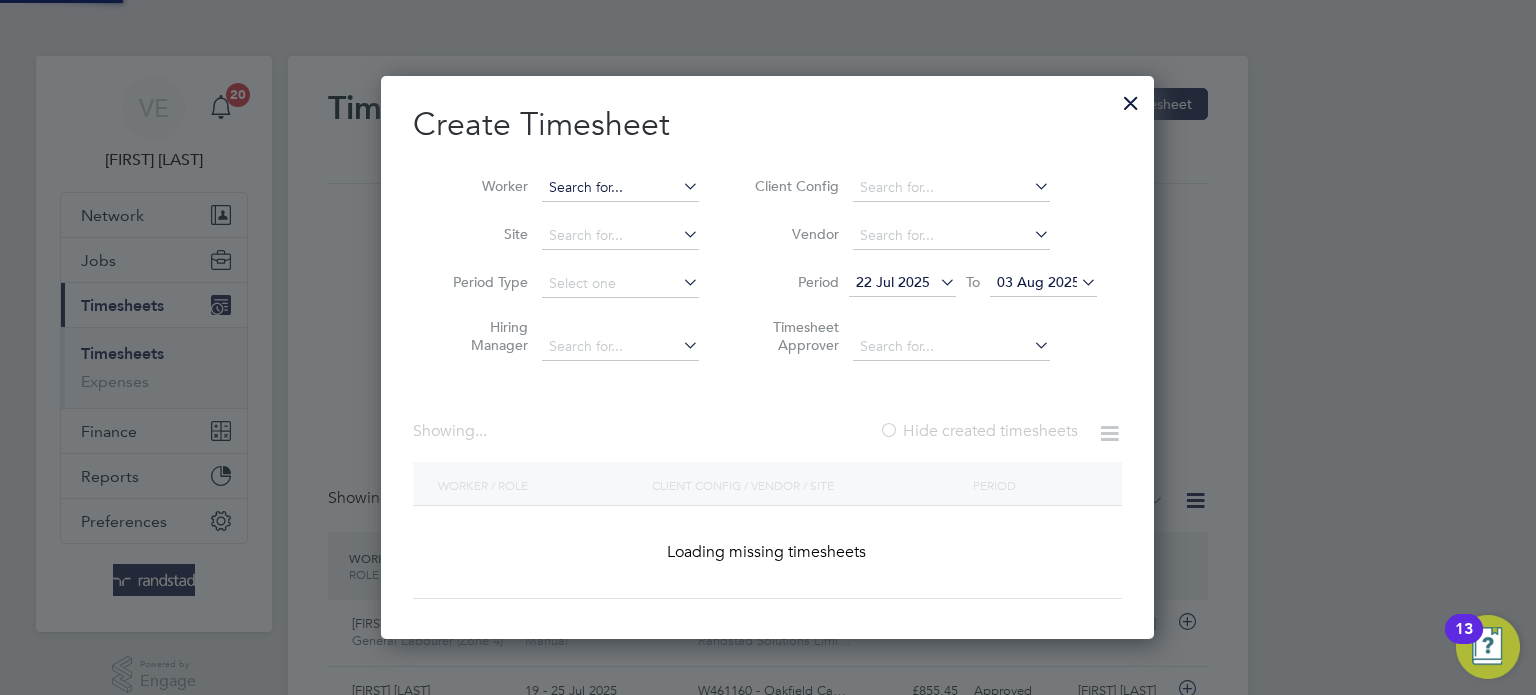 click at bounding box center (620, 188) 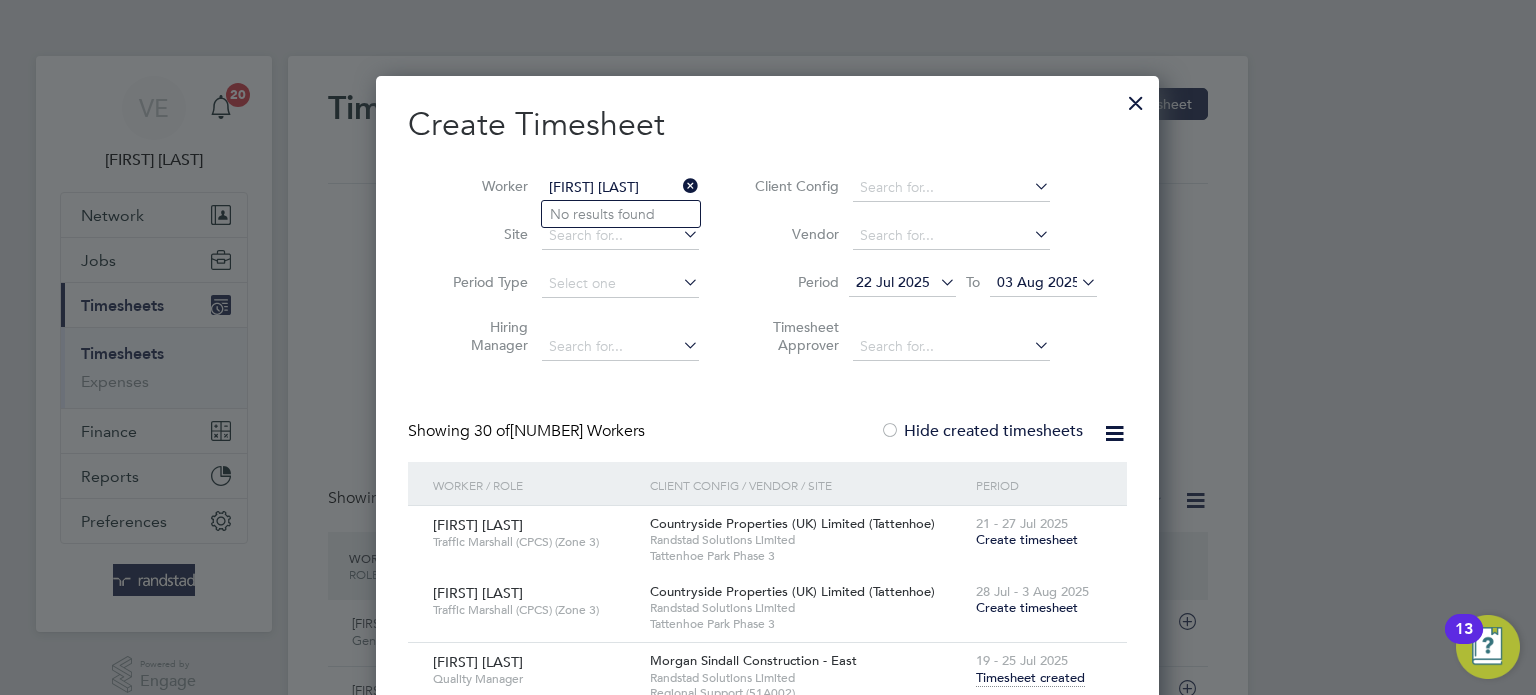 click on "ashley ebckett" at bounding box center (620, 188) 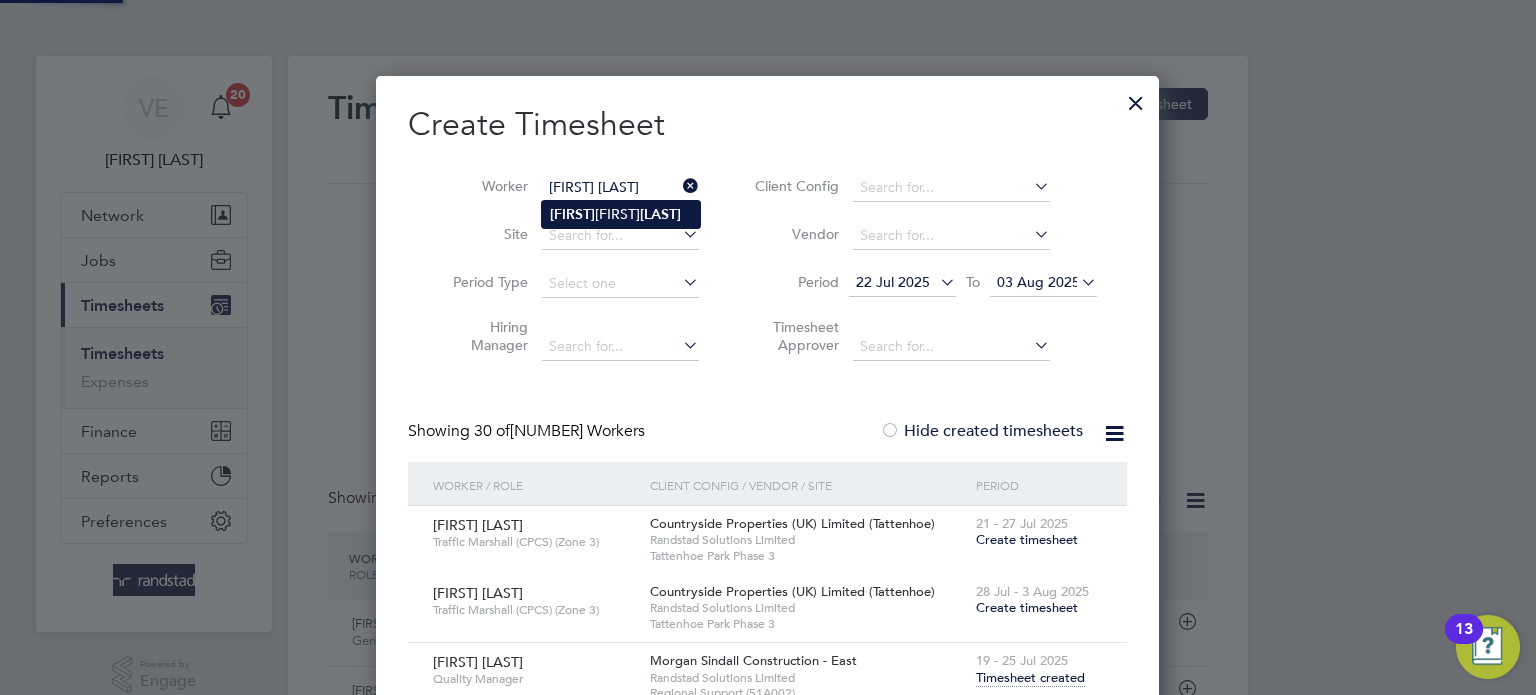 drag, startPoint x: 577, startPoint y: 204, endPoint x: 592, endPoint y: 210, distance: 16.155495 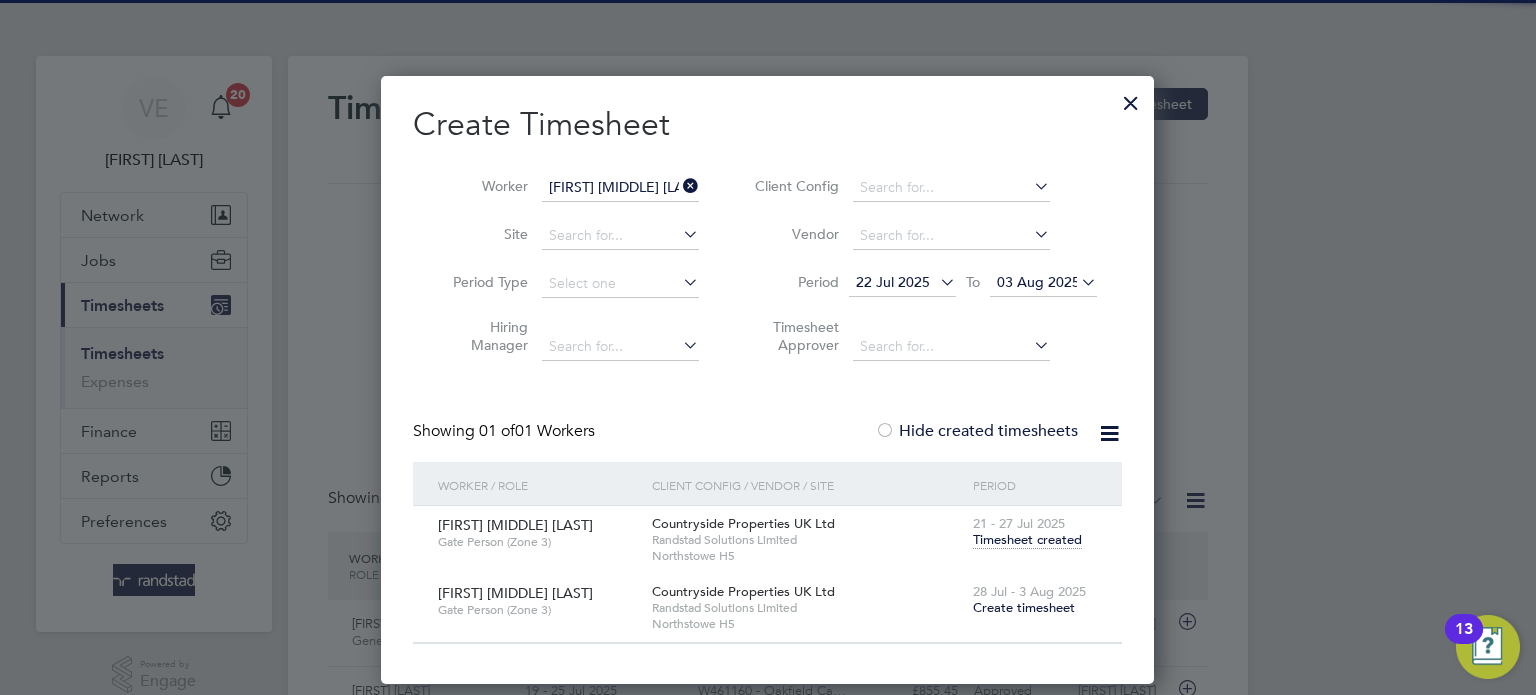 click on "Create timesheet" at bounding box center [1024, 607] 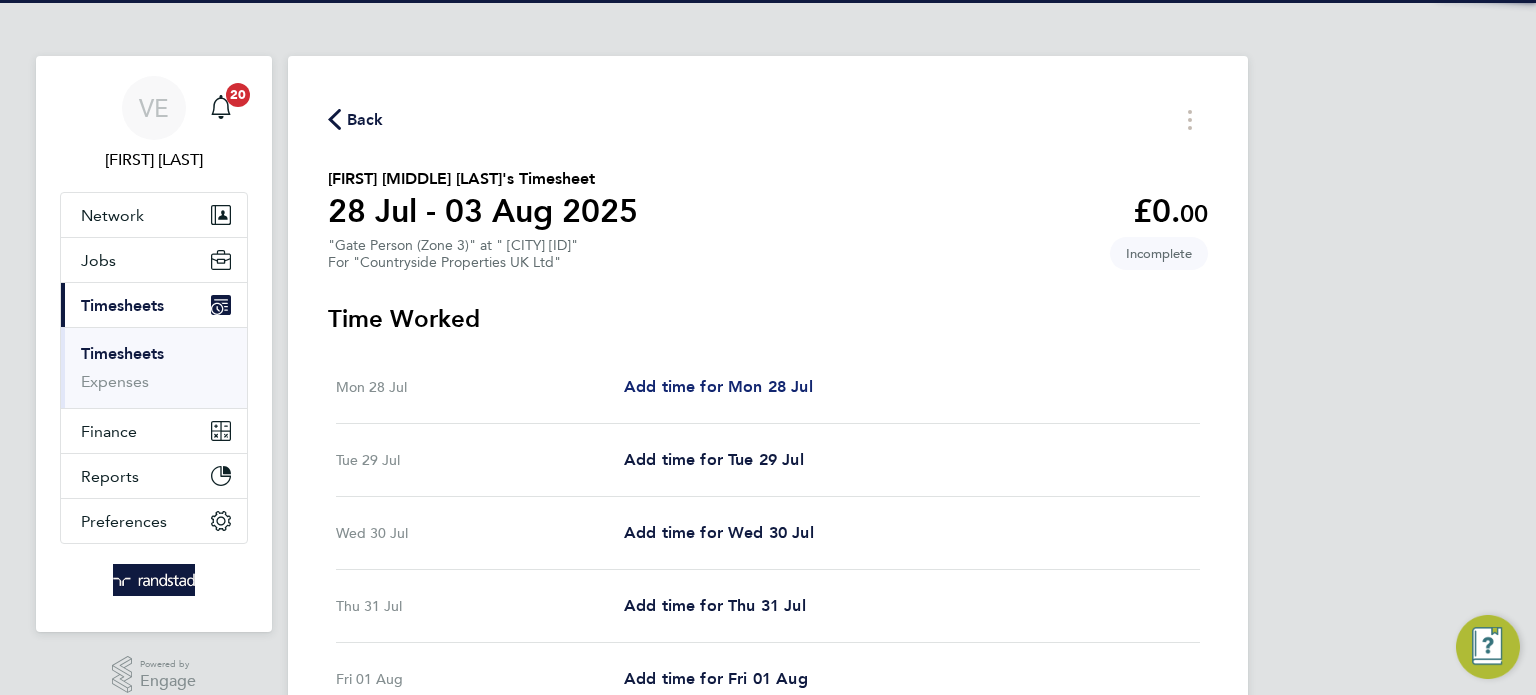 click on "Add time for Mon 28 Jul" at bounding box center (718, 387) 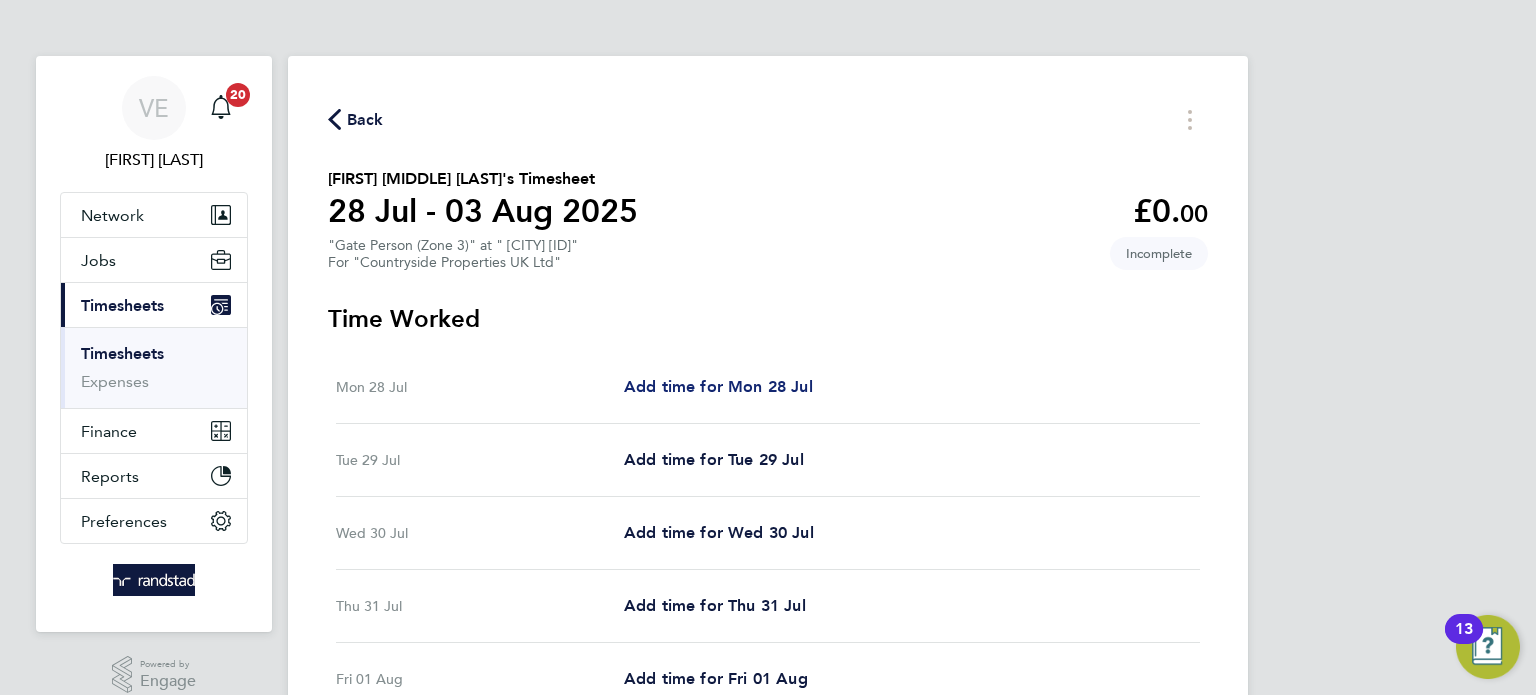 select on "30" 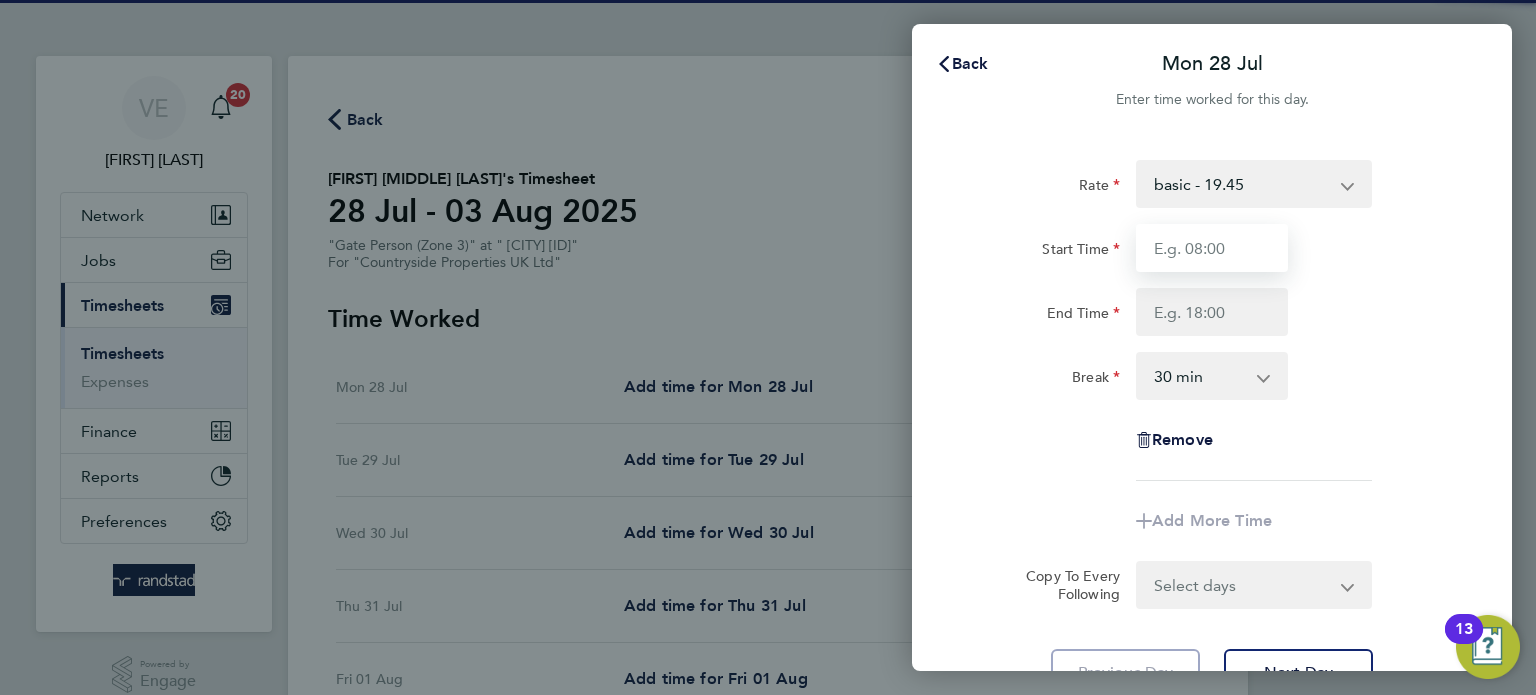 click on "Start Time" at bounding box center (1212, 248) 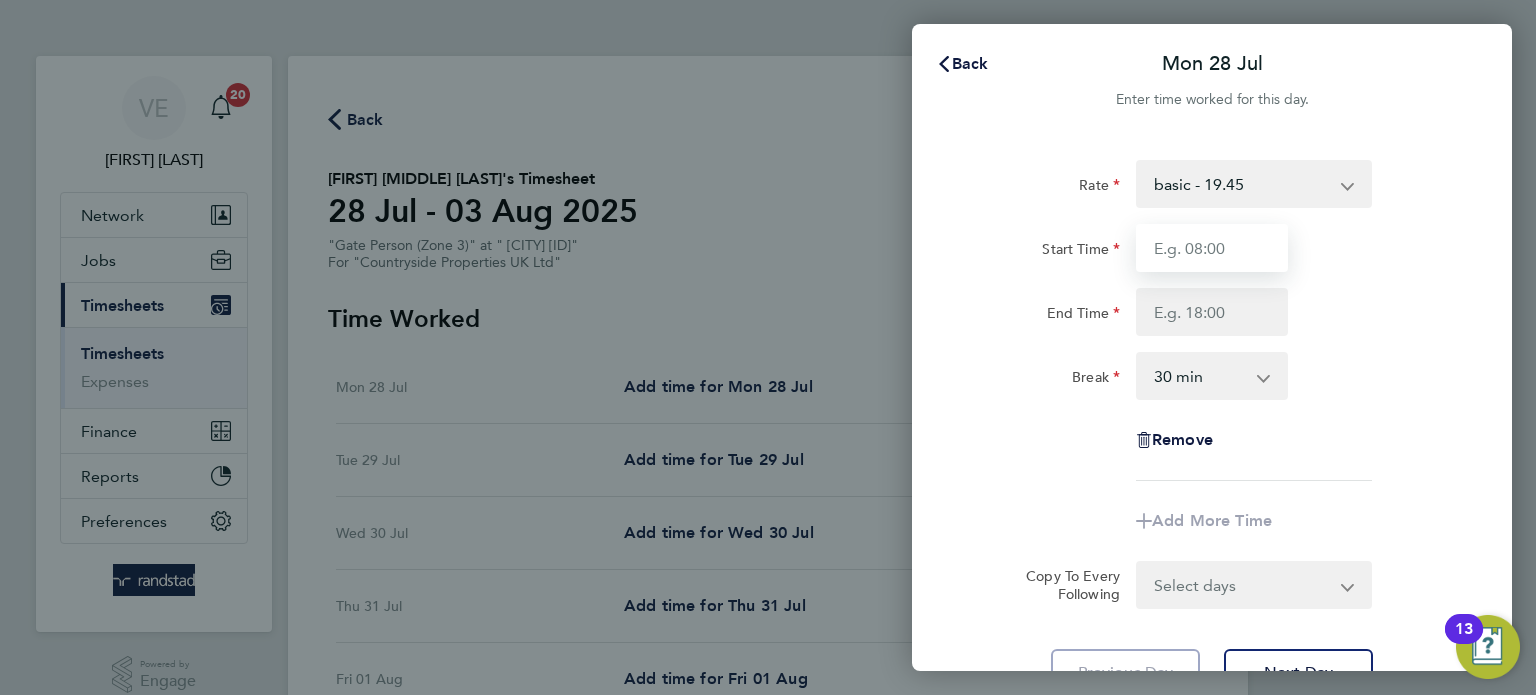 type on "07:30" 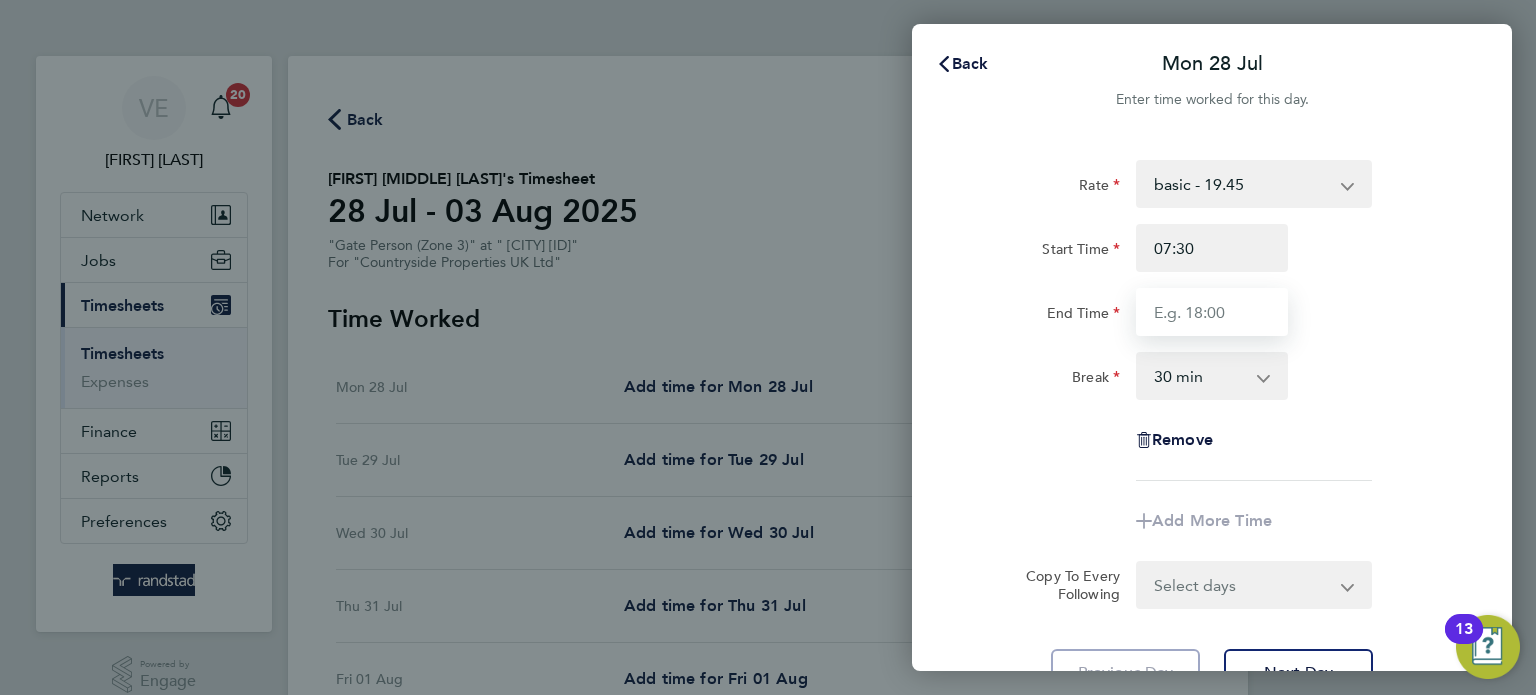 drag, startPoint x: 1173, startPoint y: 330, endPoint x: 1183, endPoint y: 343, distance: 16.40122 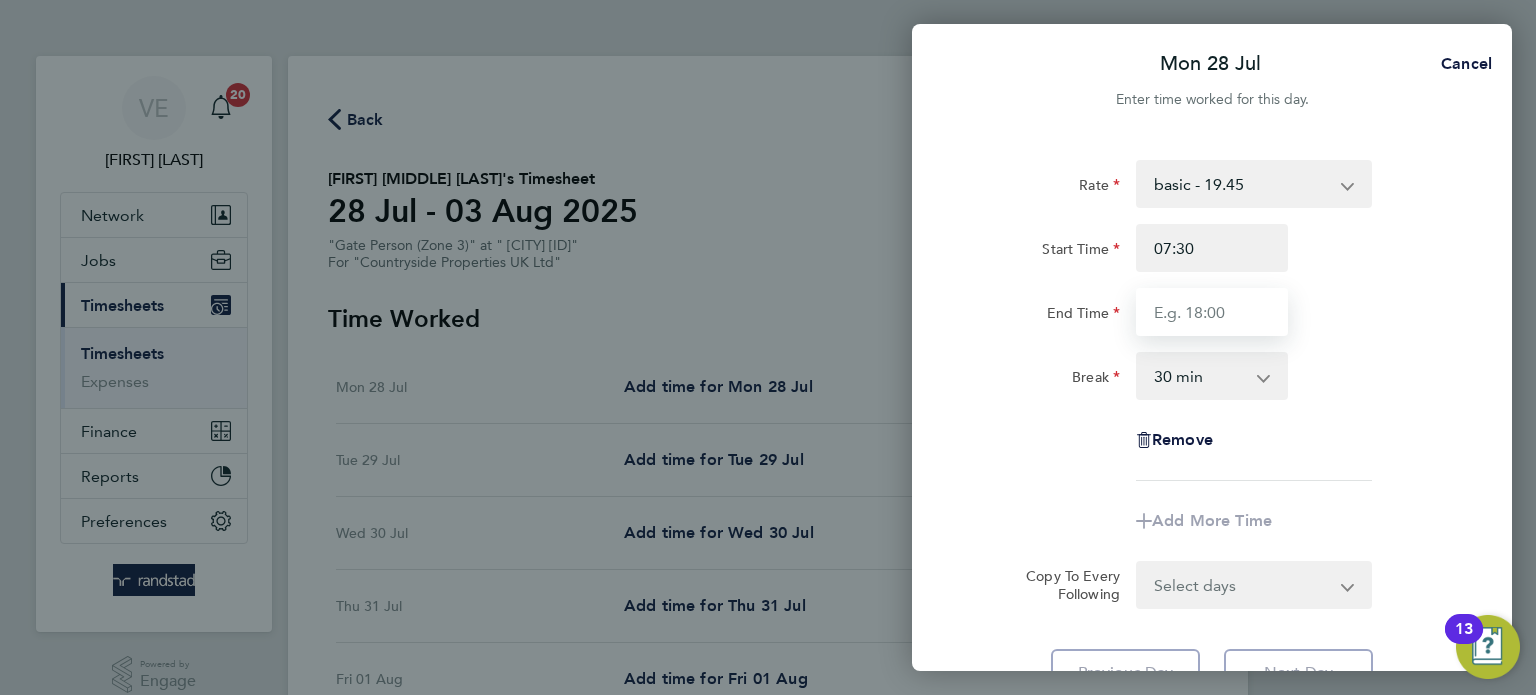 type on "17:00" 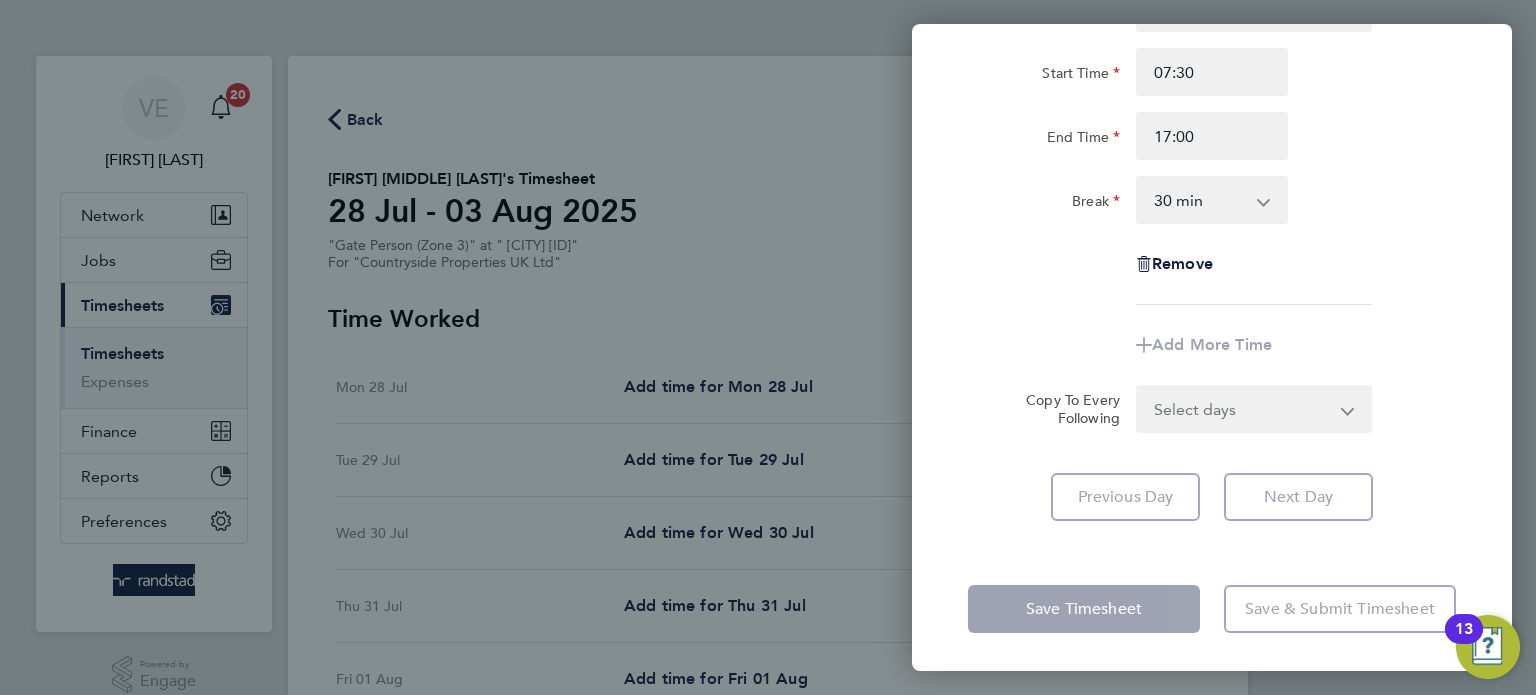 click on "Rate  basic - 19.45
Start Time 07:30 End Time 17:00 Break  0 min   15 min   30 min   45 min   60 min   75 min   90 min
Remove
Add More Time  Copy To Every Following  Select days   Day   Weekday (Mon-Fri)   Weekend (Sat-Sun)   Tuesday   Wednesday   Thursday   Friday   Saturday   Sunday" 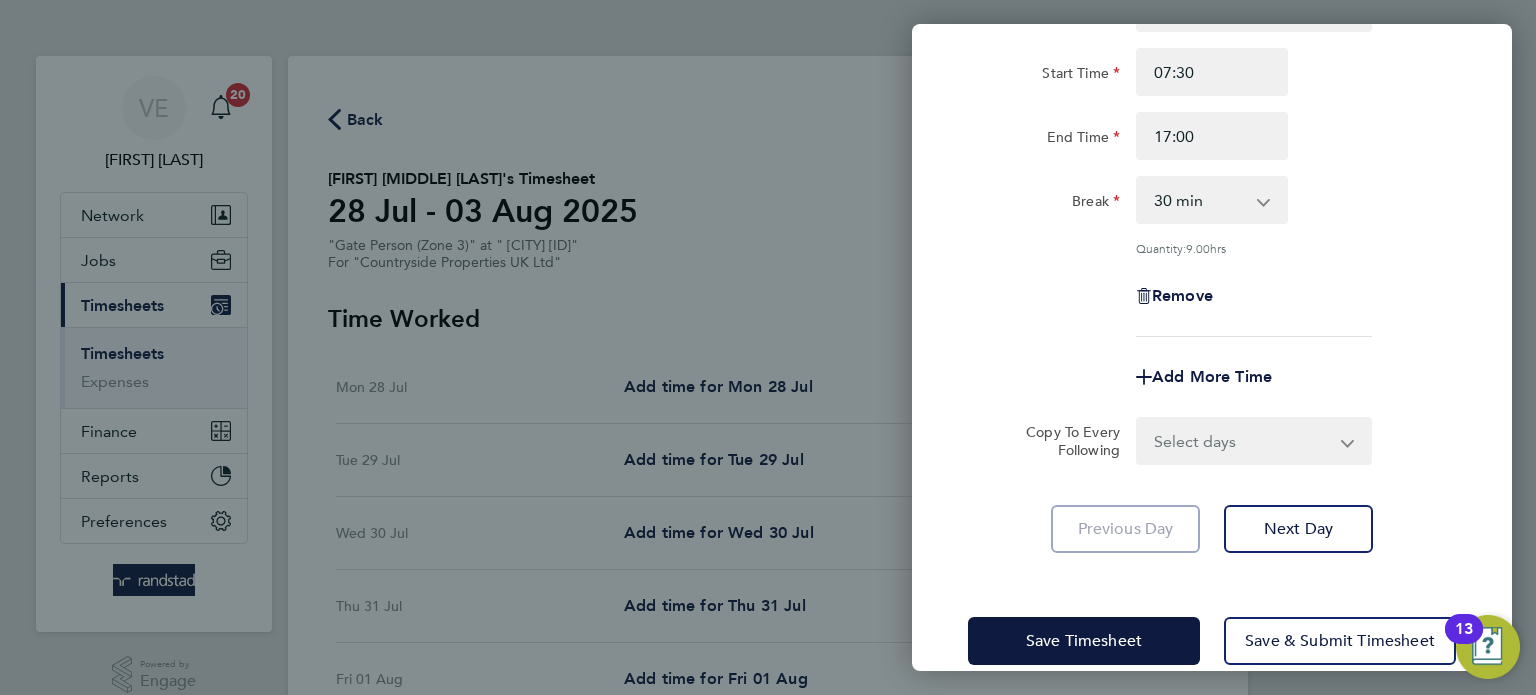 click on "Rate  basic - 19.45
Start Time 07:30 End Time 17:00 Break  0 min   15 min   30 min   45 min   60 min   75 min   90 min
Quantity:  9.00  hrs
Remove
Add More Time  Copy To Every Following  Select days   Day   Weekday (Mon-Fri)   Weekend (Sat-Sun)   Tuesday   Wednesday   Thursday   Friday   Saturday   Sunday" 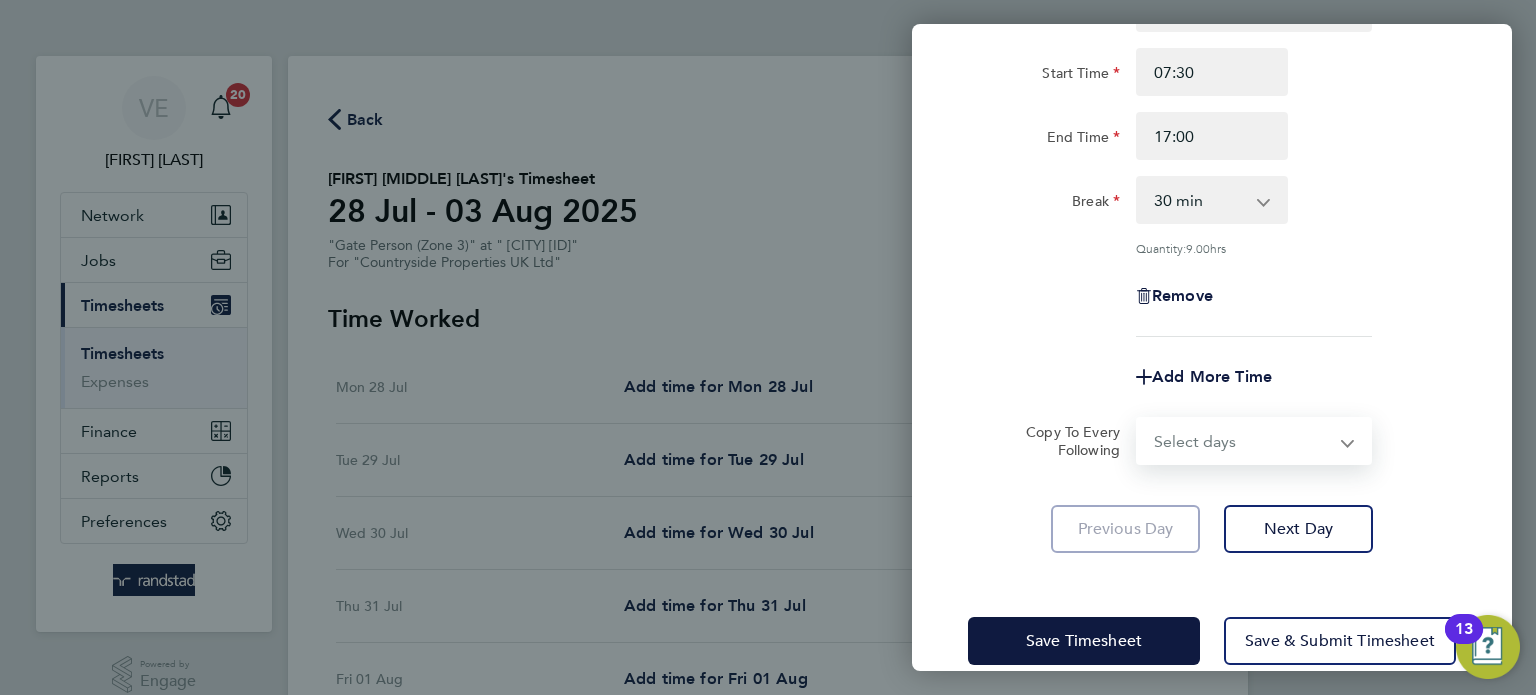 select on "WEEKDAY" 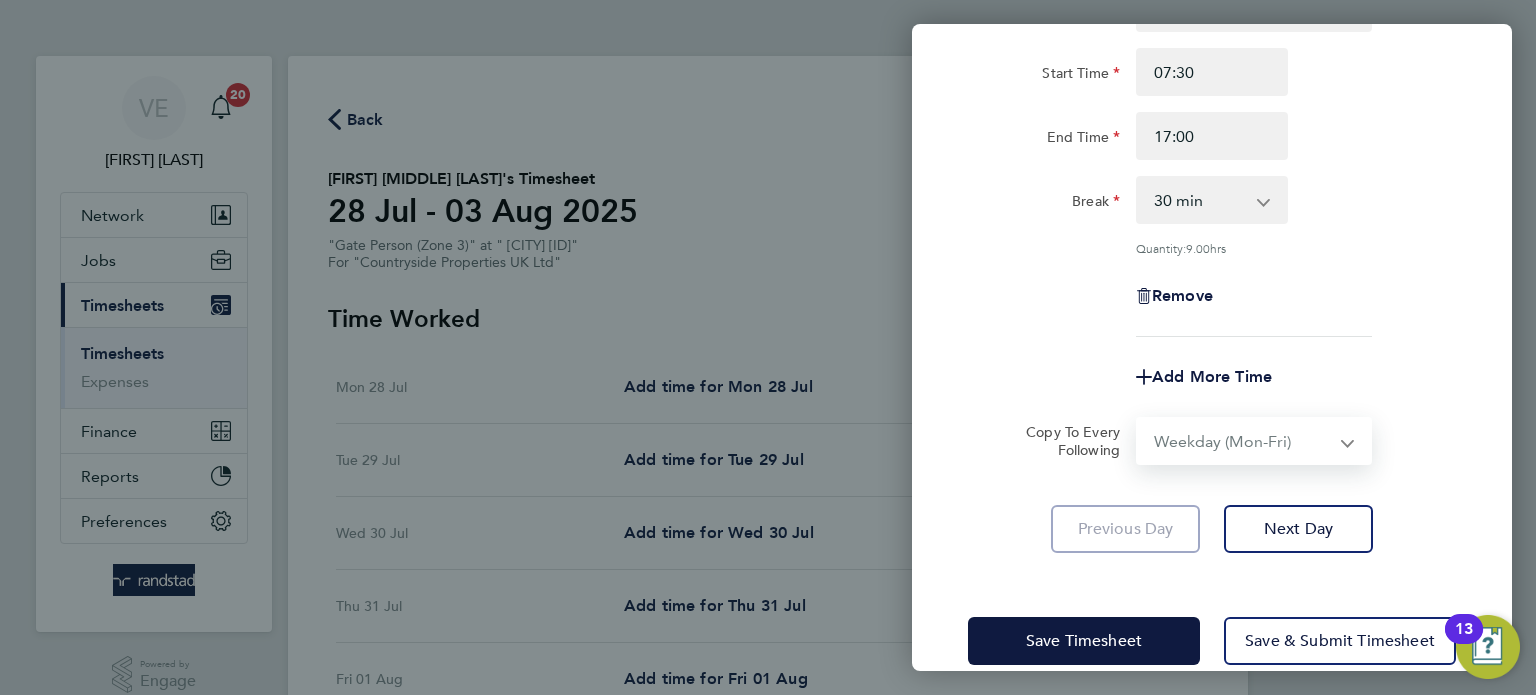 click on "Select days   Day   Weekday (Mon-Fri)   Weekend (Sat-Sun)   Tuesday   Wednesday   Thursday   Friday   Saturday   Sunday" at bounding box center (1243, 441) 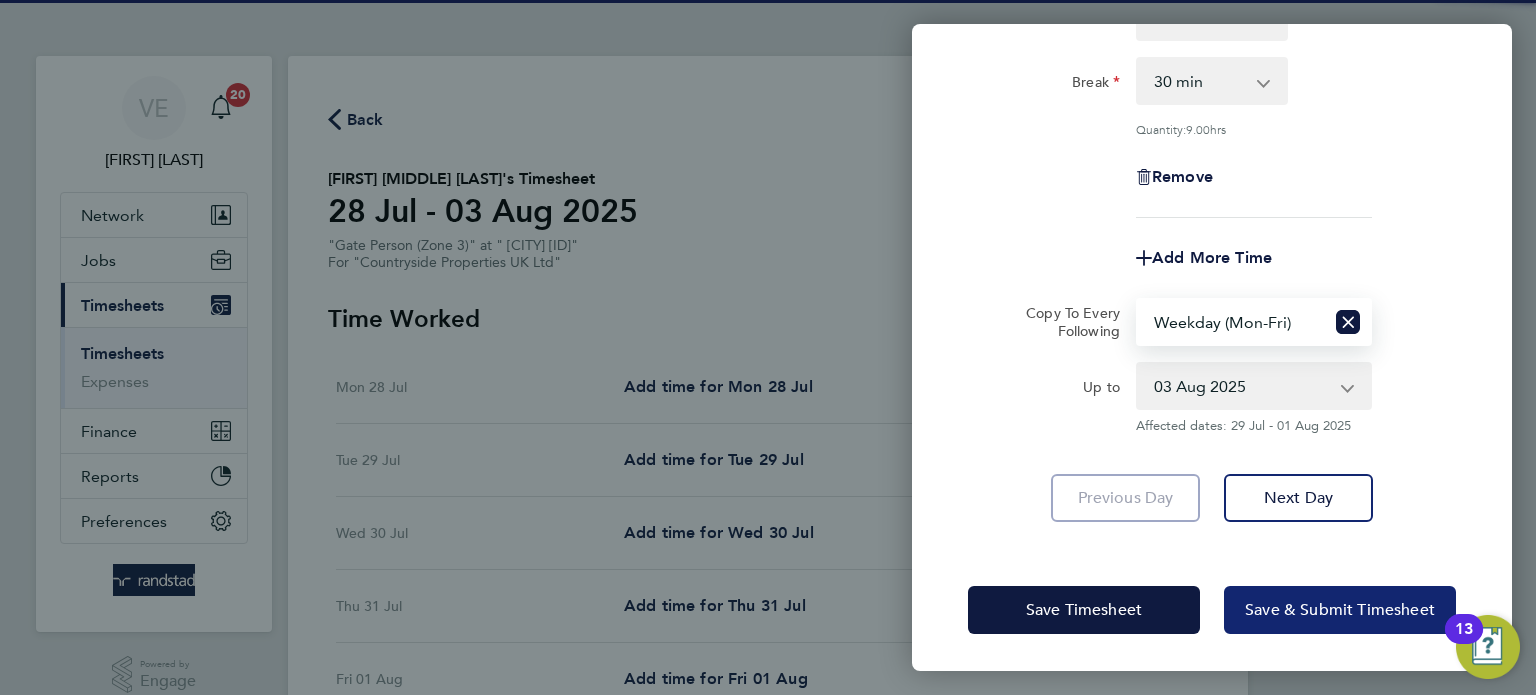 click on "Save & Submit Timesheet" 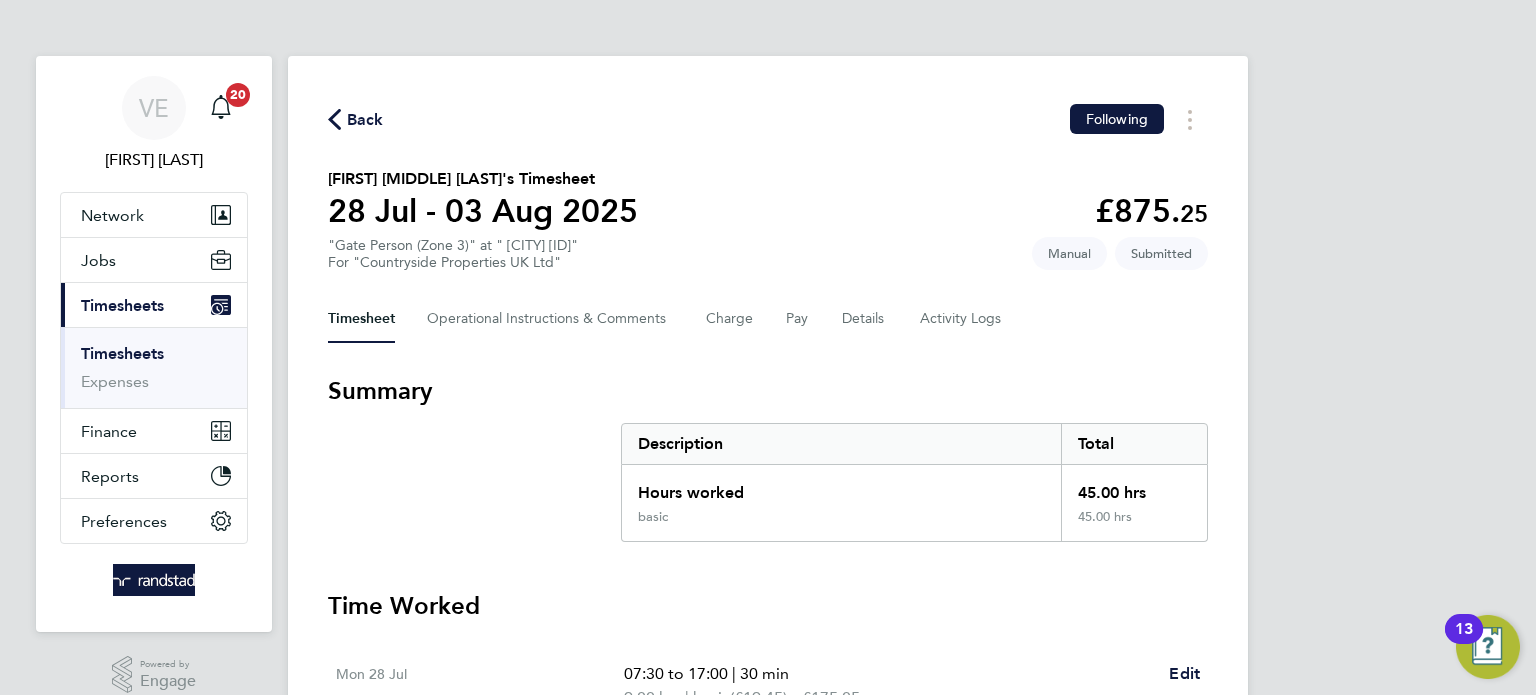 click on "Back" 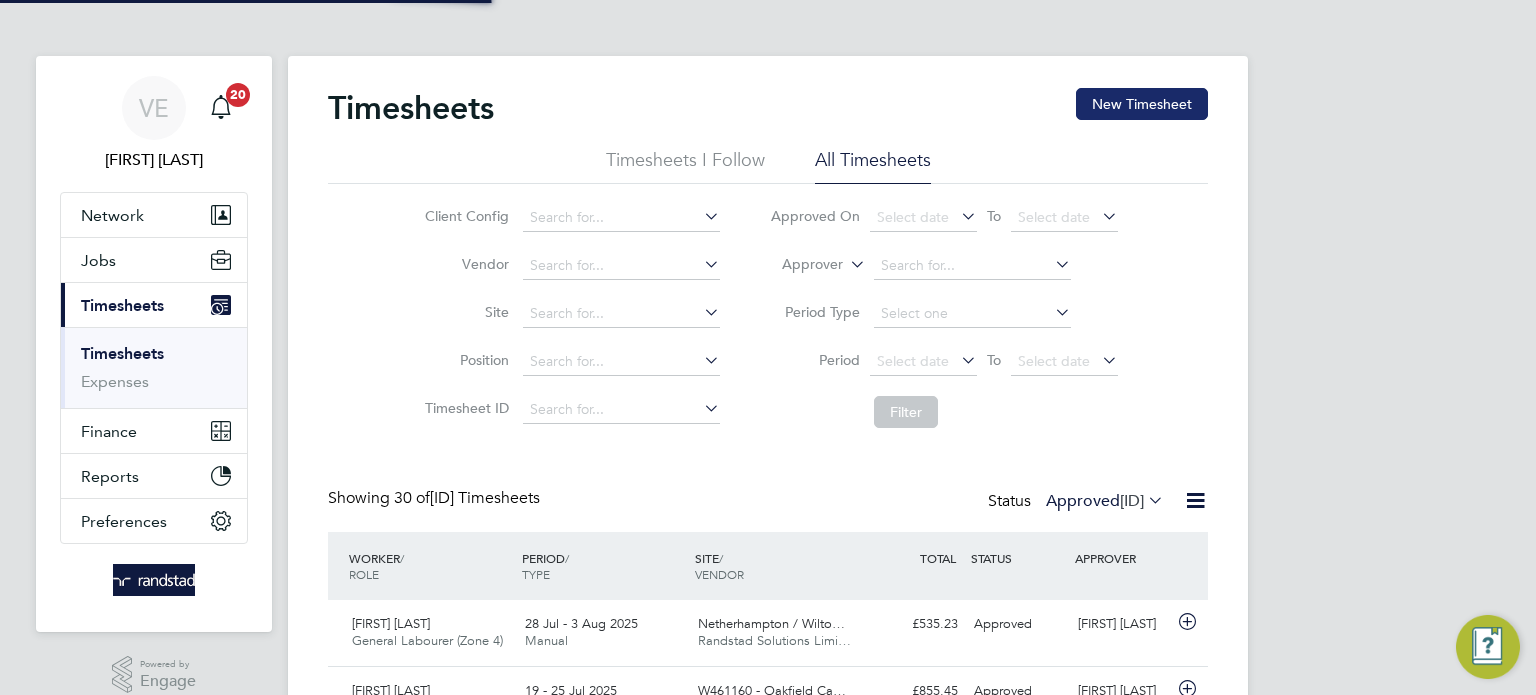 click on "New Timesheet" 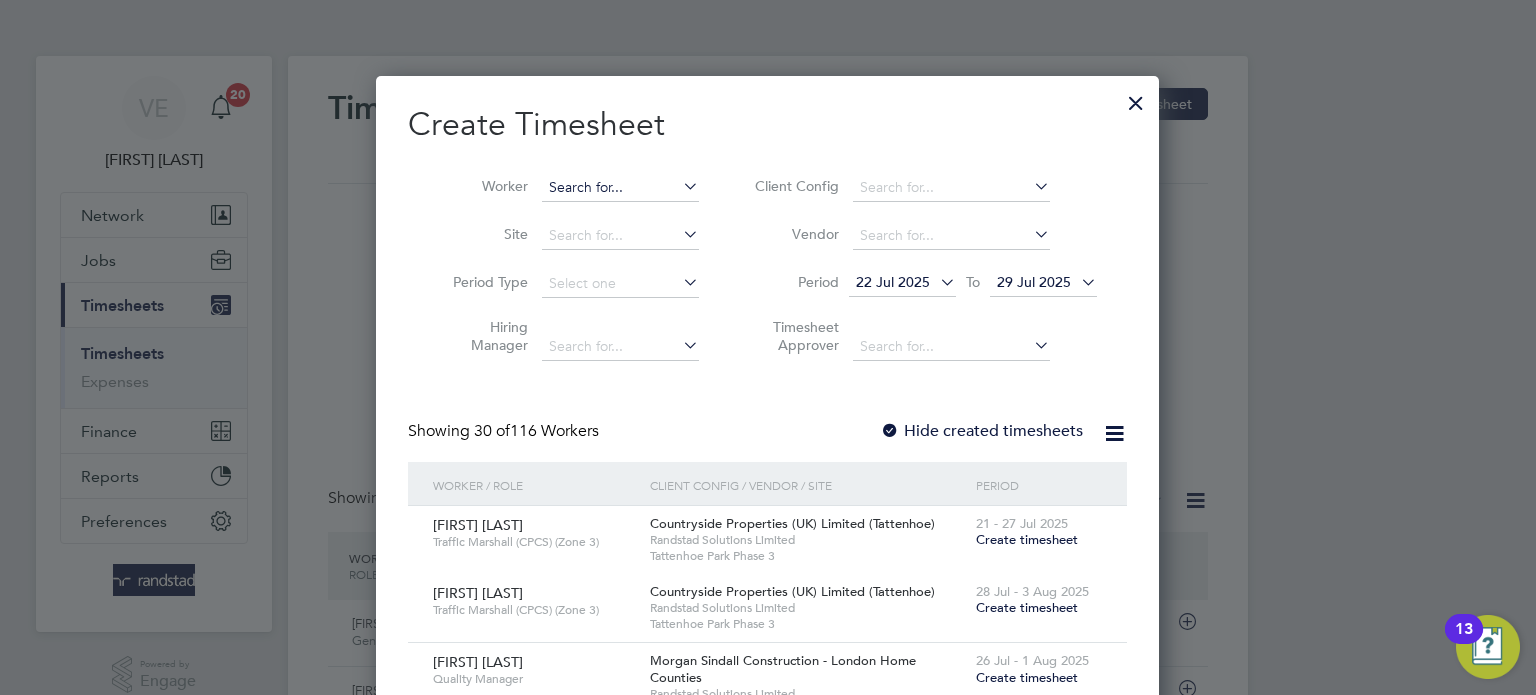 click at bounding box center [620, 188] 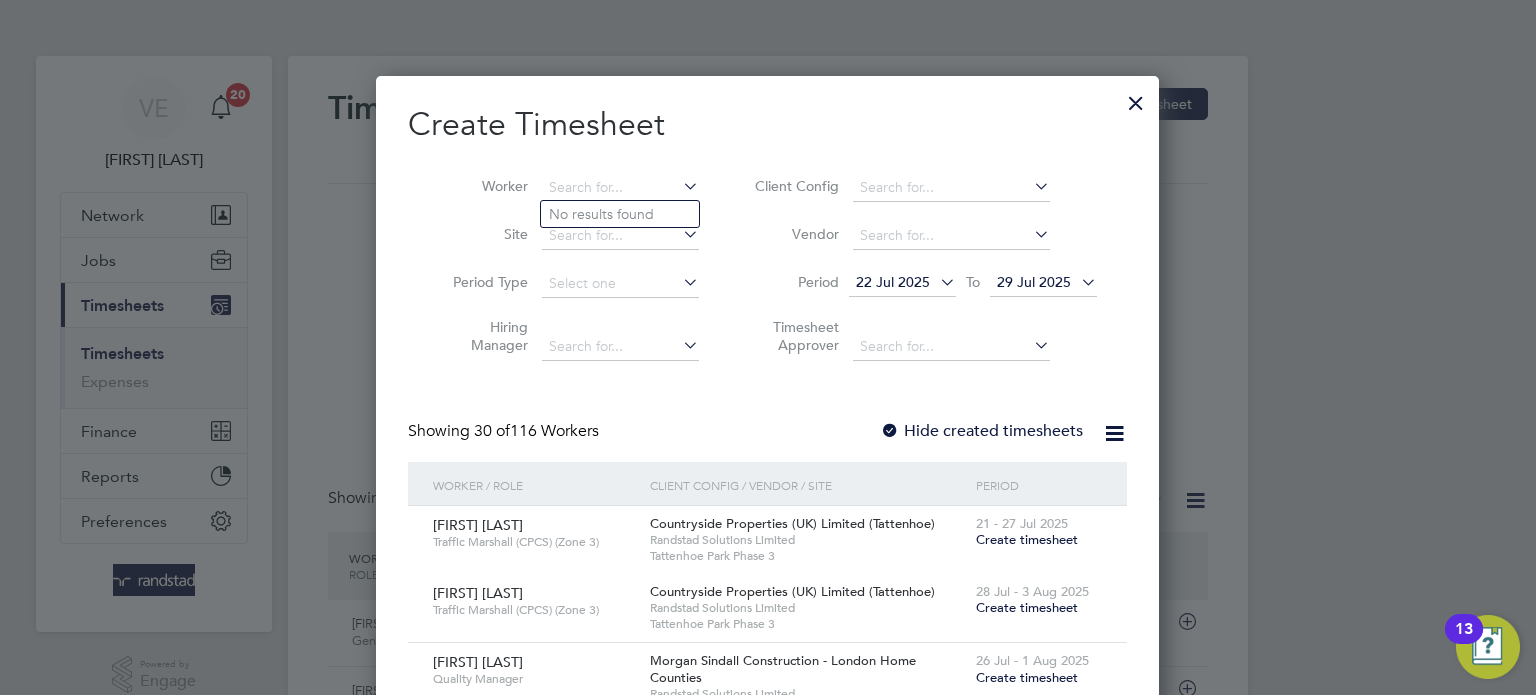 click on "Site" at bounding box center [483, 234] 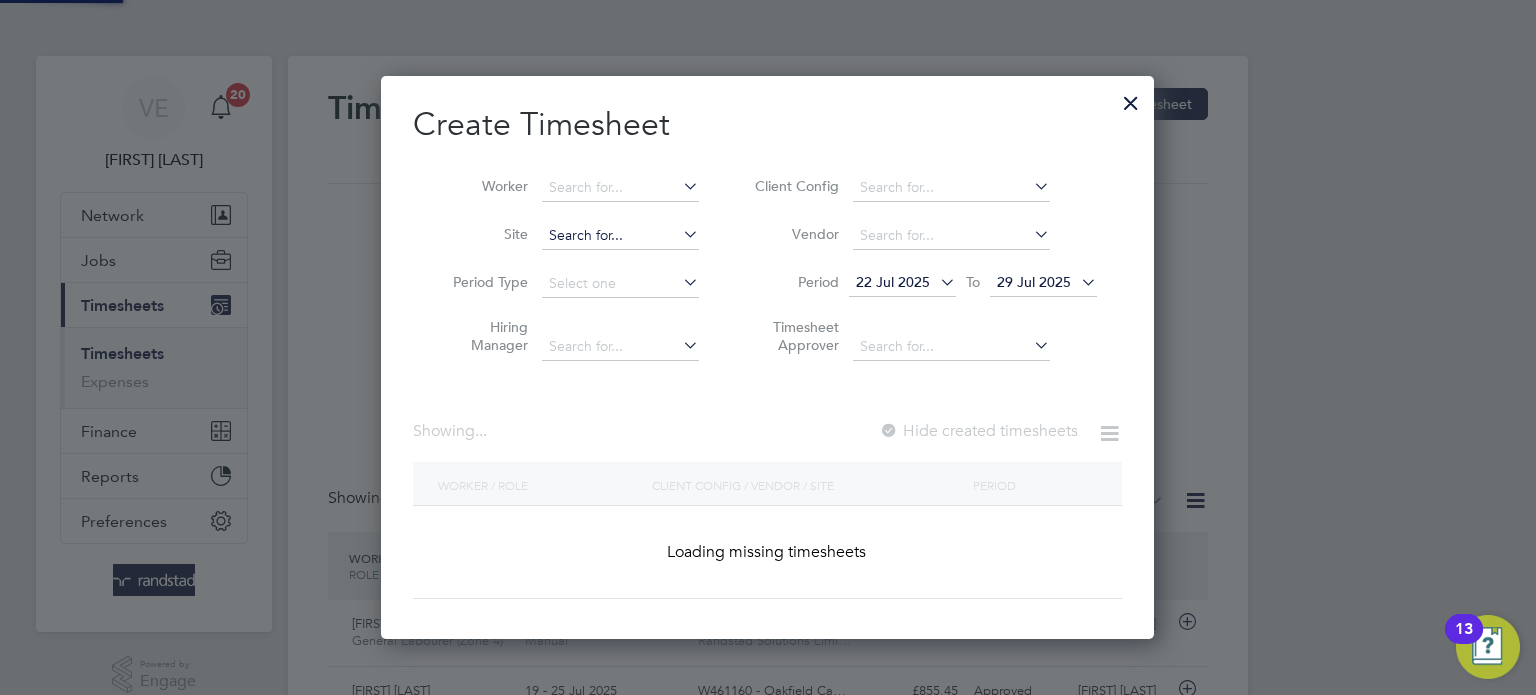 click at bounding box center [620, 236] 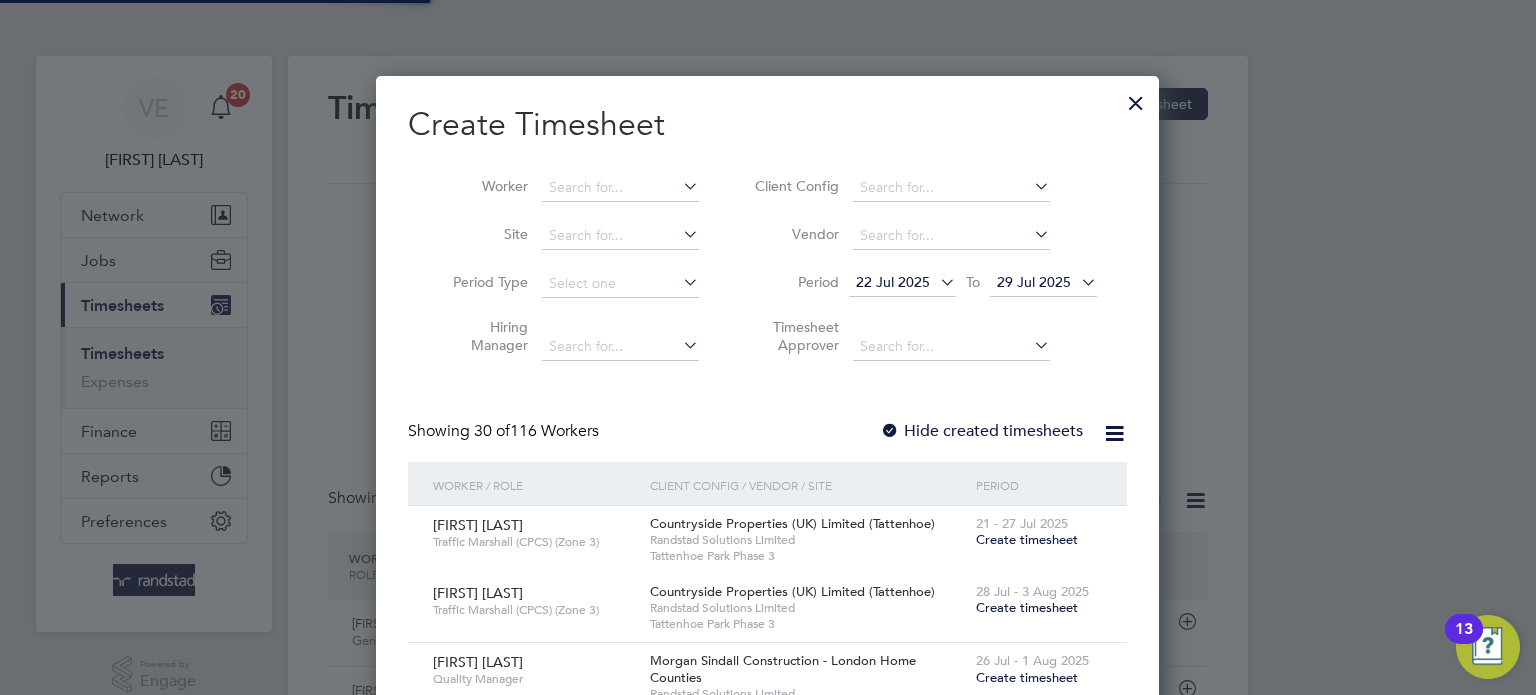 drag, startPoint x: 1104, startPoint y: 105, endPoint x: 1132, endPoint y: 109, distance: 28.284271 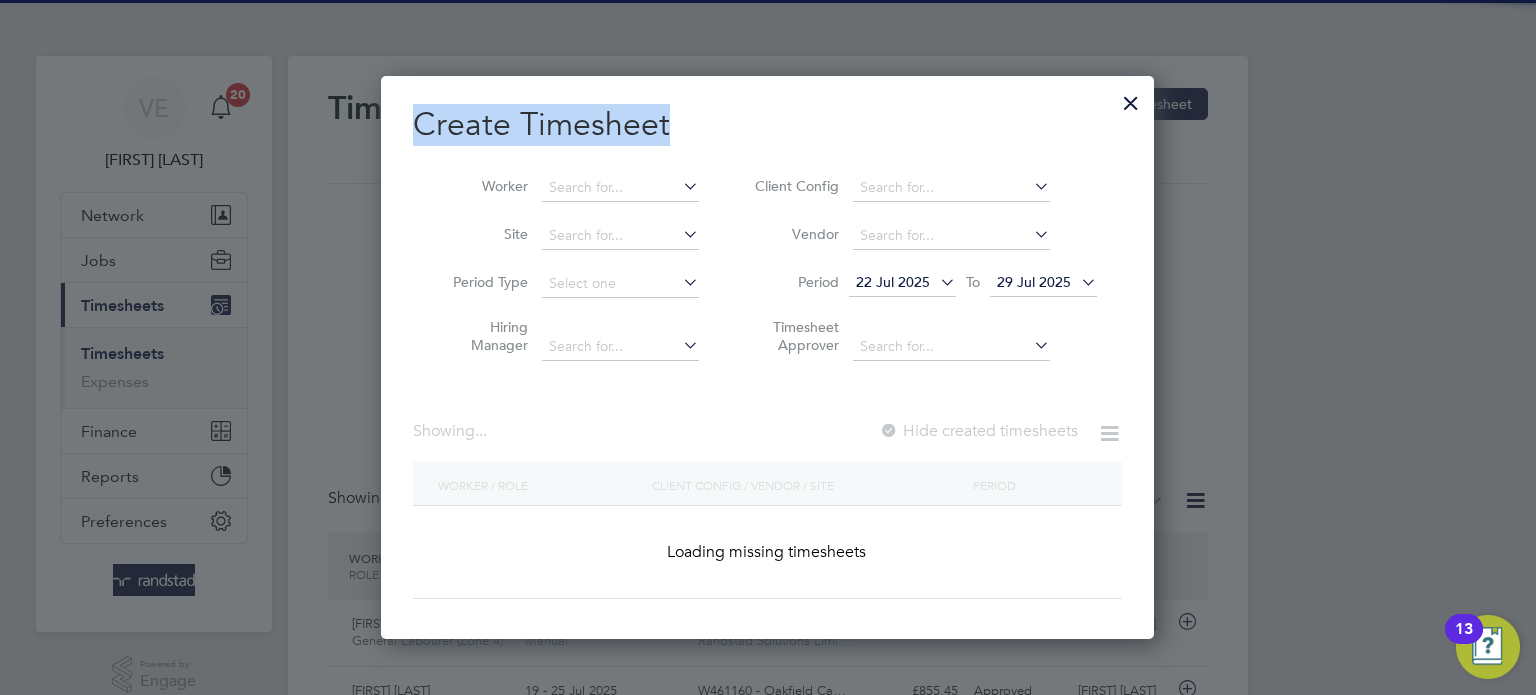 click at bounding box center (1131, 98) 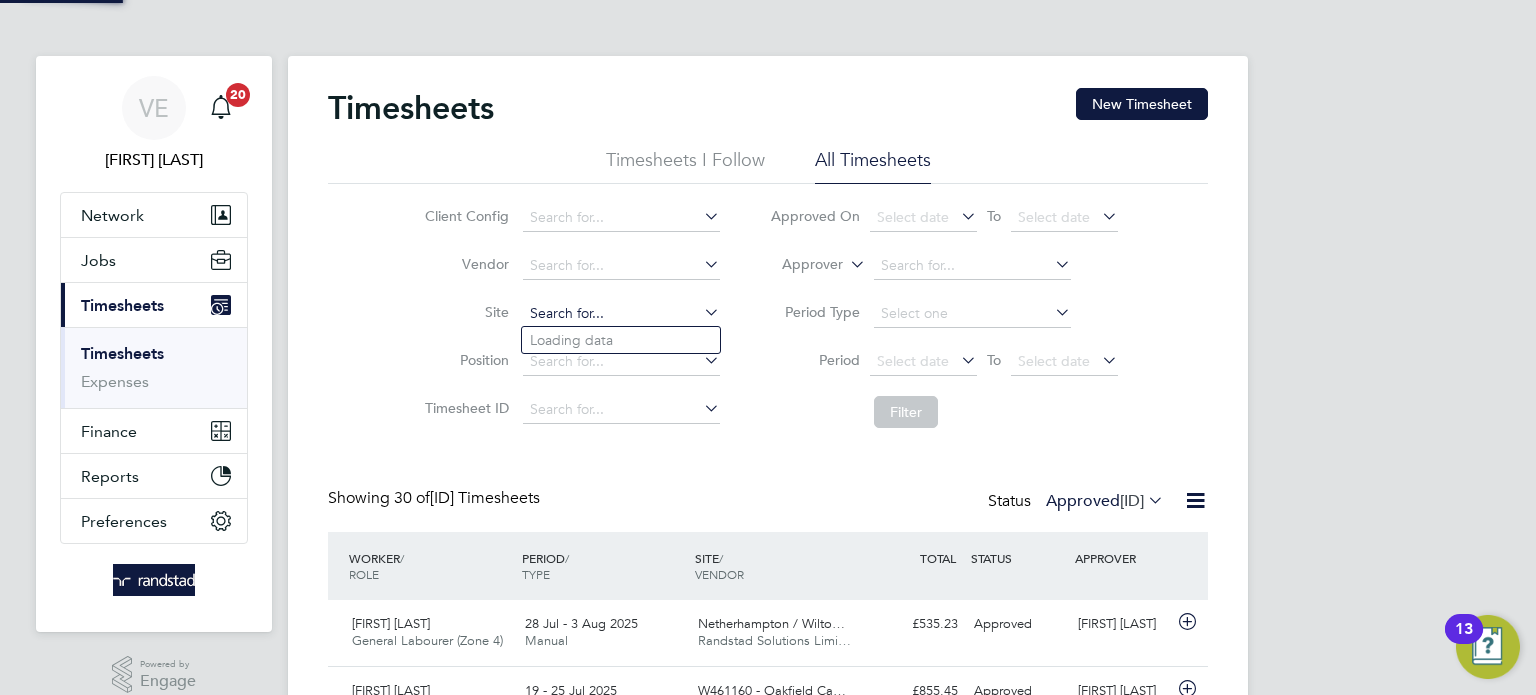drag, startPoint x: 554, startPoint y: 313, endPoint x: 567, endPoint y: 323, distance: 16.40122 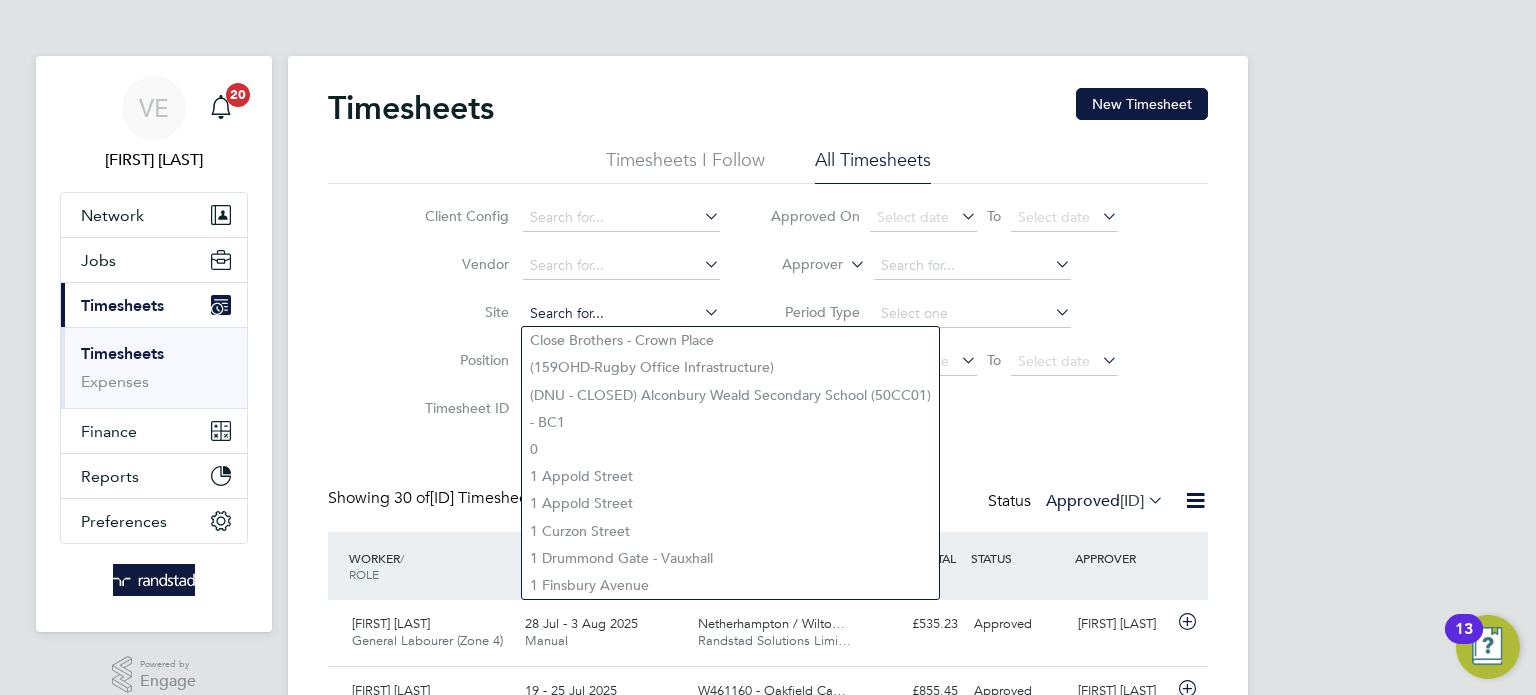 click 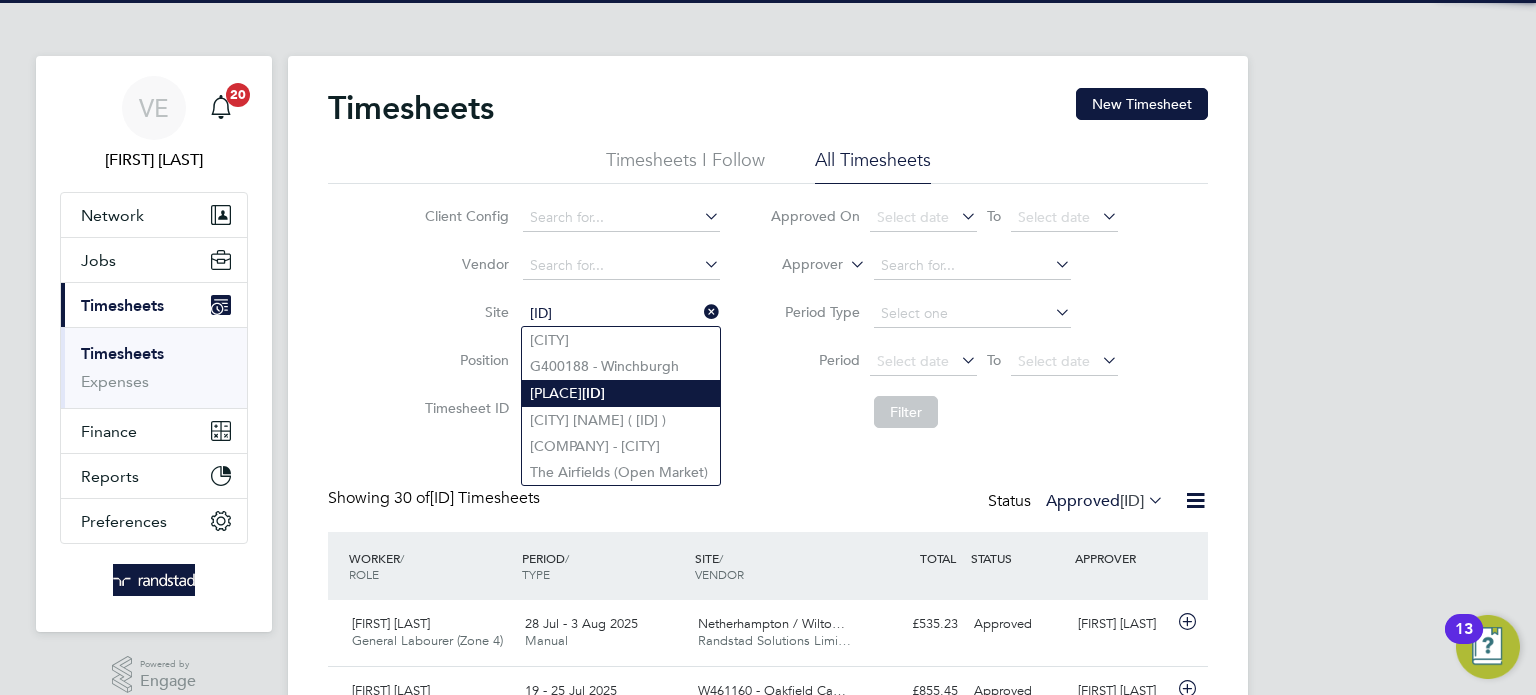 click on "Northstowe  H5" 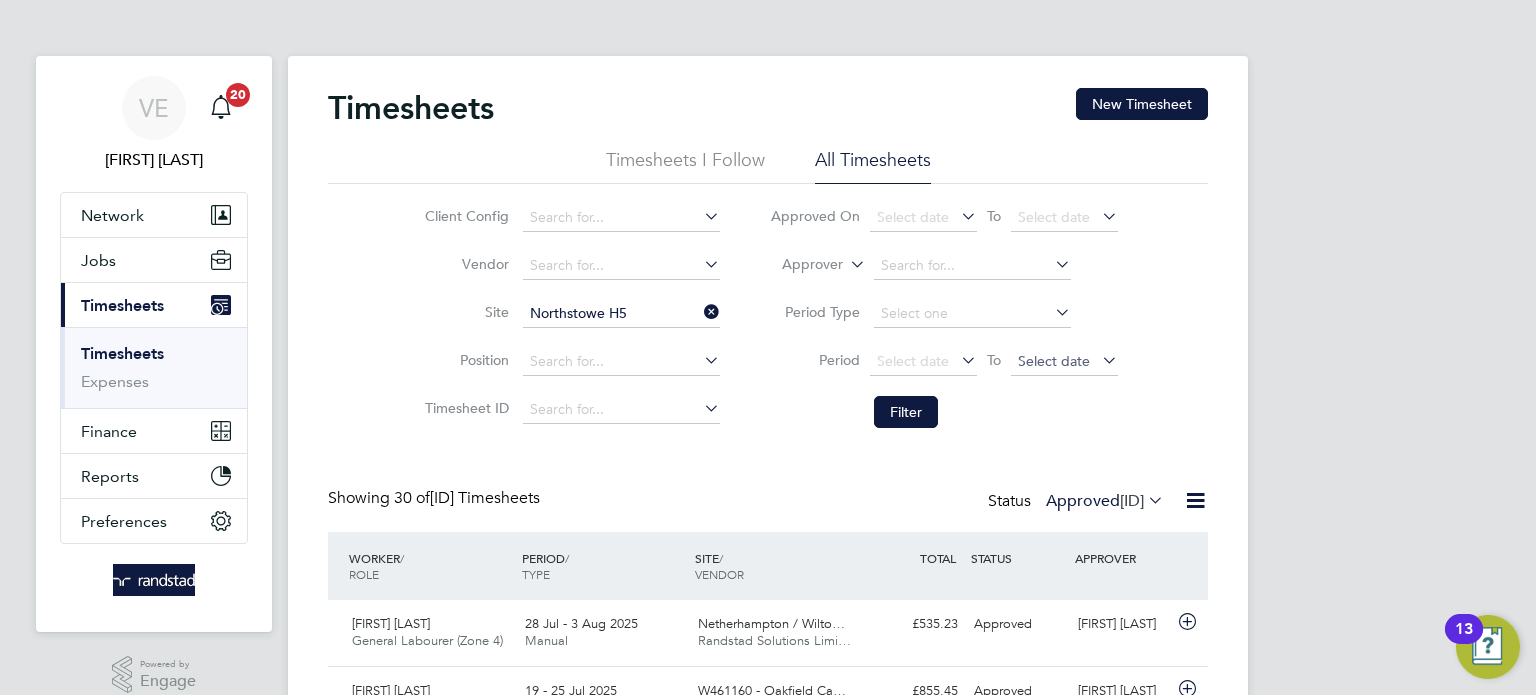 drag, startPoint x: 1073, startPoint y: 370, endPoint x: 1093, endPoint y: 371, distance: 20.024984 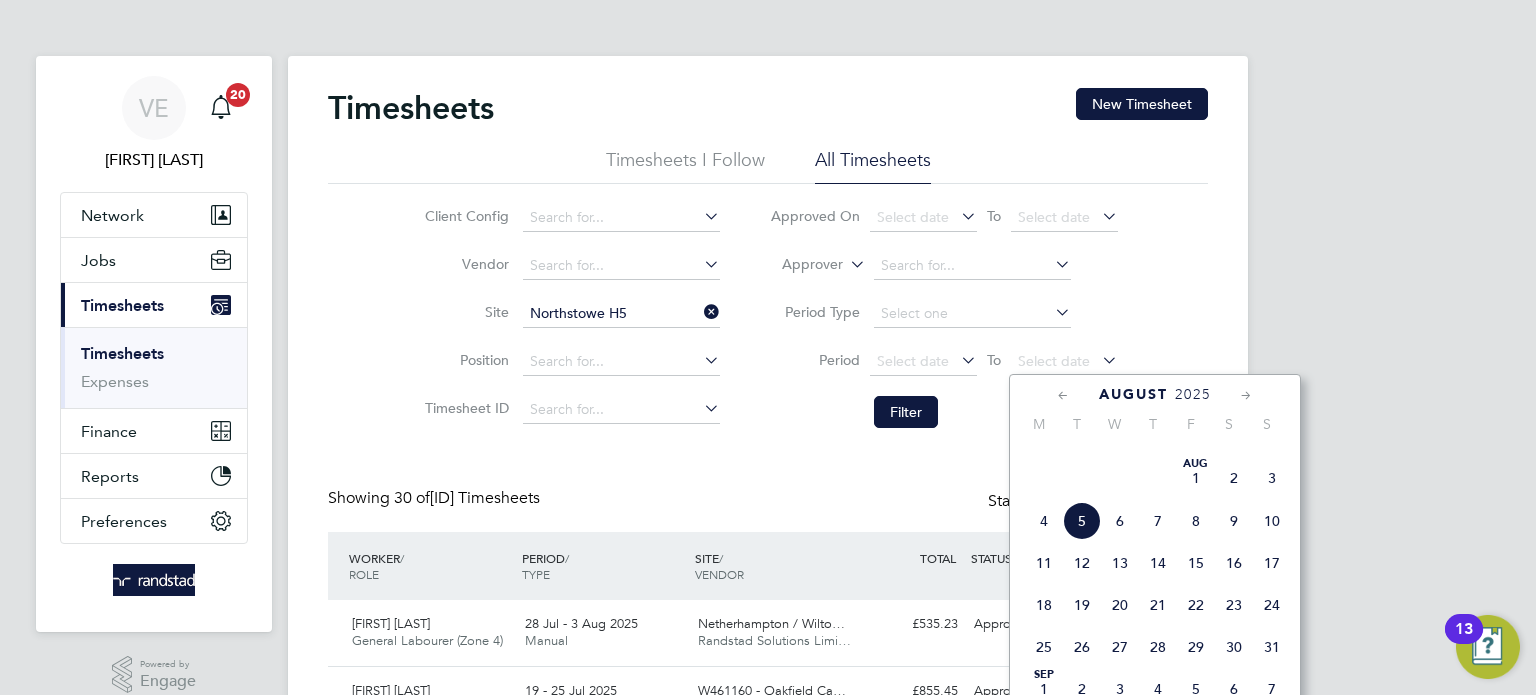 click on "3" 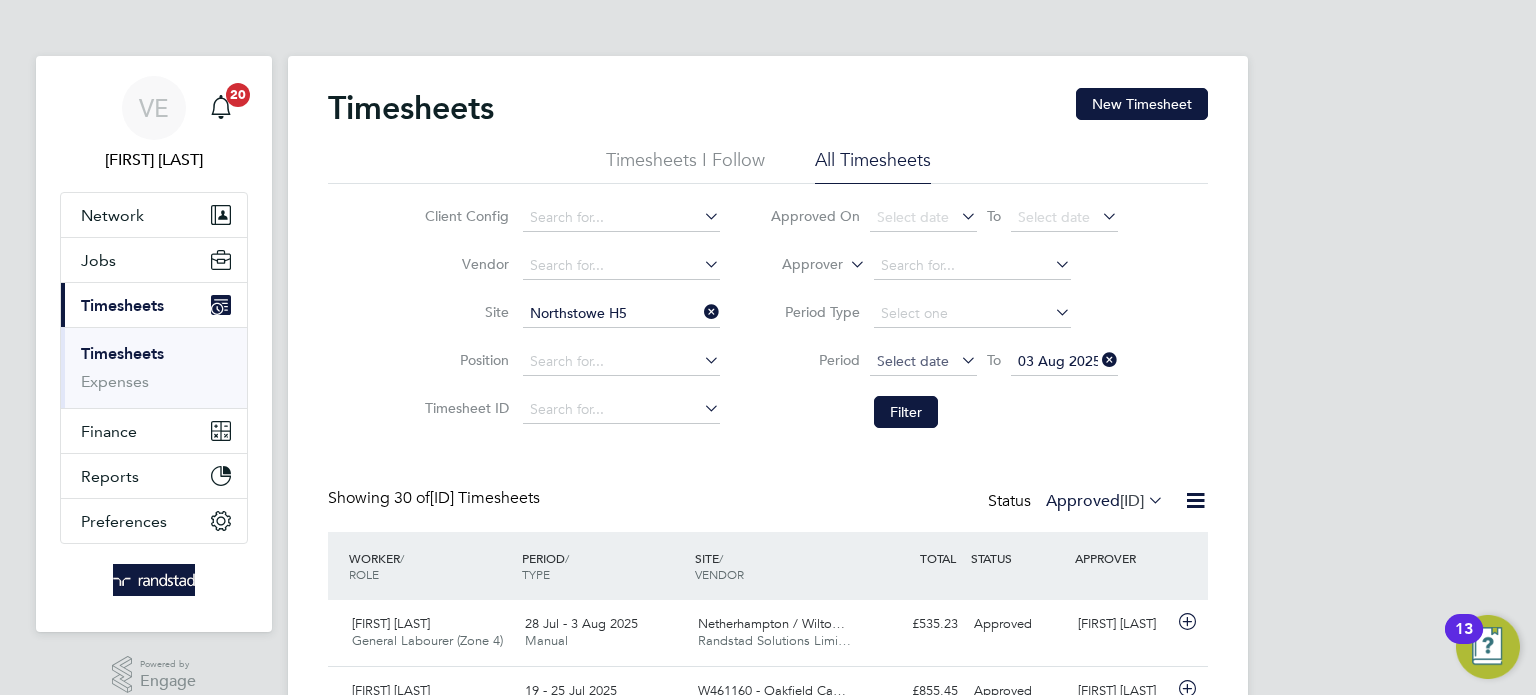 click on "Select date" 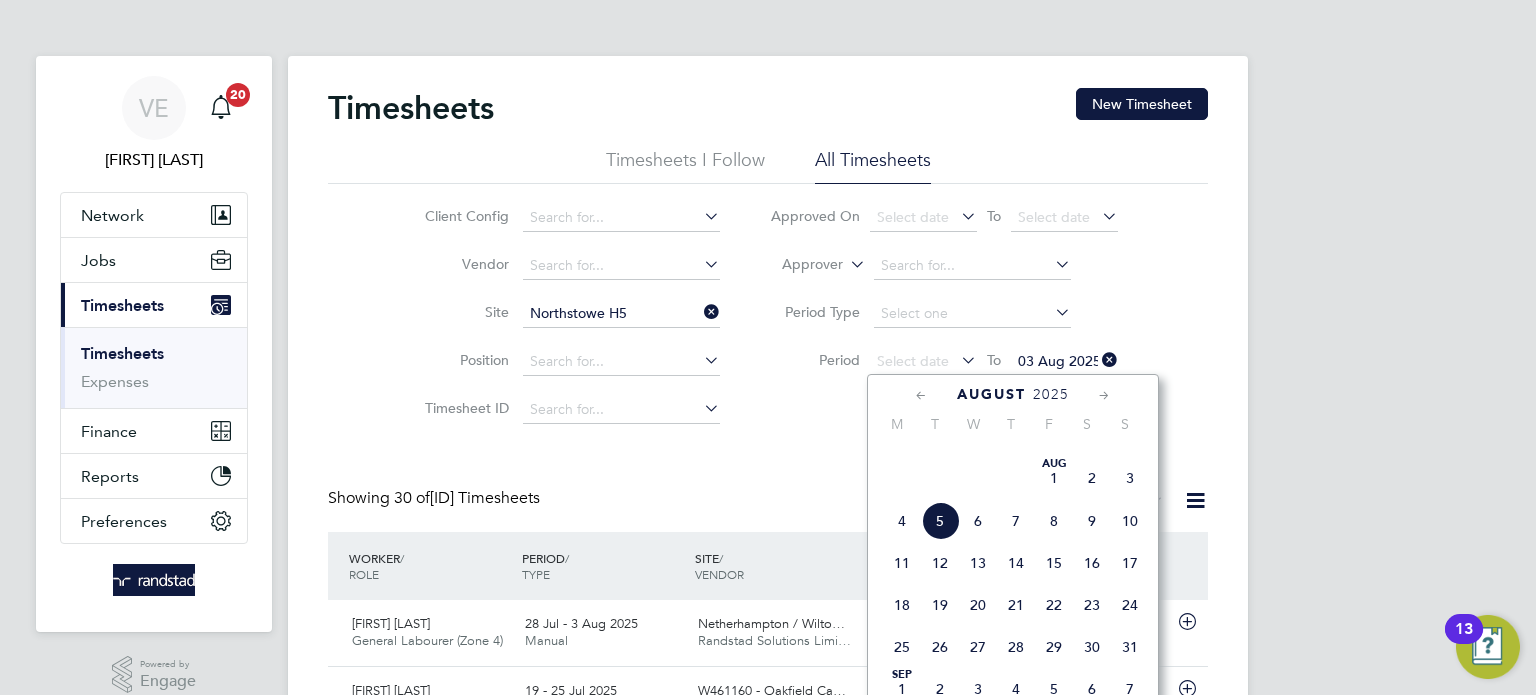 click on "28" 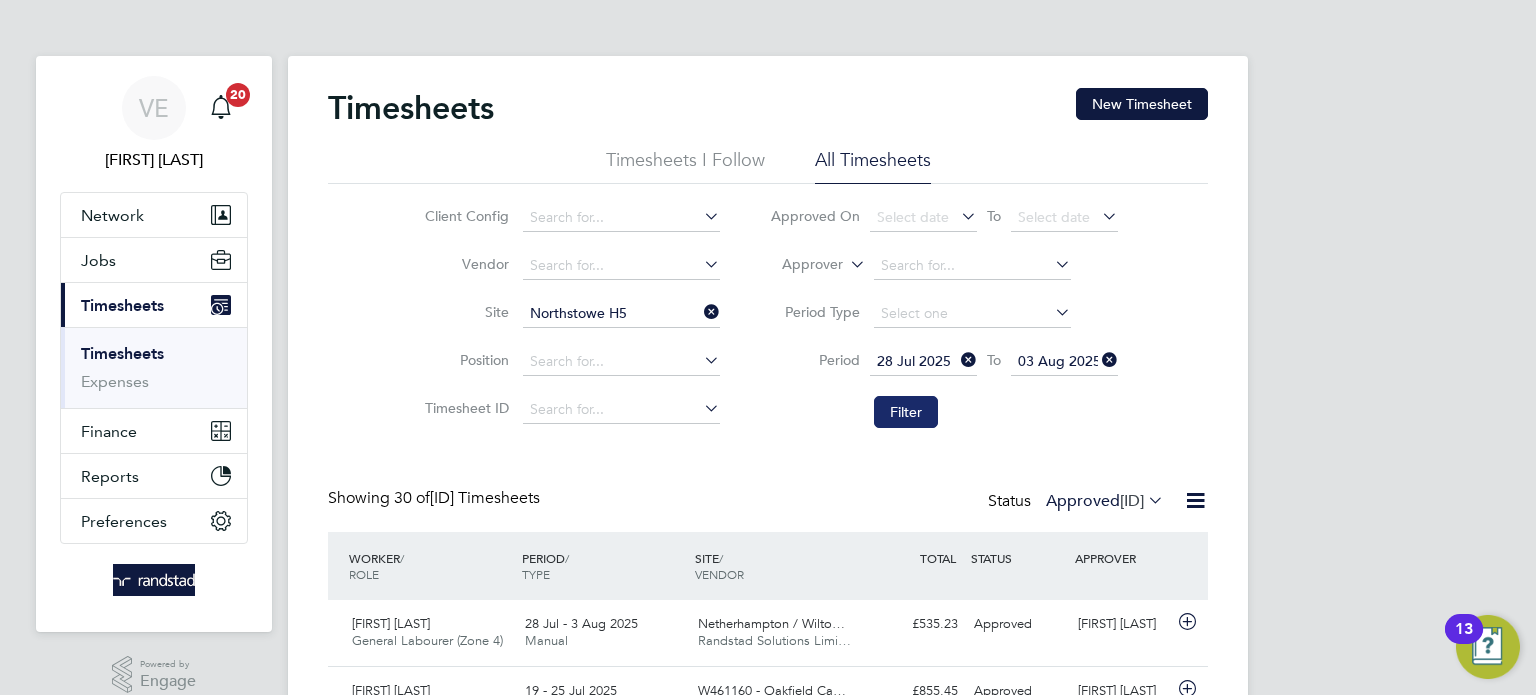 click on "Filter" 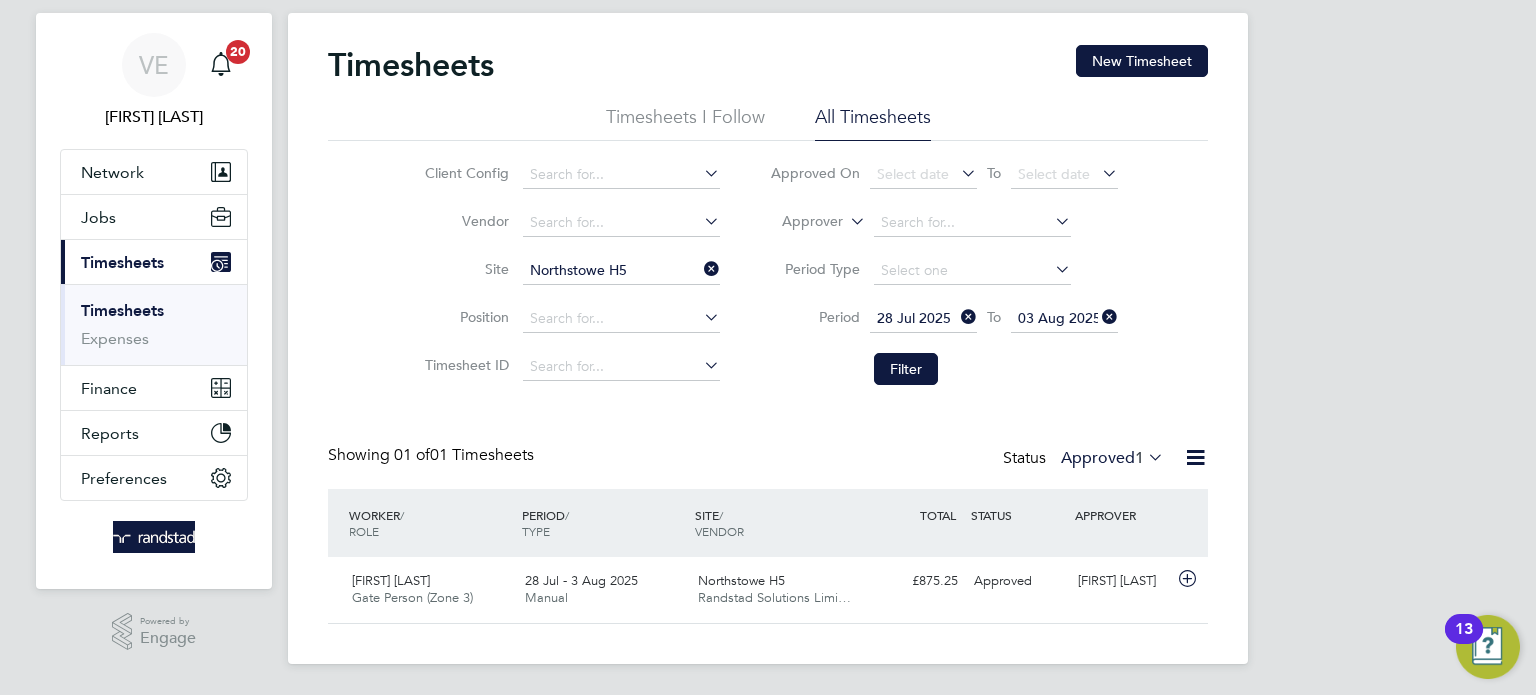 click on "Status  Approved  1" 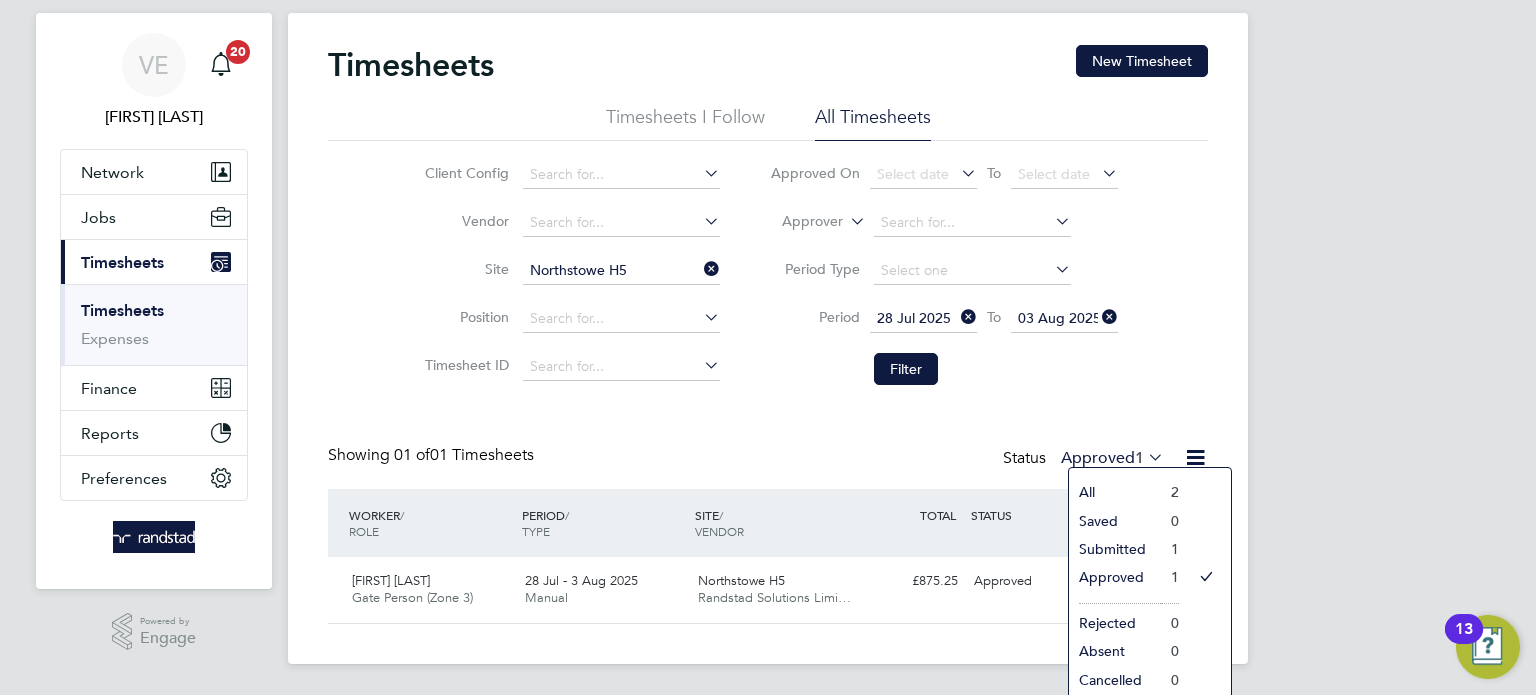 click on "Submitted" 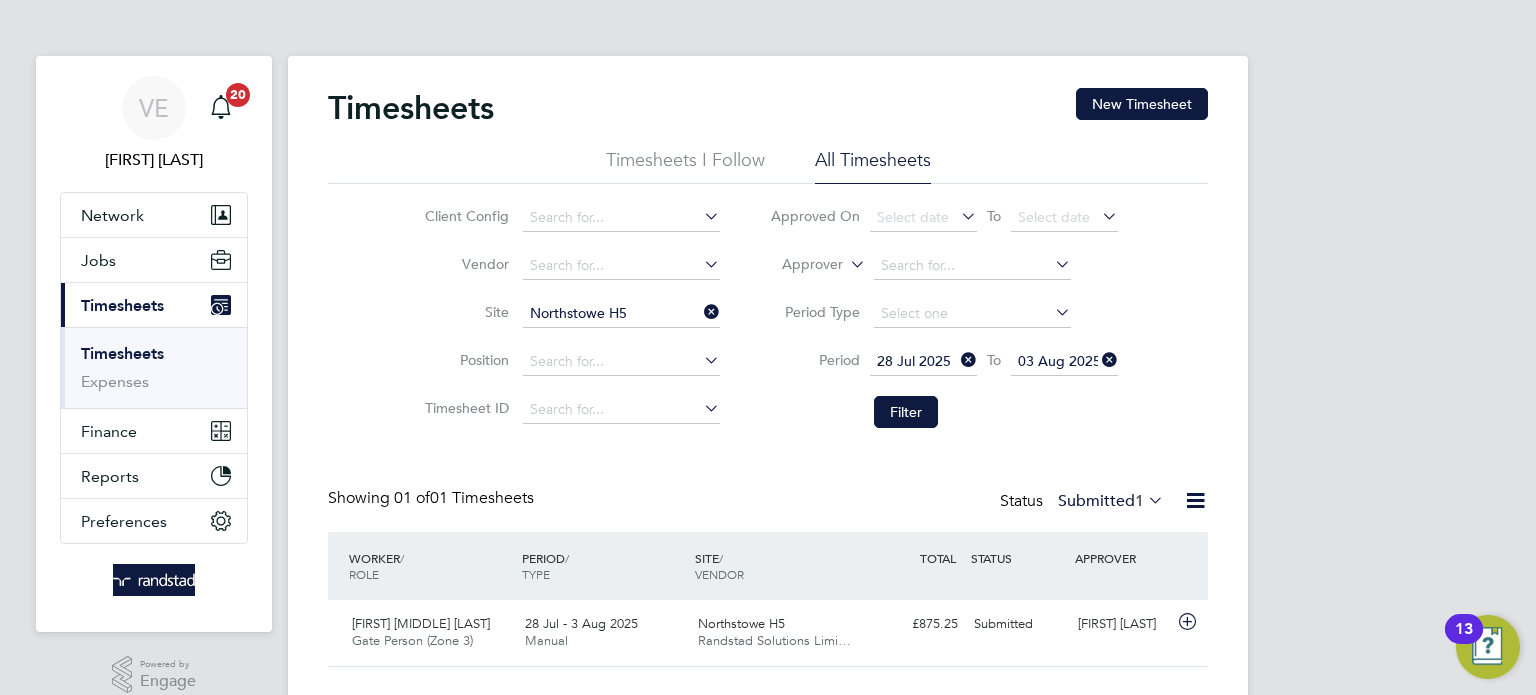 click 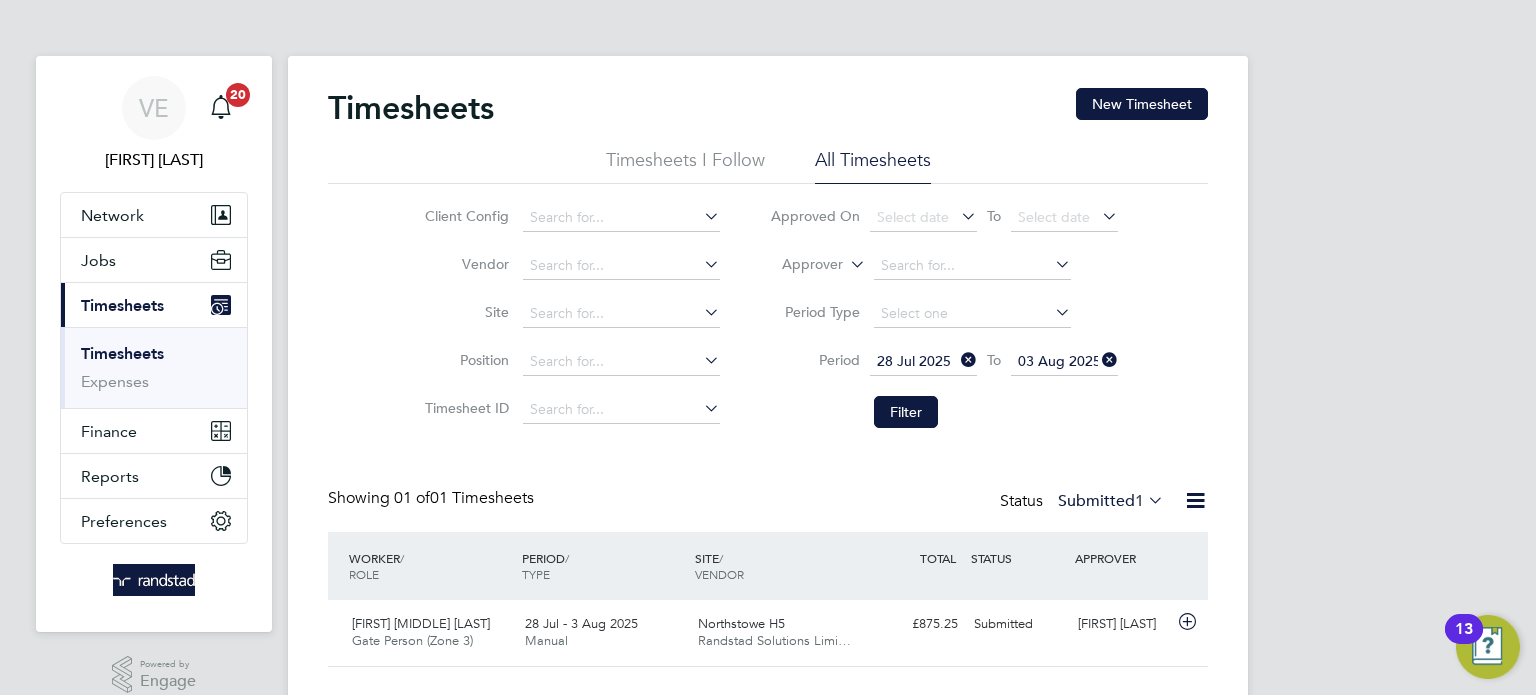 click on "Timesheets New Timesheet Timesheets I Follow All Timesheets Client Config   Vendor   Site   Position   Timesheet ID   Approved On
Select date
To
Select date
Approver     Period Type   Period
28 Jul 2025
To
03 Aug 2025
Filter Showing   01 of  01 Timesheets Status  Submitted  1  WORKER  / ROLE WORKER  / PERIOD PERIOD  / TYPE SITE  / VENDOR TOTAL   TOTAL  / STATUS STATUS APPROVER Ashley Terence Beckett Gate Person (Zone 3)   28 Jul - 3 Aug 2025 28 Jul - 3 Aug 2025 Manual Northstowe H5 Randstad Solutions Limi… £875.25 Submitted Submitted Andy Pearce Show  30  more" 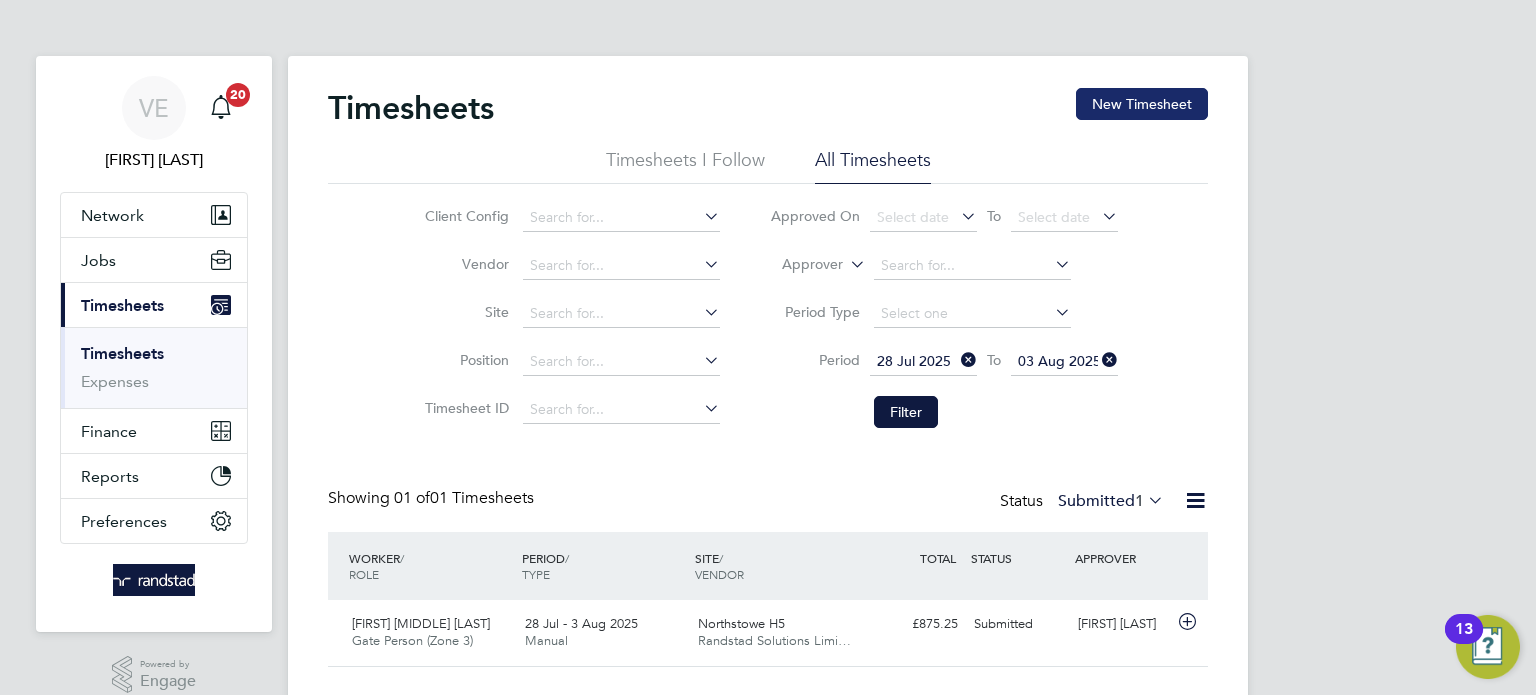 click on "New Timesheet" 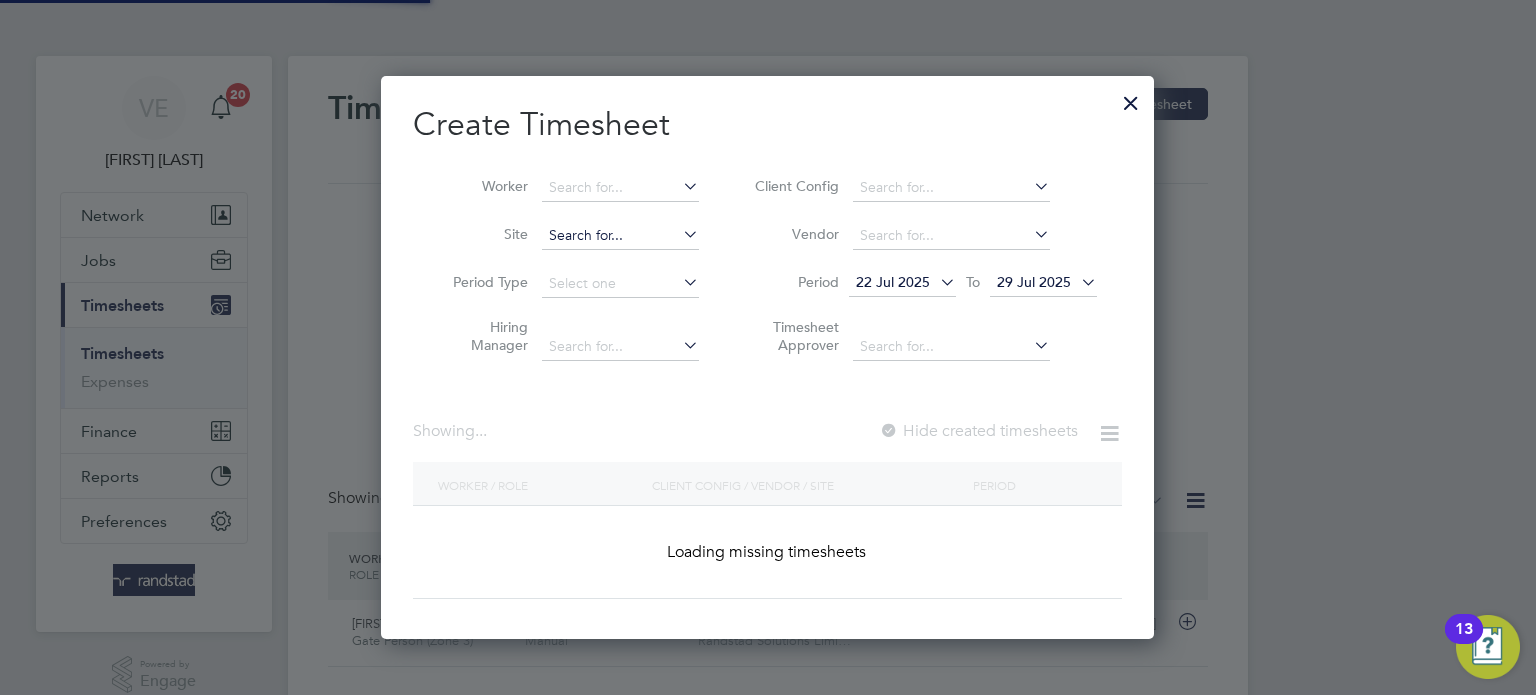 scroll, scrollTop: 10, scrollLeft: 10, axis: both 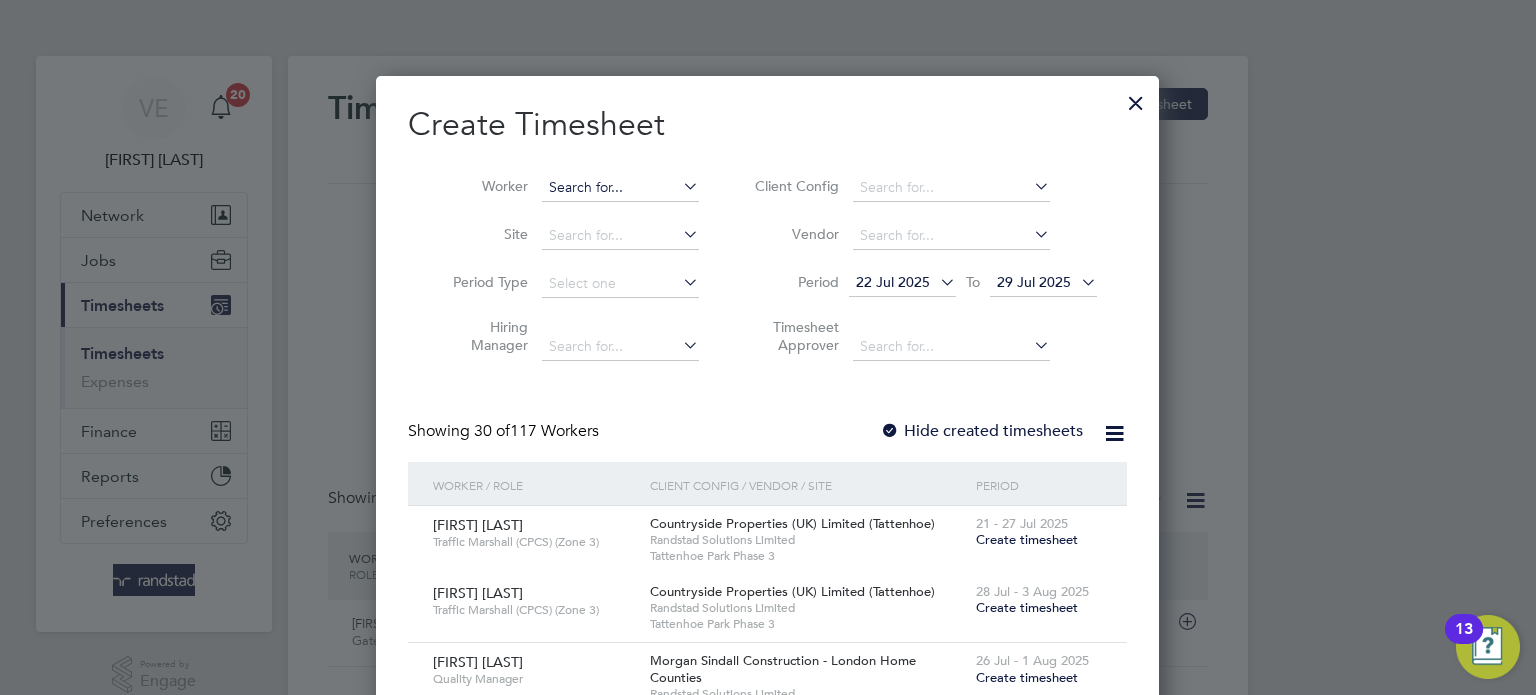 click at bounding box center (620, 188) 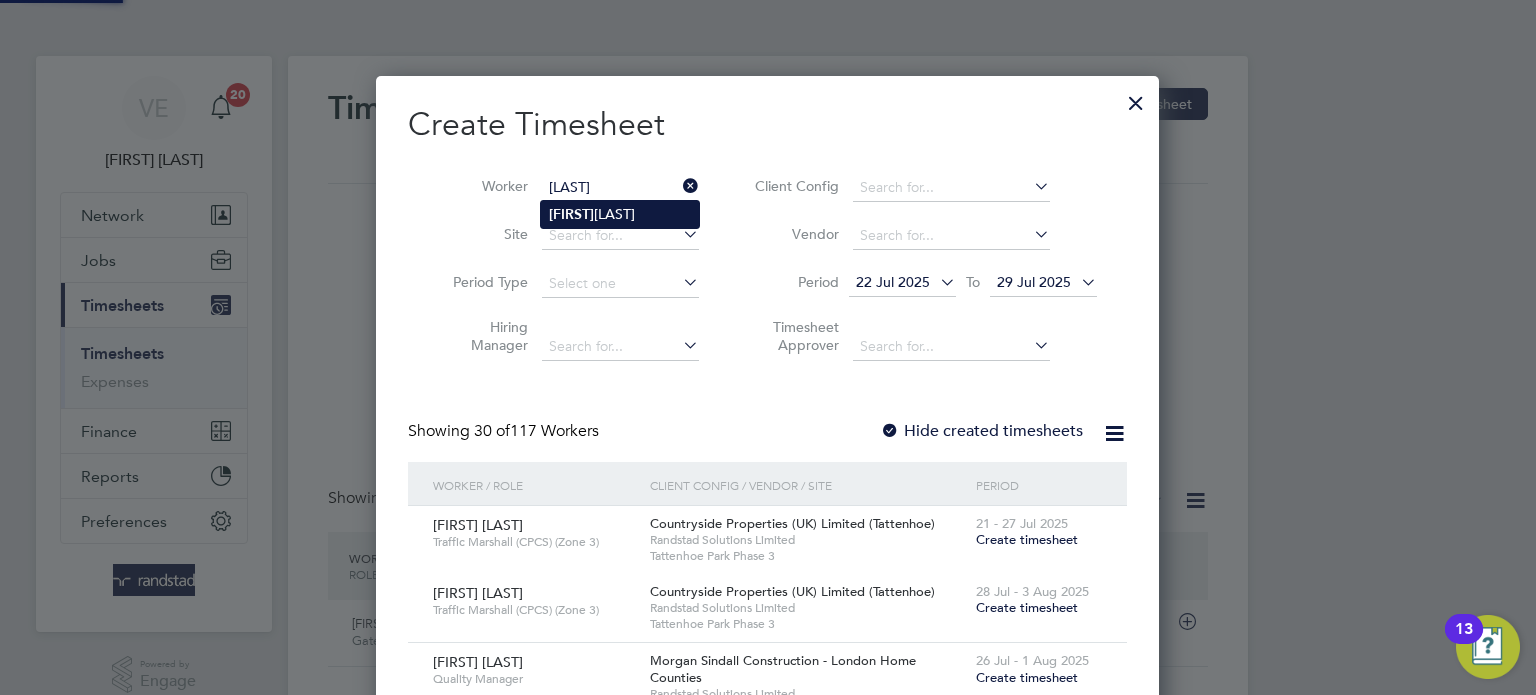 click on "Beto  Biague" 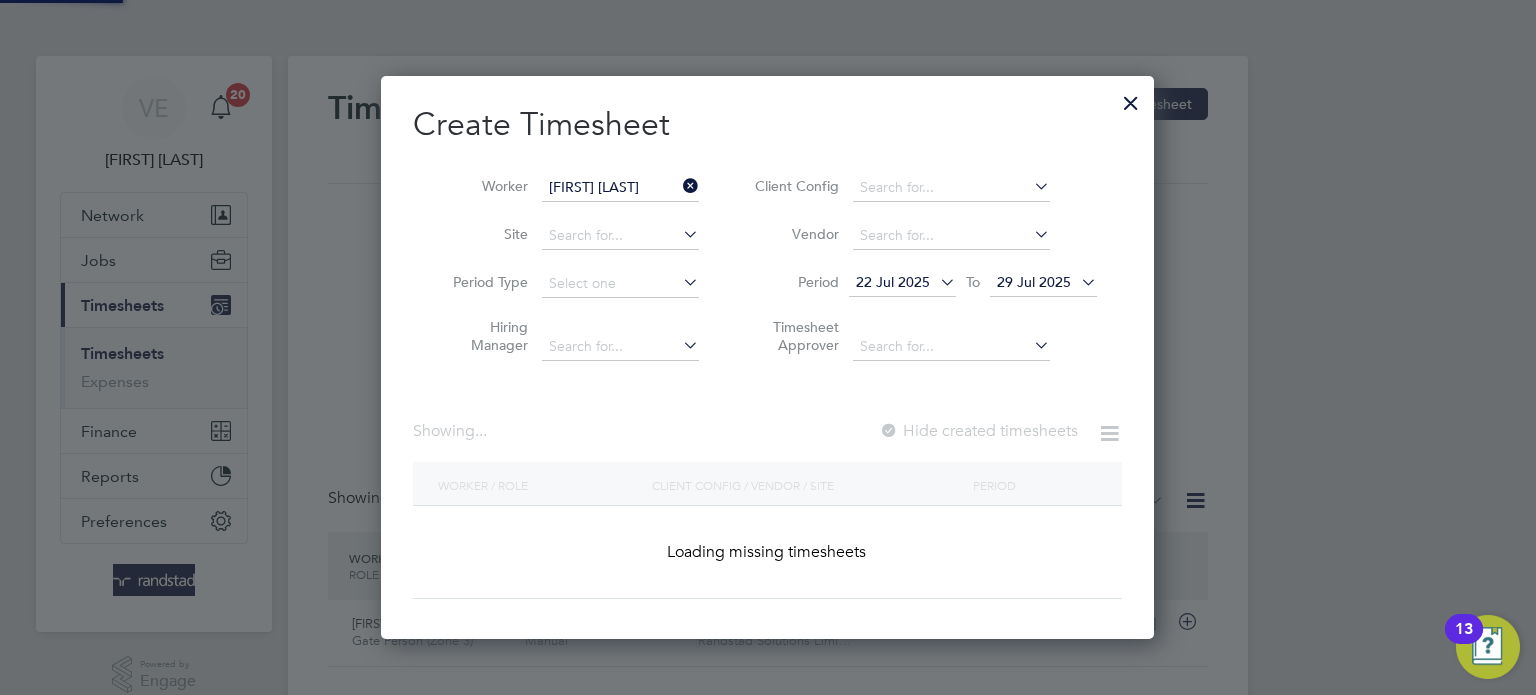 scroll, scrollTop: 10, scrollLeft: 10, axis: both 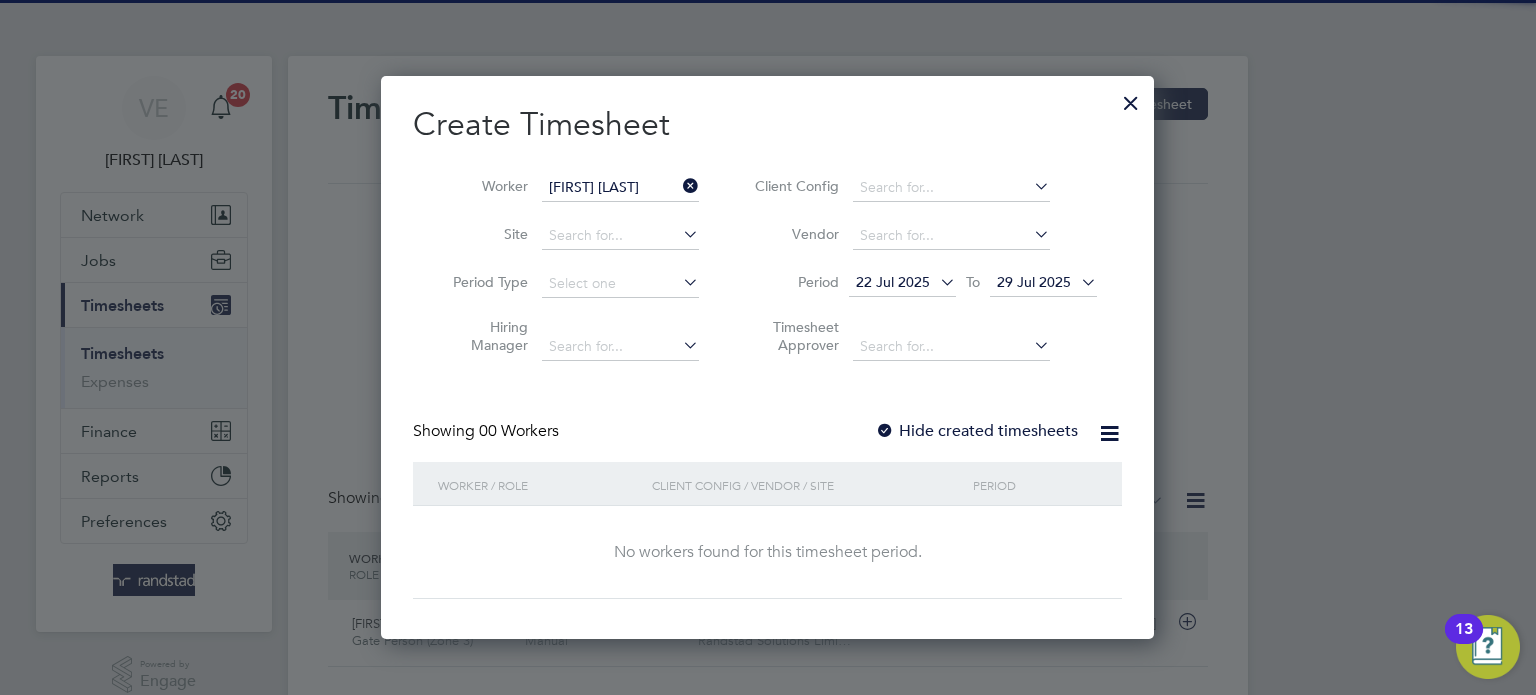 click on "Create Timesheet Worker   Beto Biague Site   Period Type   Hiring Manager   Client Config   Vendor   Period
22 Jul 2025
To
29 Jul 2025
Timesheet Approver   Showing   00 Workers Hide created timesheets Worker / Role Client Config / Vendor / Site Period No workers found for this timesheet period. Show  30  more" at bounding box center (767, 351) 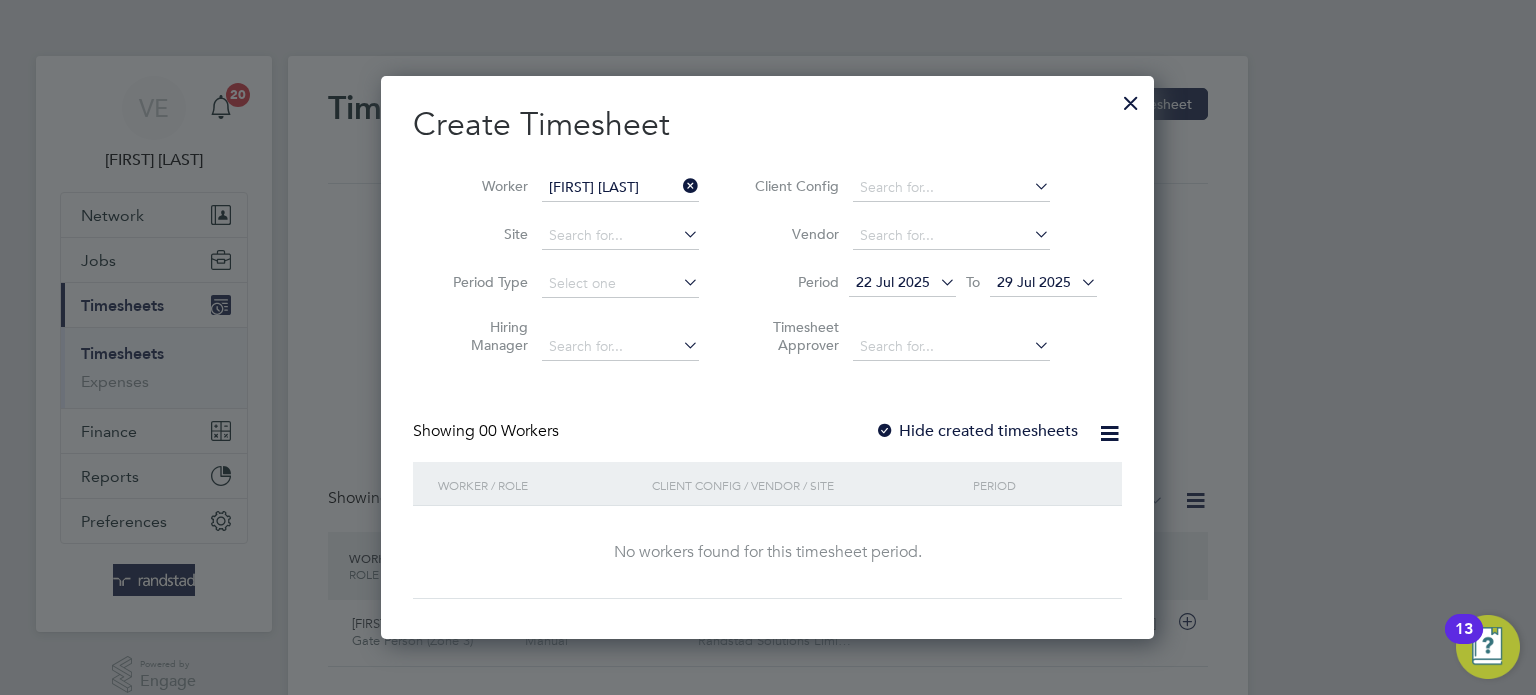click on "Showing   00 Workers Hide created timesheets" at bounding box center [767, 441] 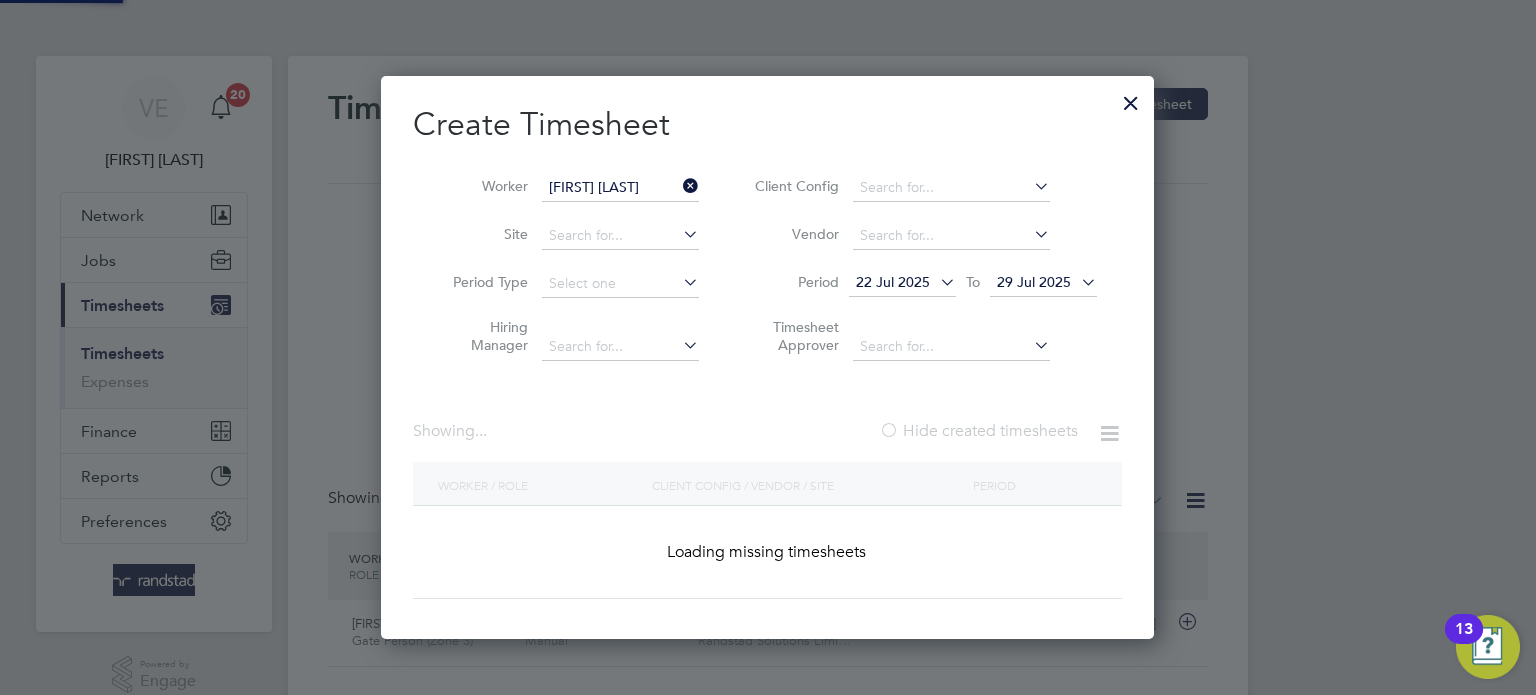 scroll, scrollTop: 10, scrollLeft: 10, axis: both 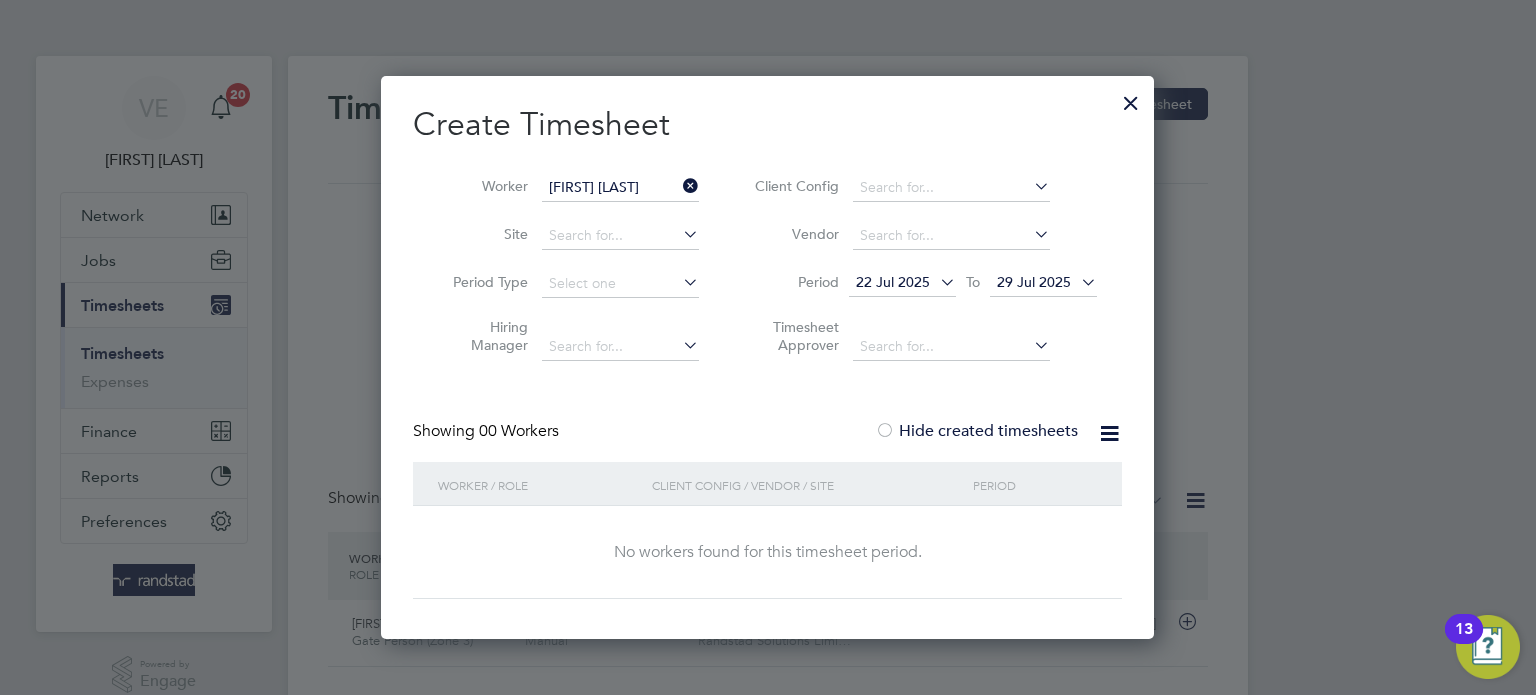 drag, startPoint x: 1074, startPoint y: 308, endPoint x: 1065, endPoint y: 292, distance: 18.35756 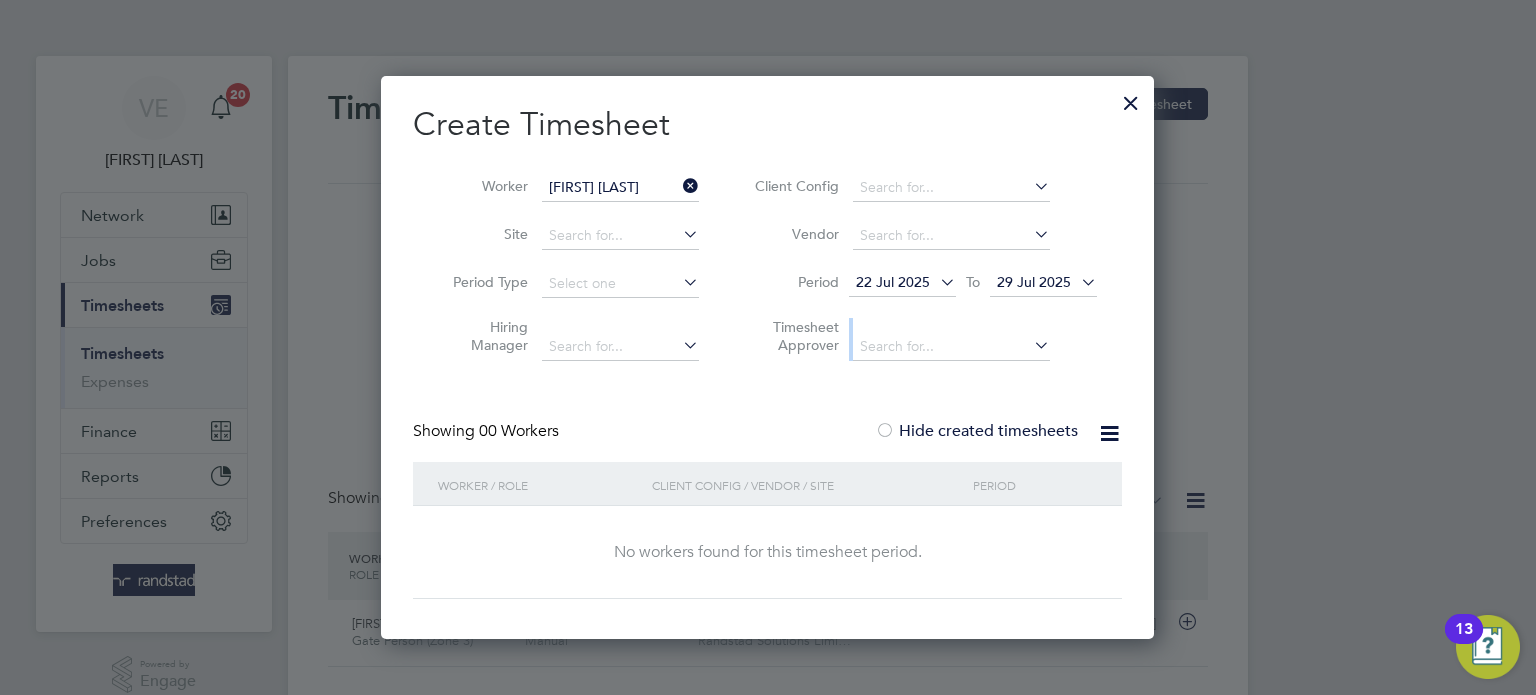 click on "29 Jul 2025" at bounding box center (1043, 283) 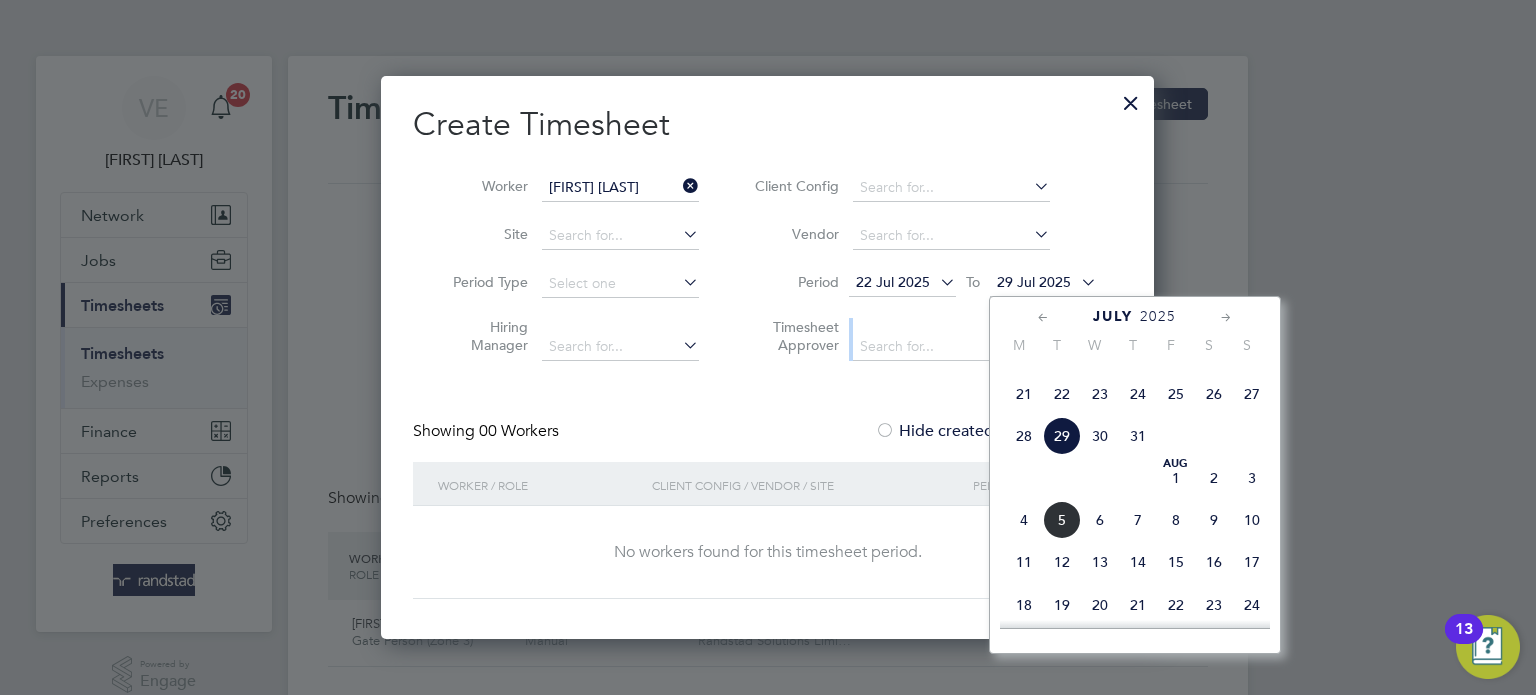 click on "3" 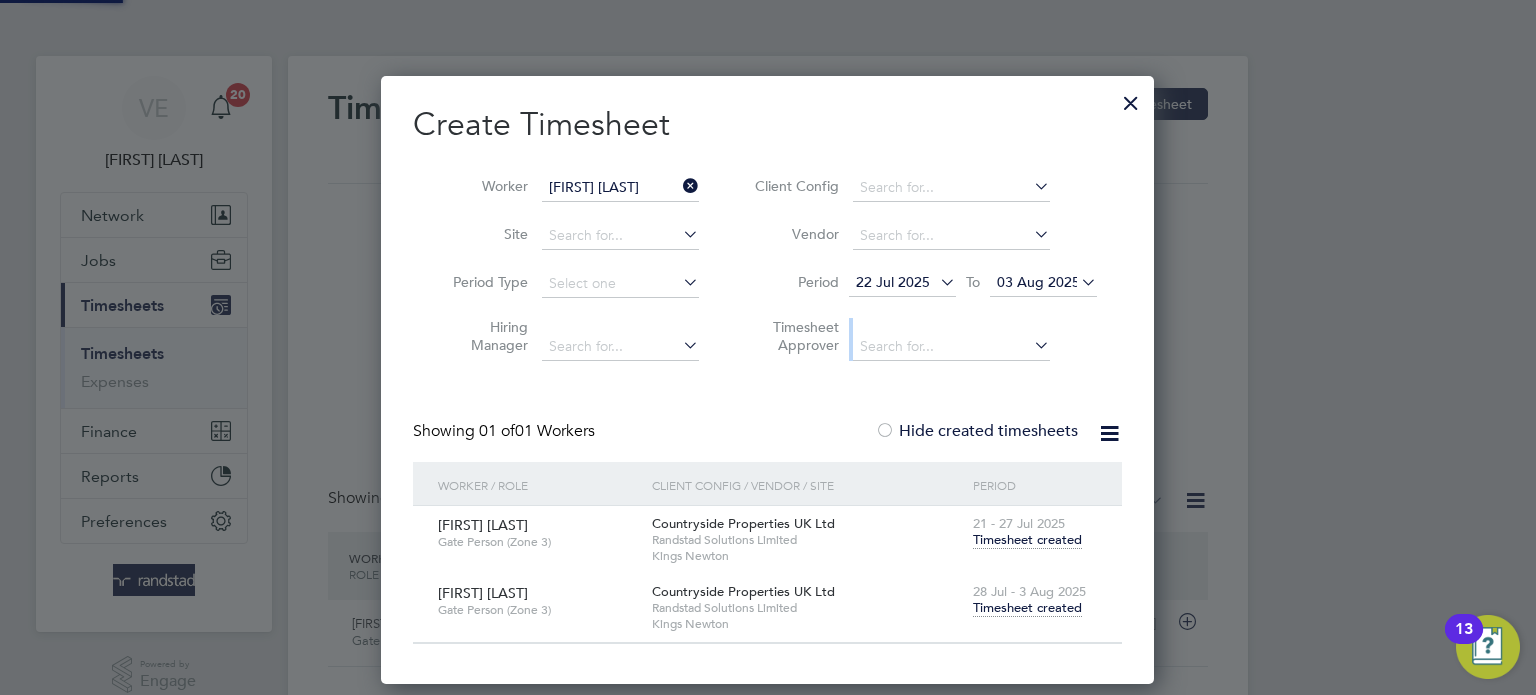 scroll, scrollTop: 9, scrollLeft: 10, axis: both 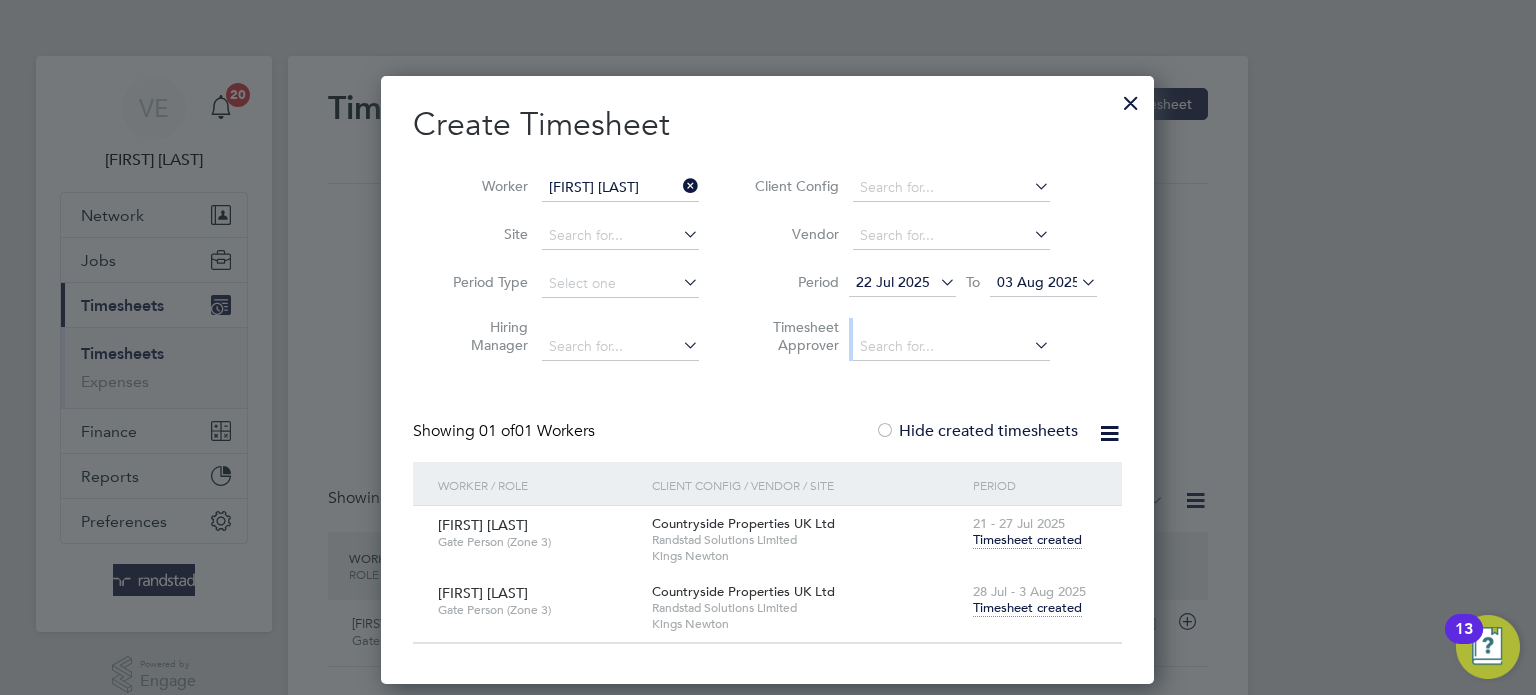 click on "Timesheet created" at bounding box center (1027, 608) 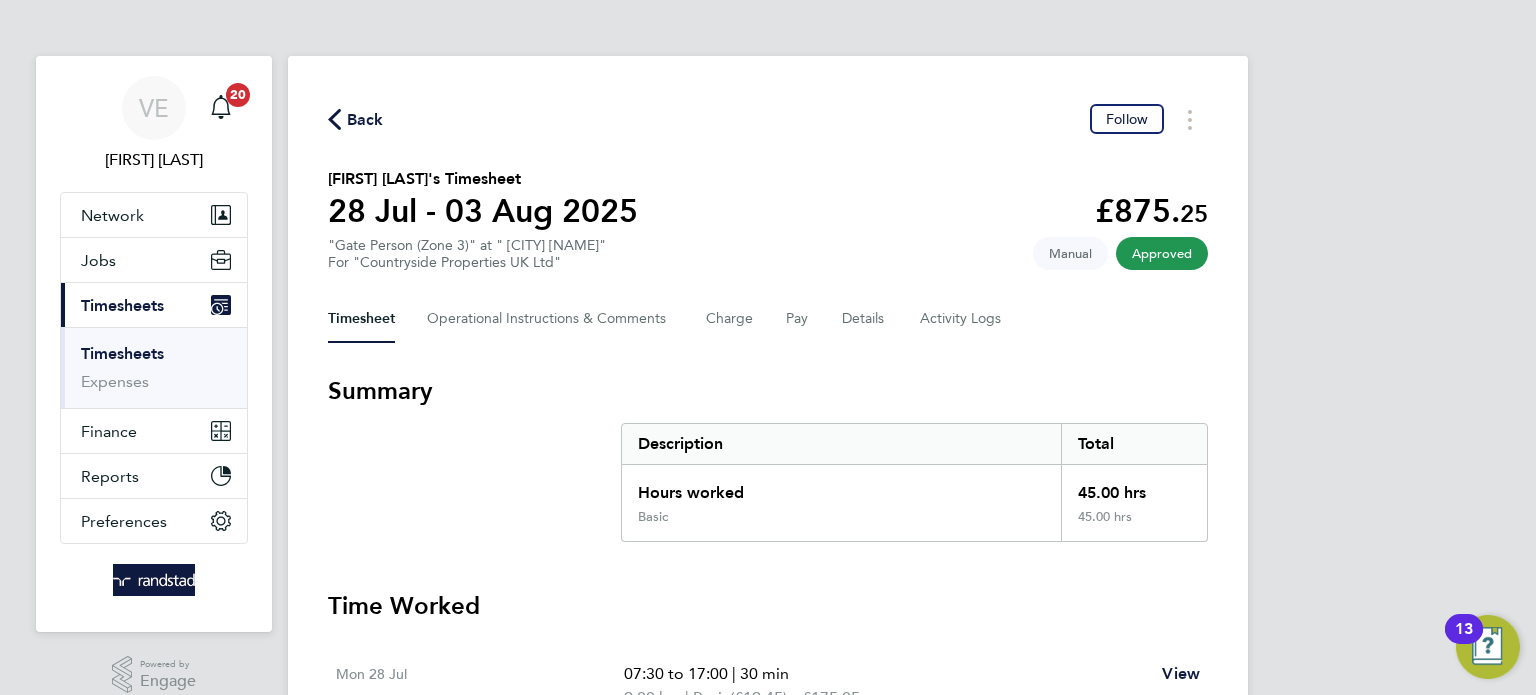 click on "Back" 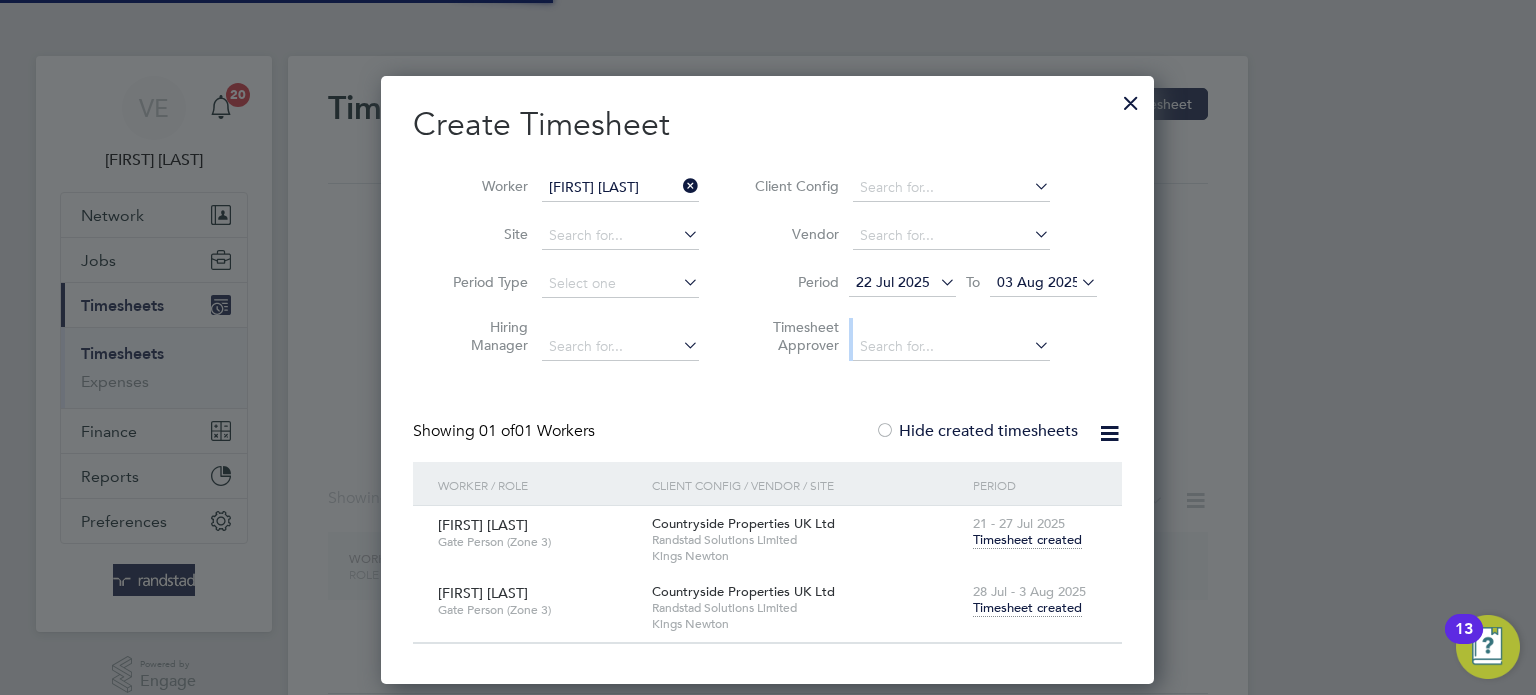 scroll, scrollTop: 606, scrollLeft: 774, axis: both 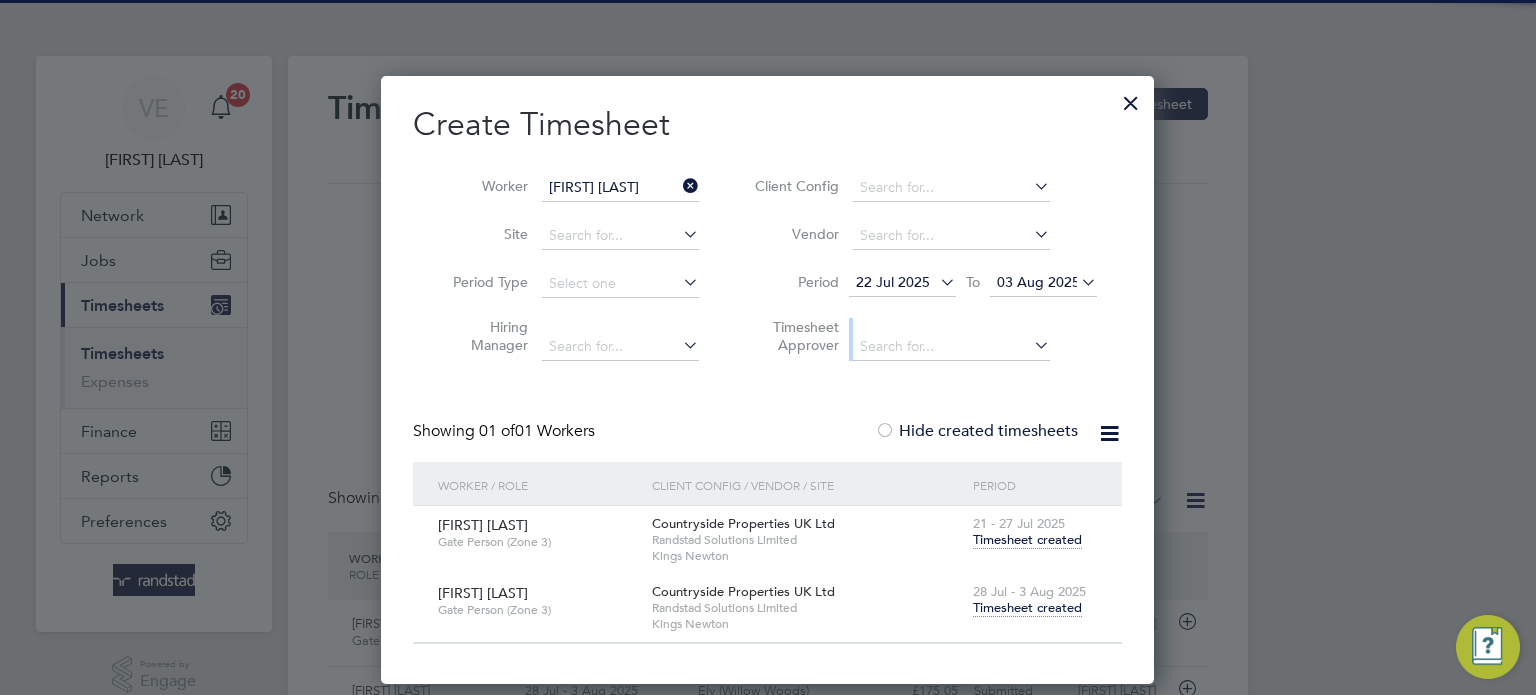 click on "Worker   Beto Biague" at bounding box center (568, 188) 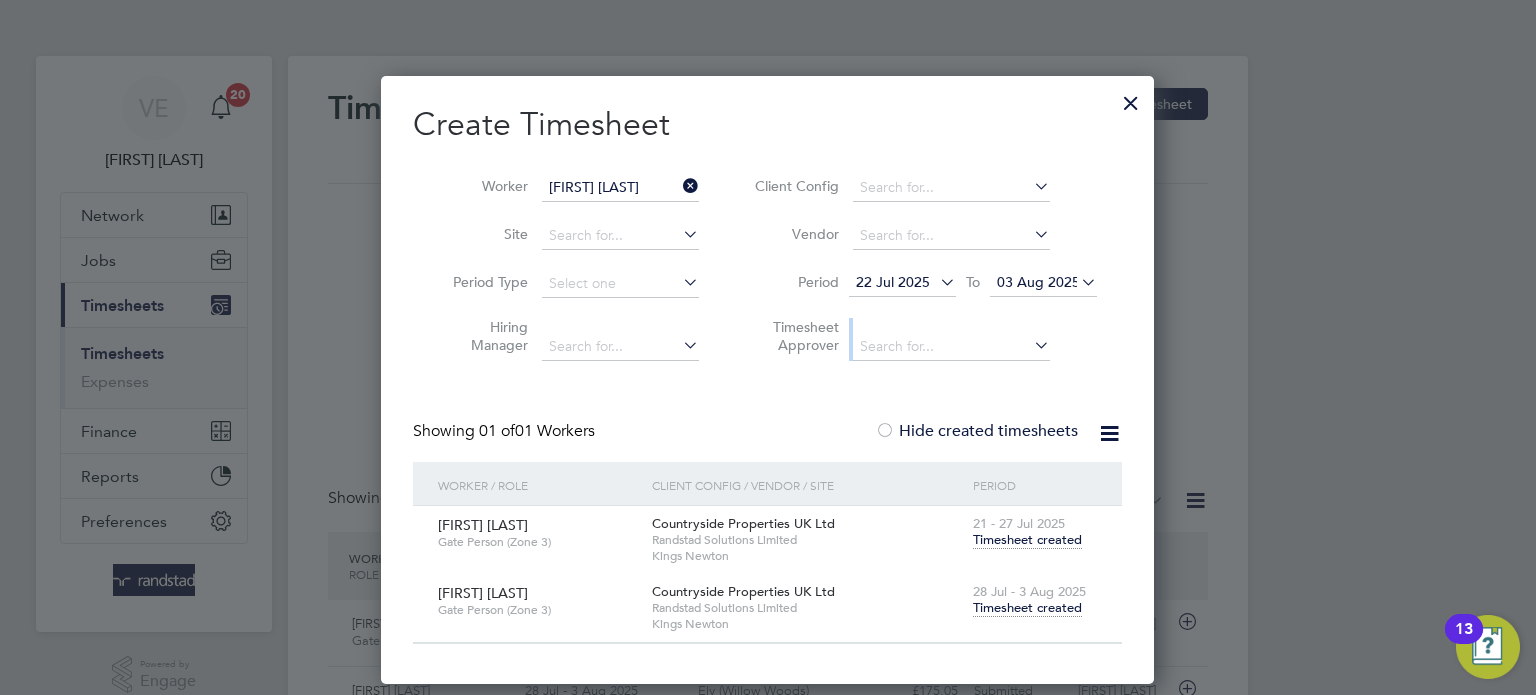click at bounding box center [679, 186] 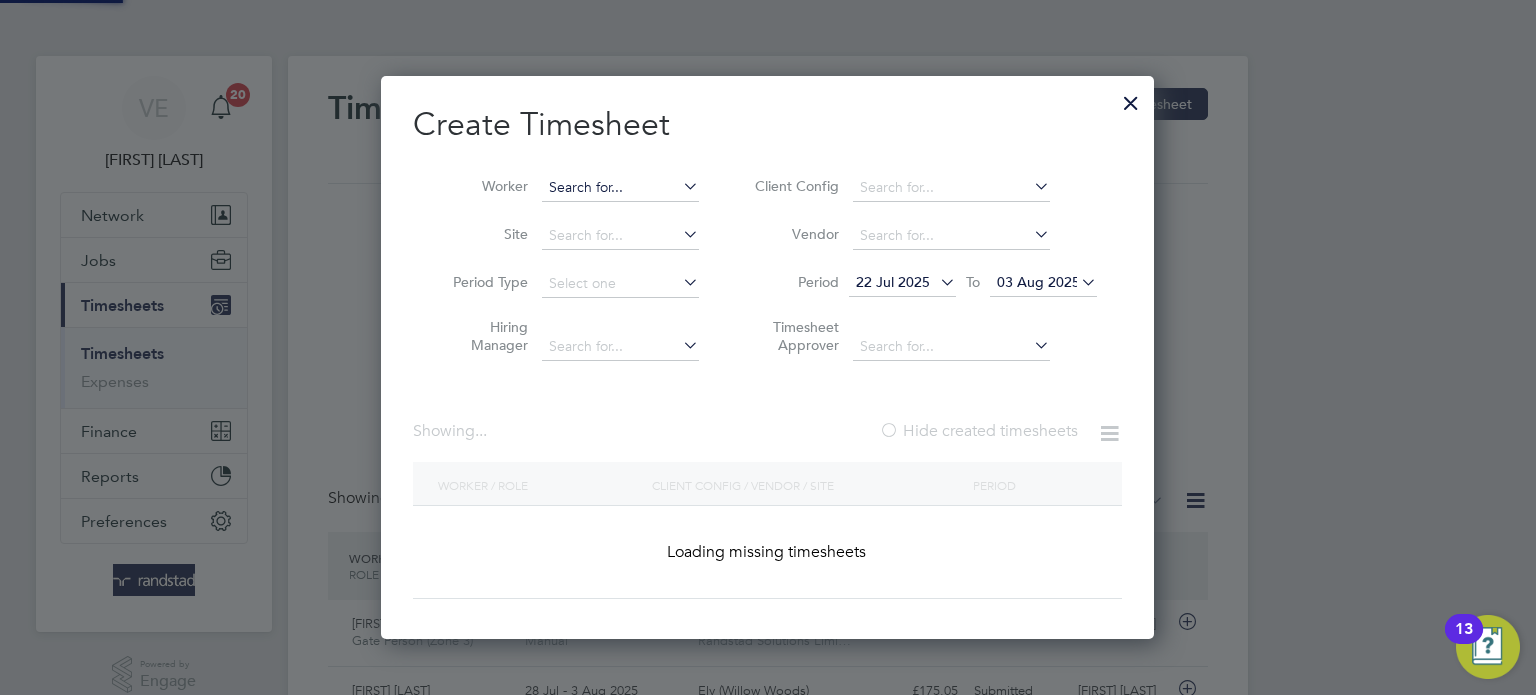 click at bounding box center (620, 188) 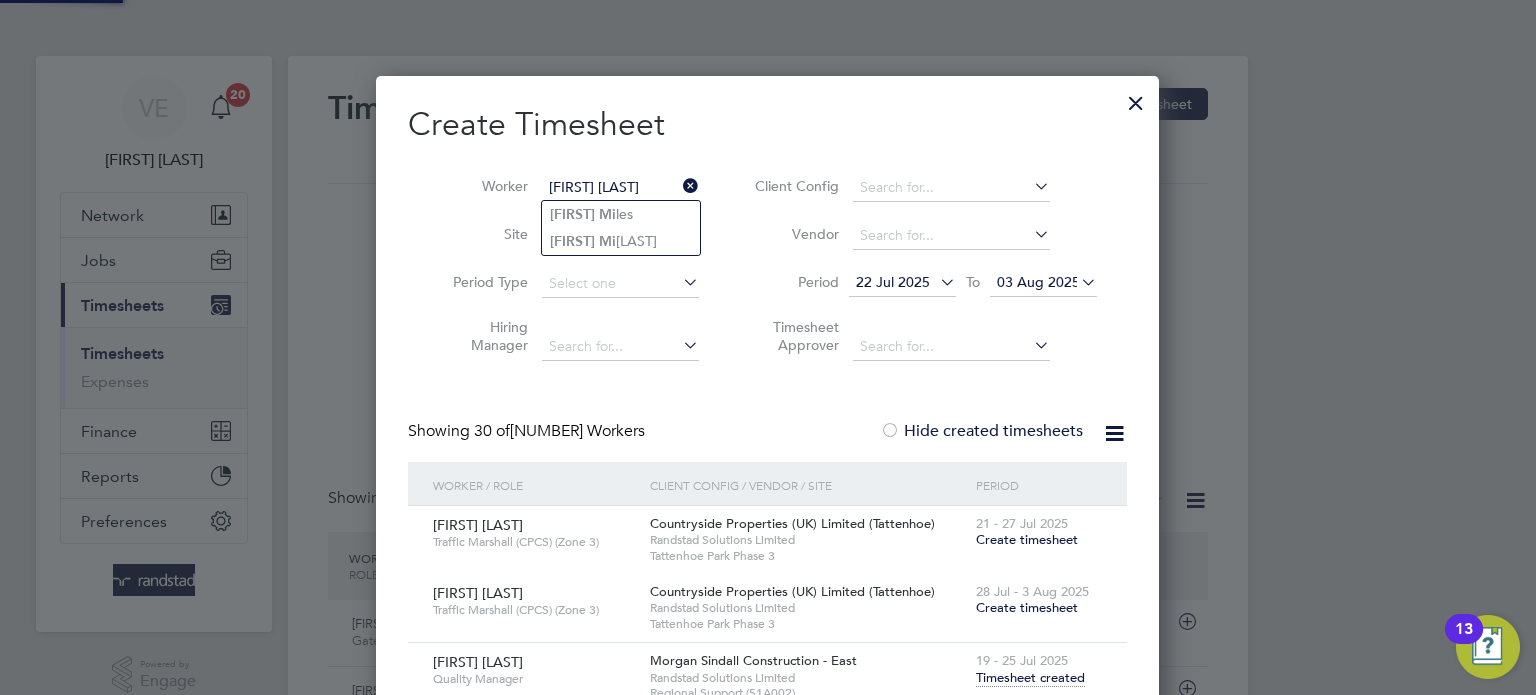 type on "stefan mi" 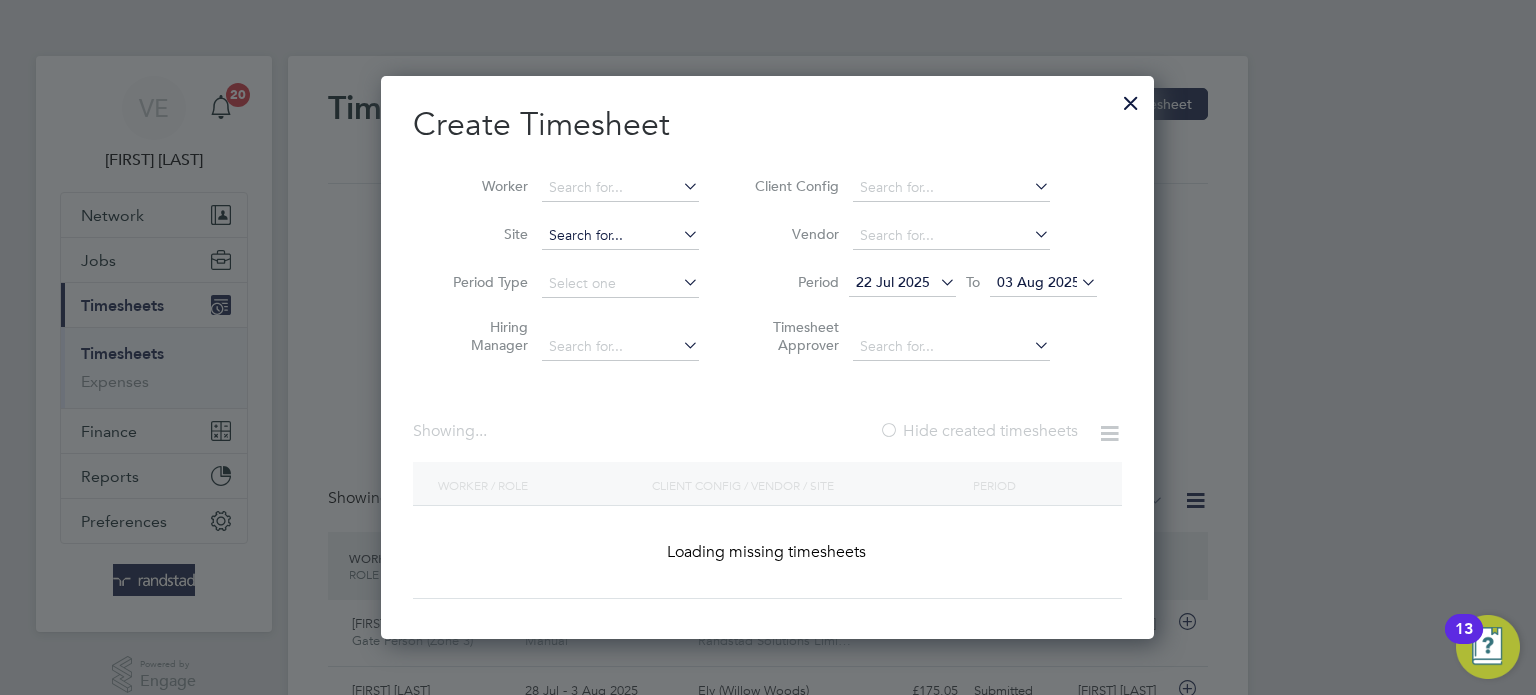 drag, startPoint x: 615, startPoint y: 200, endPoint x: 616, endPoint y: 227, distance: 27.018513 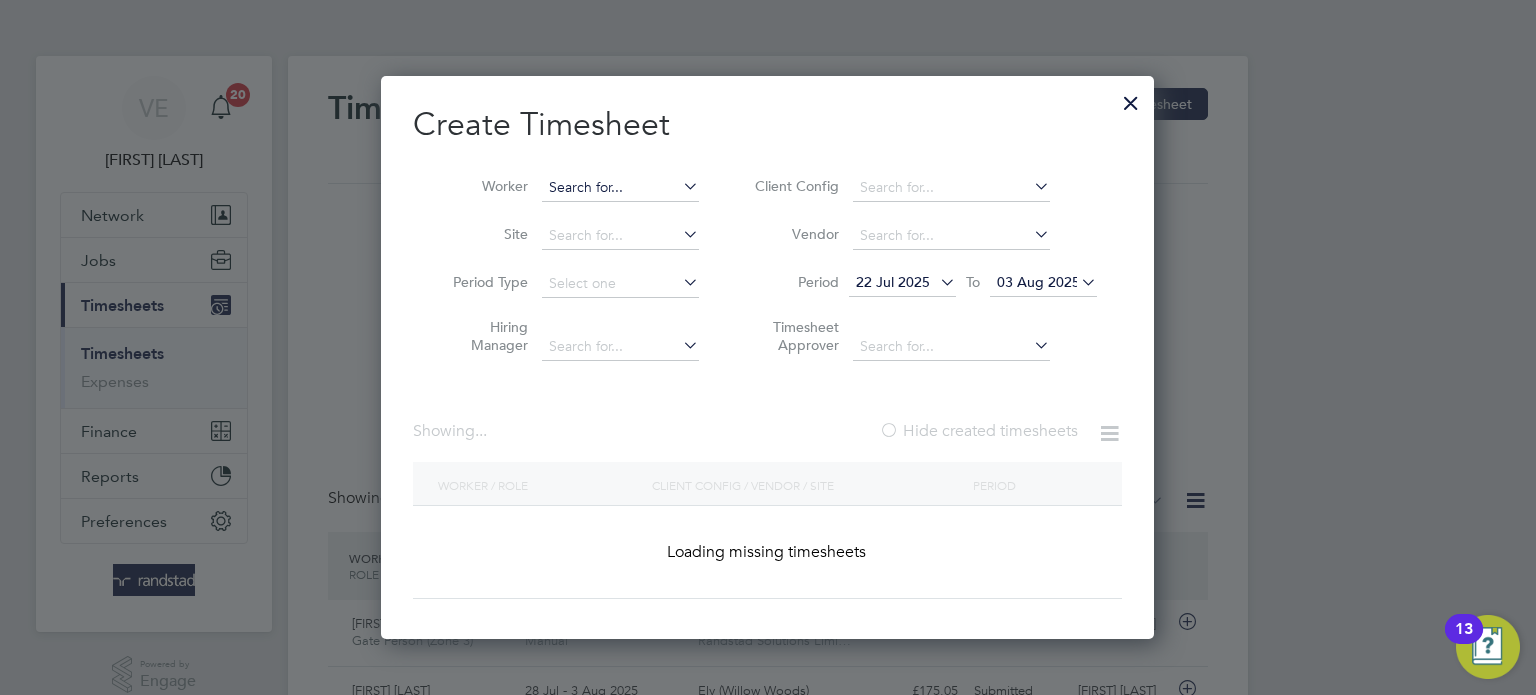 click at bounding box center (620, 188) 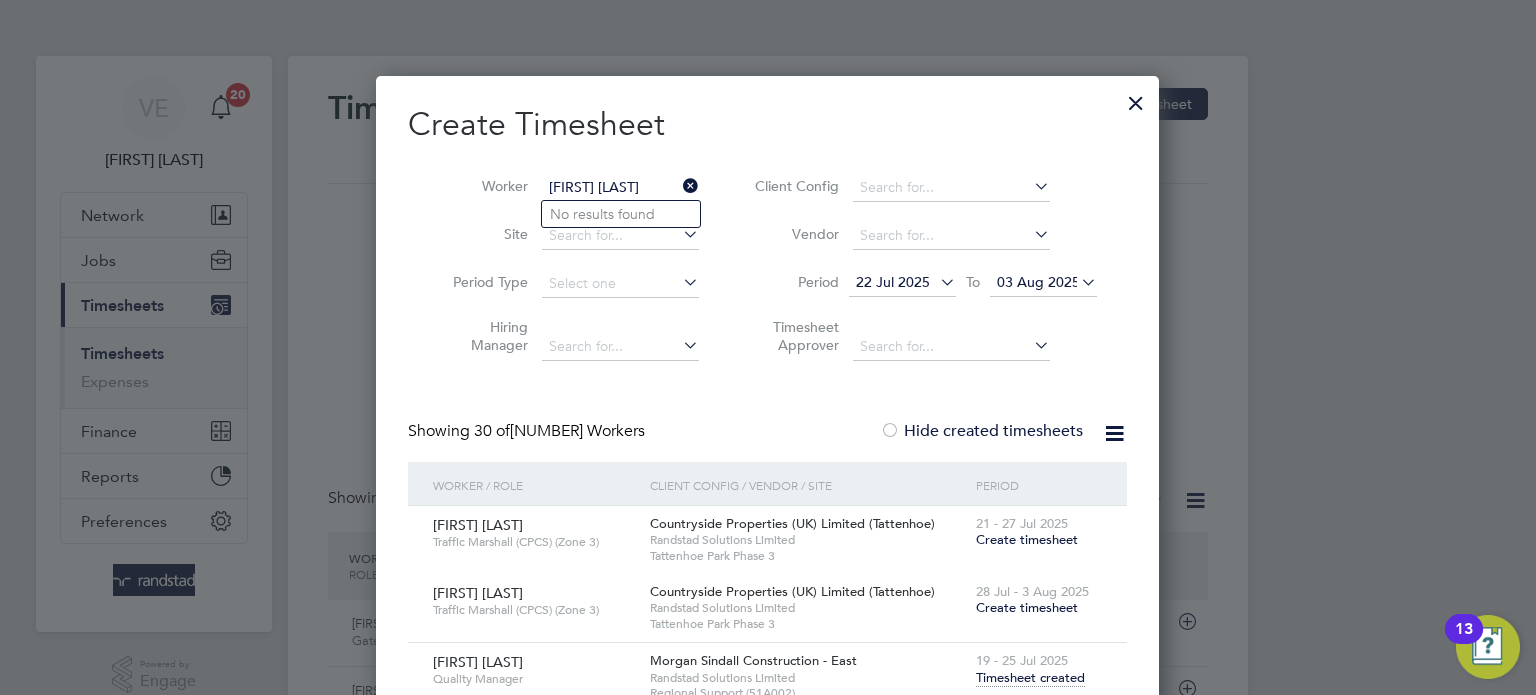 drag, startPoint x: 614, startPoint y: 193, endPoint x: 448, endPoint y: 193, distance: 166 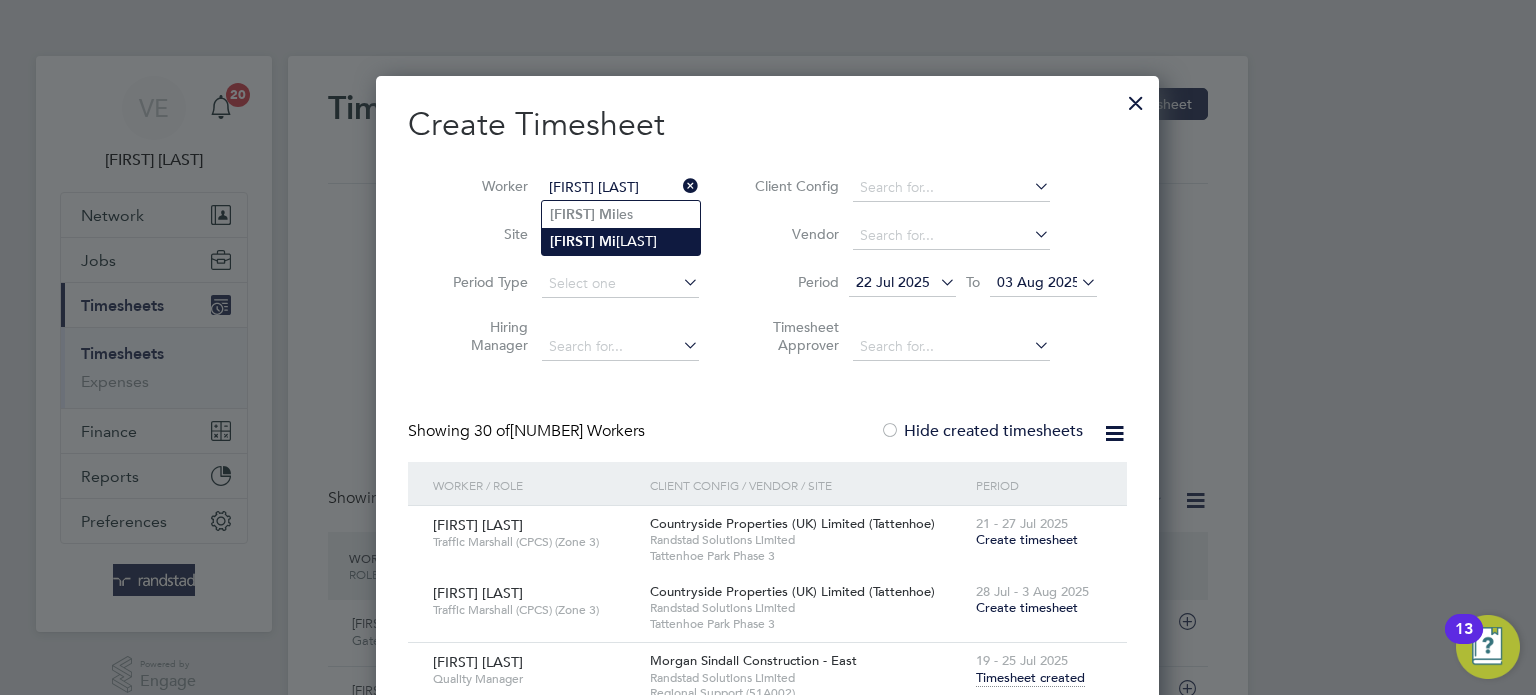 click on "Stefan" 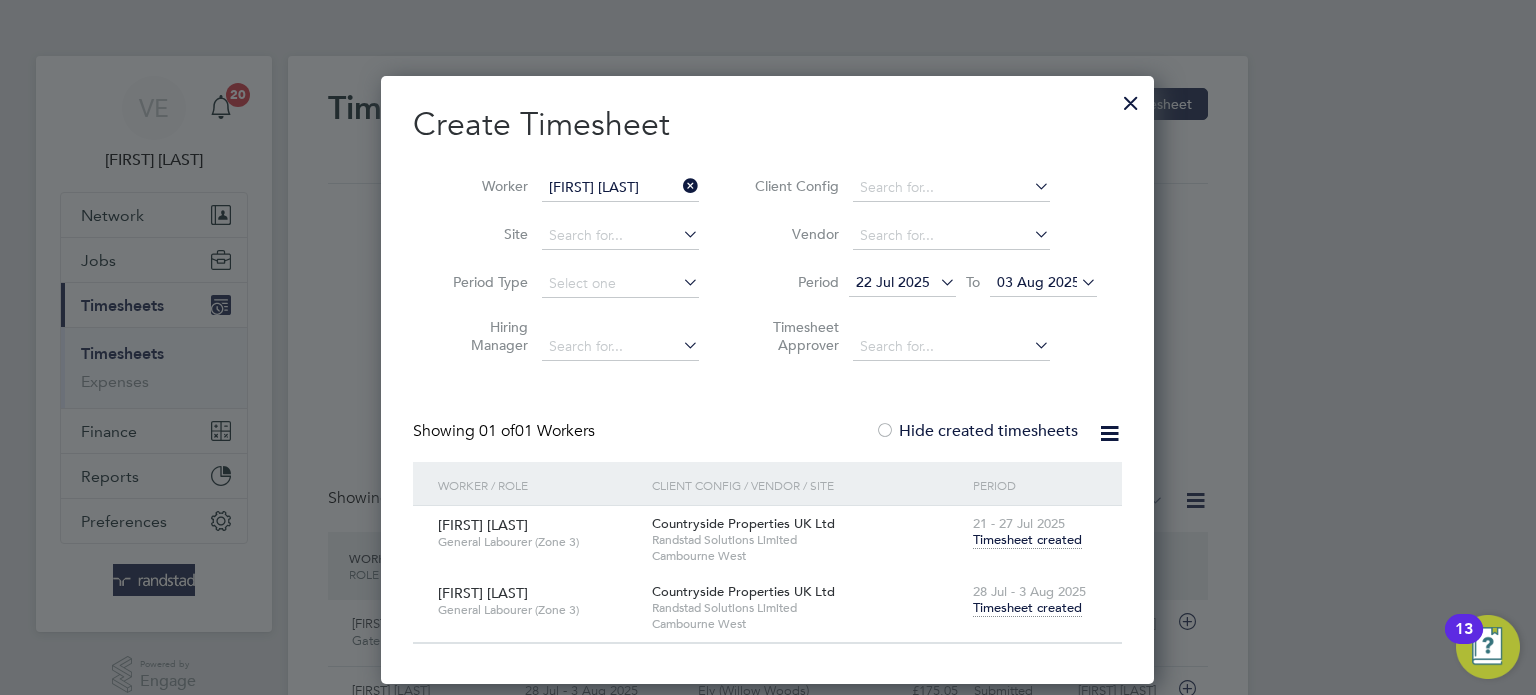 click on "Timesheet created" at bounding box center (1027, 608) 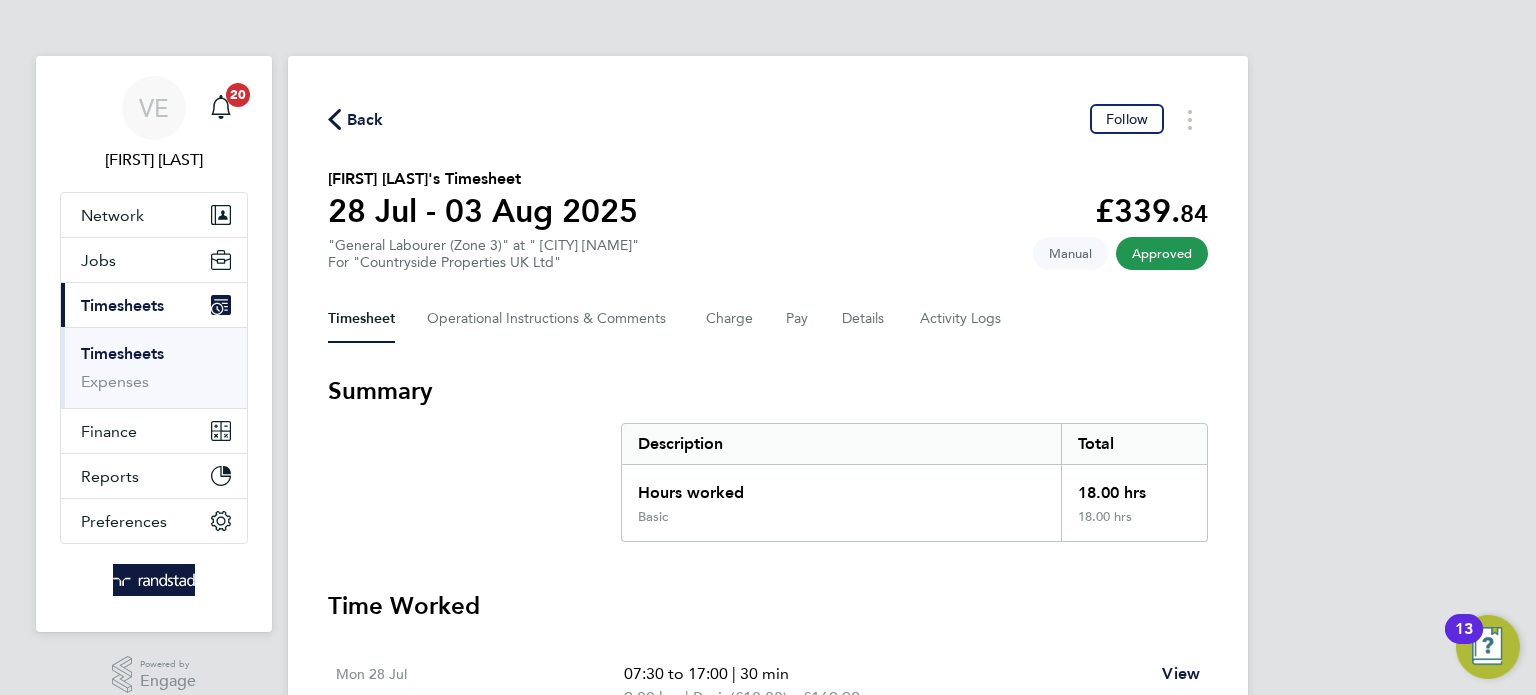 click on "Back" 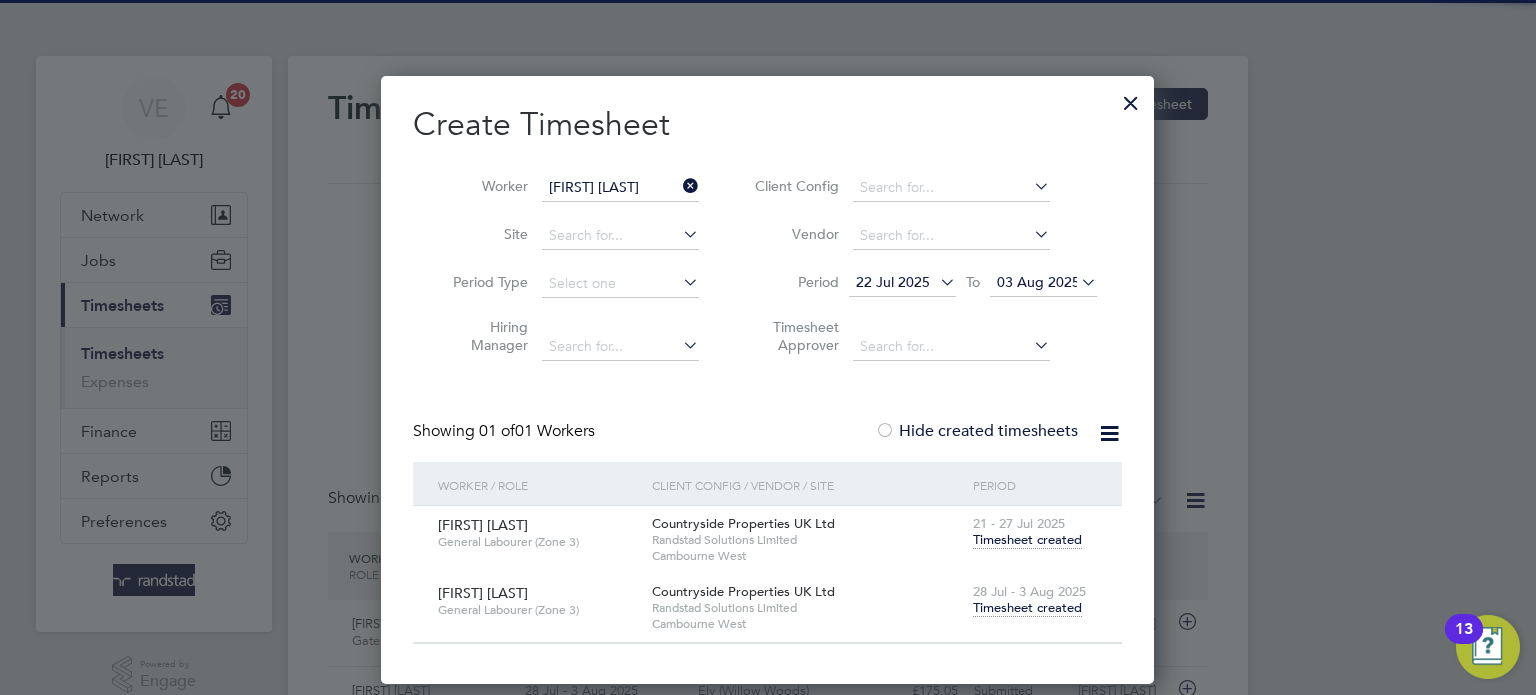 click at bounding box center (679, 186) 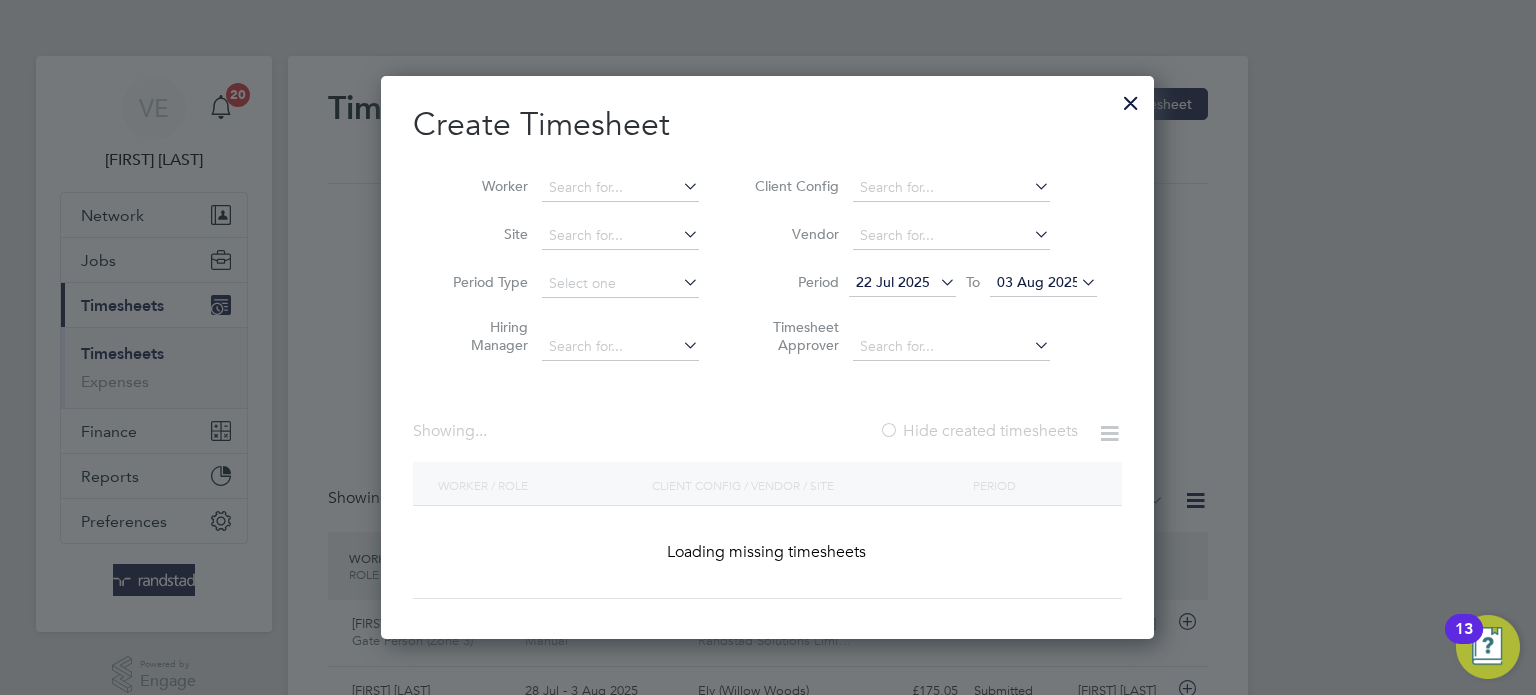 click on "Worker" at bounding box center [568, 188] 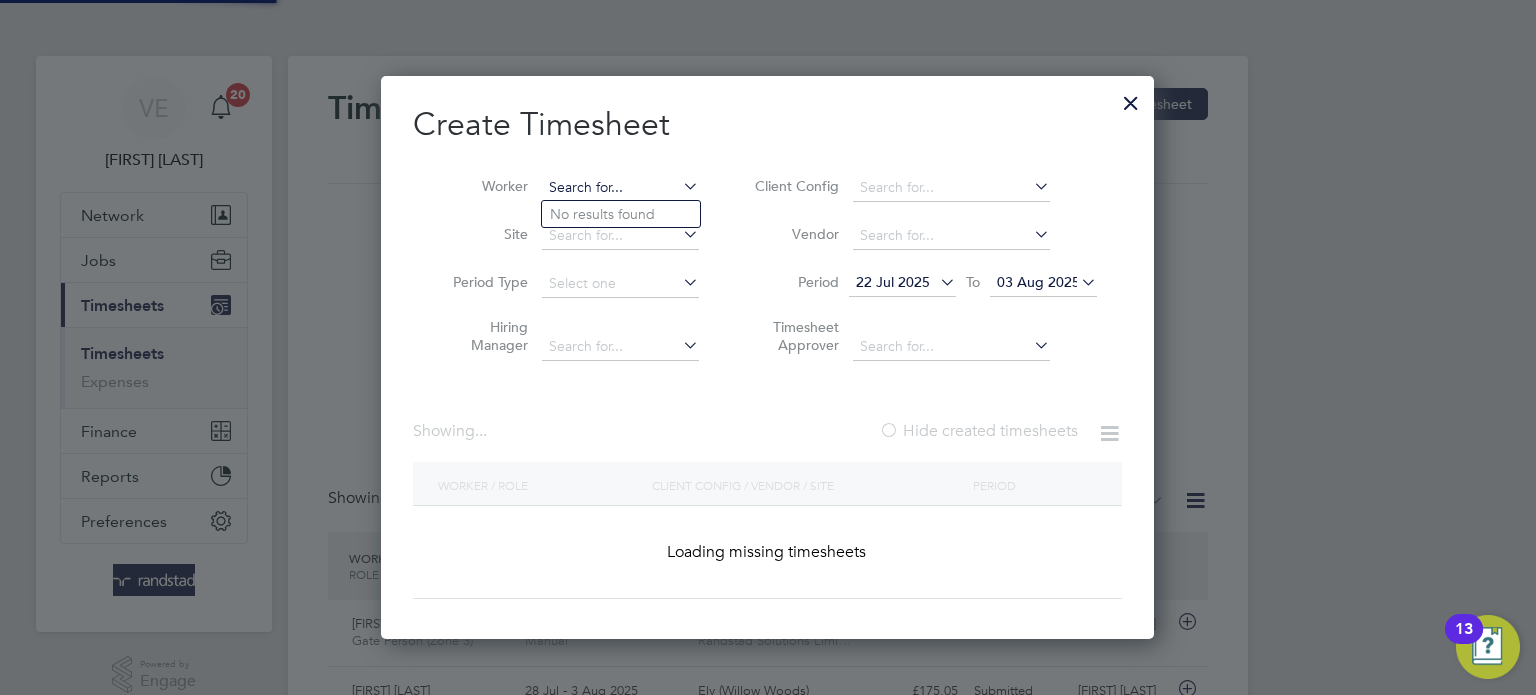 click at bounding box center (620, 188) 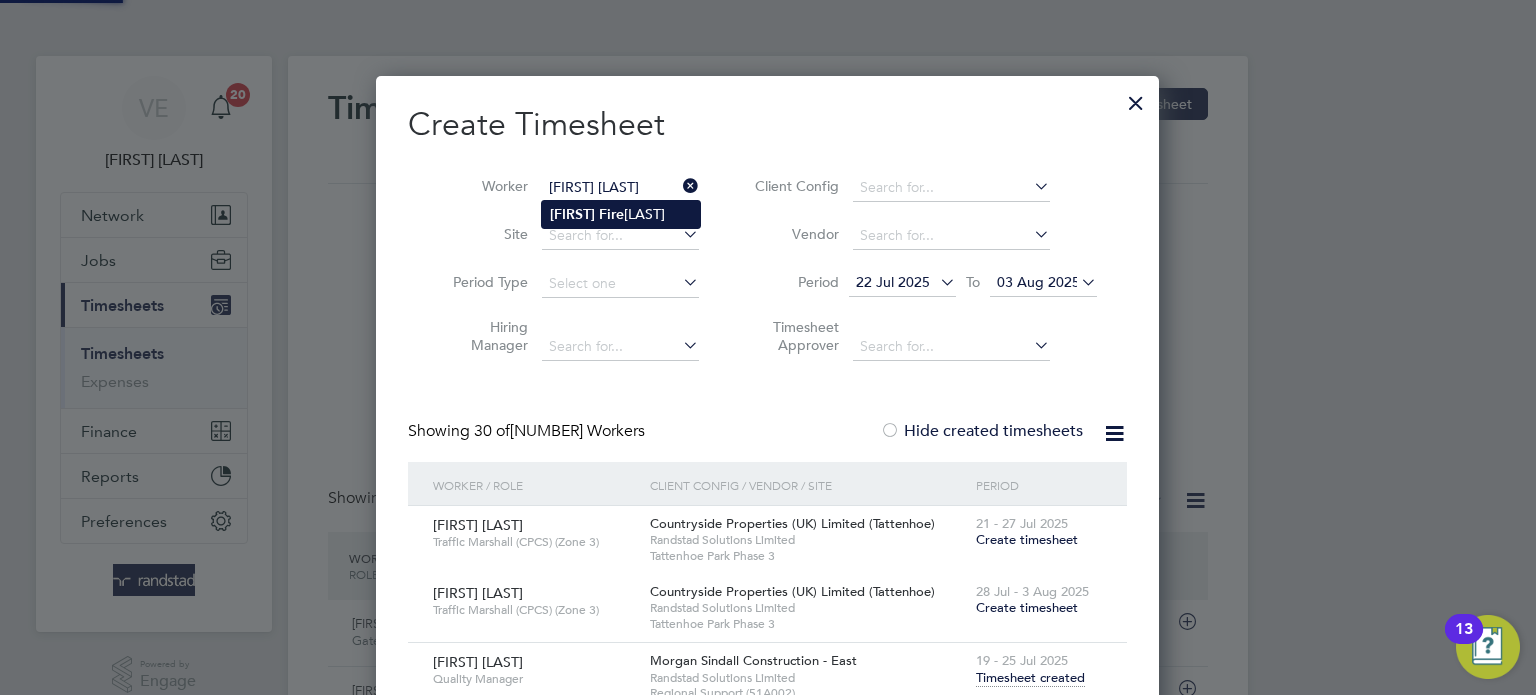 click on "Darius   Fire zar" 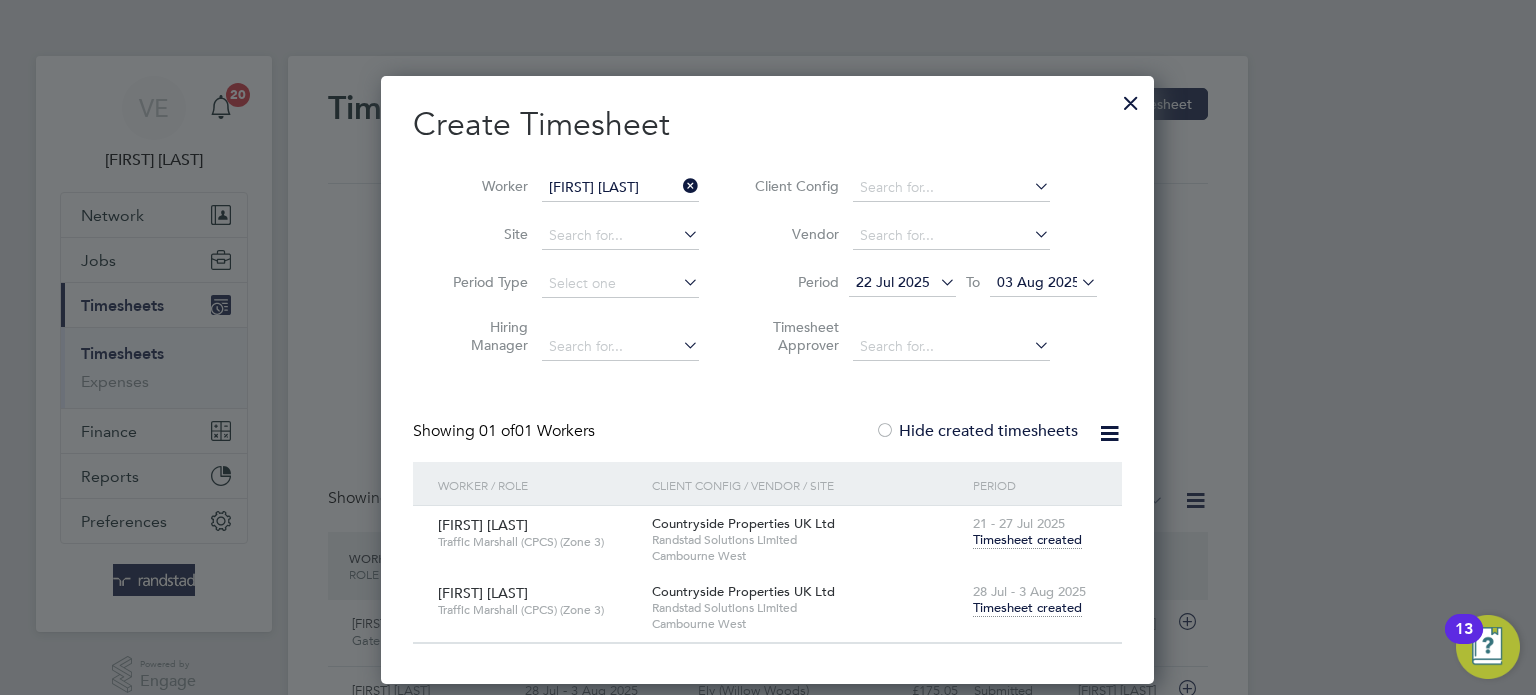 click on "Timesheet created" at bounding box center [1027, 608] 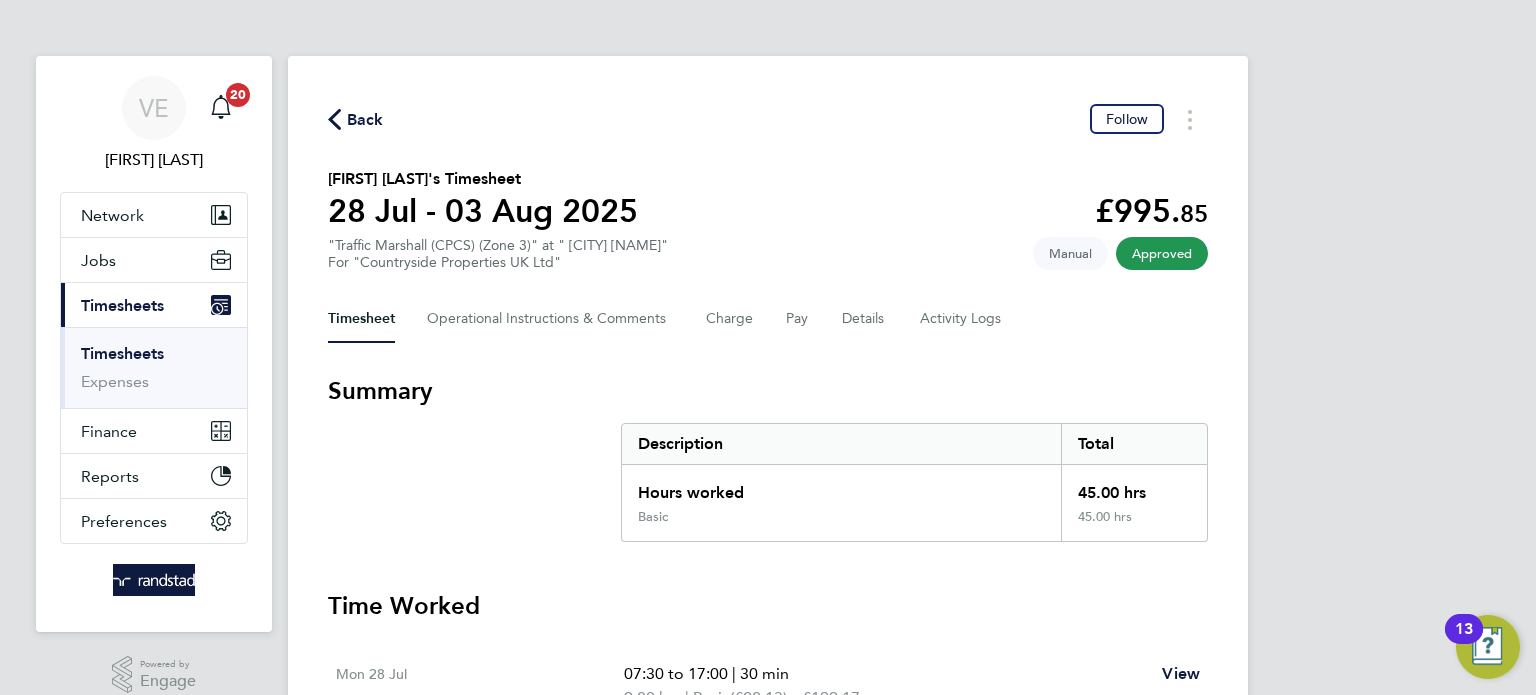 click on "Back  Follow" 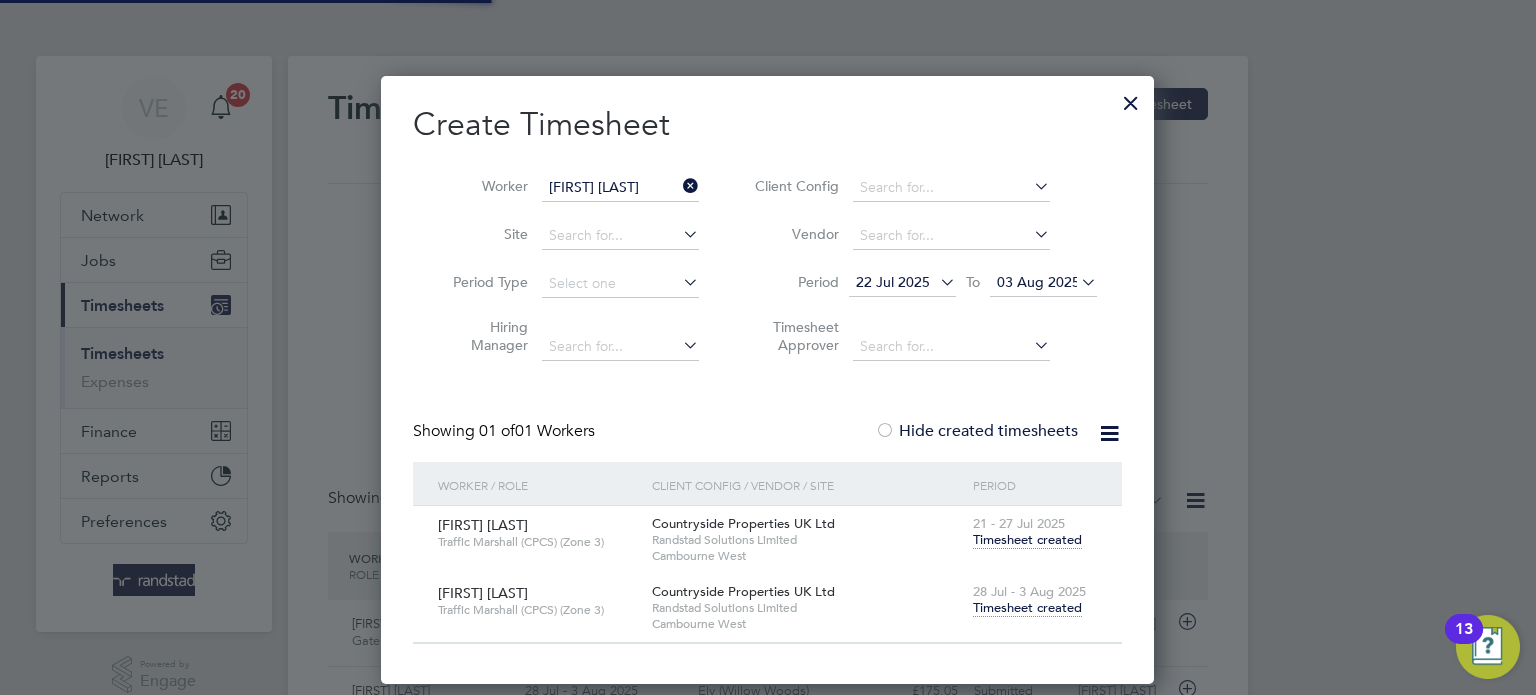 scroll, scrollTop: 606, scrollLeft: 774, axis: both 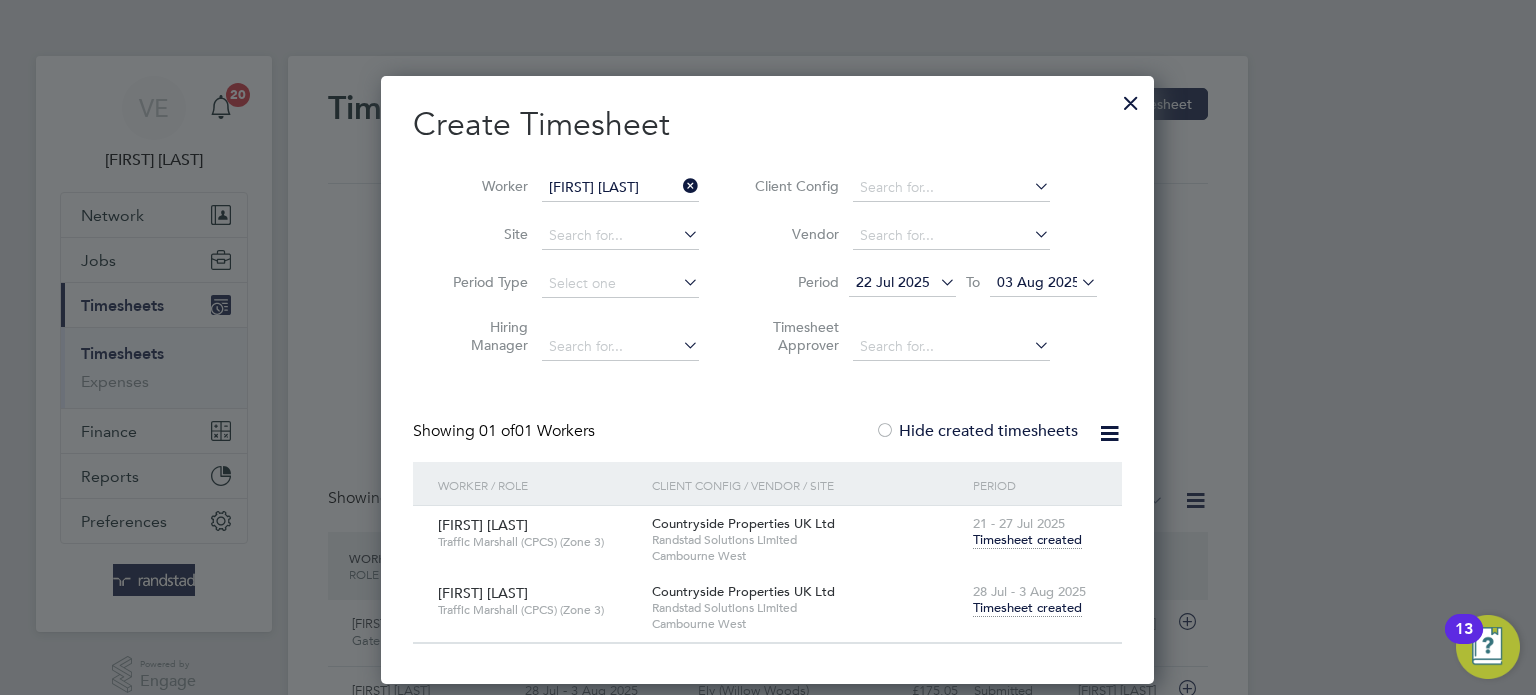 click at bounding box center [1131, 98] 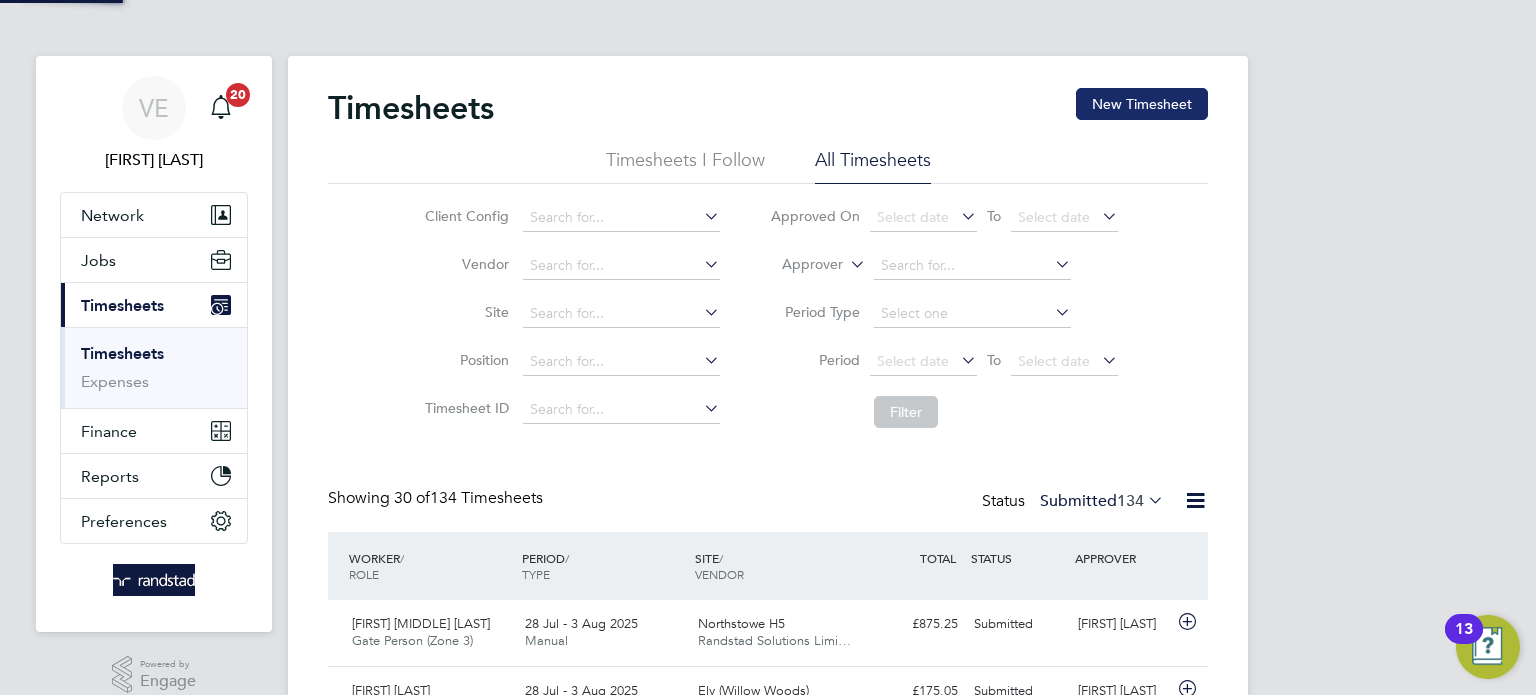 click on "New Timesheet" 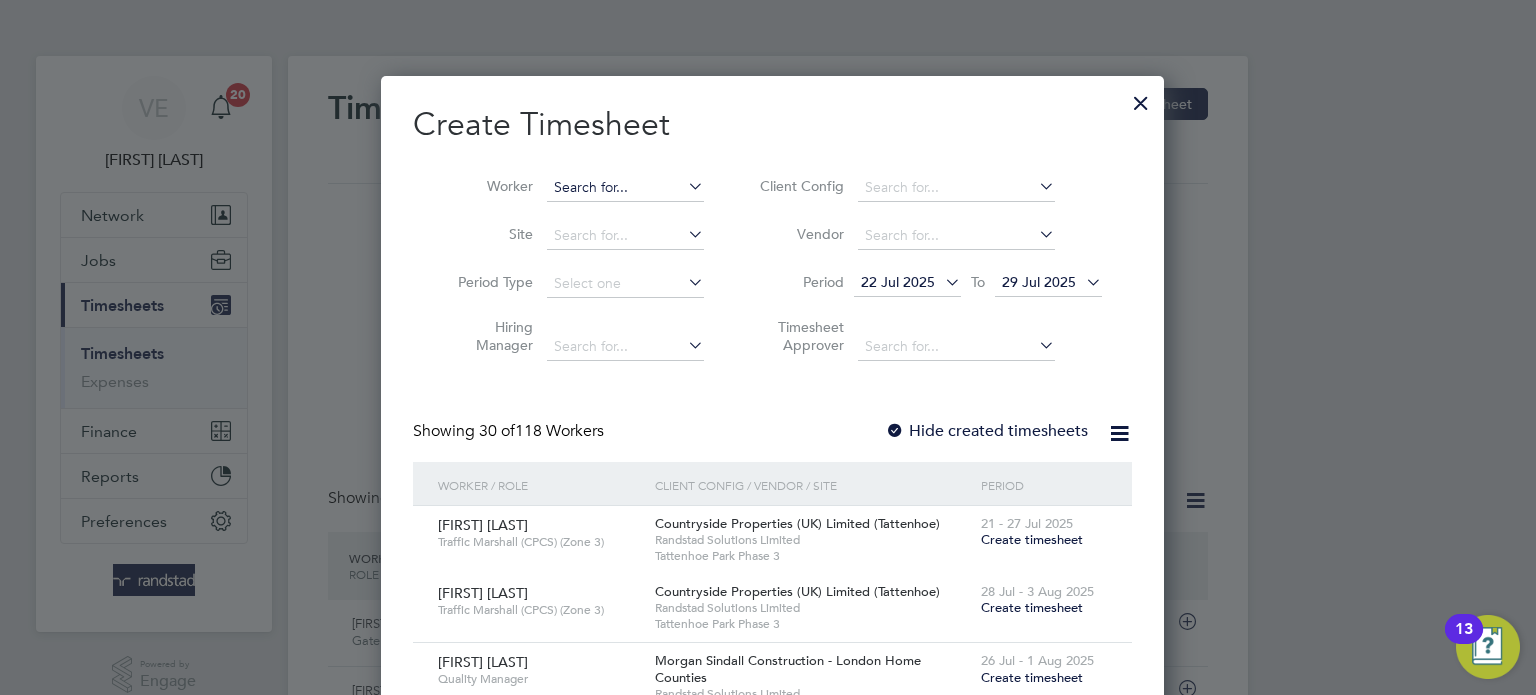 click at bounding box center (625, 188) 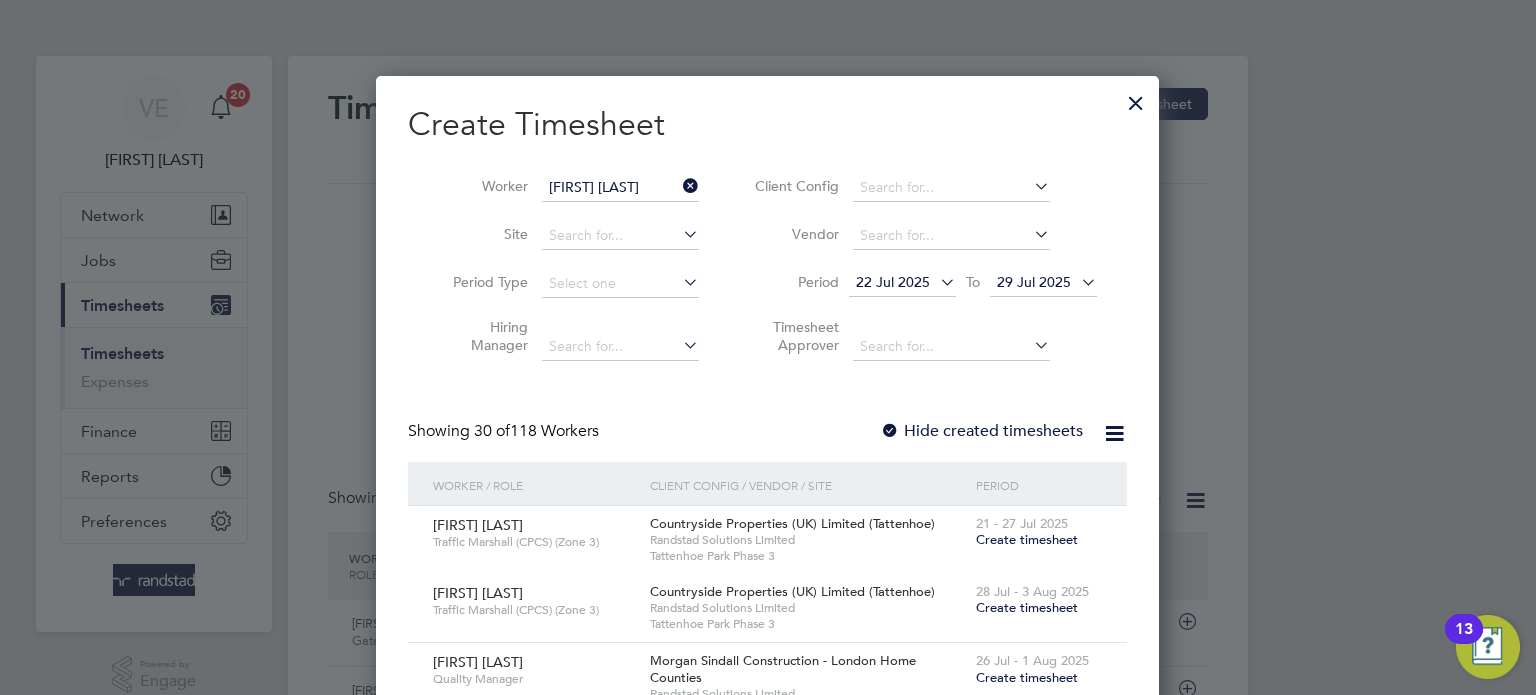 click on "Cam" 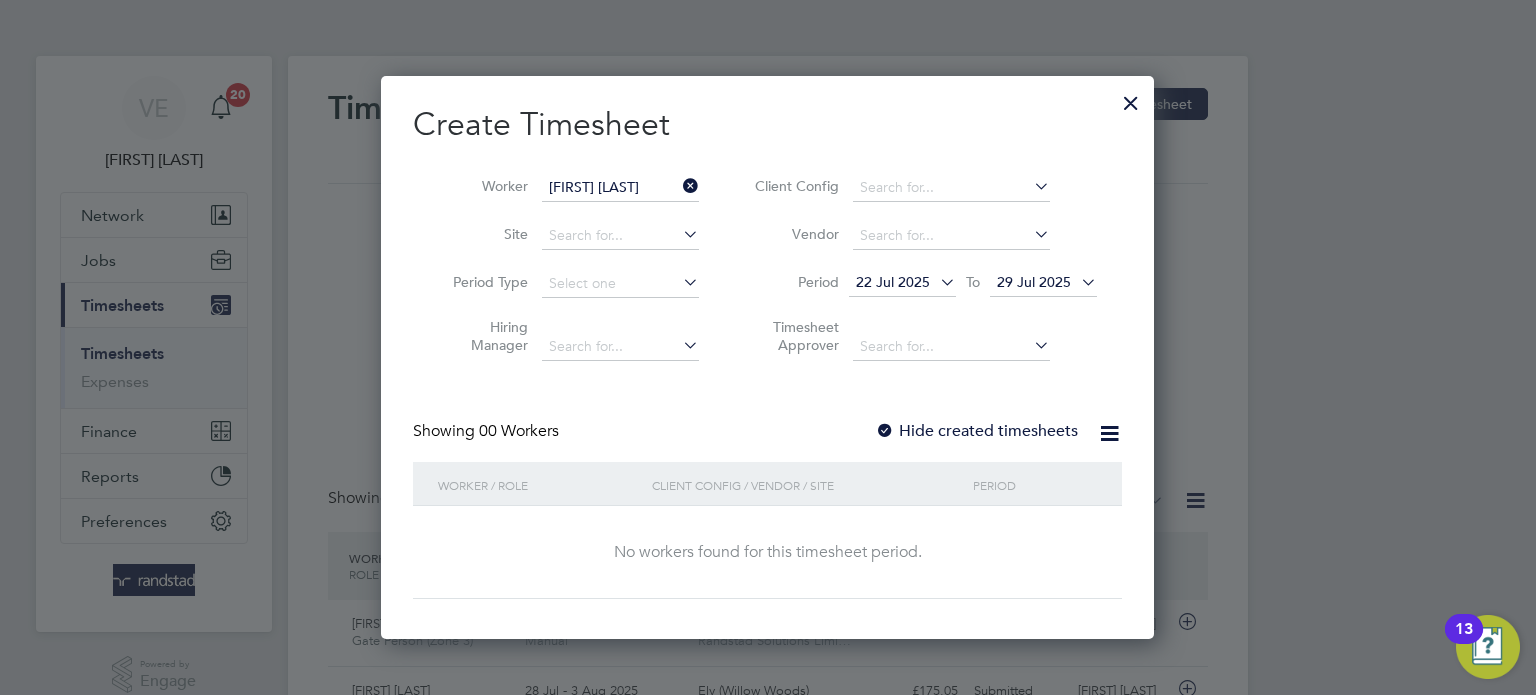 click on "Hide created timesheets" at bounding box center (976, 431) 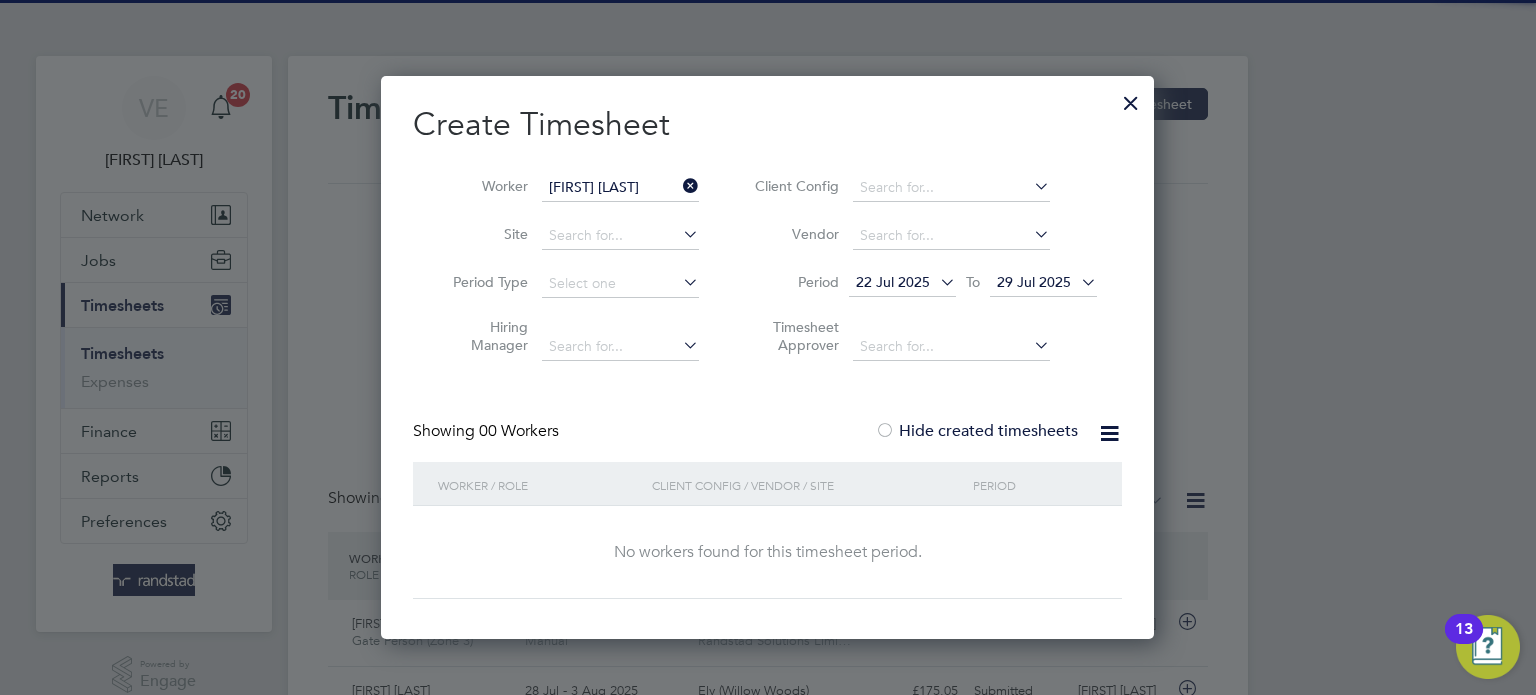 click on "29 Jul 2025" at bounding box center [1034, 282] 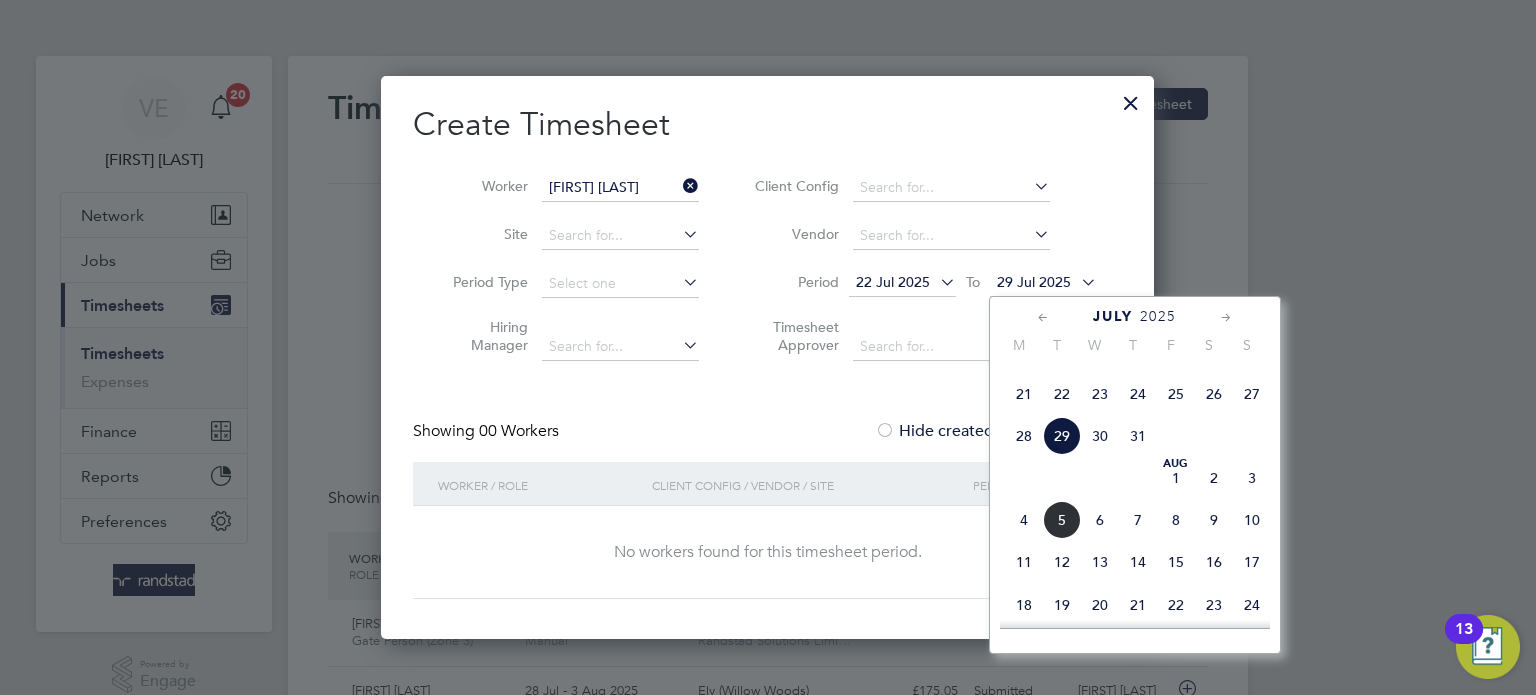 click on "3" 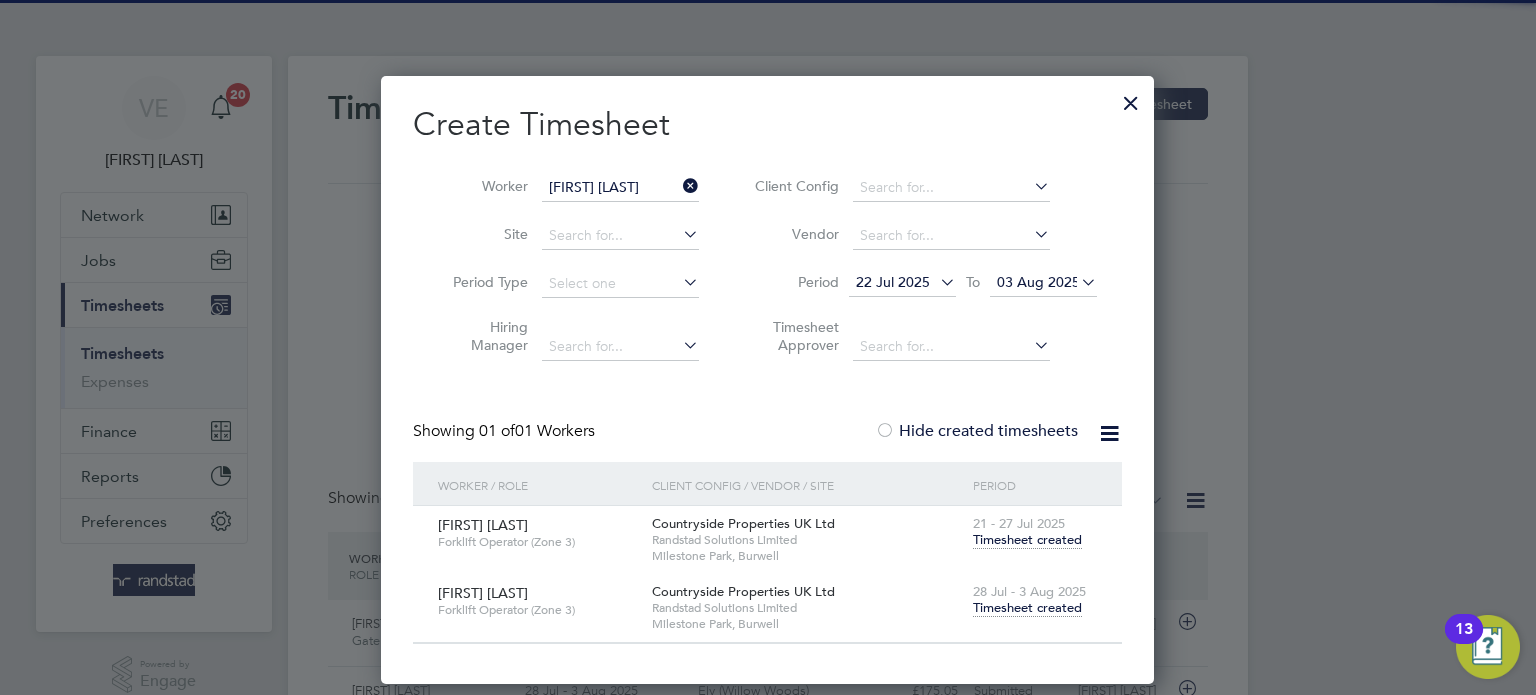 click on "Timesheet created" at bounding box center [1027, 608] 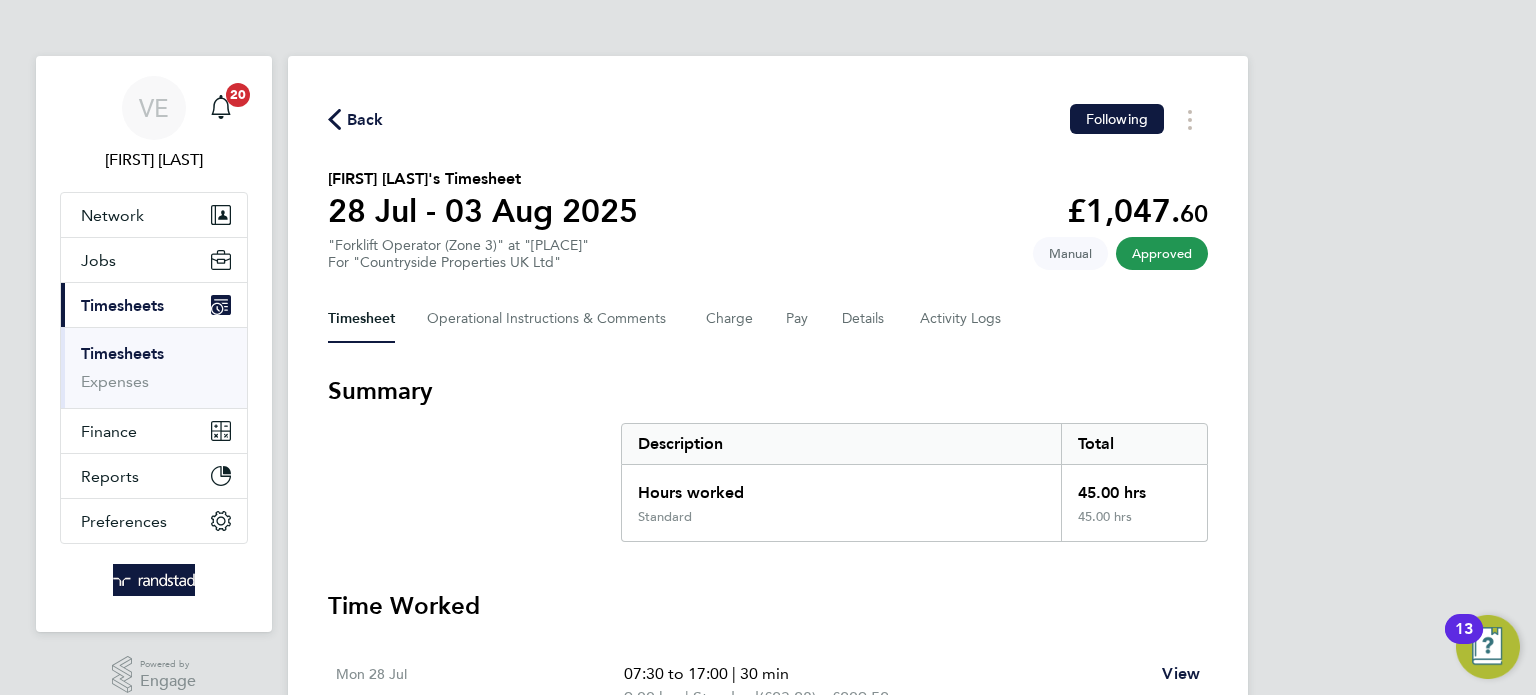 click on "Back" 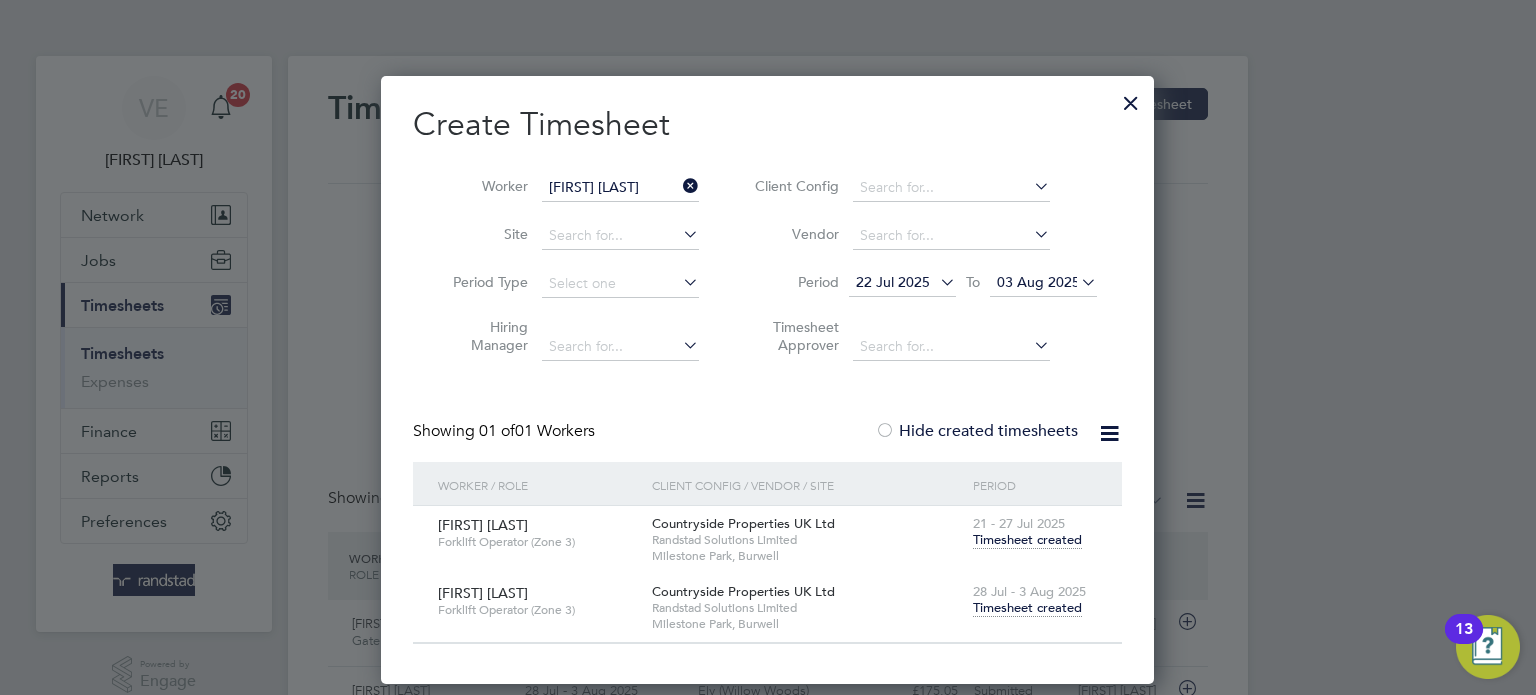 click at bounding box center (679, 186) 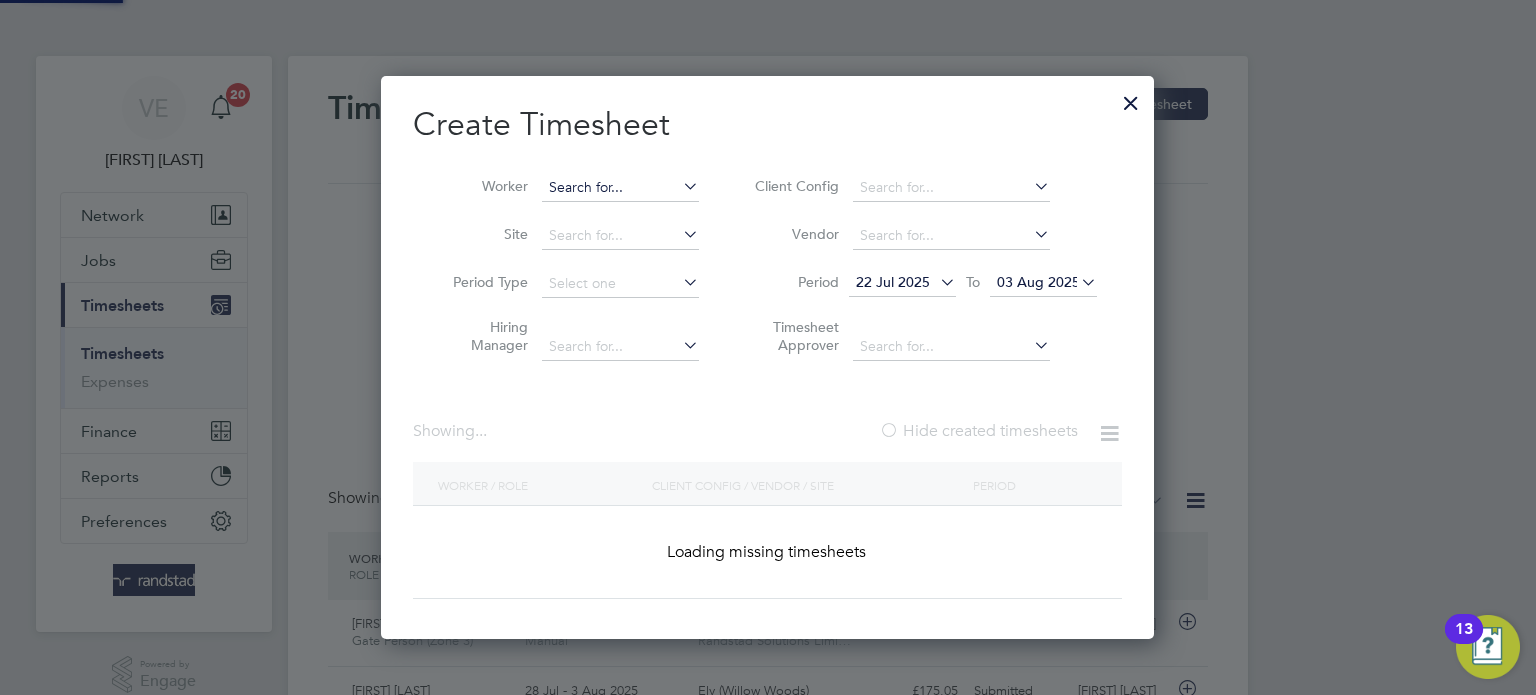 click at bounding box center [620, 188] 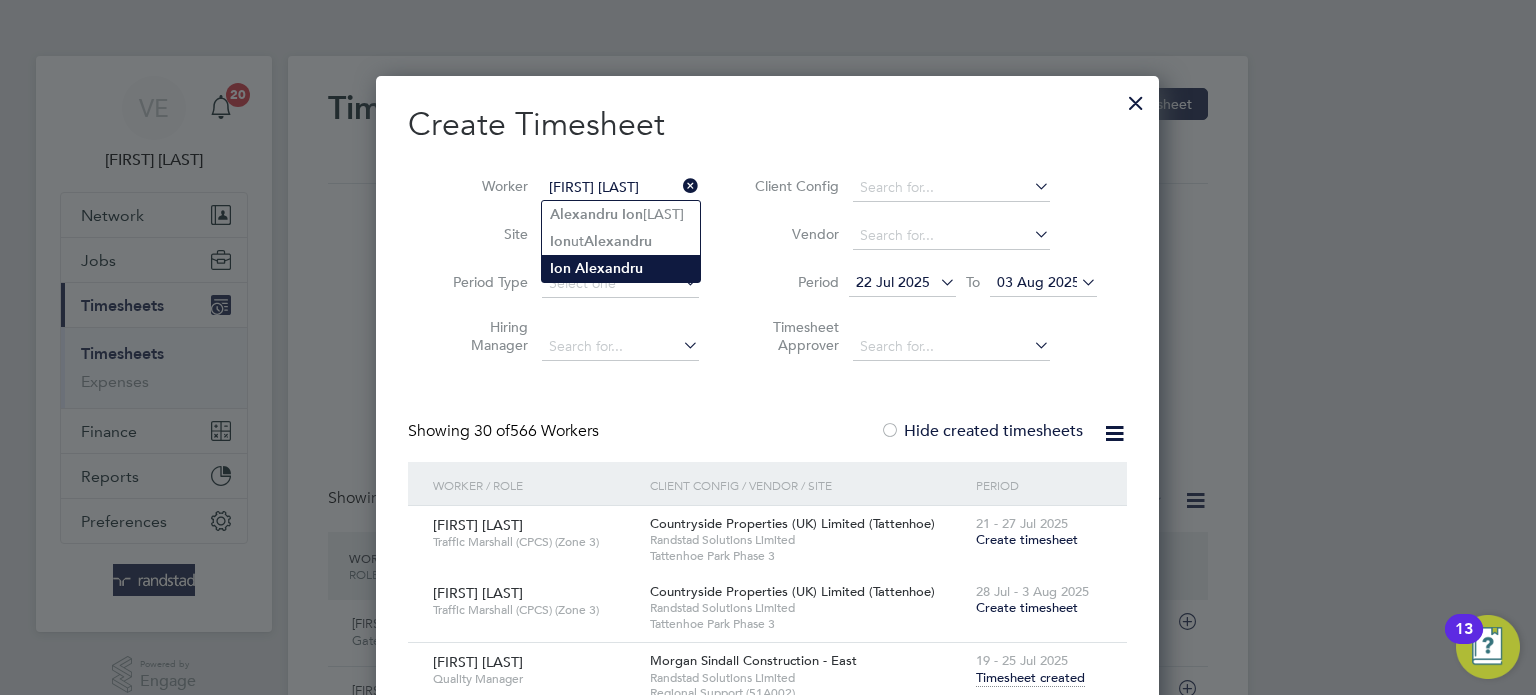 click on "Ion   Alexandru" 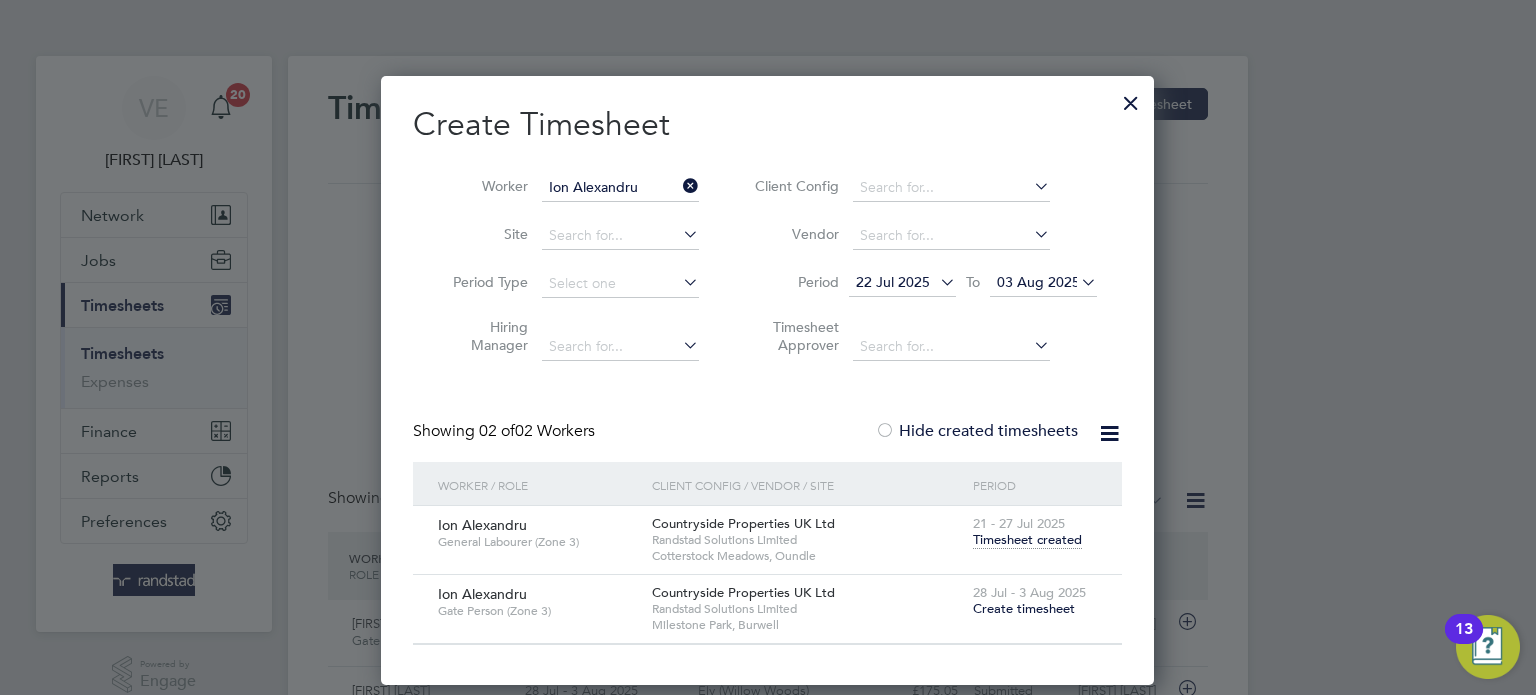 click on "Create timesheet" at bounding box center [1024, 608] 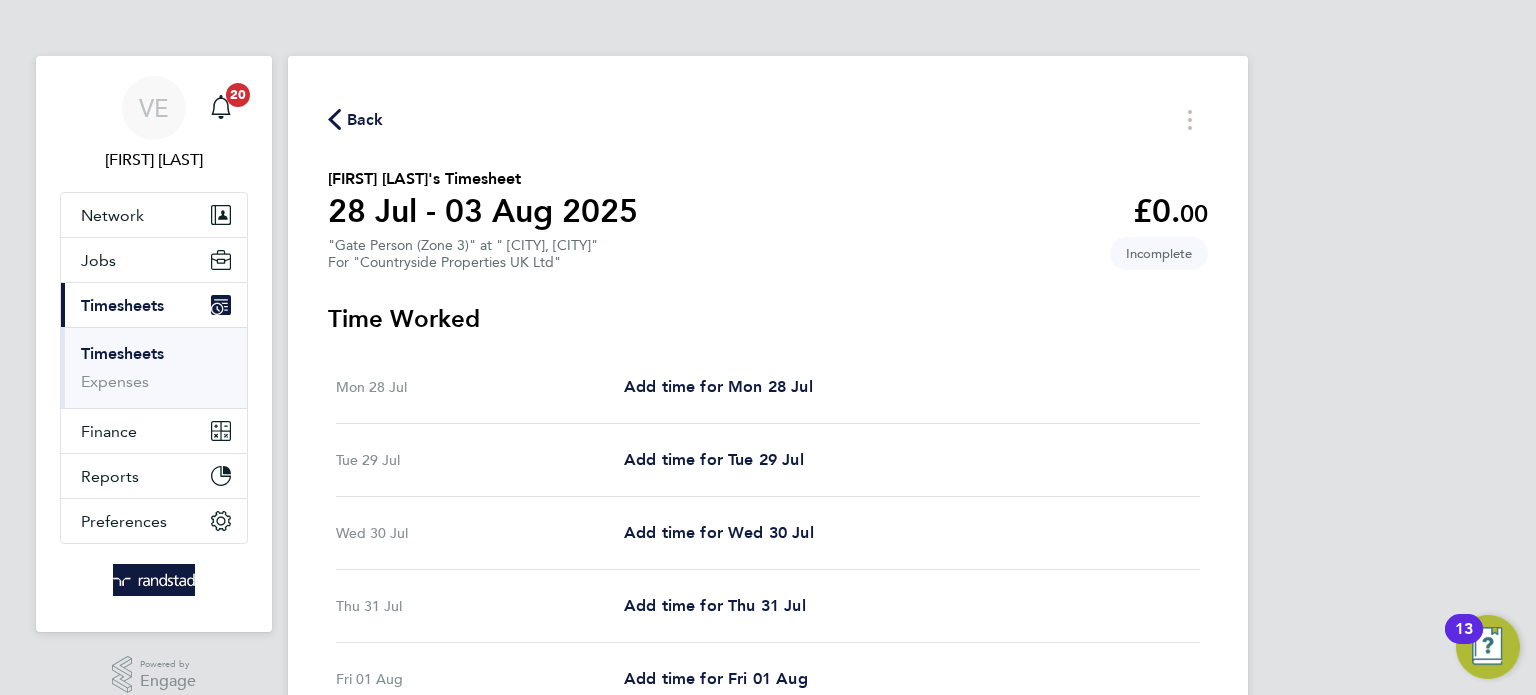 click on "Mon 28 Jul   Add time for Mon 28 Jul   Add time for Mon 28 Jul" at bounding box center [768, 387] 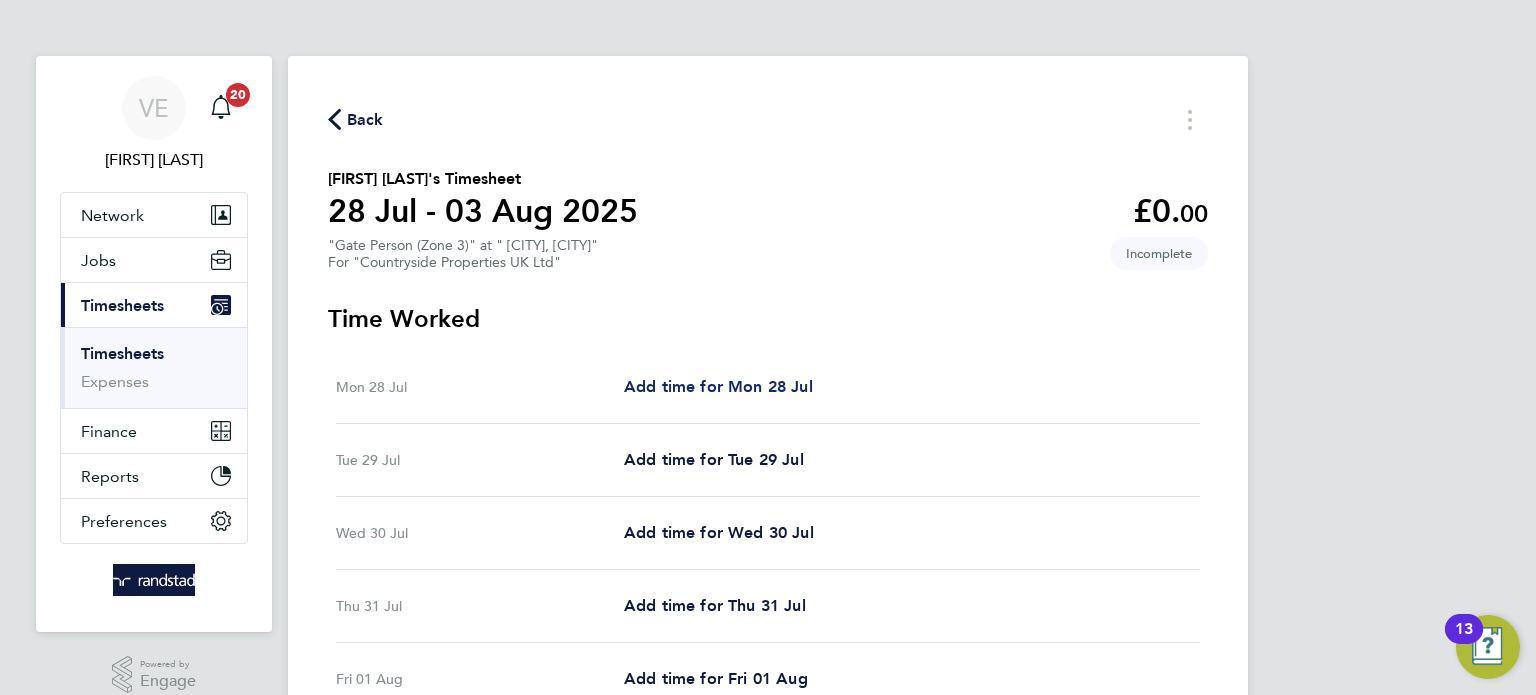 click on "Add time for Mon 28 Jul" at bounding box center [718, 386] 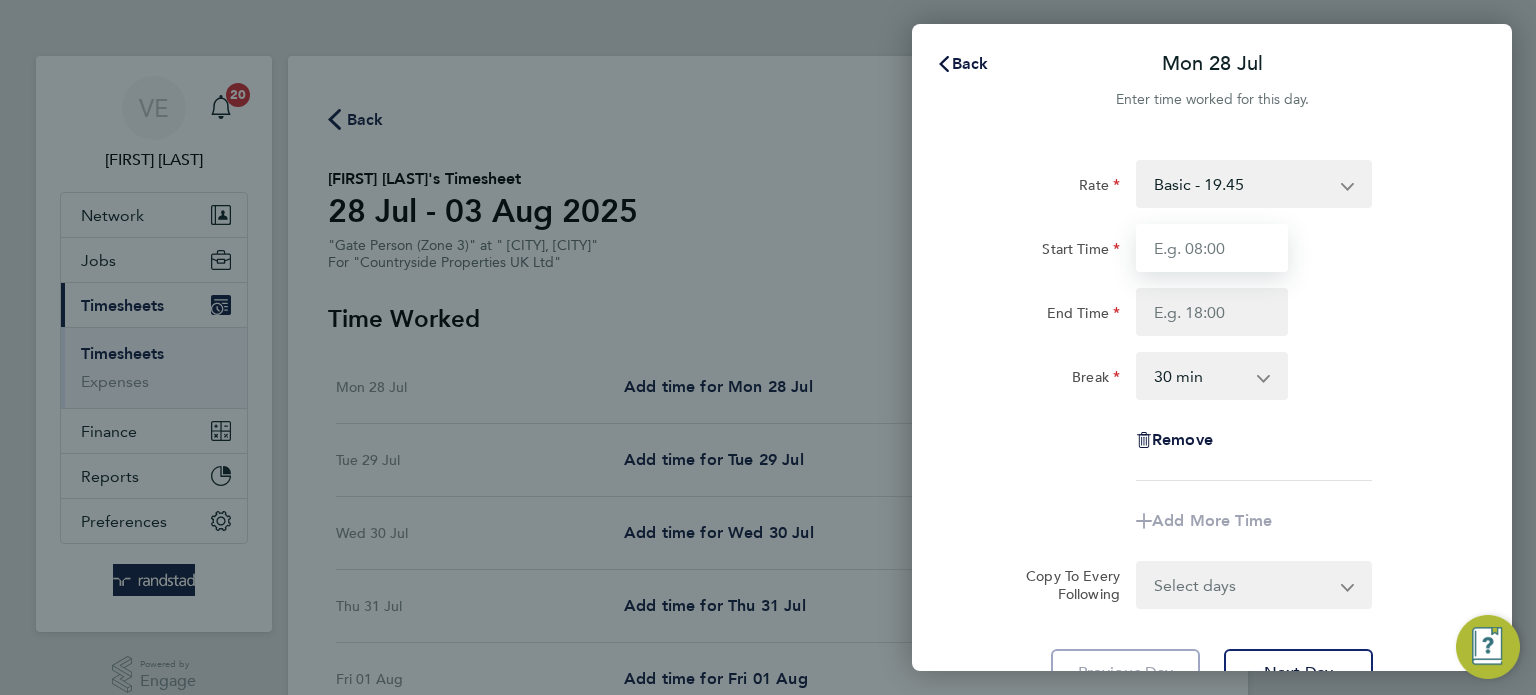 click on "Start Time" at bounding box center (1212, 248) 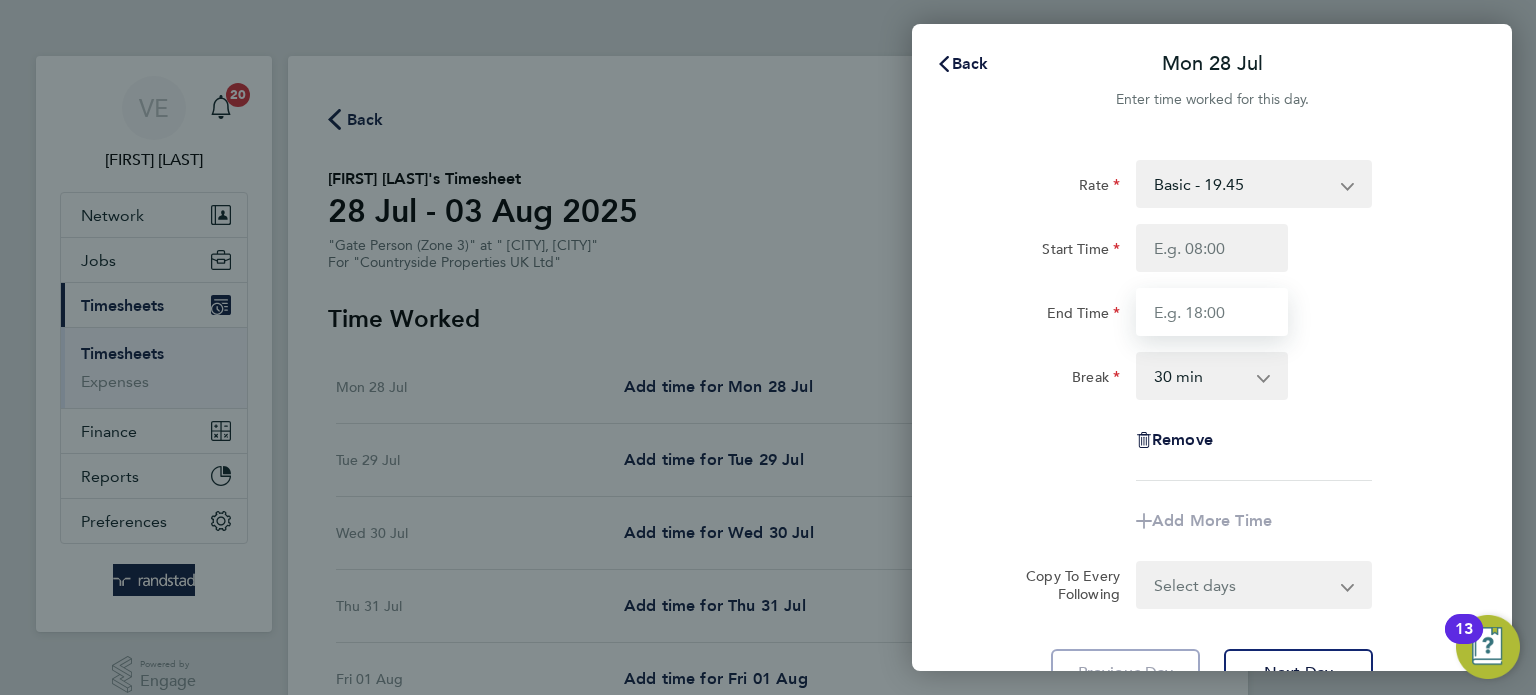 click on "End Time" at bounding box center [1212, 312] 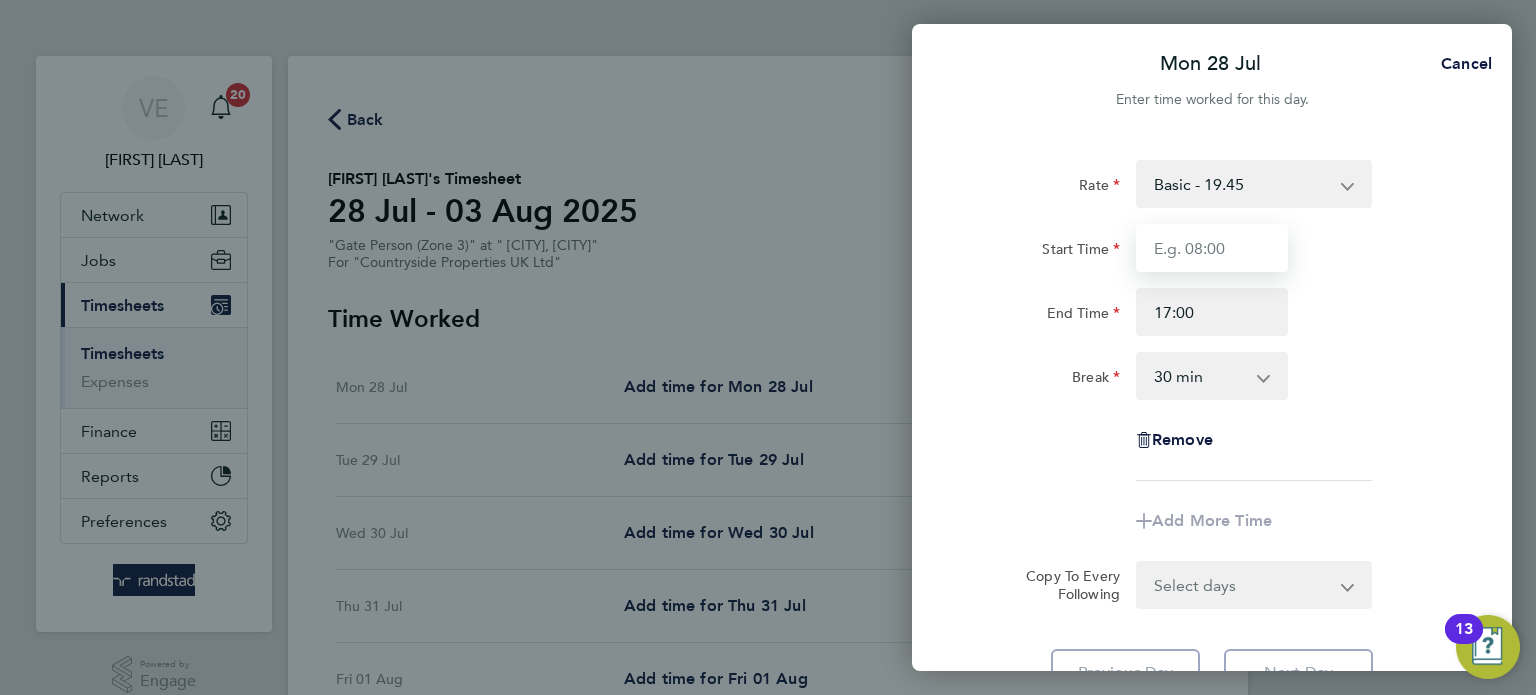 click on "Start Time" at bounding box center (1212, 248) 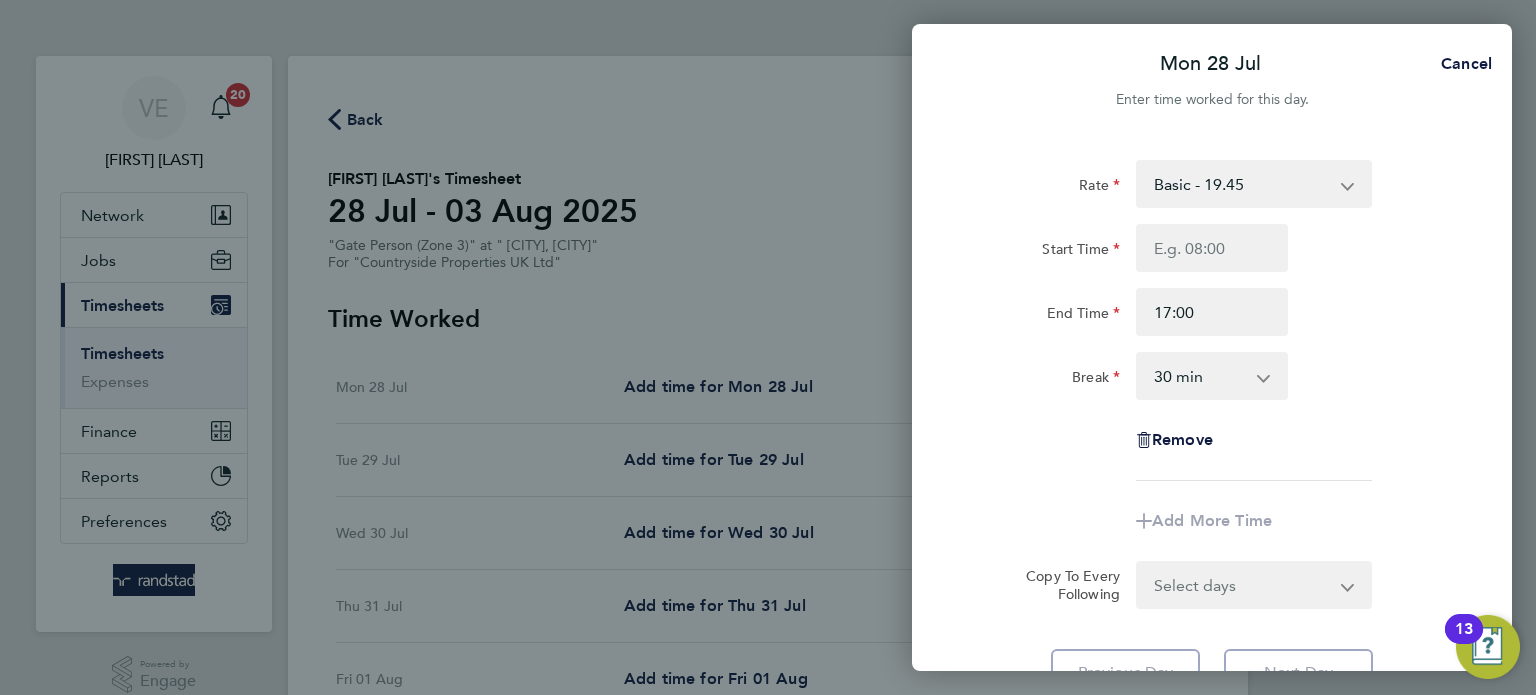 click on "End Time 17:00" 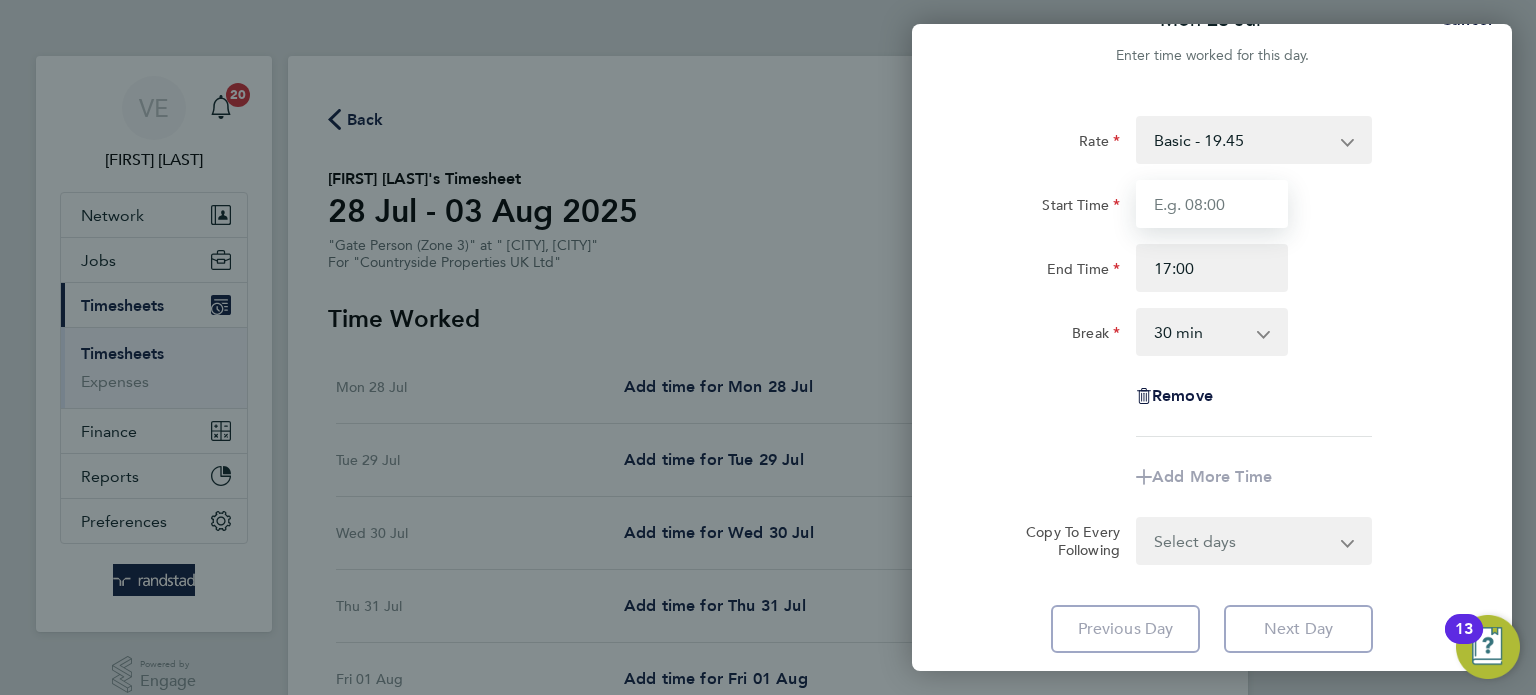 click on "Start Time" at bounding box center [1212, 204] 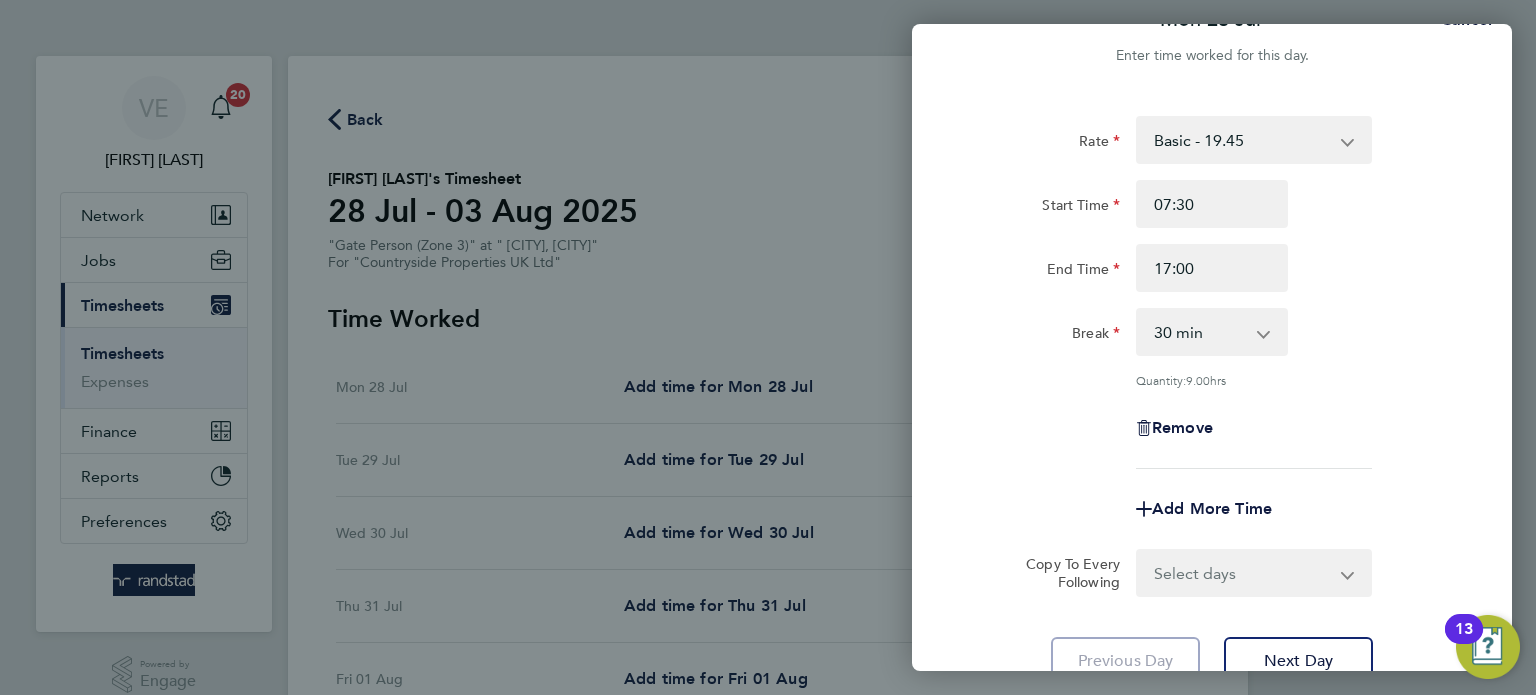 click on "End Time 17:00" 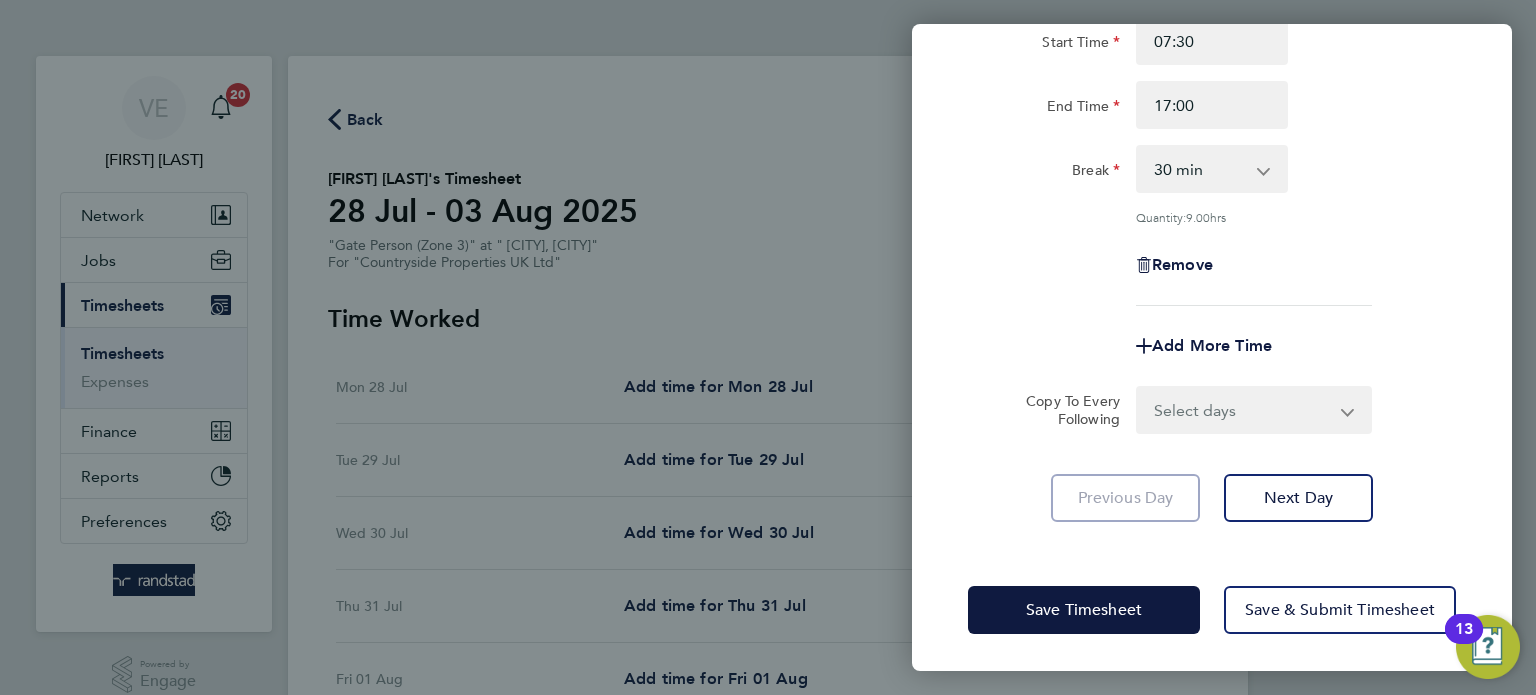 click on "Select days   Day   Weekday (Mon-Fri)   Weekend (Sat-Sun)   Tuesday   Wednesday   Thursday   Friday   Saturday   Sunday" at bounding box center [1243, 410] 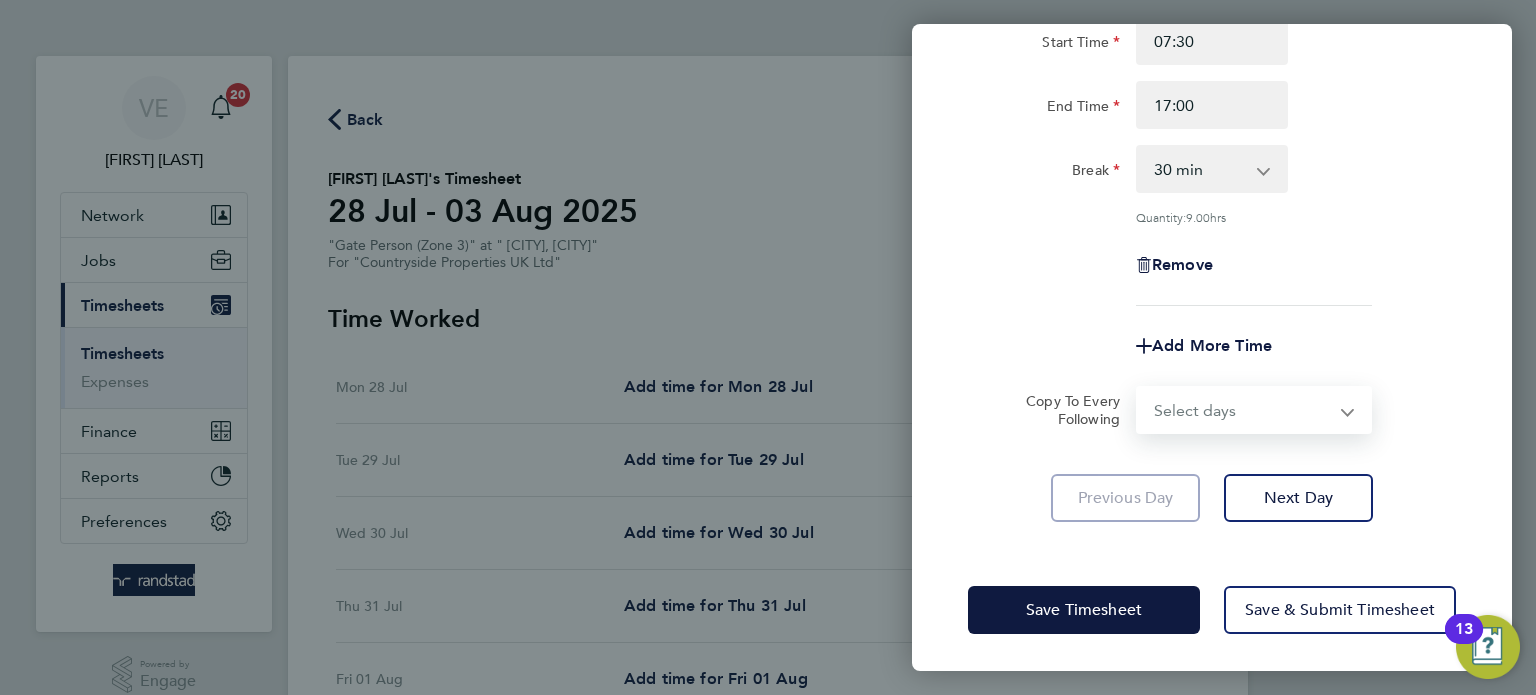 click on "Select days   Day   Weekday (Mon-Fri)   Weekend (Sat-Sun)   Tuesday   Wednesday   Thursday   Friday   Saturday   Sunday" at bounding box center [1243, 410] 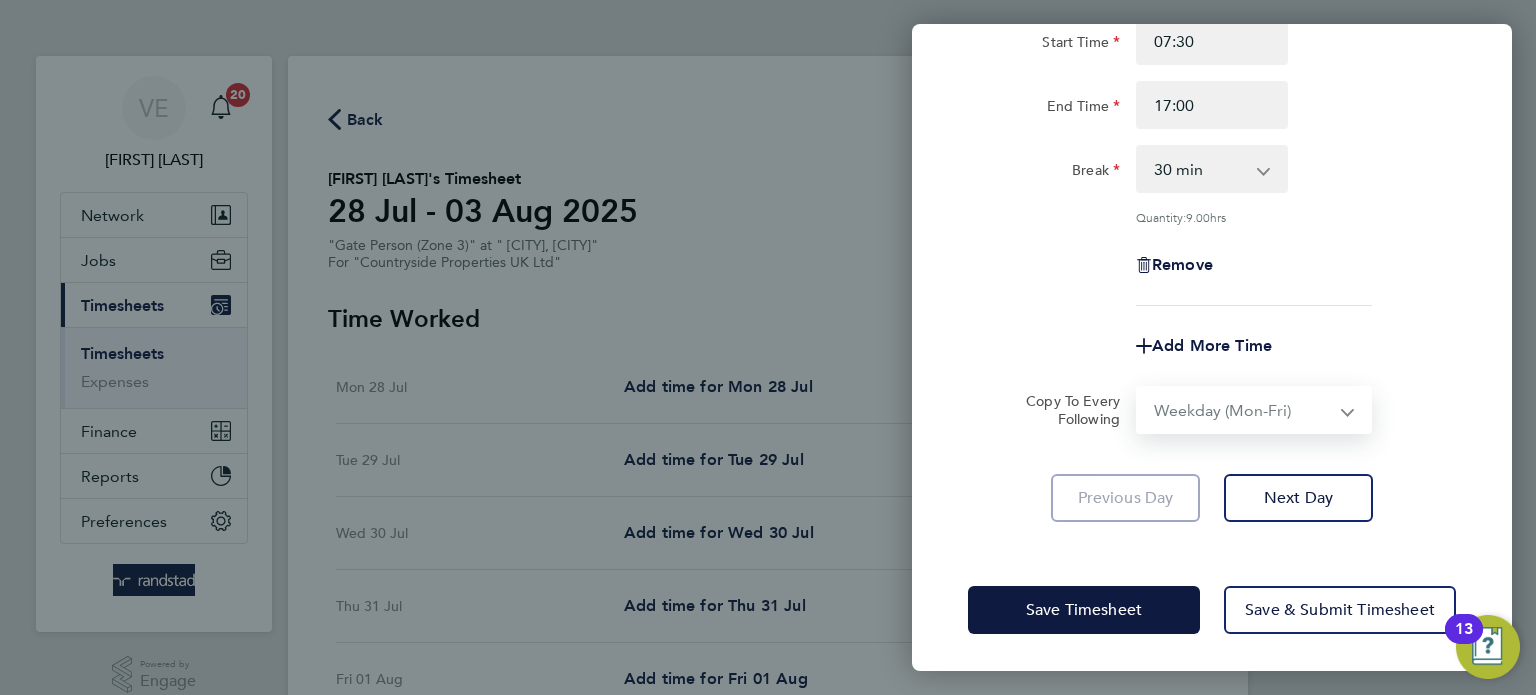 click on "Select days   Day   Weekday (Mon-Fri)   Weekend (Sat-Sun)   Tuesday   Wednesday   Thursday   Friday   Saturday   Sunday" at bounding box center [1243, 410] 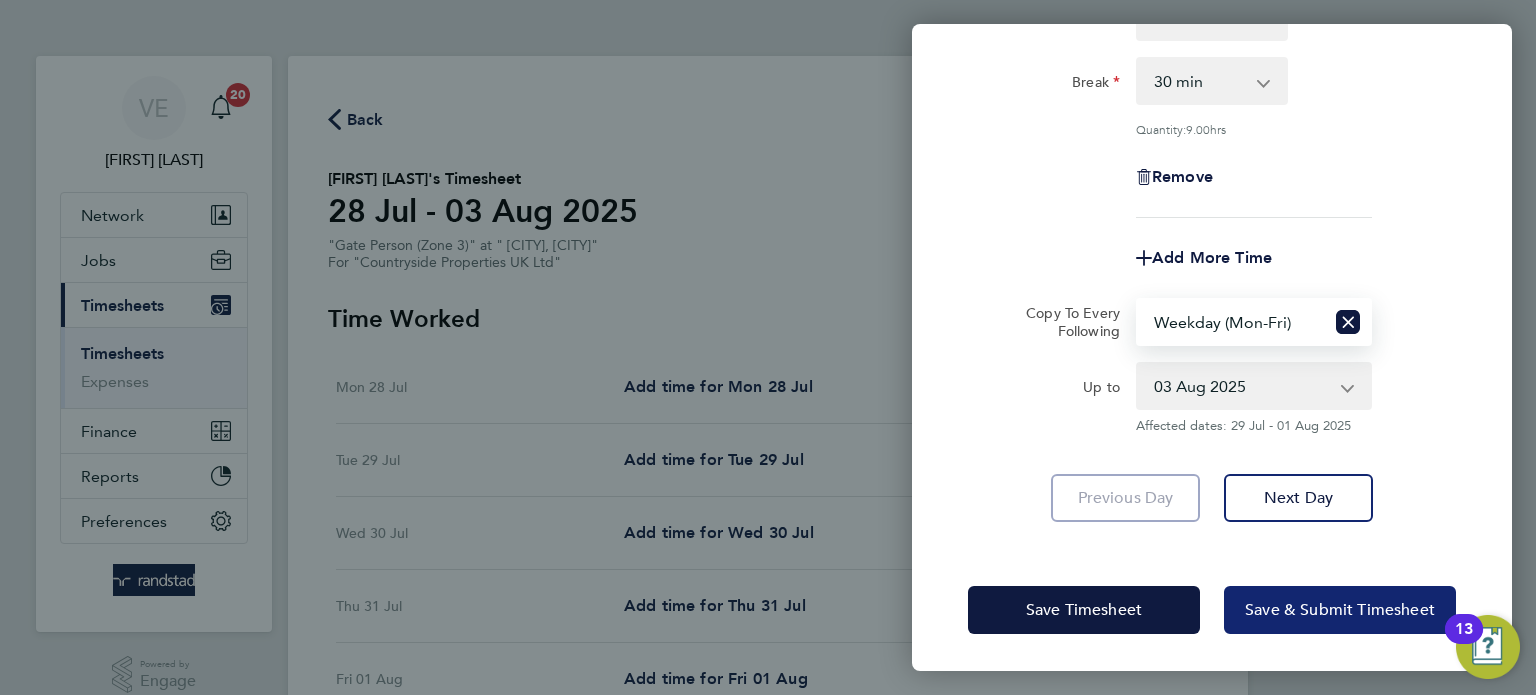 click on "Save & Submit Timesheet" 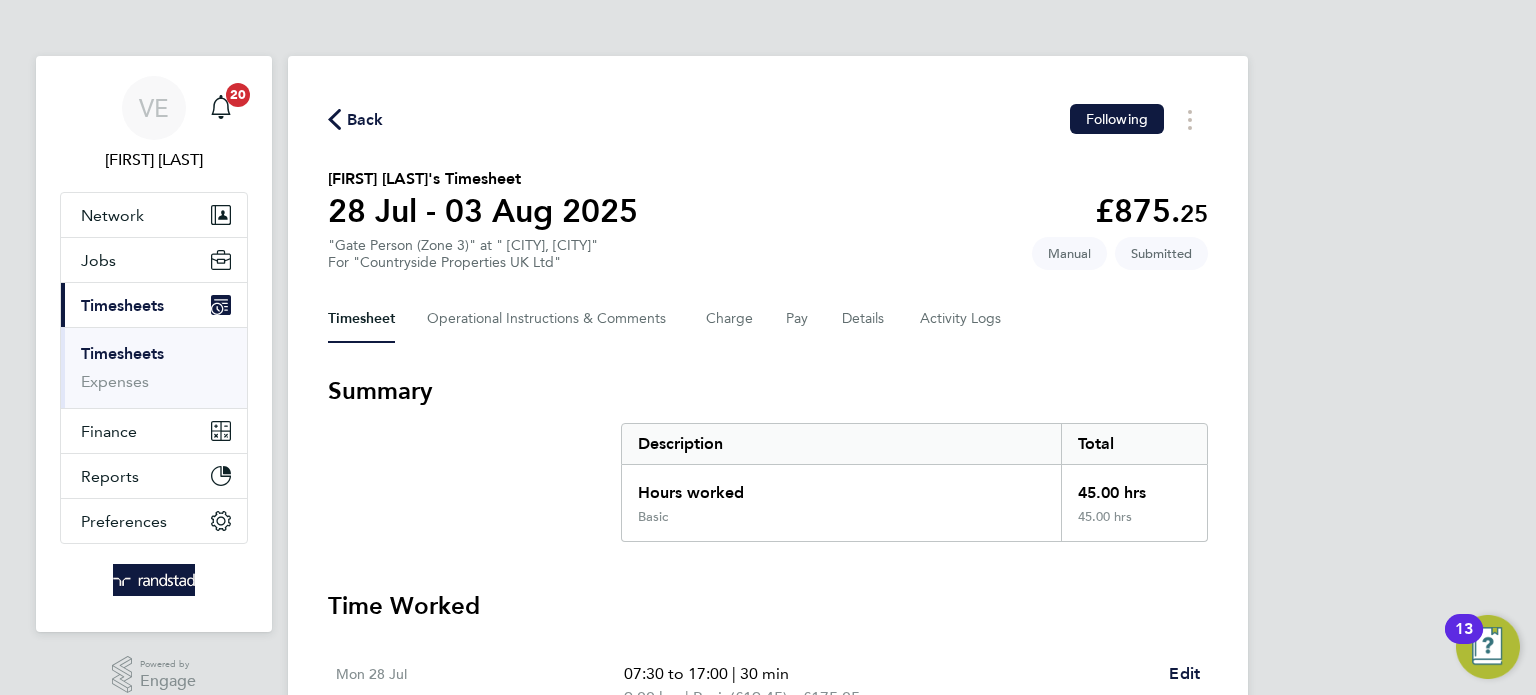 click on "Back" 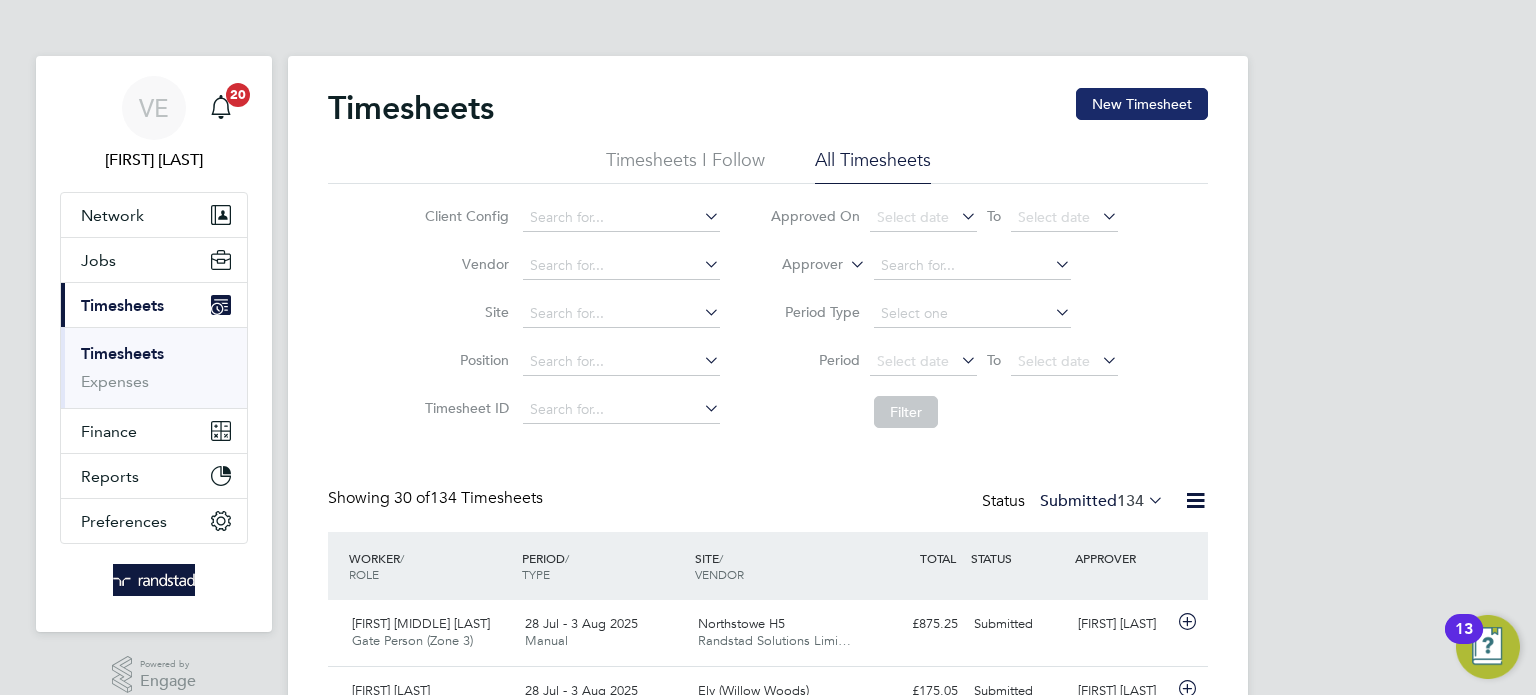 click on "New Timesheet" 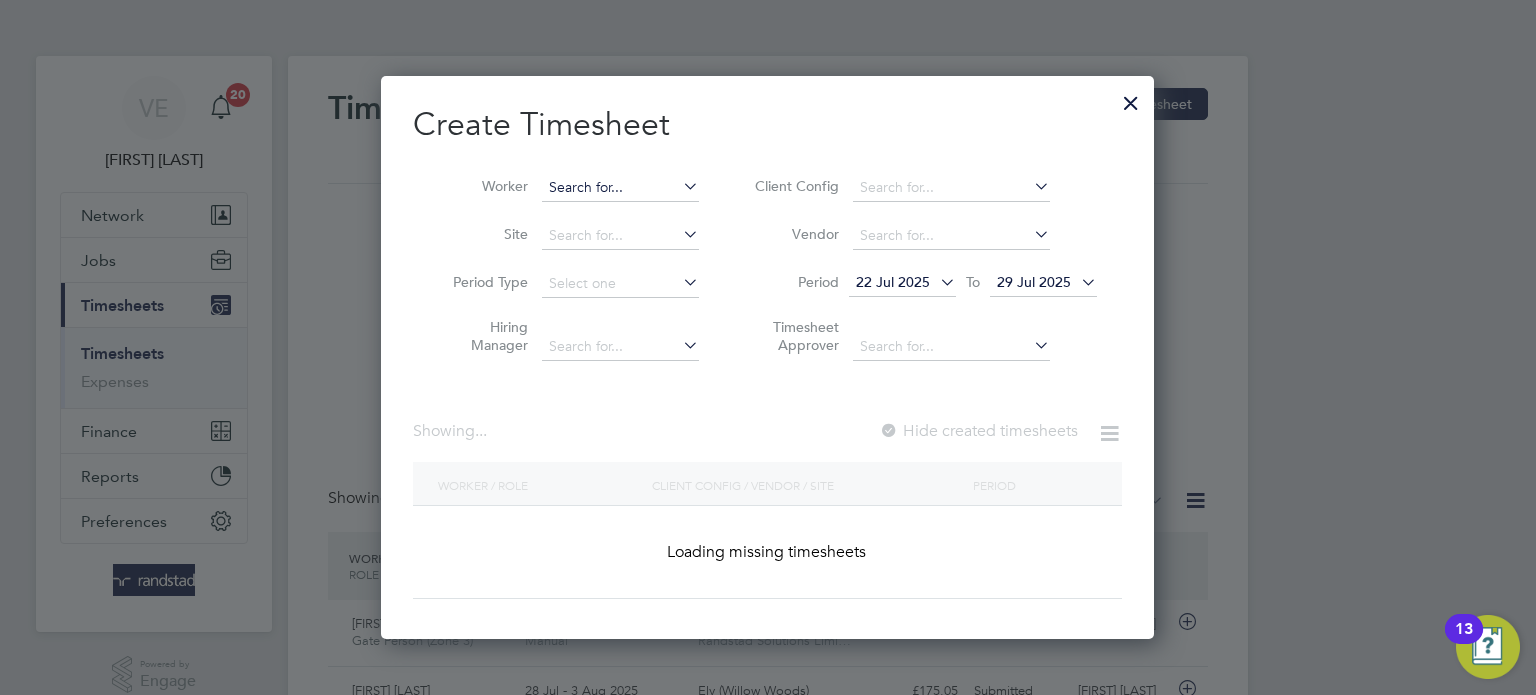 click at bounding box center [620, 188] 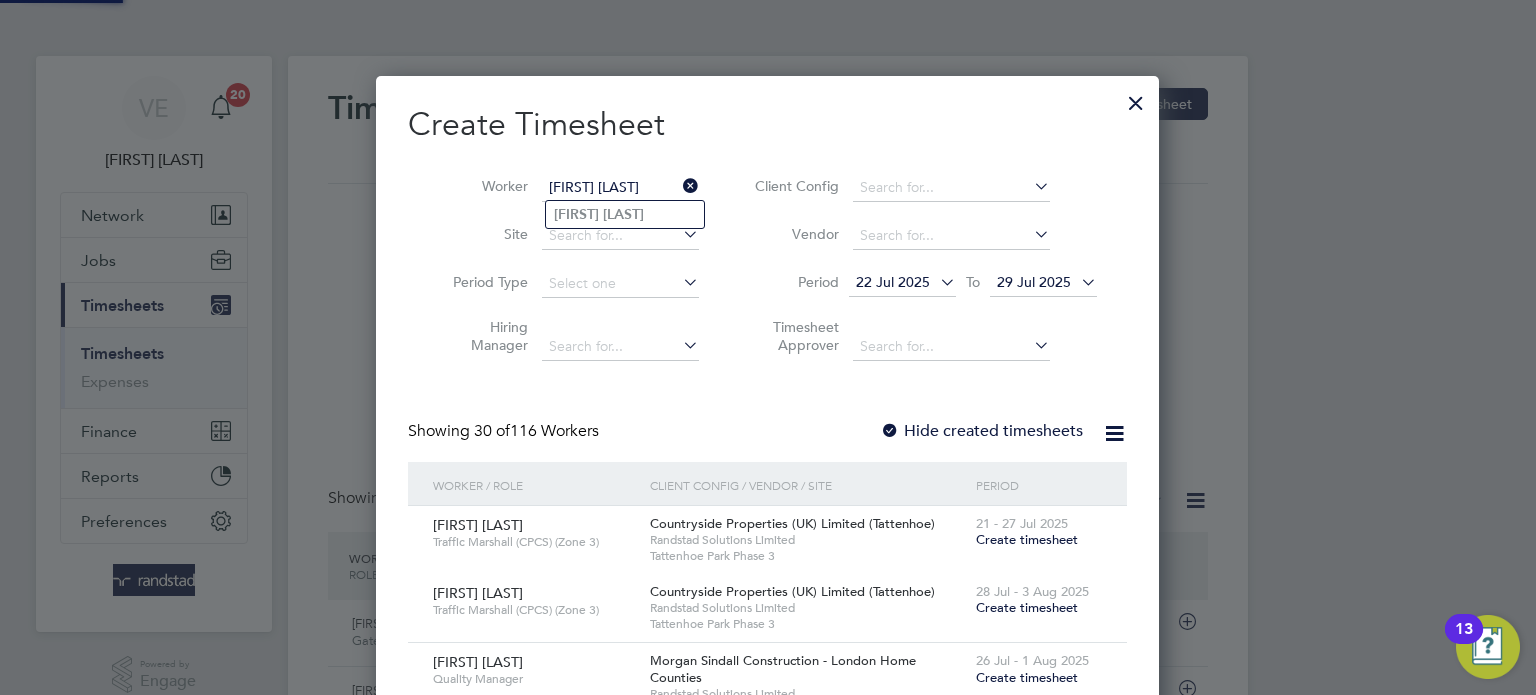 click on "Ahmed" 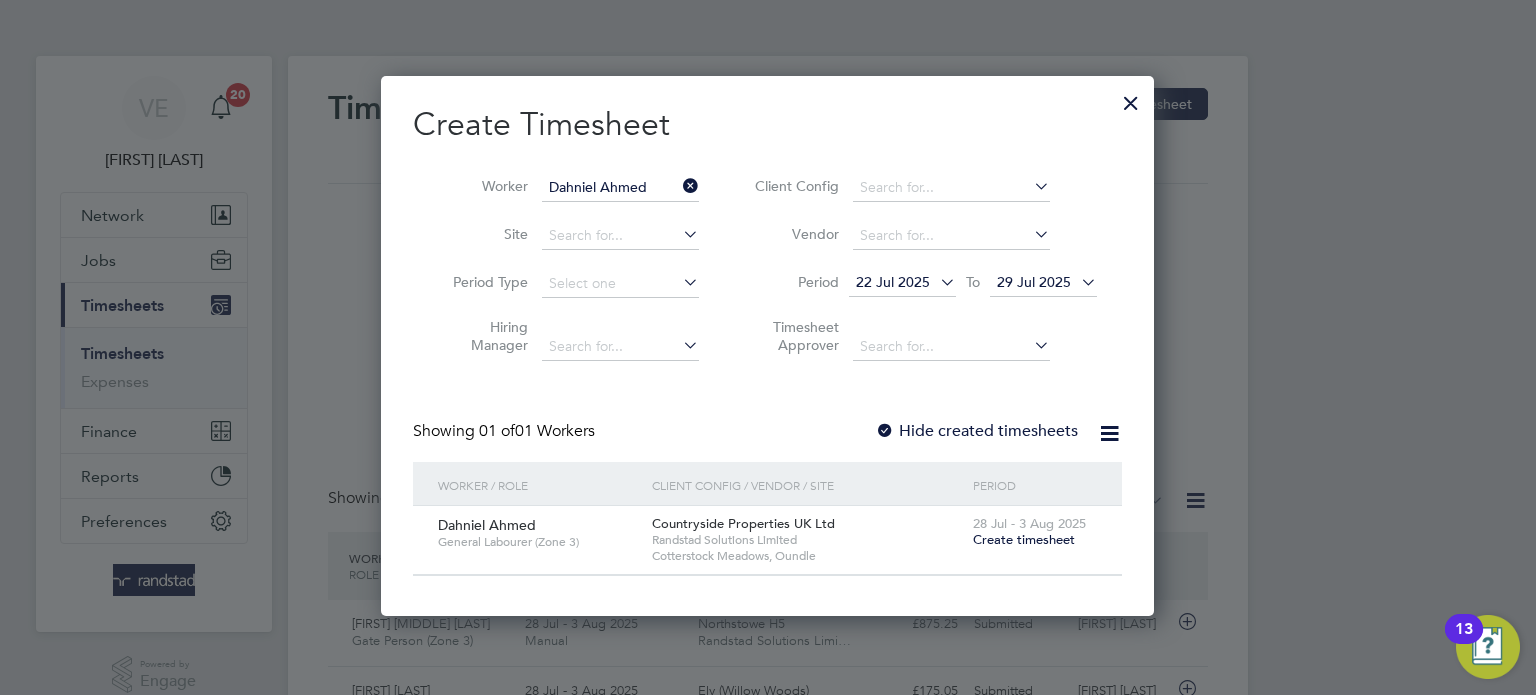 click on "Create timesheet" at bounding box center [1024, 539] 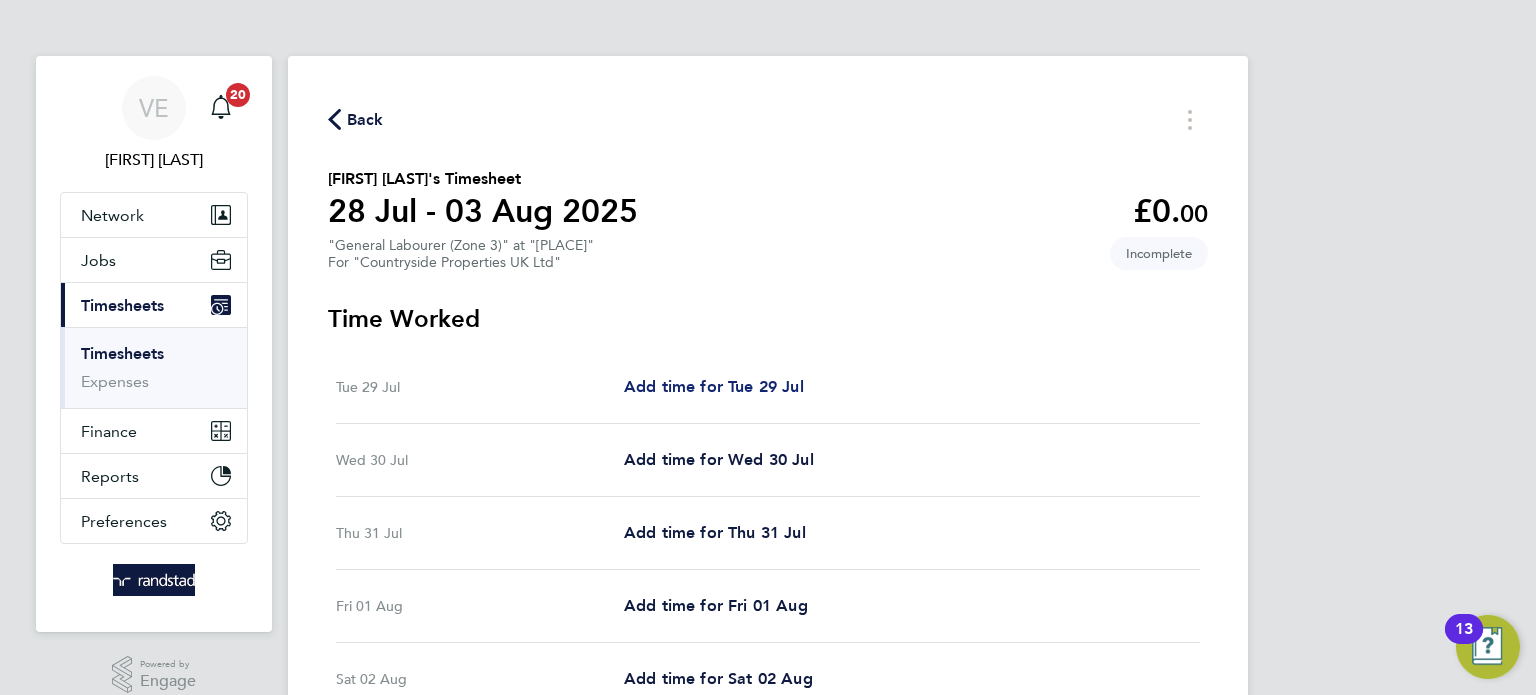 click on "Add time for Tue 29 Jul" at bounding box center (714, 386) 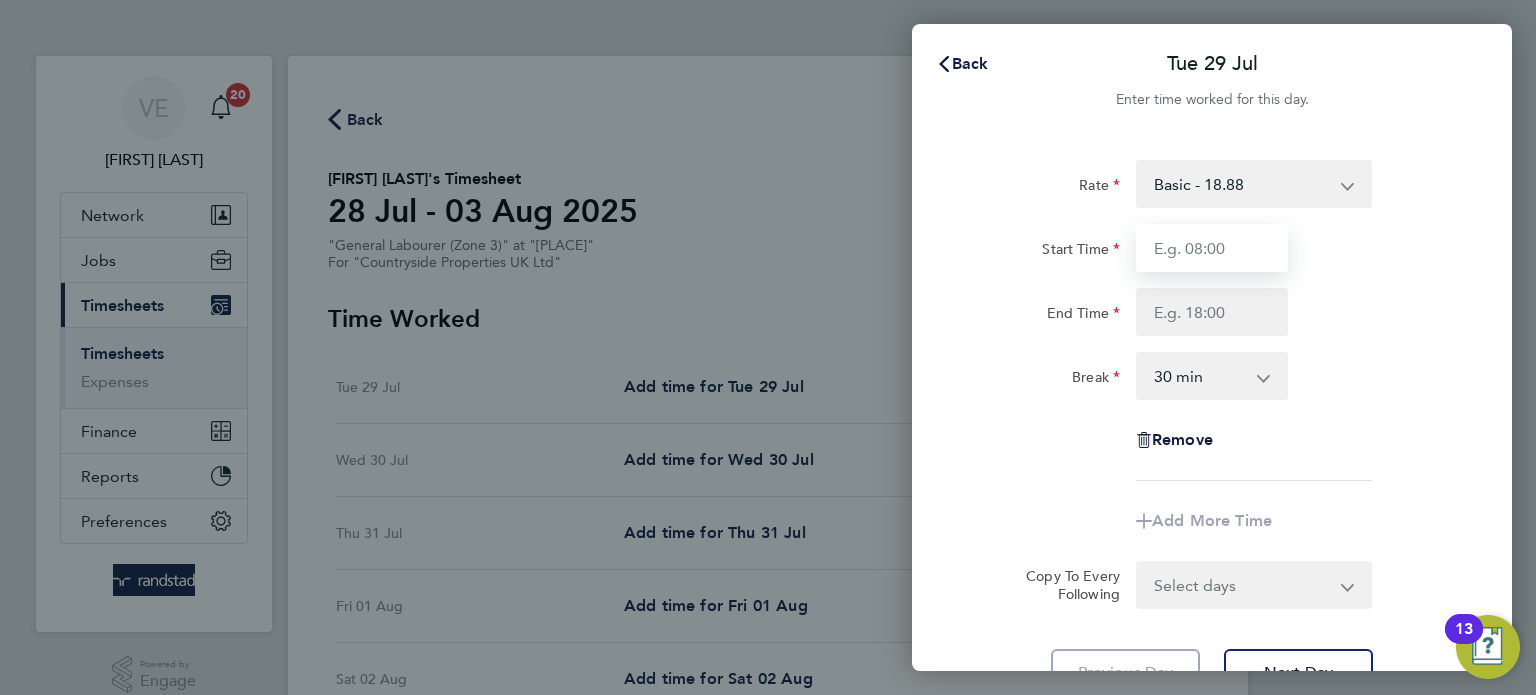 click on "Start Time" at bounding box center [1212, 248] 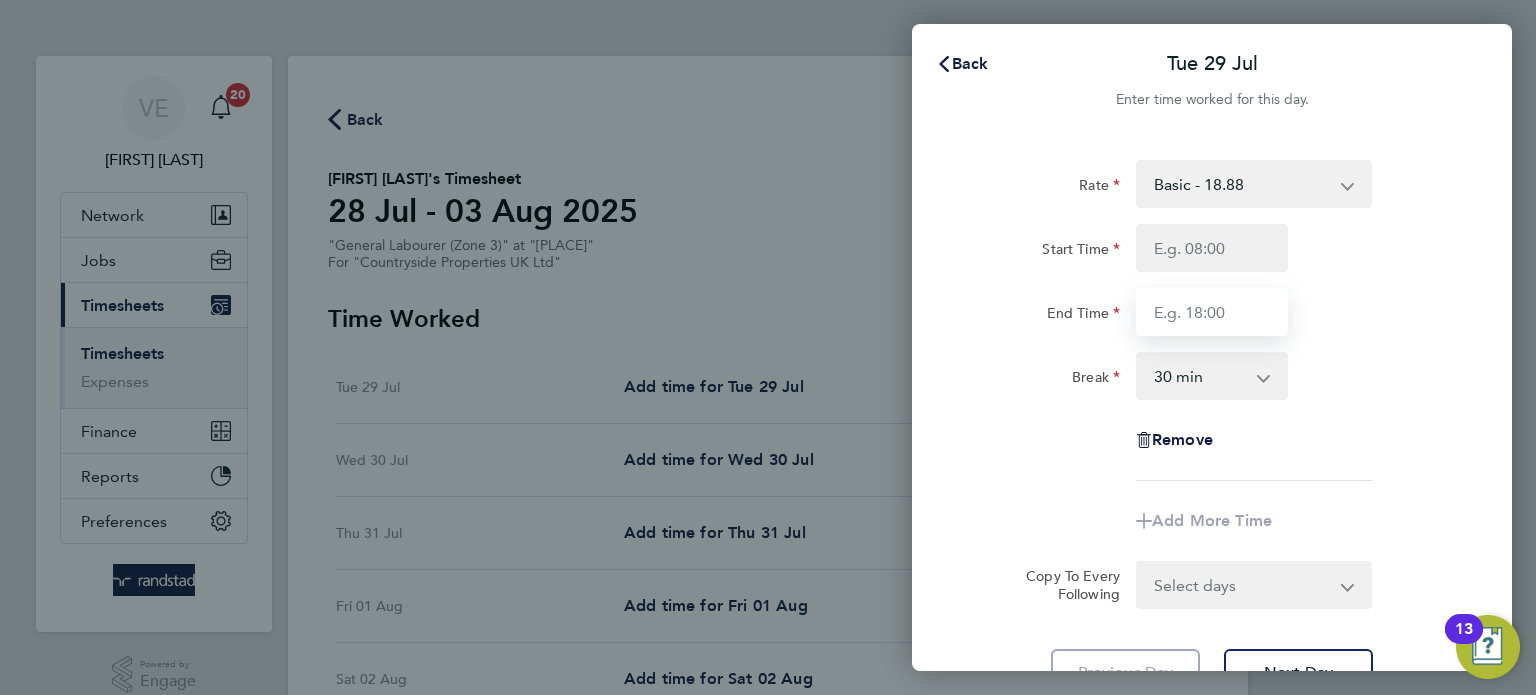 click on "End Time" at bounding box center (1212, 312) 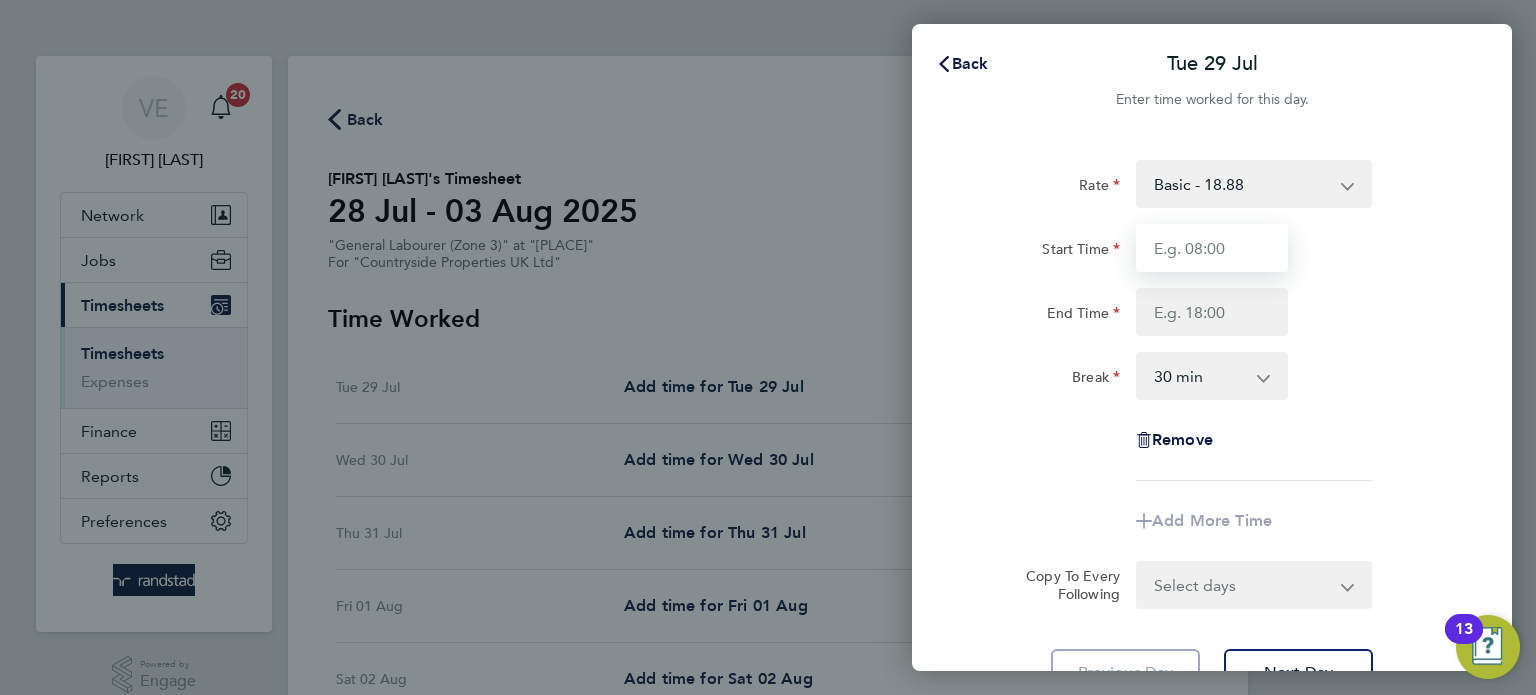 click on "Start Time" at bounding box center [1212, 248] 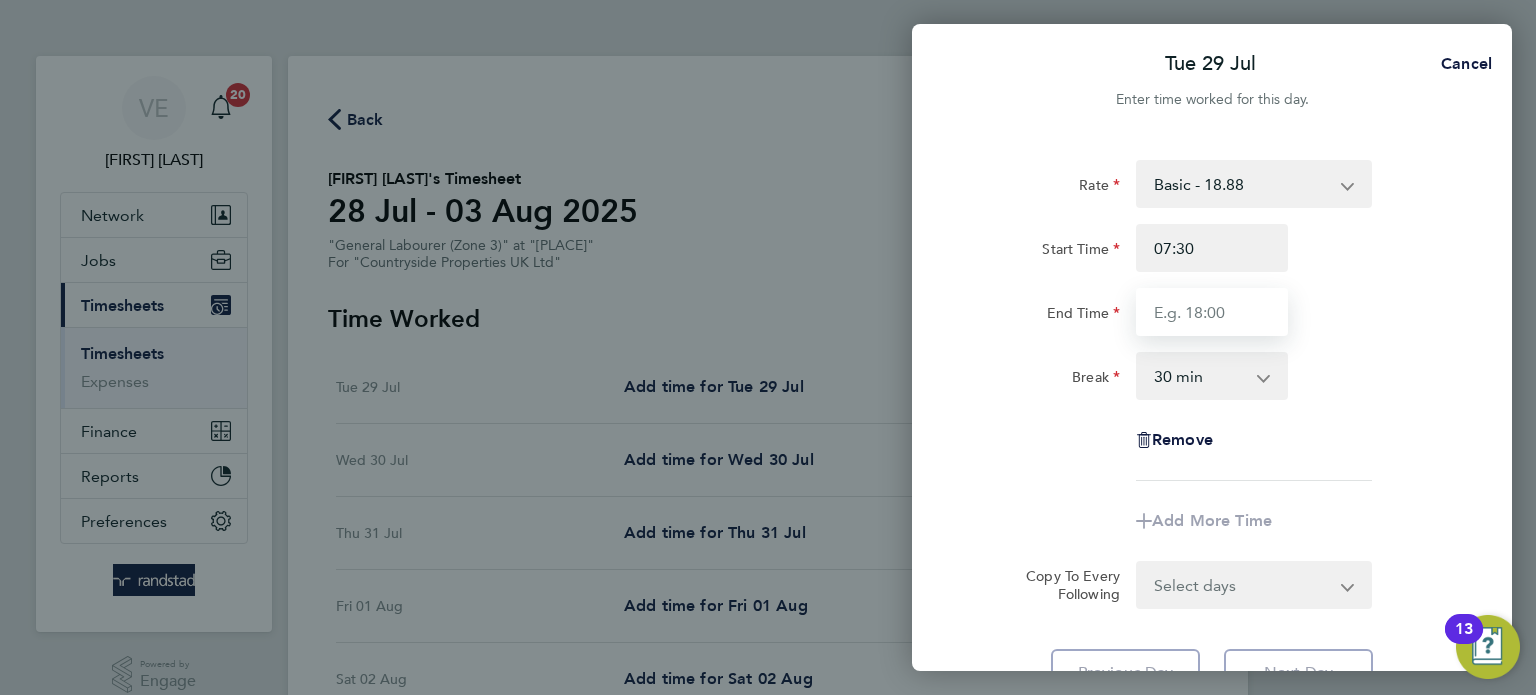 click on "End Time" at bounding box center (1212, 312) 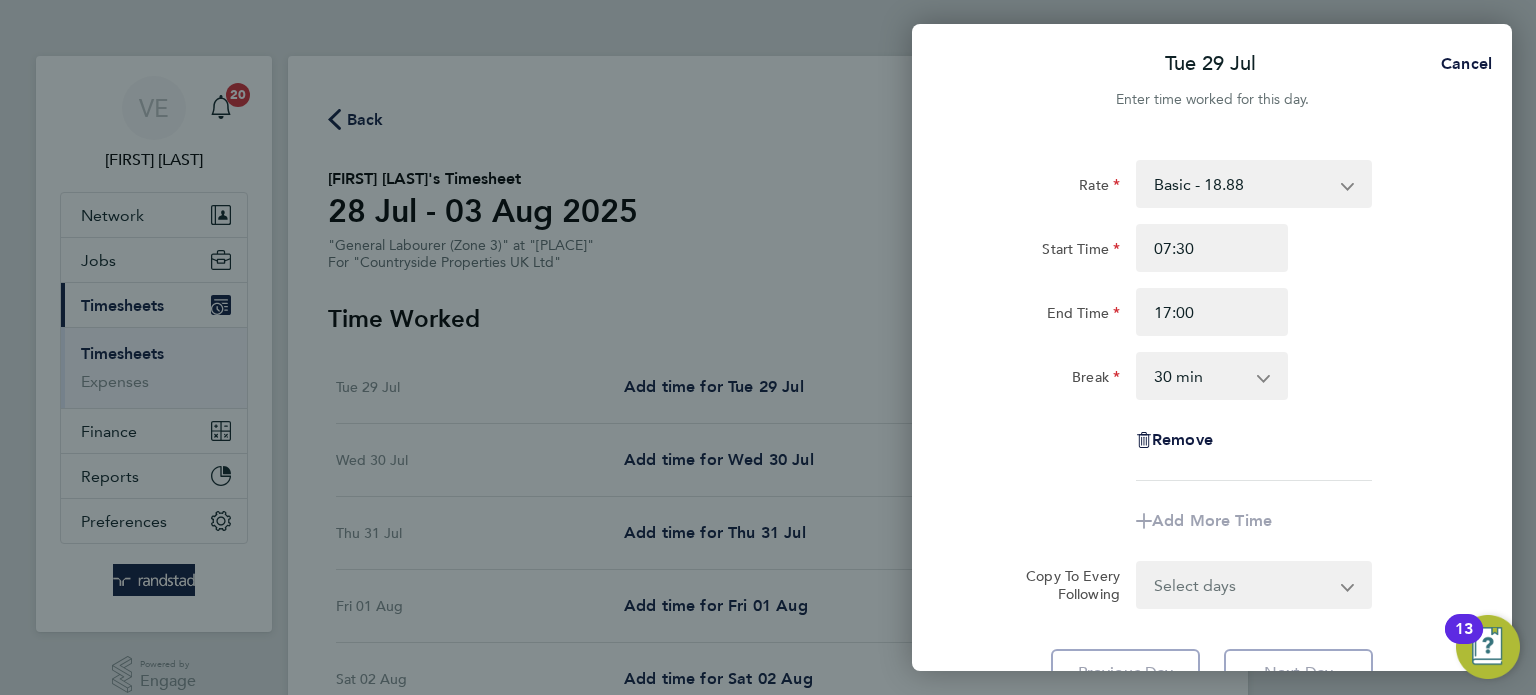 click on "Rate  Basic - 18.88
Start Time 07:30 End Time 17:00 Break  0 min   15 min   30 min   45 min   60 min   75 min   90 min
Remove" 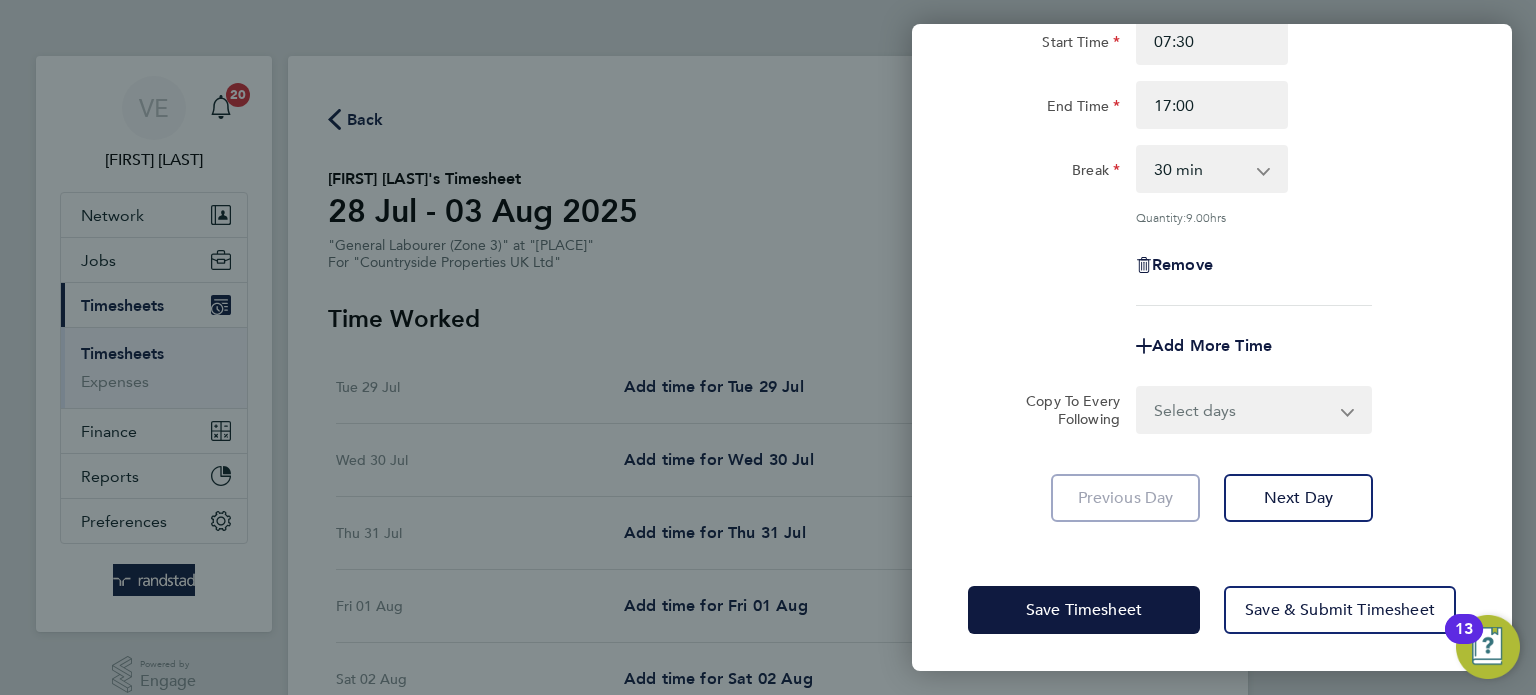 click on "Select days   Day   Weekday (Mon-Fri)   Weekend (Sat-Sun)   Wednesday   Thursday   Friday   Saturday   Sunday" at bounding box center [1243, 410] 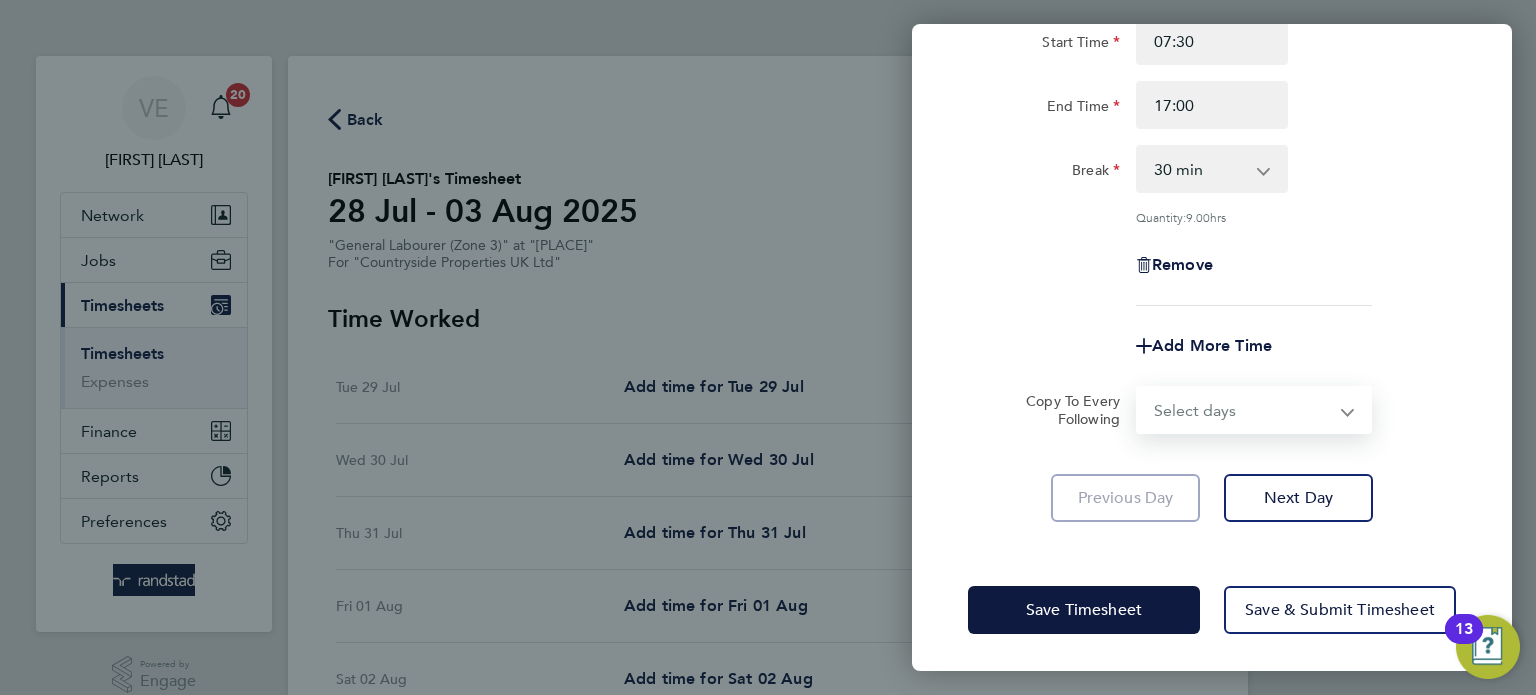 select on "WEEKDAY" 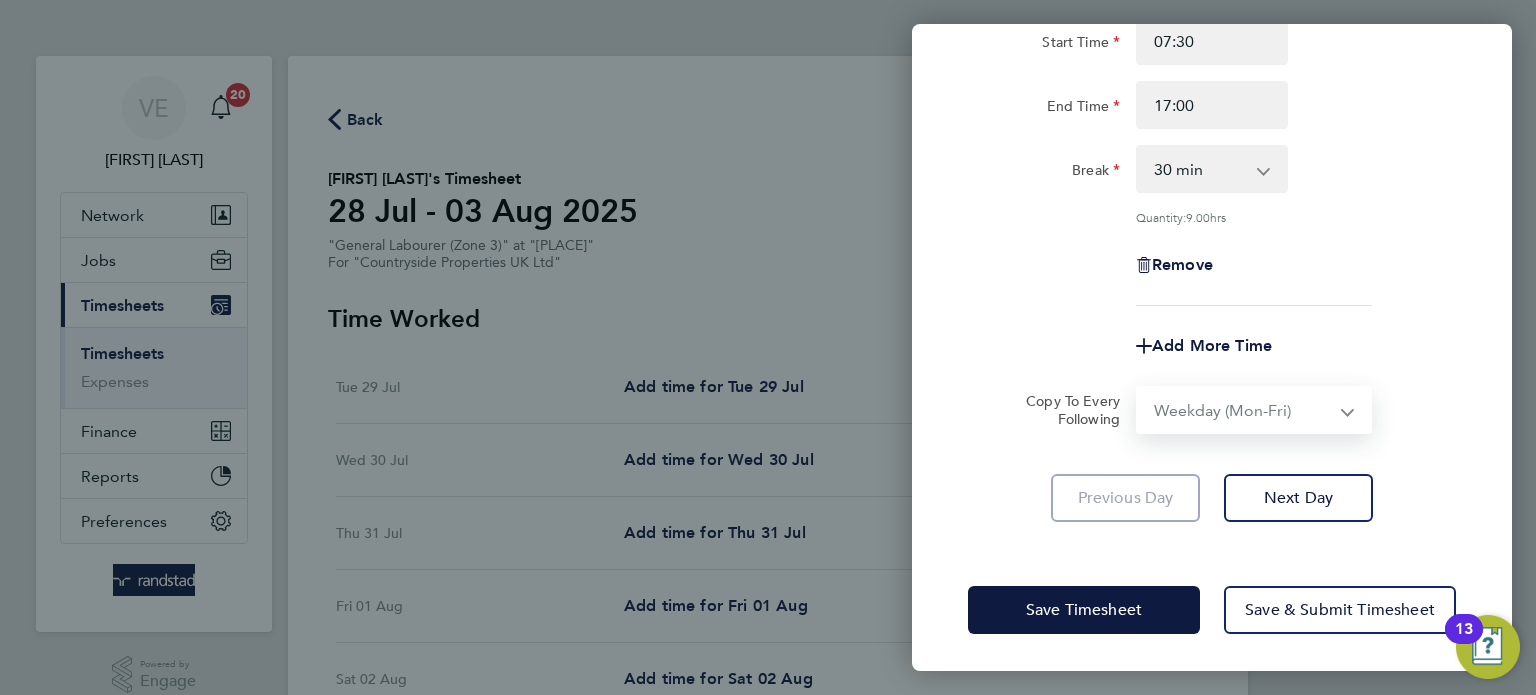 click on "Select days   Day   Weekday (Mon-Fri)   Weekend (Sat-Sun)   Wednesday   Thursday   Friday   Saturday   Sunday" at bounding box center (1243, 410) 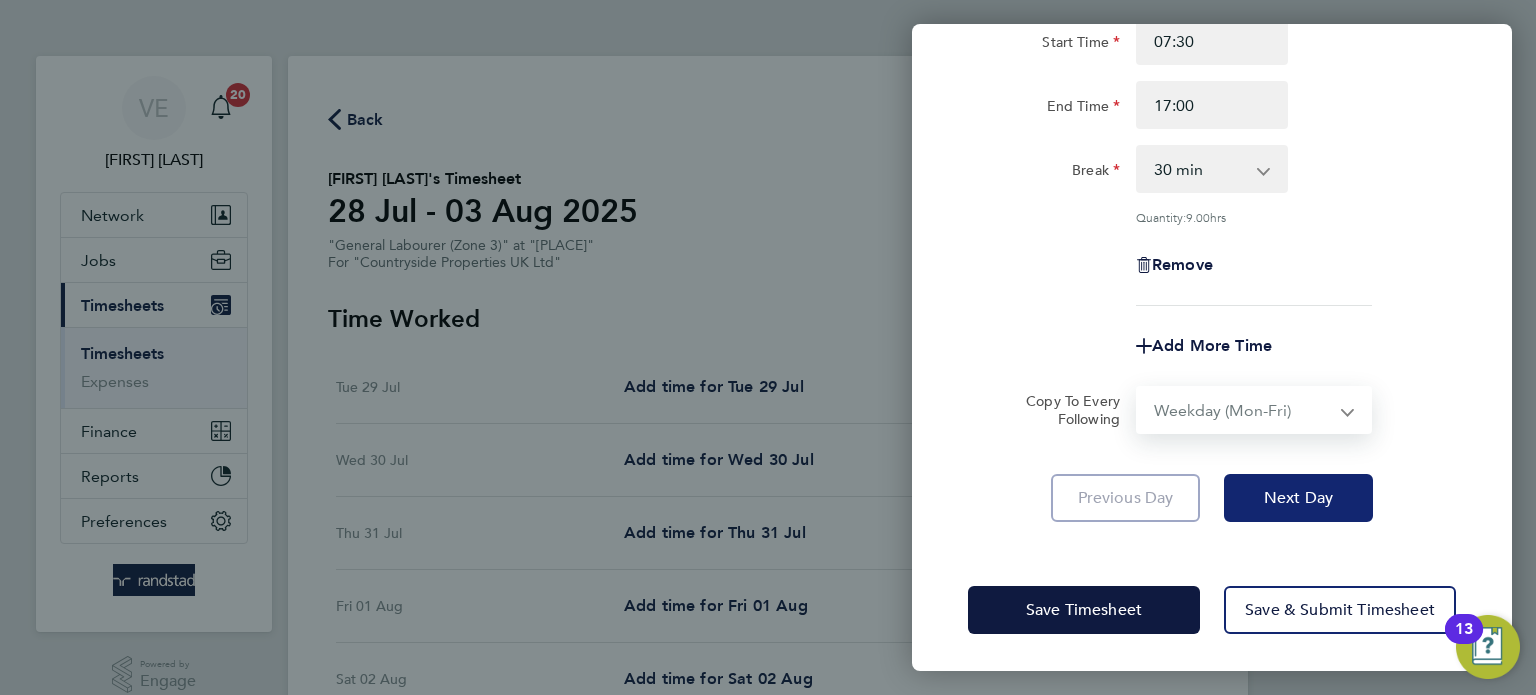 select on "2025-08-03" 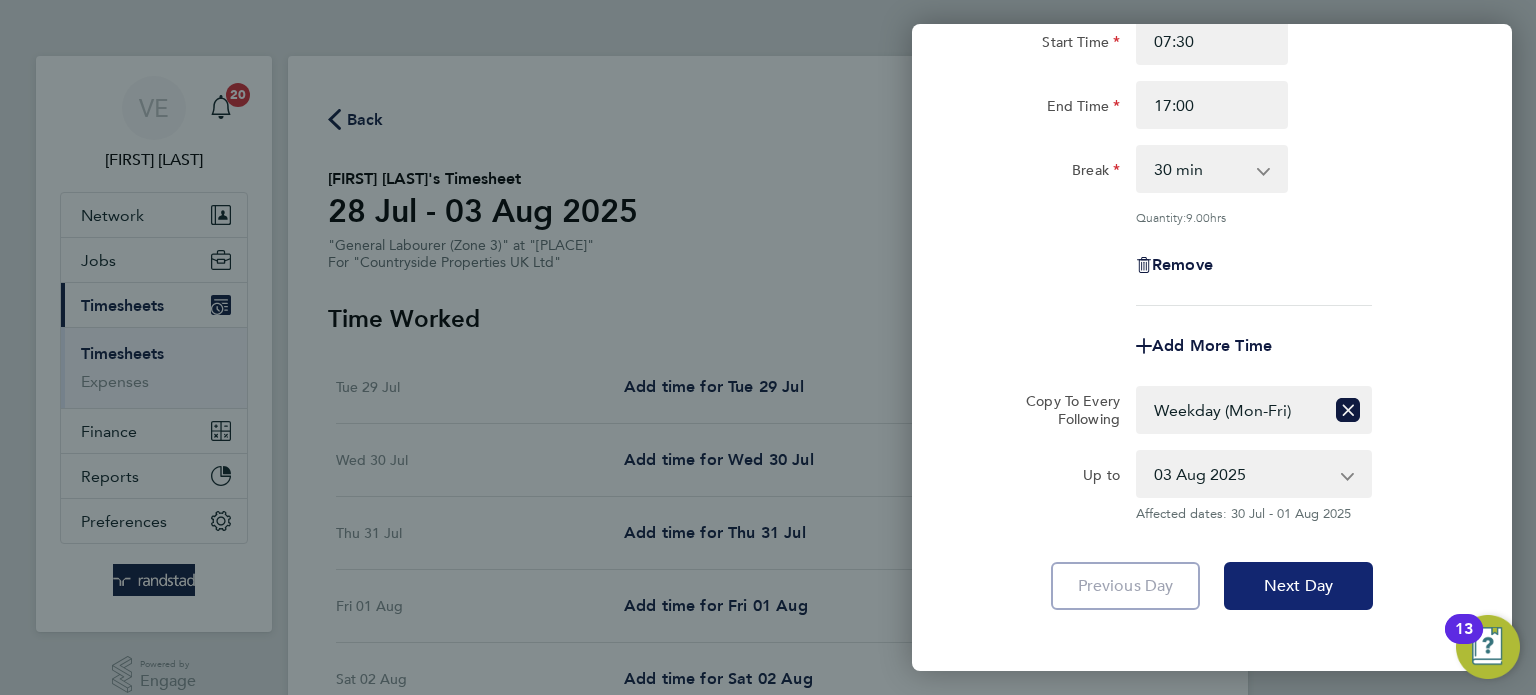 click on "Next Day" 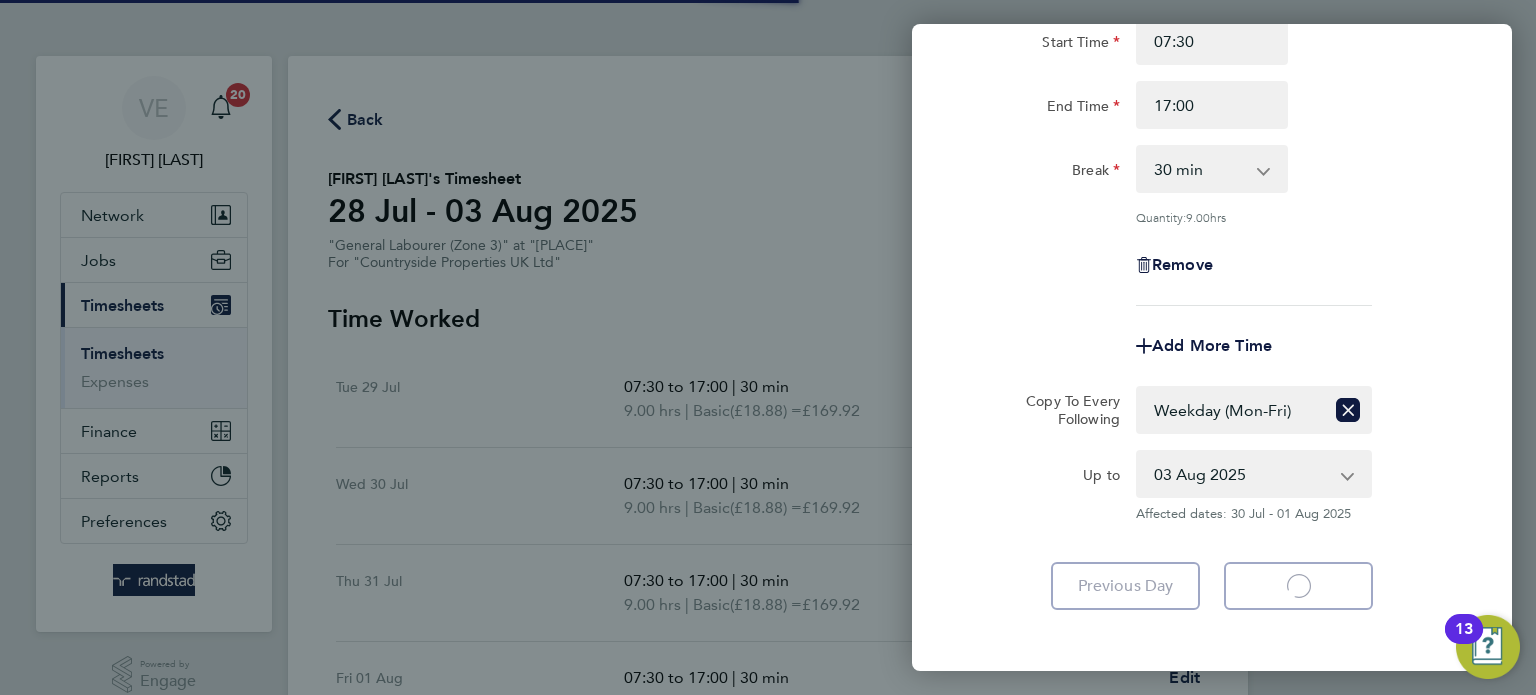 drag, startPoint x: 1320, startPoint y: 597, endPoint x: 1232, endPoint y: 472, distance: 152.86923 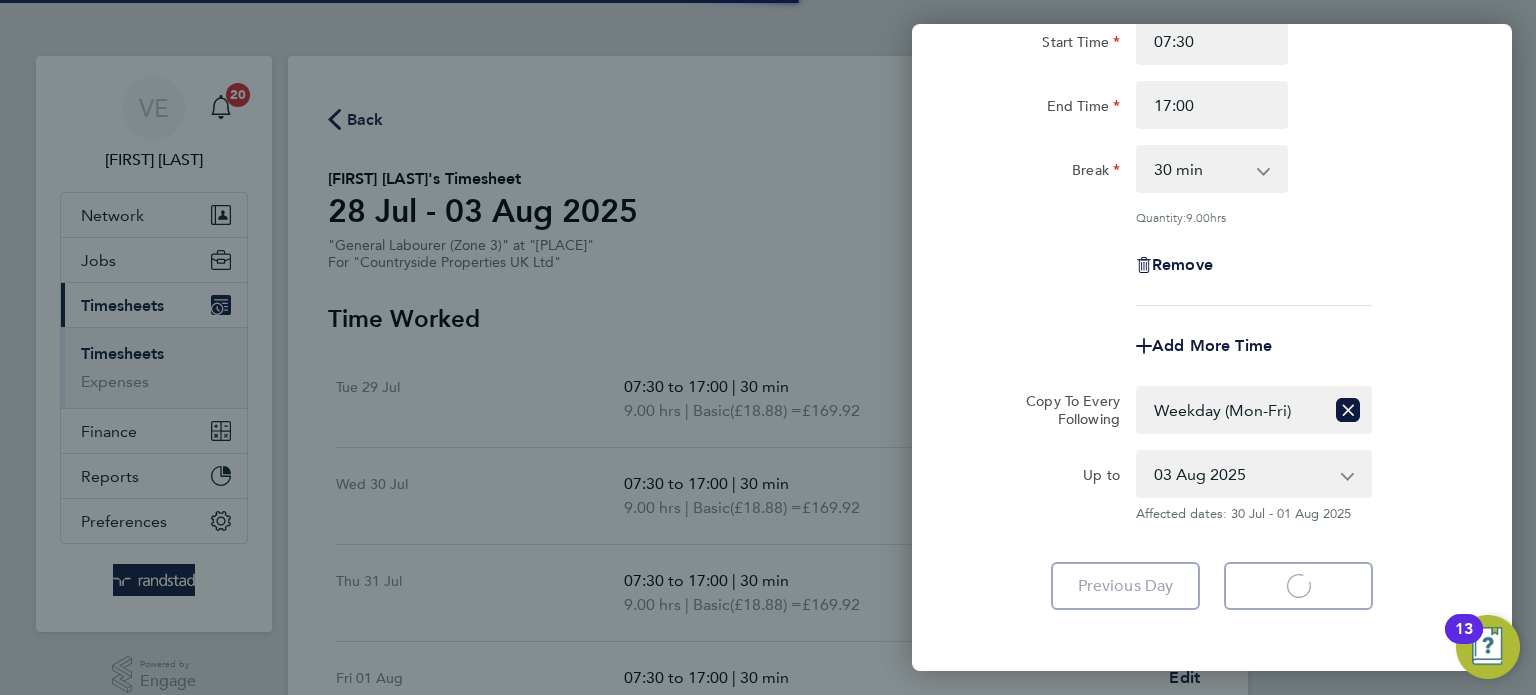 select on "30" 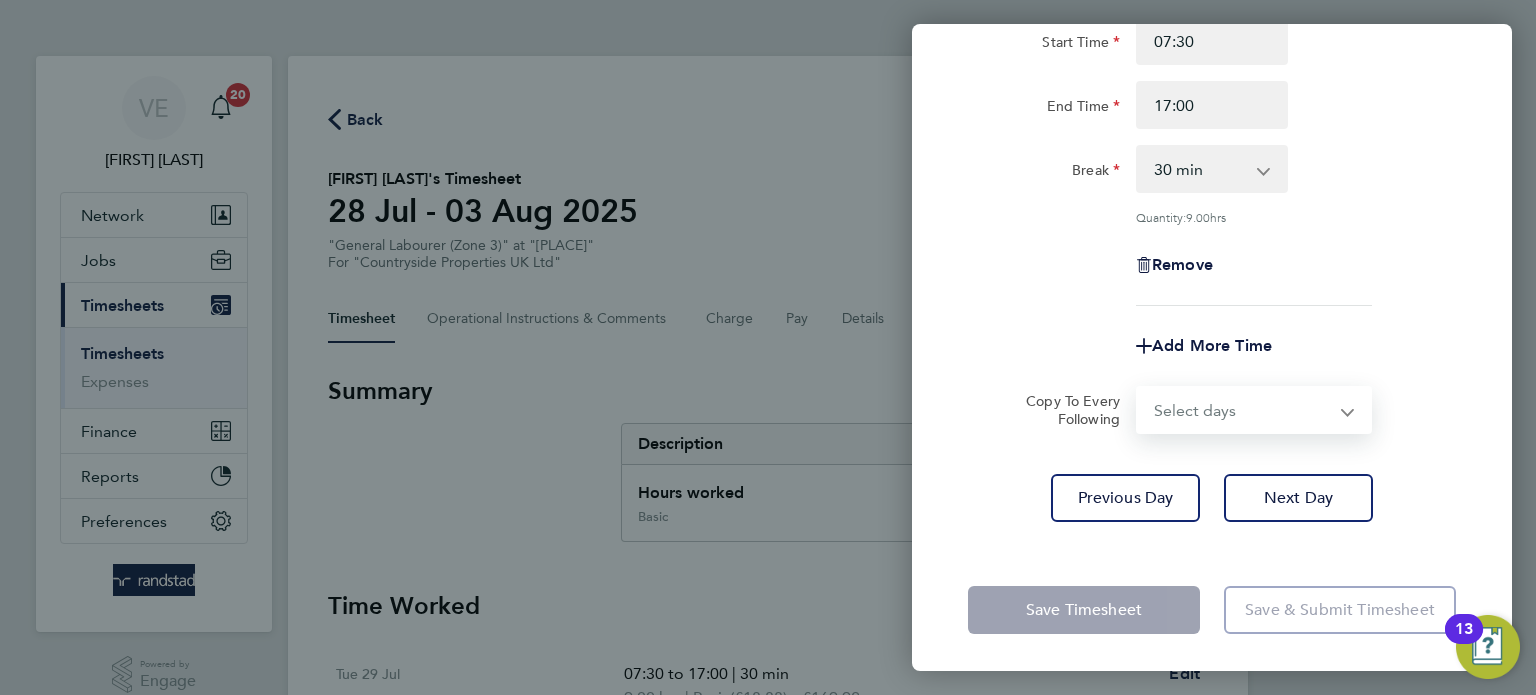 click on "Select days   Day   Weekday (Mon-Fri)   Weekend (Sat-Sun)   Thursday   Friday   Saturday   Sunday" at bounding box center (1243, 410) 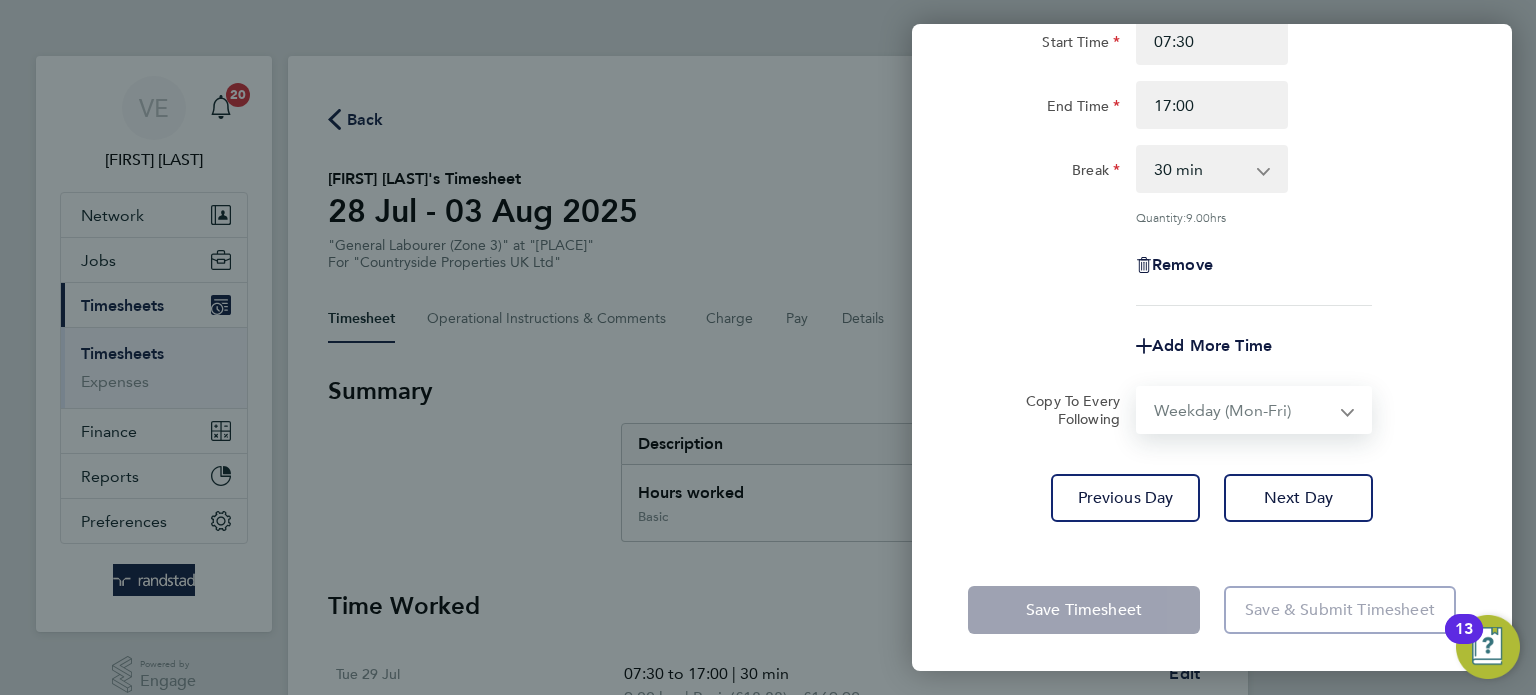 click on "Select days   Day   Weekday (Mon-Fri)   Weekend (Sat-Sun)   Thursday   Friday   Saturday   Sunday" at bounding box center [1243, 410] 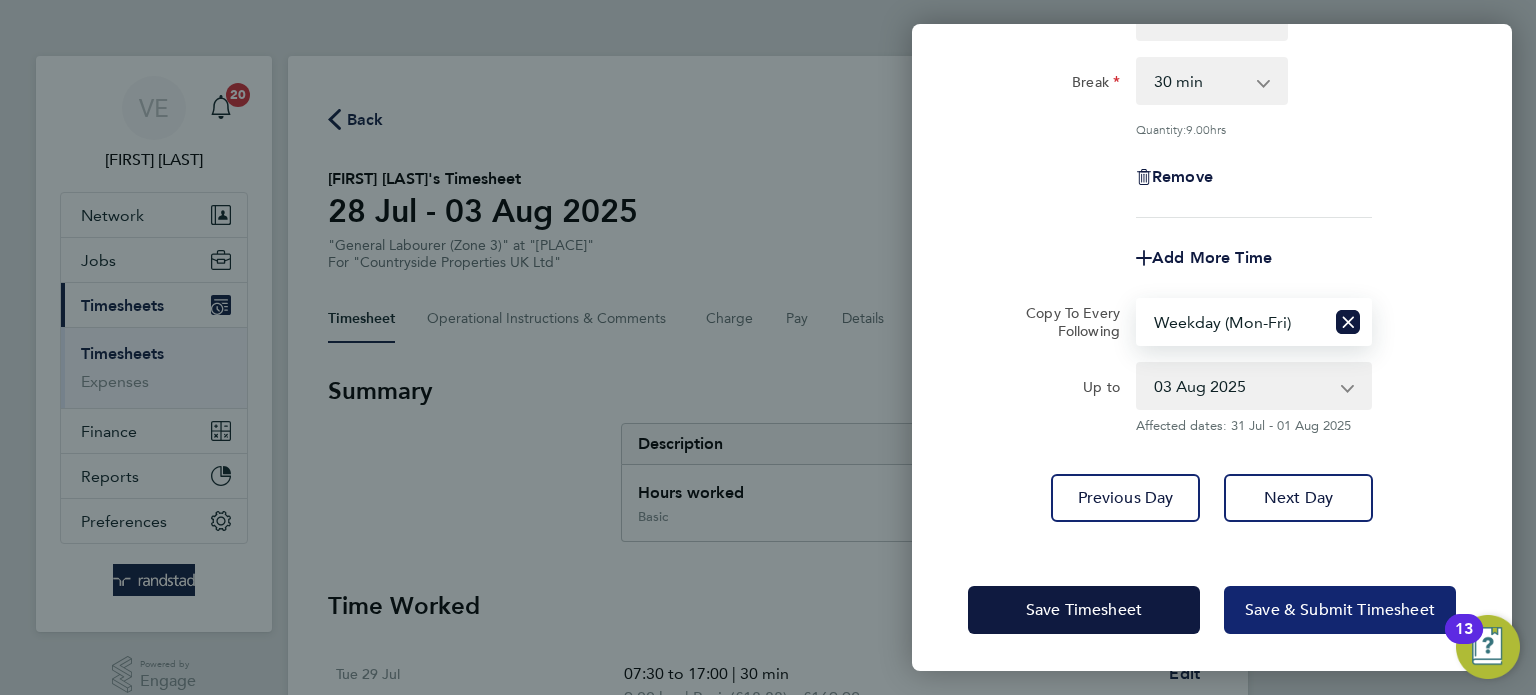 click on "Save & Submit Timesheet" 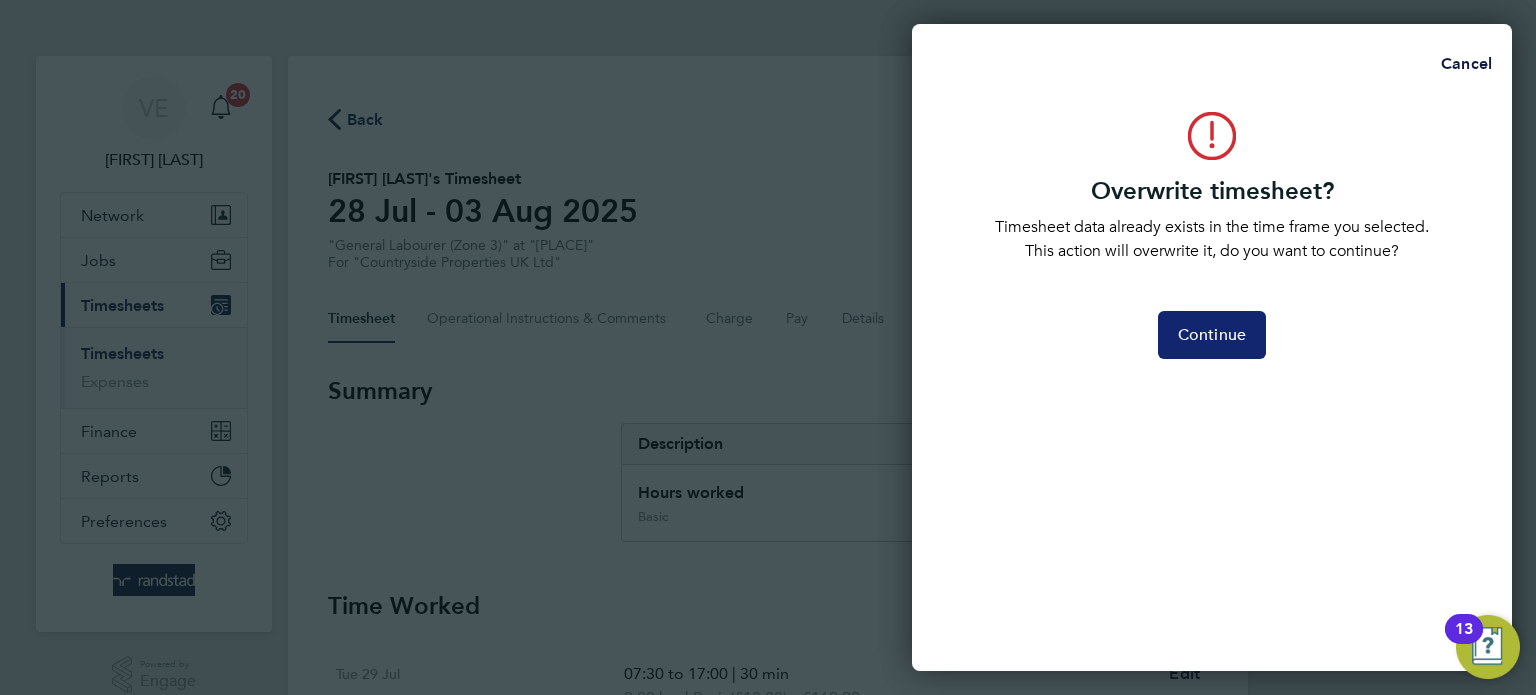 click on "Continue" 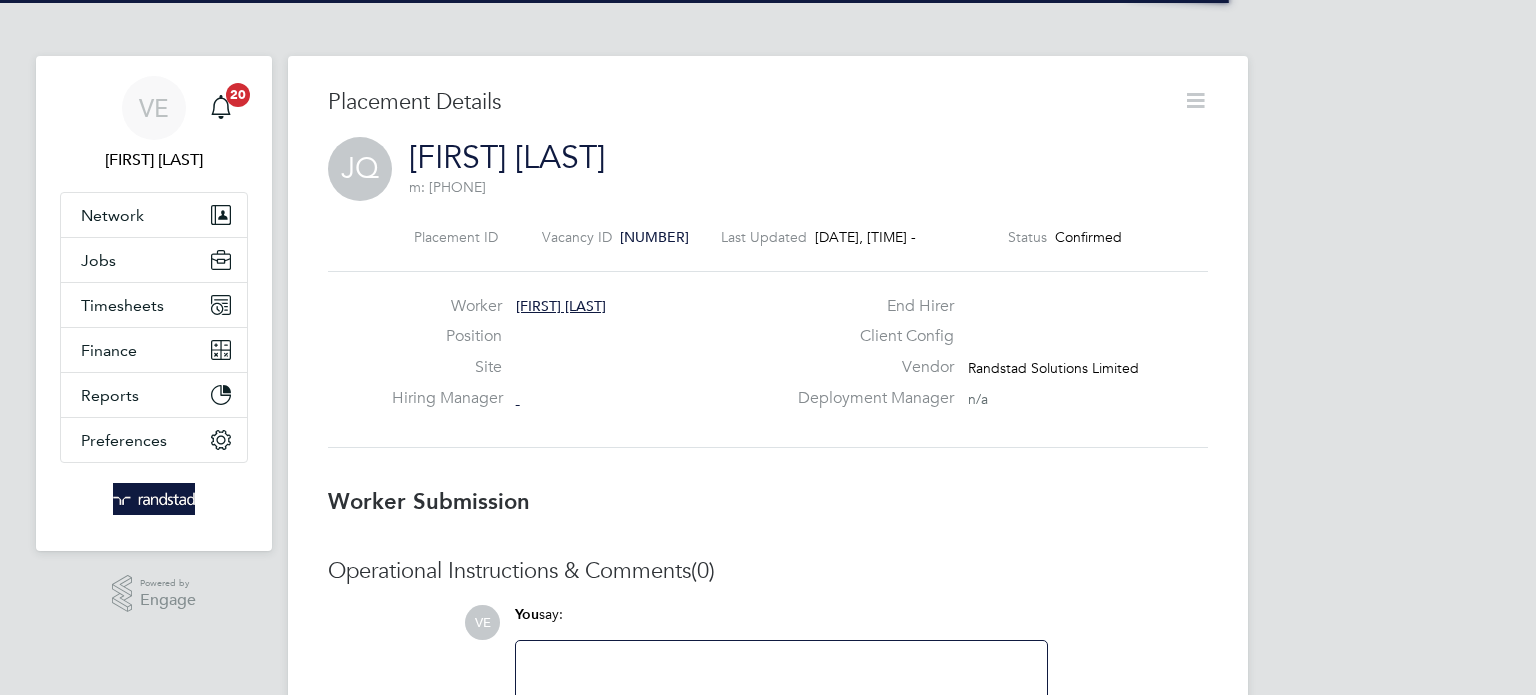 scroll, scrollTop: 0, scrollLeft: 0, axis: both 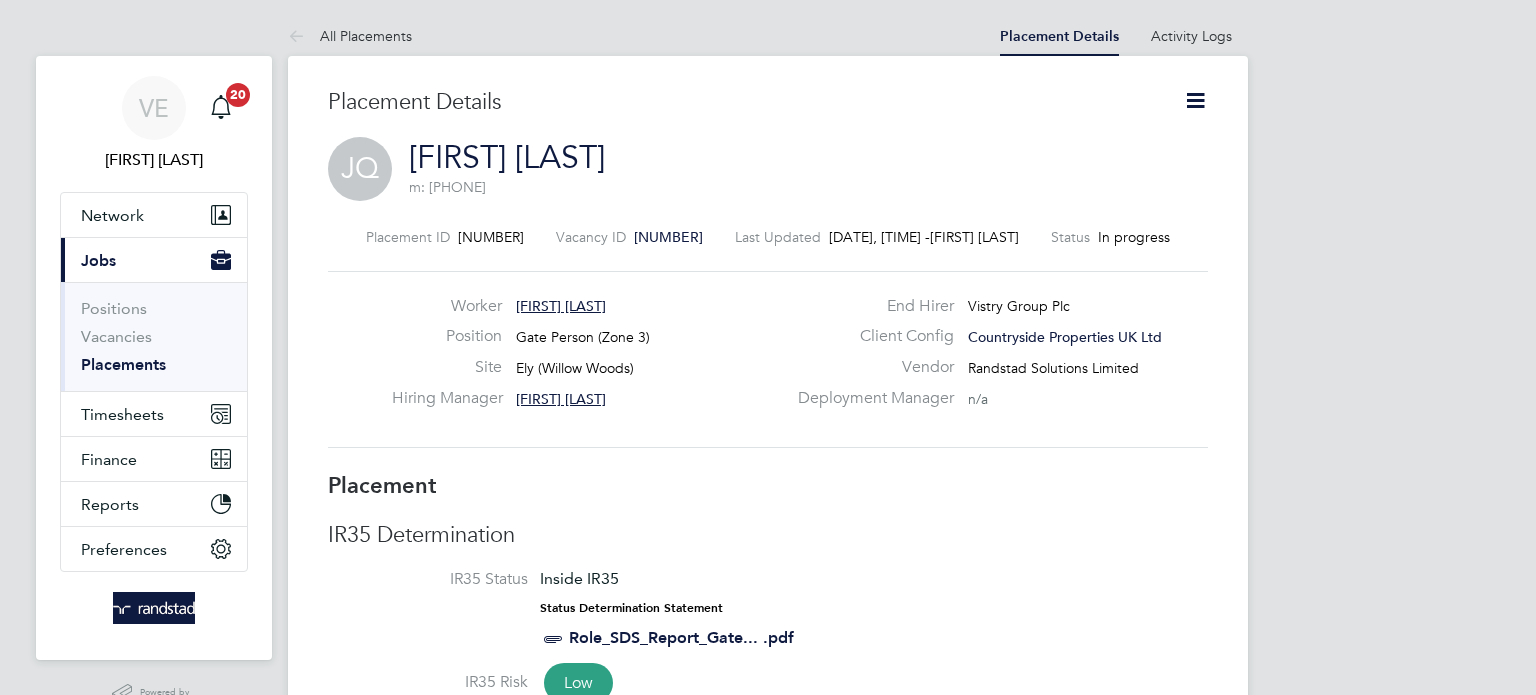 click 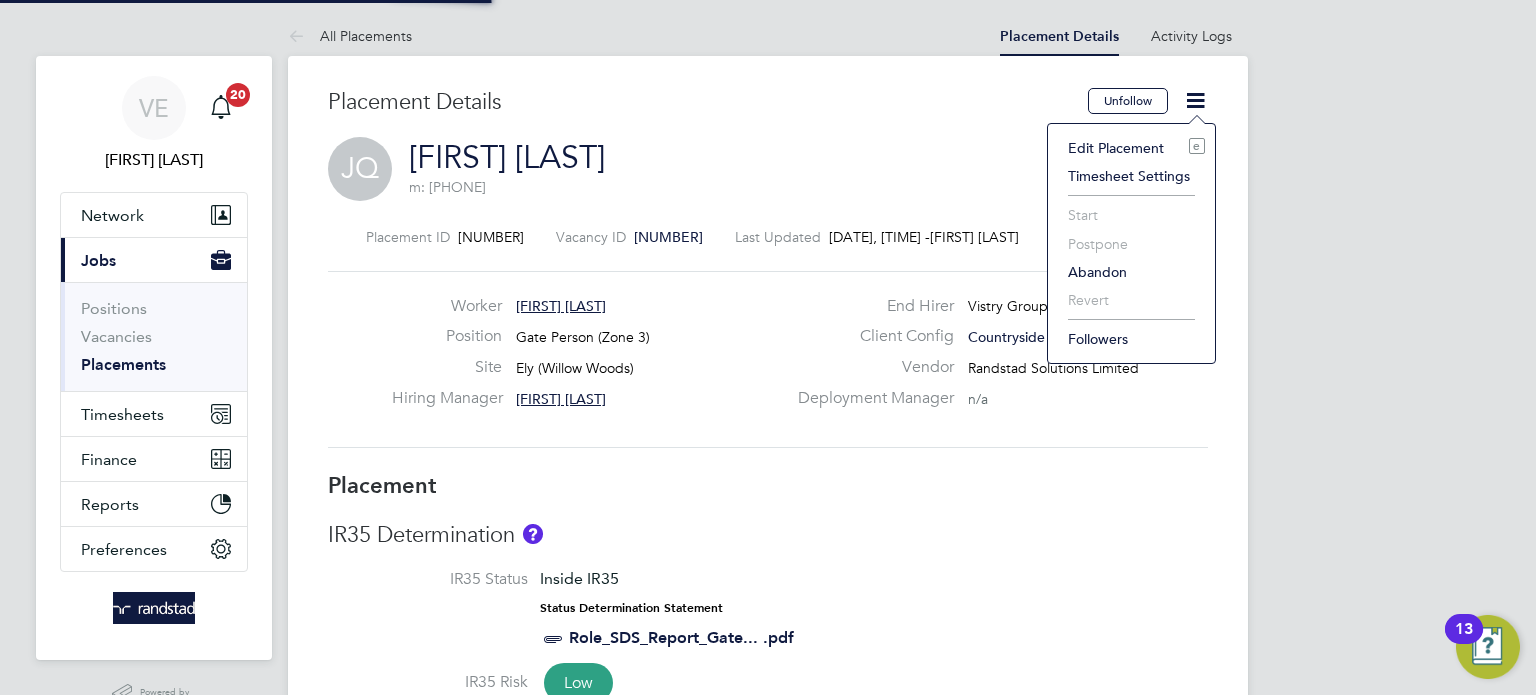click on "Edit Placement e" 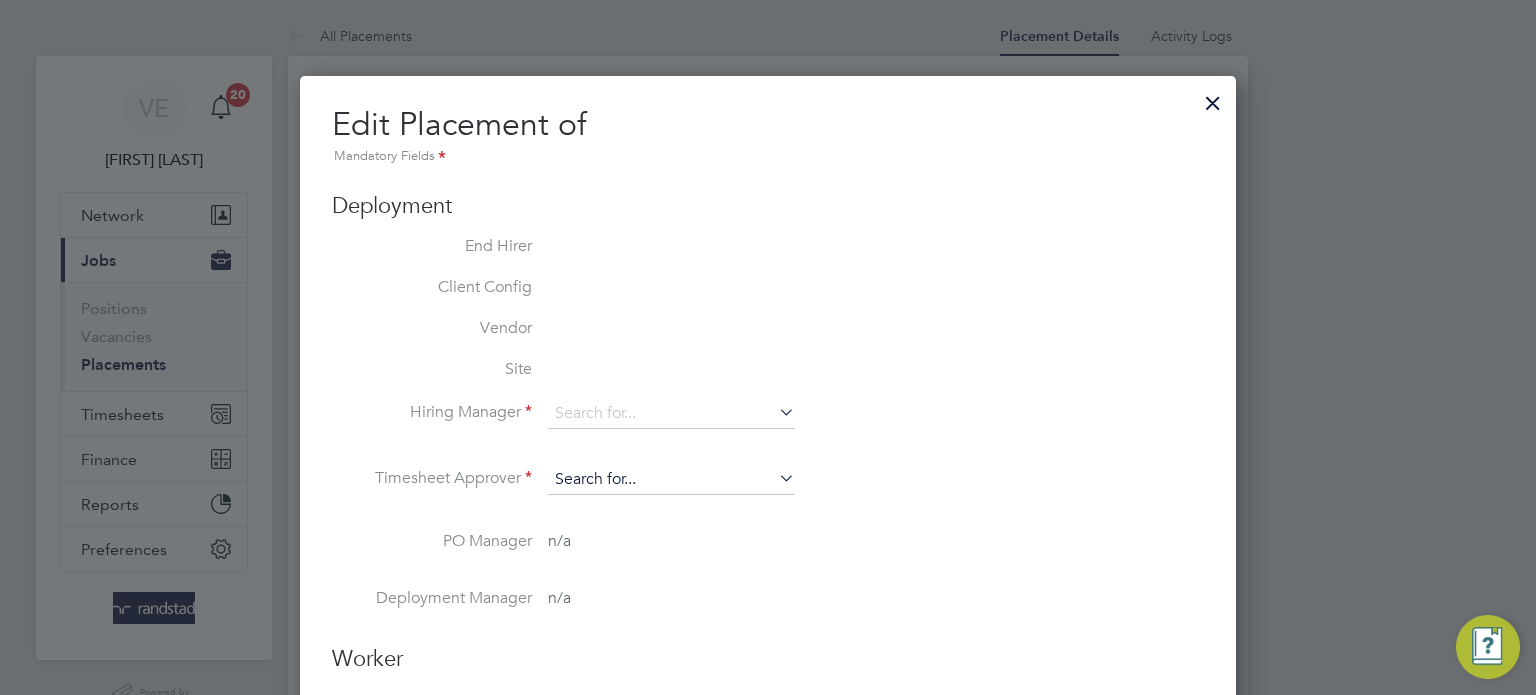 type on "[FIRST] [LAST]" 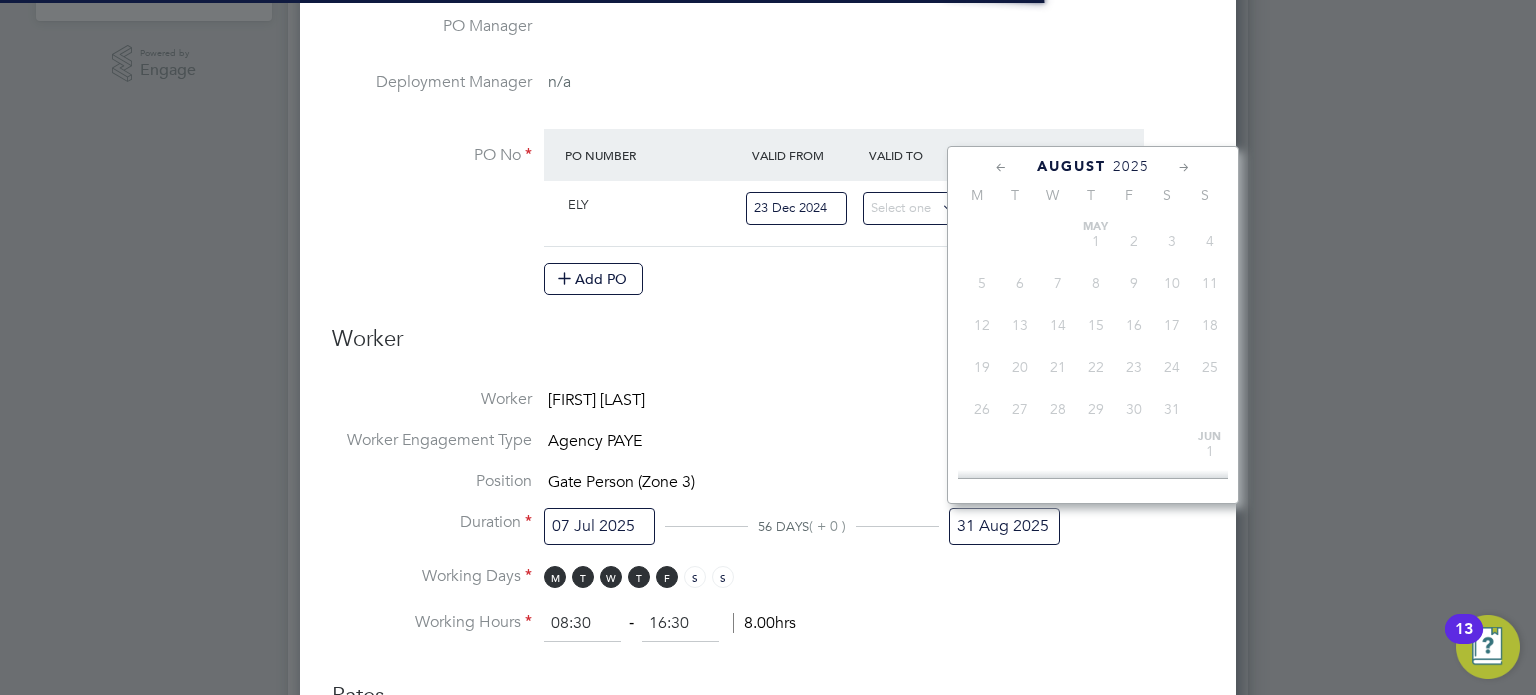 click on "31 Aug 2025" at bounding box center (1004, 526) 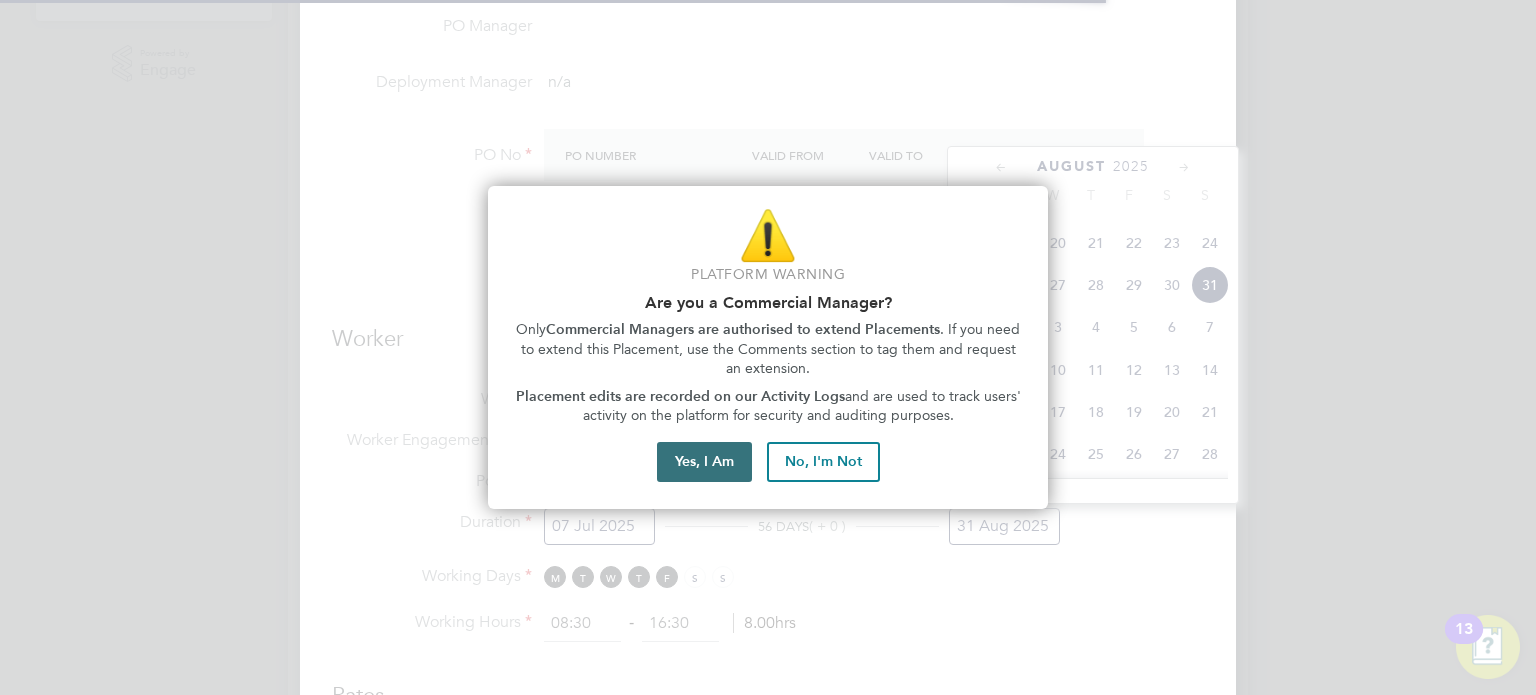 click on "Yes, I Am" at bounding box center [704, 462] 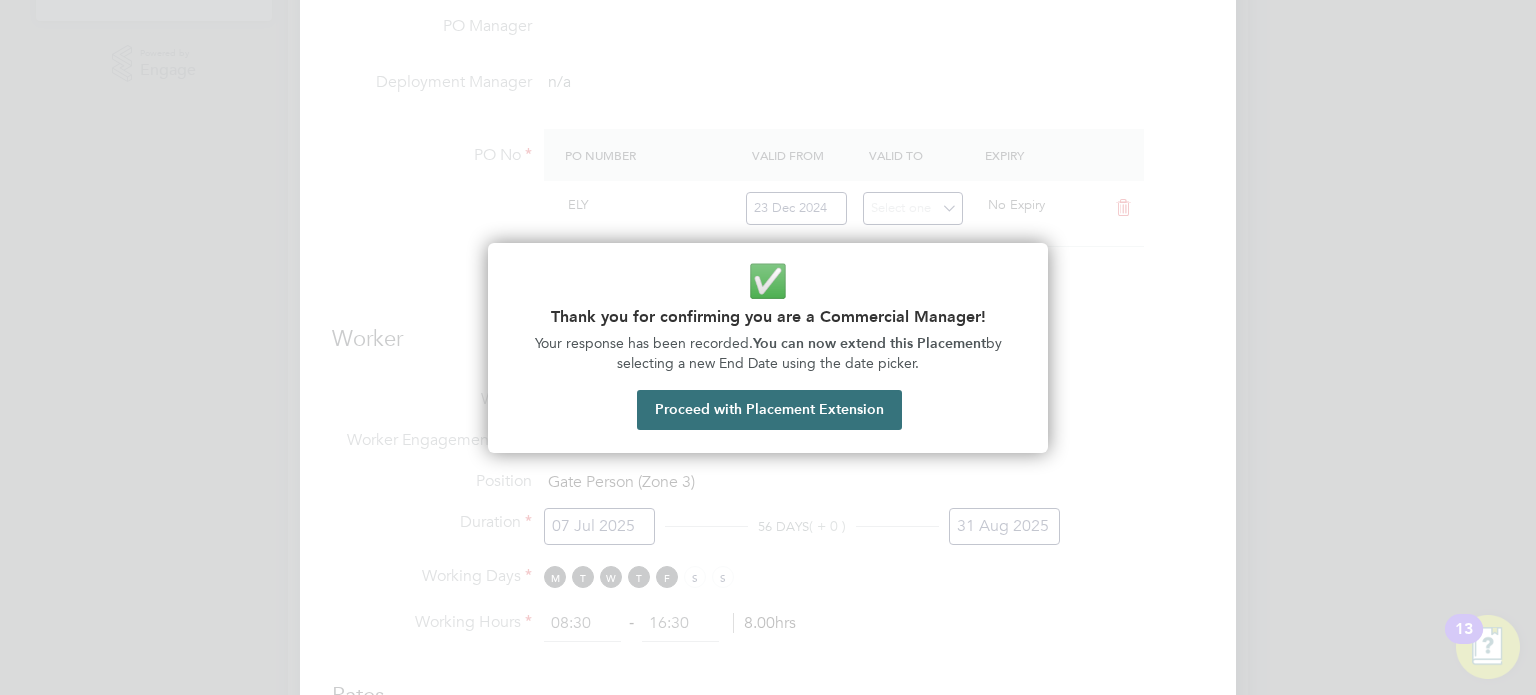 click on "Proceed with Placement Extension" at bounding box center [769, 410] 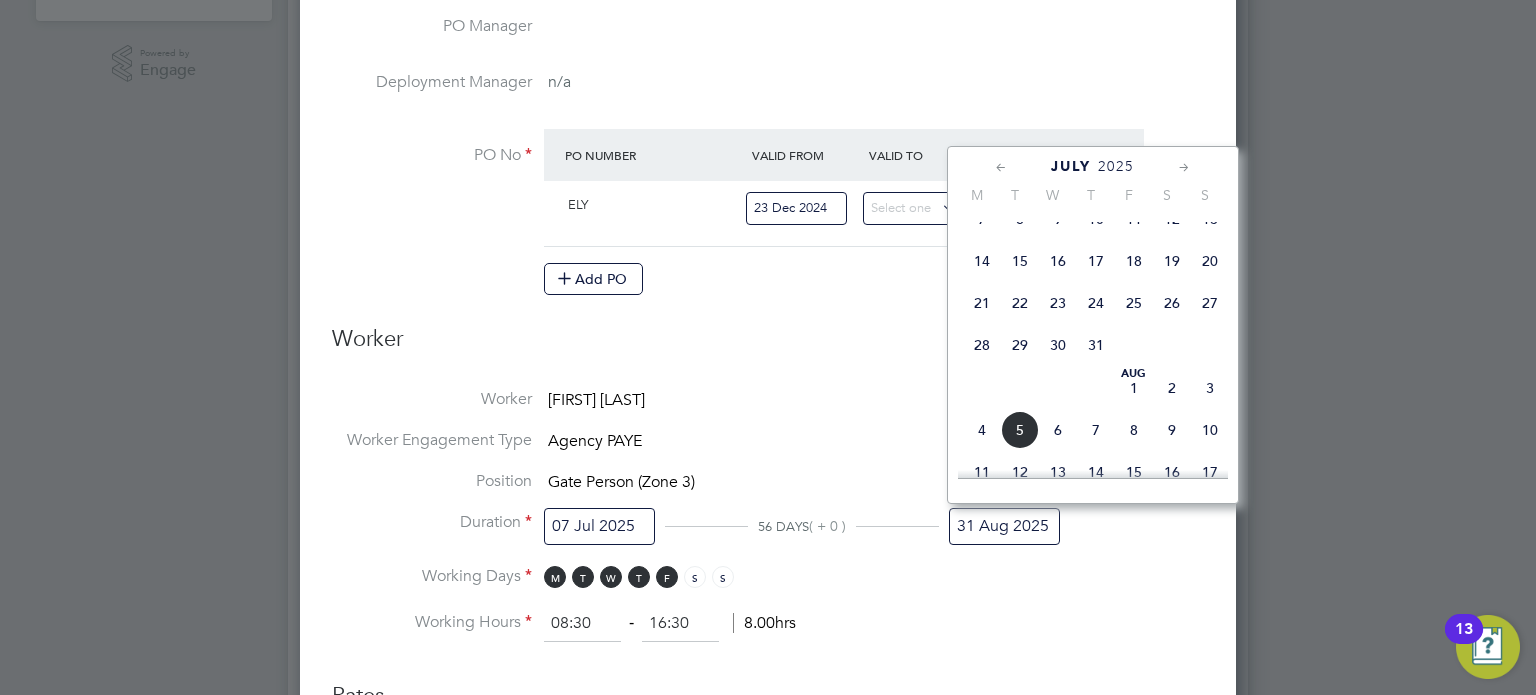 click on "13" 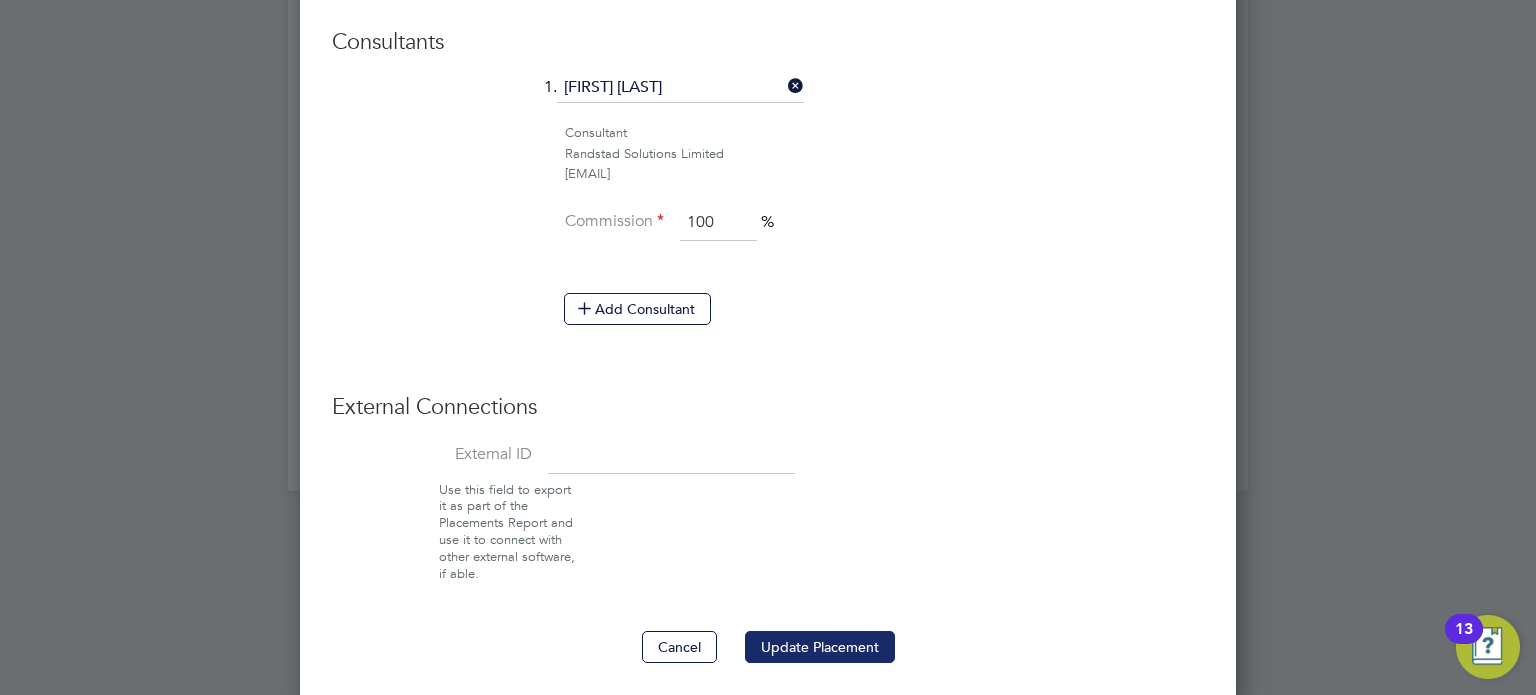 click on "Update Placement" at bounding box center [820, 647] 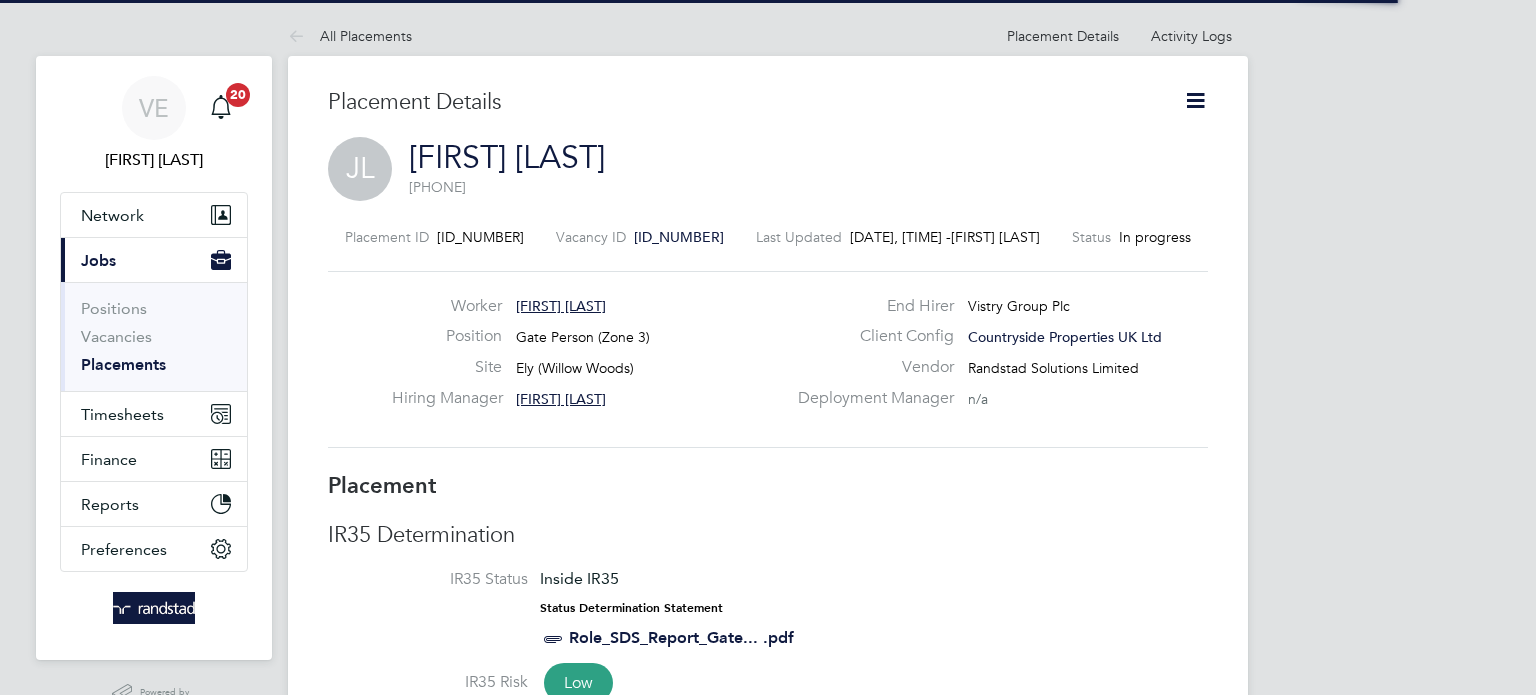 scroll, scrollTop: 0, scrollLeft: 0, axis: both 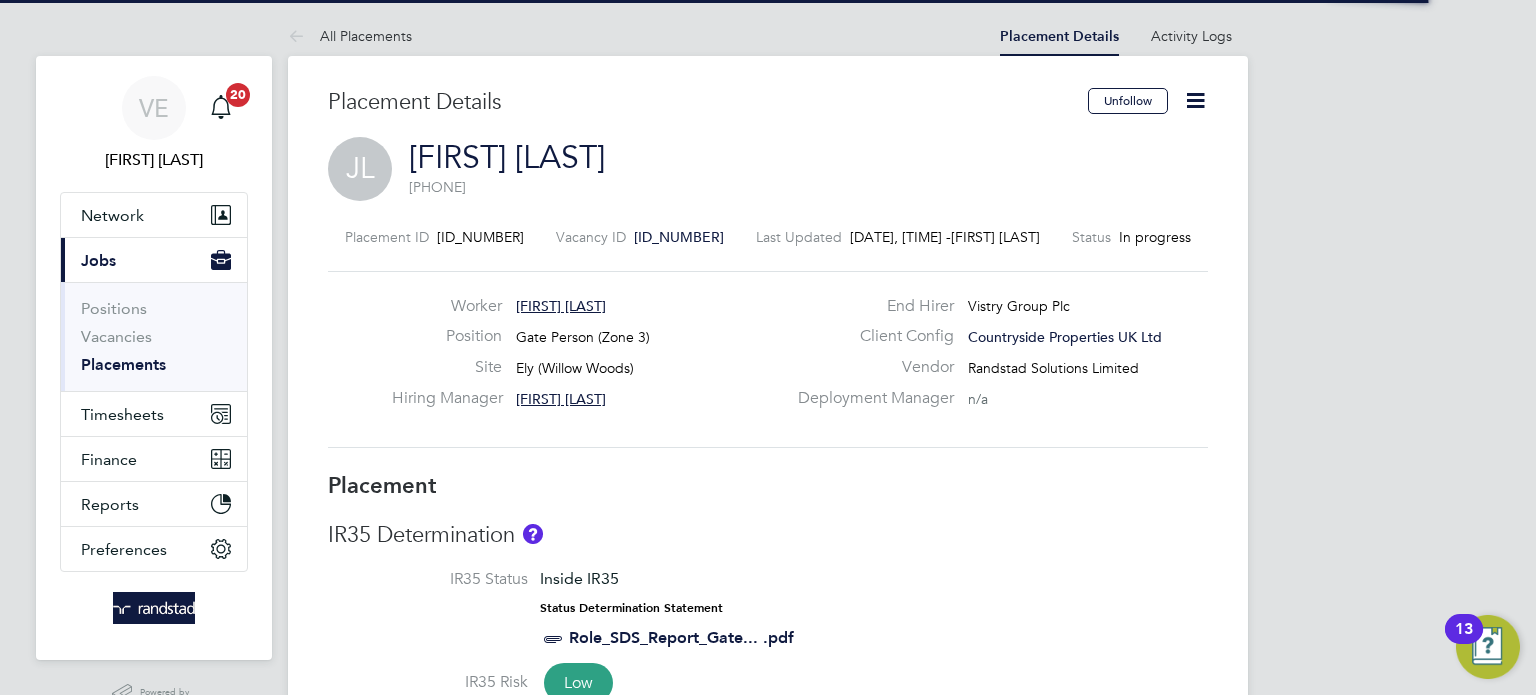click 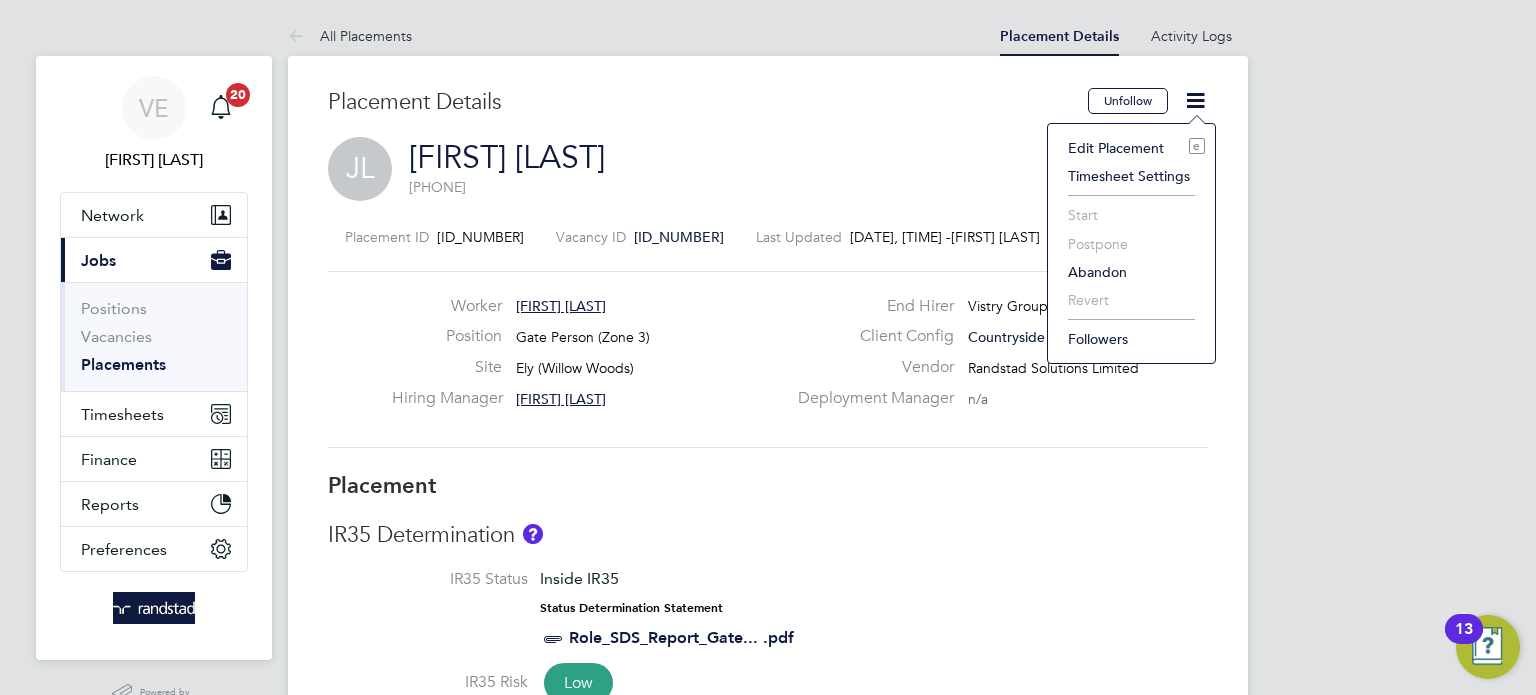 click on "Edit Placement e" 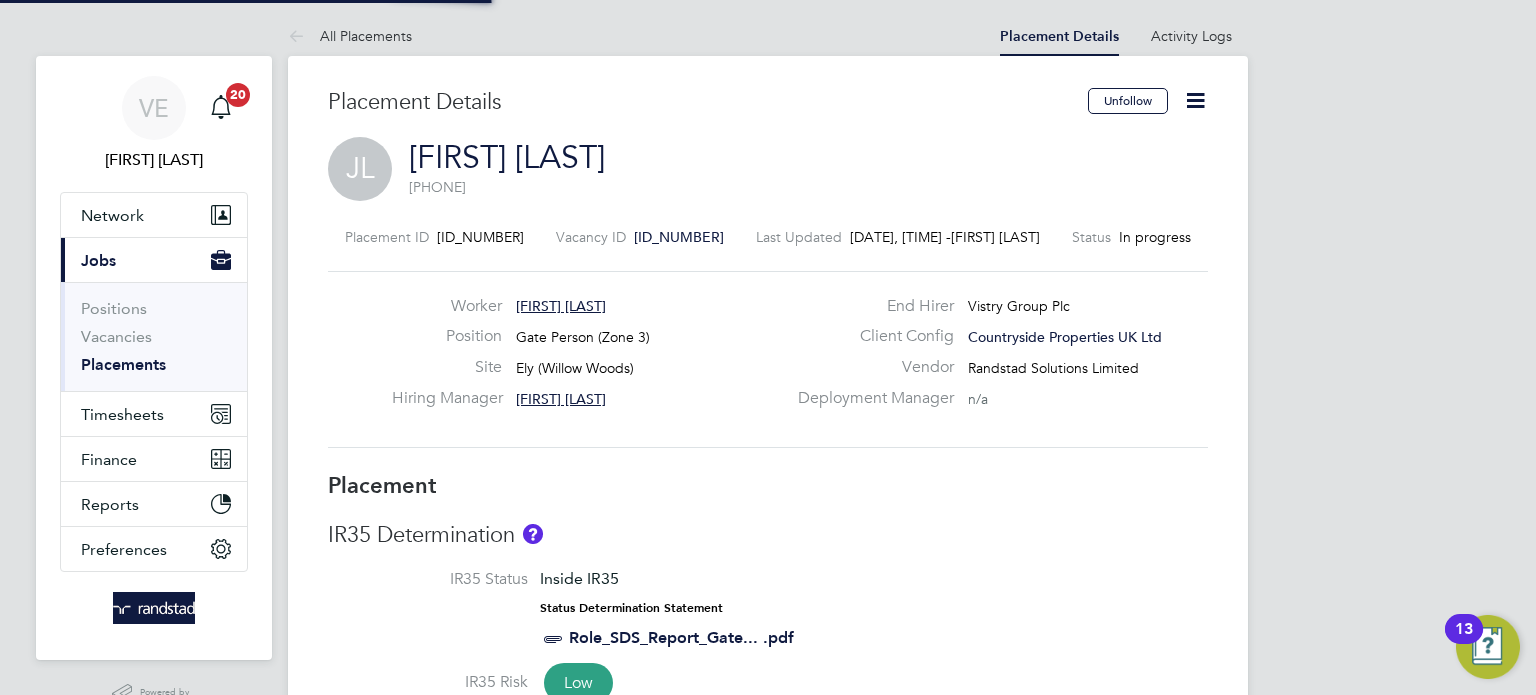 type on "[FIRST] [LAST]" 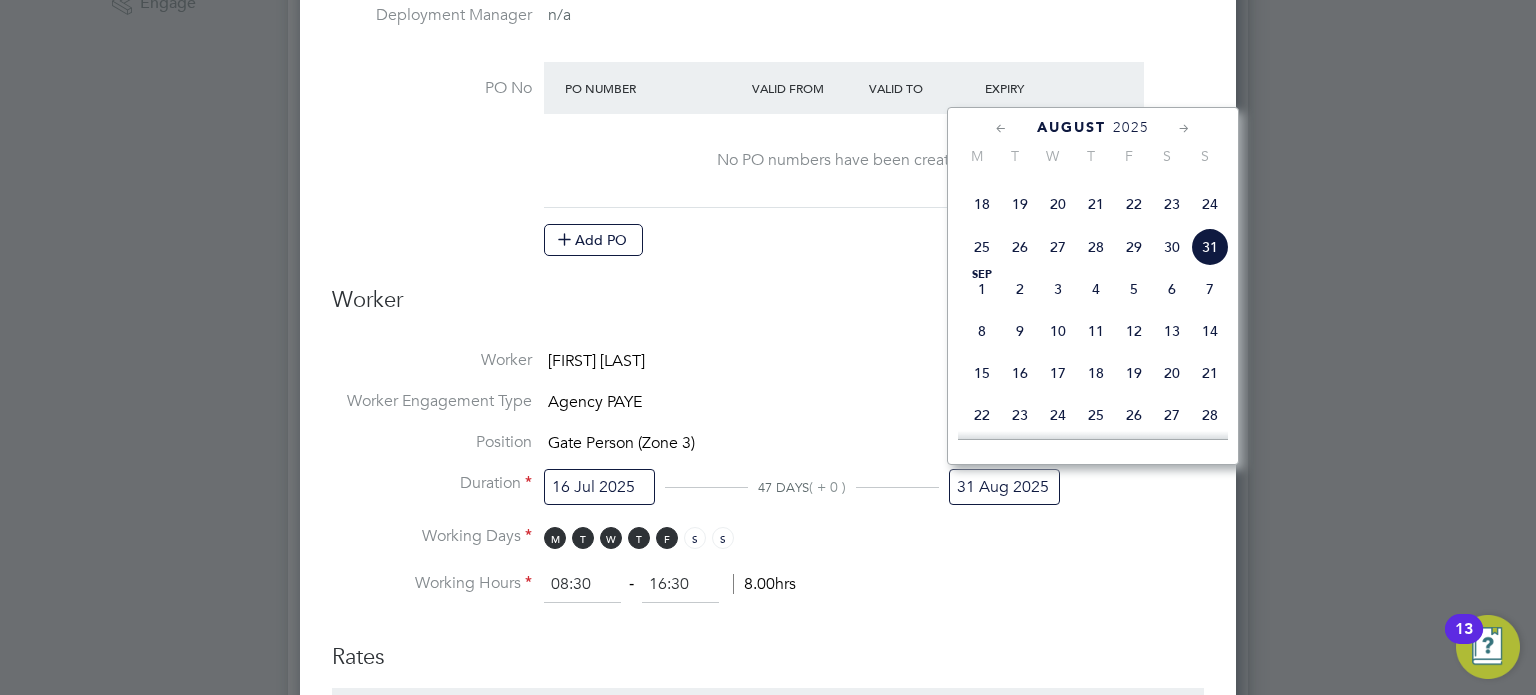 click on "31 Aug 2025" at bounding box center [1004, 487] 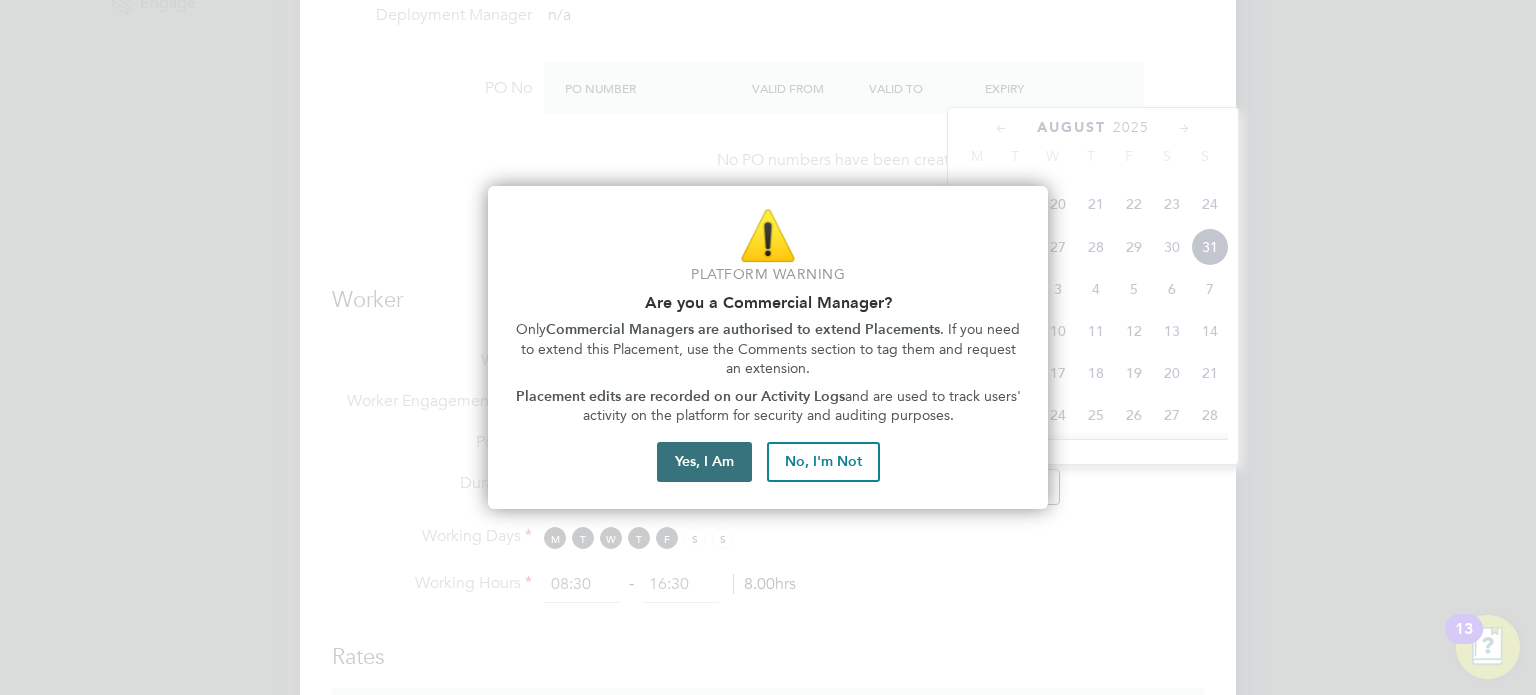 click on "Yes, I Am" at bounding box center (704, 462) 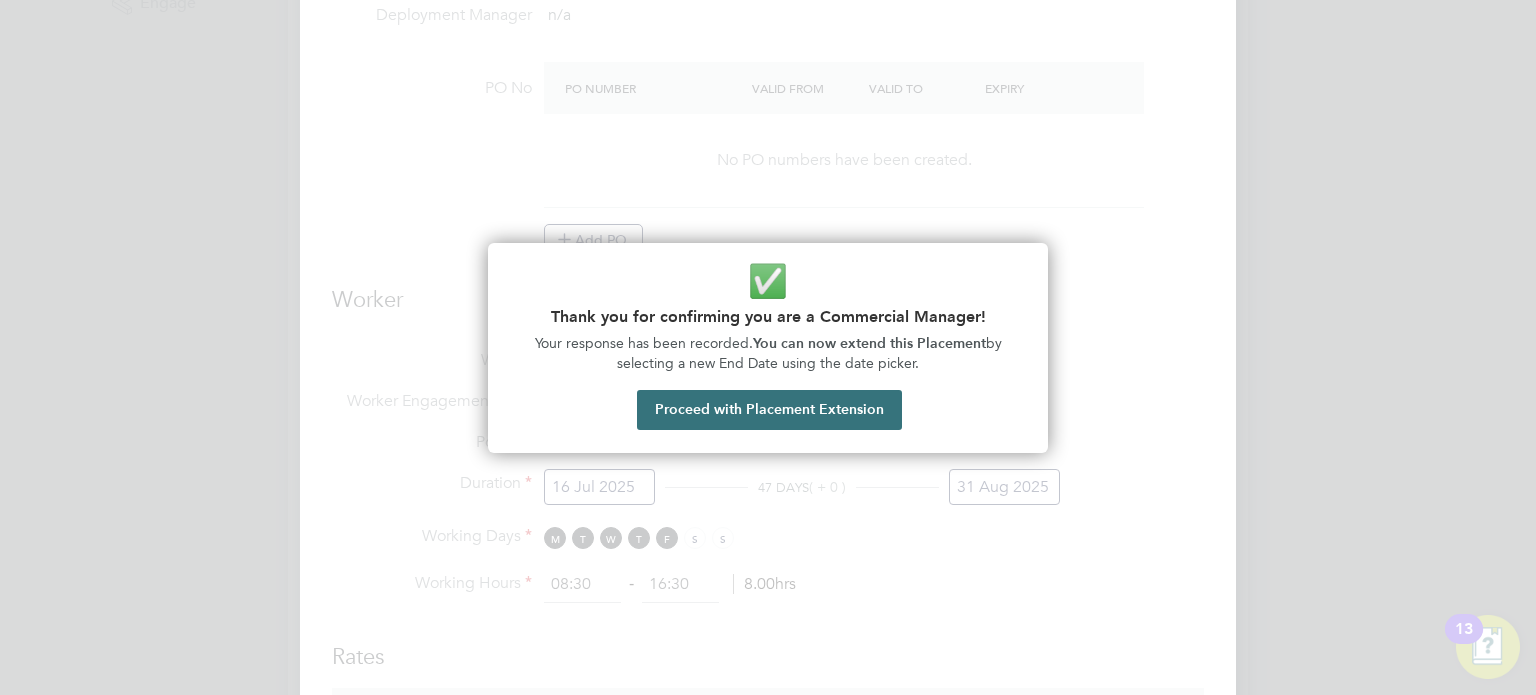 click on "Proceed with Placement Extension" at bounding box center (769, 410) 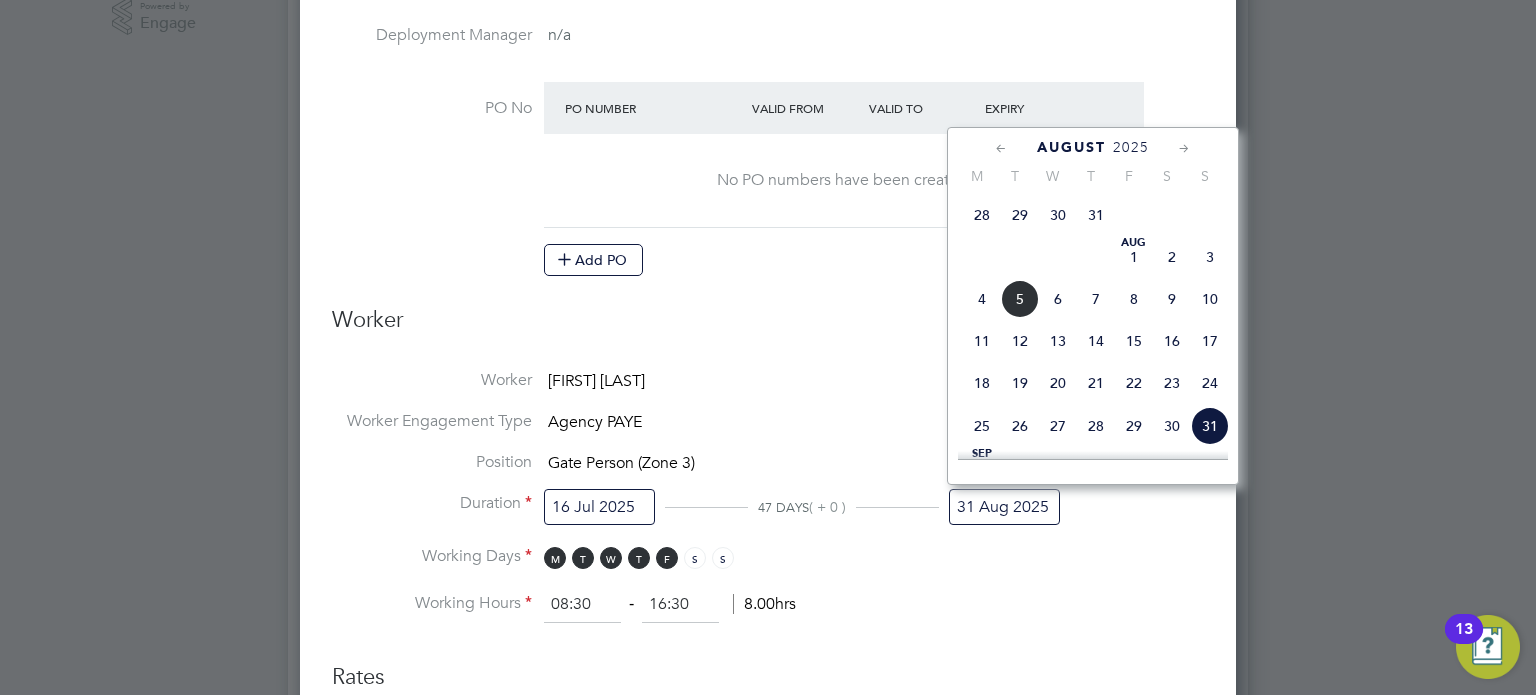 click on "29" 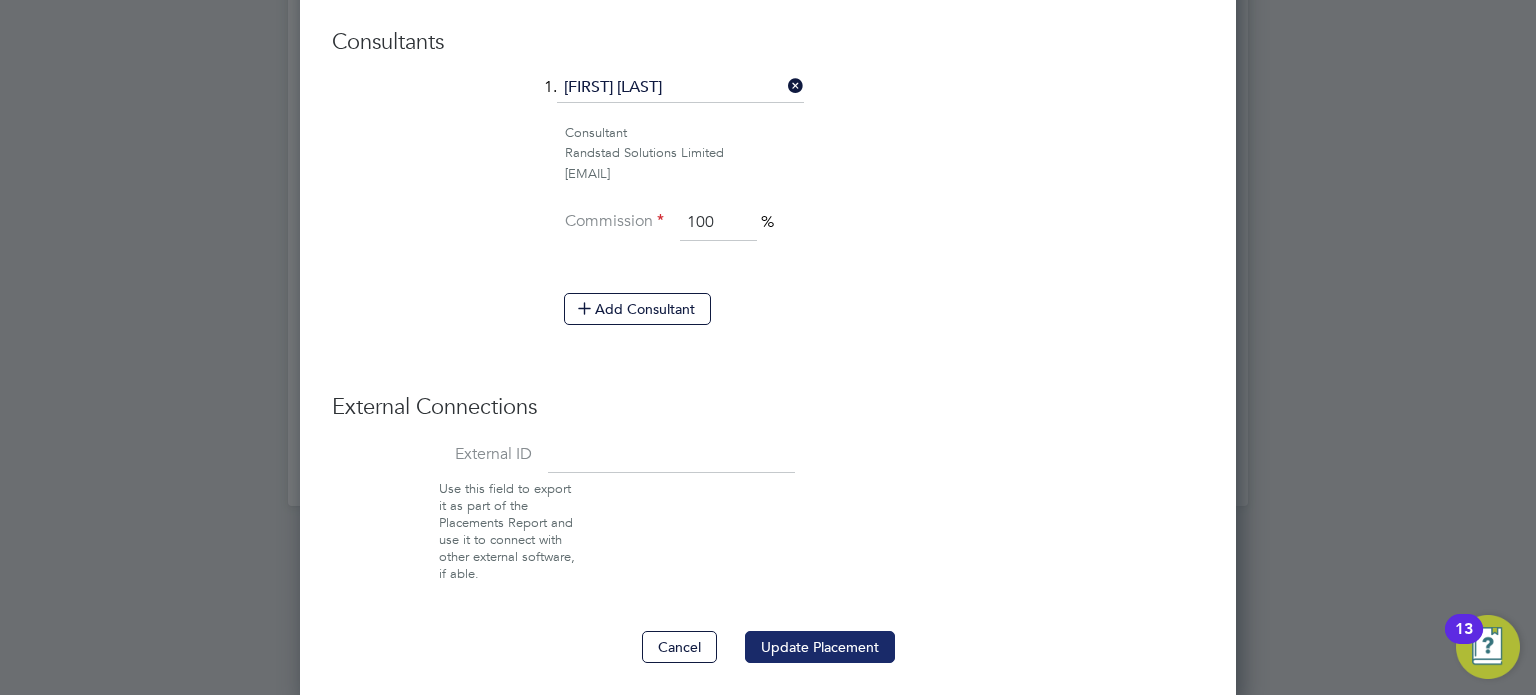 click on "Update Placement" at bounding box center [820, 647] 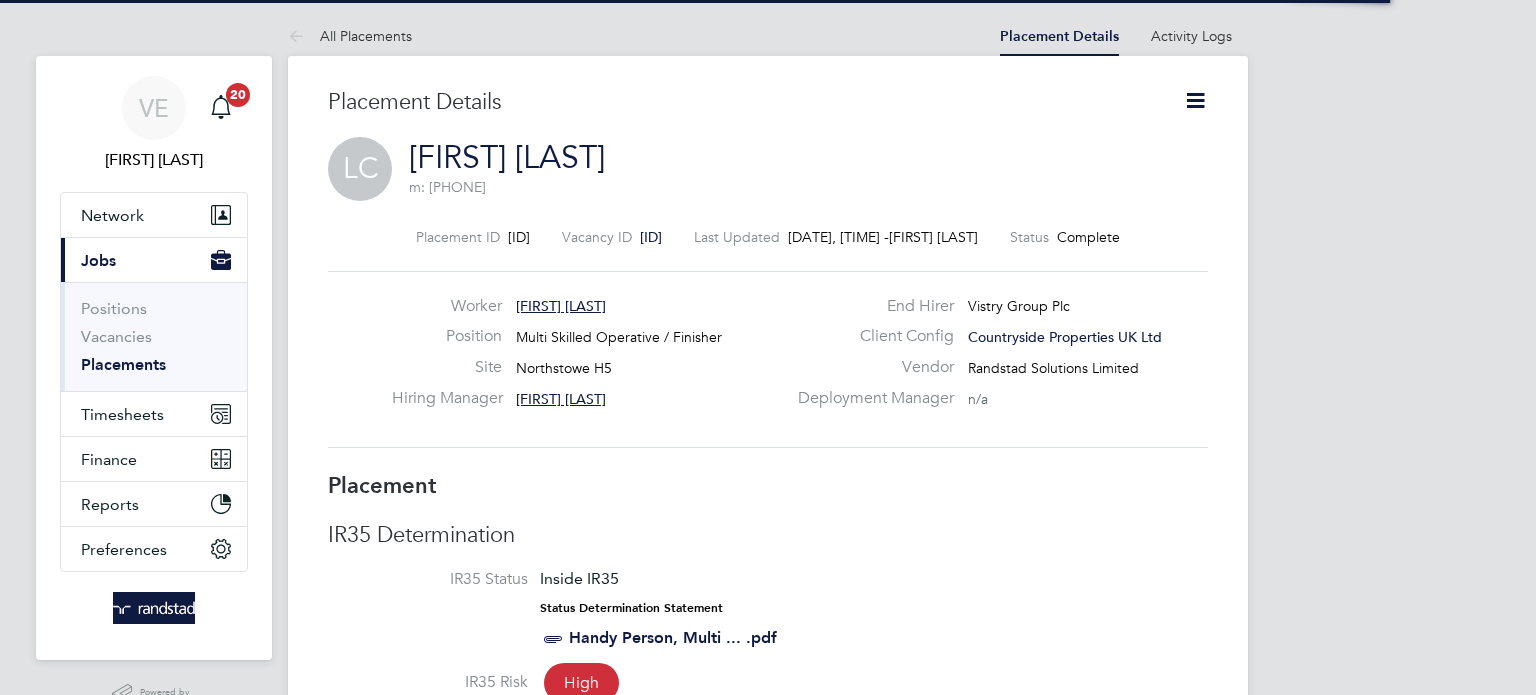 scroll, scrollTop: 0, scrollLeft: 0, axis: both 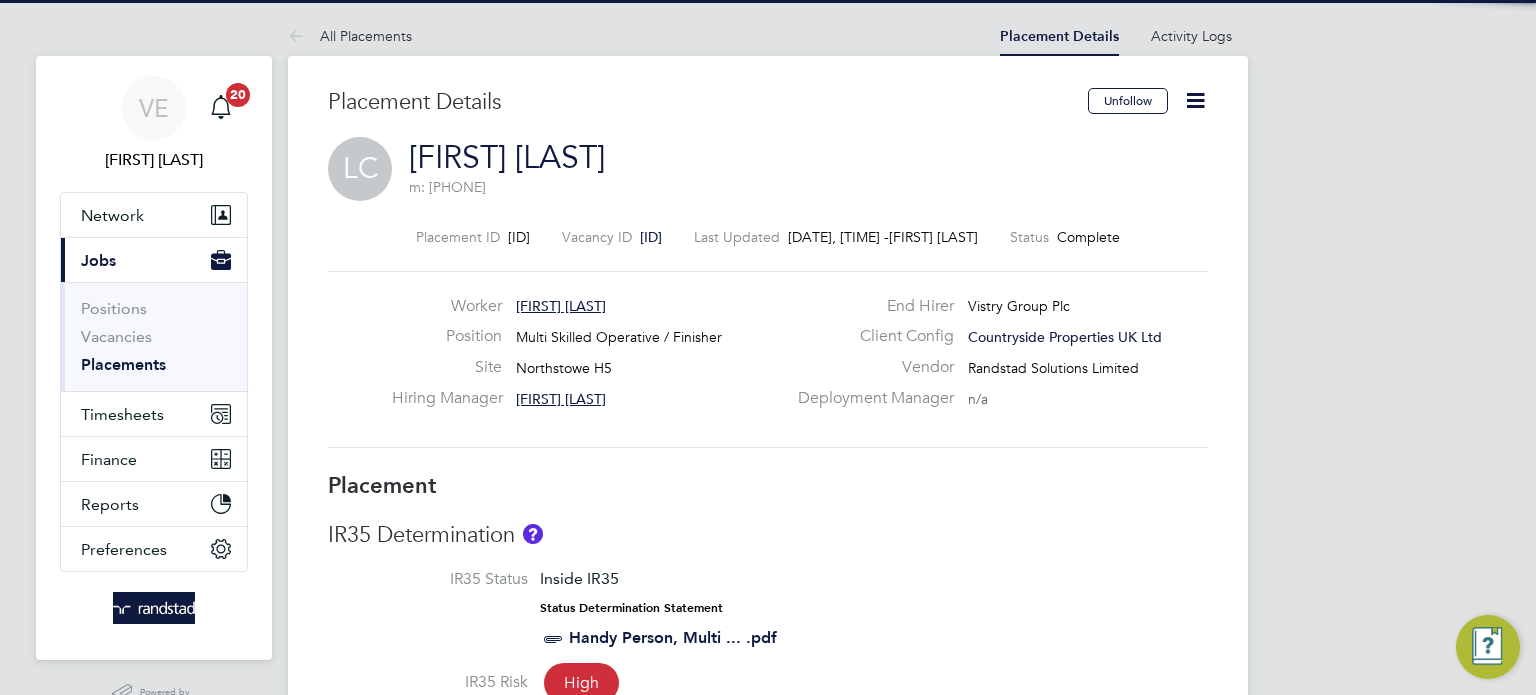 click 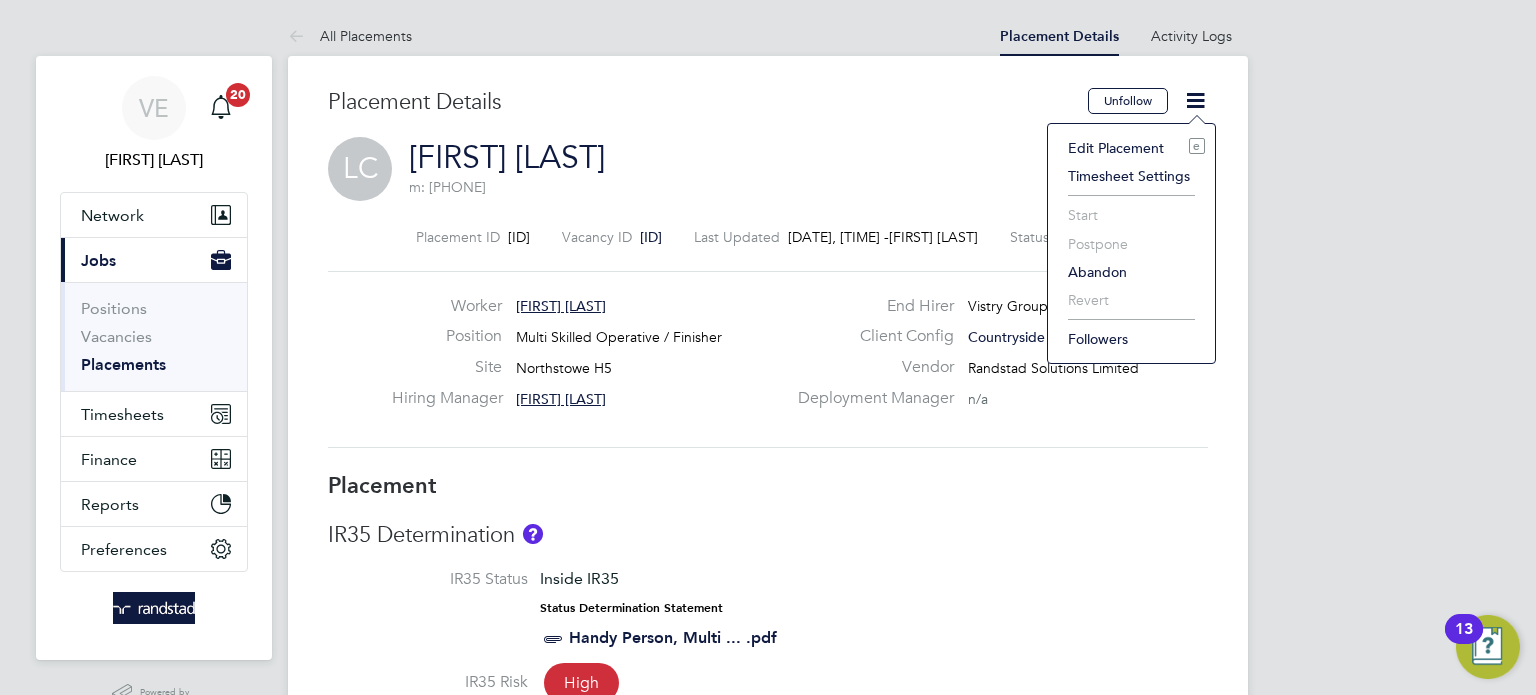 click on "Edit Placement e" 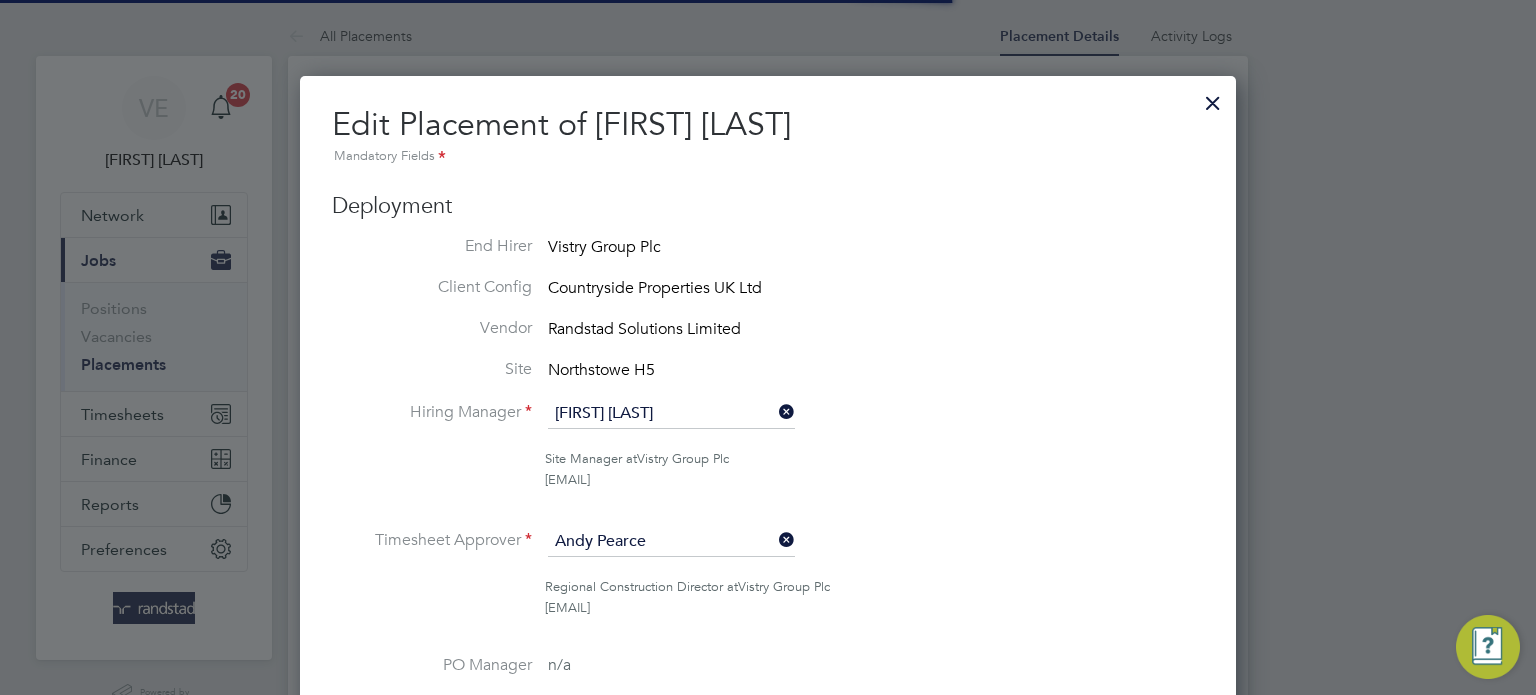 scroll, scrollTop: 10, scrollLeft: 10, axis: both 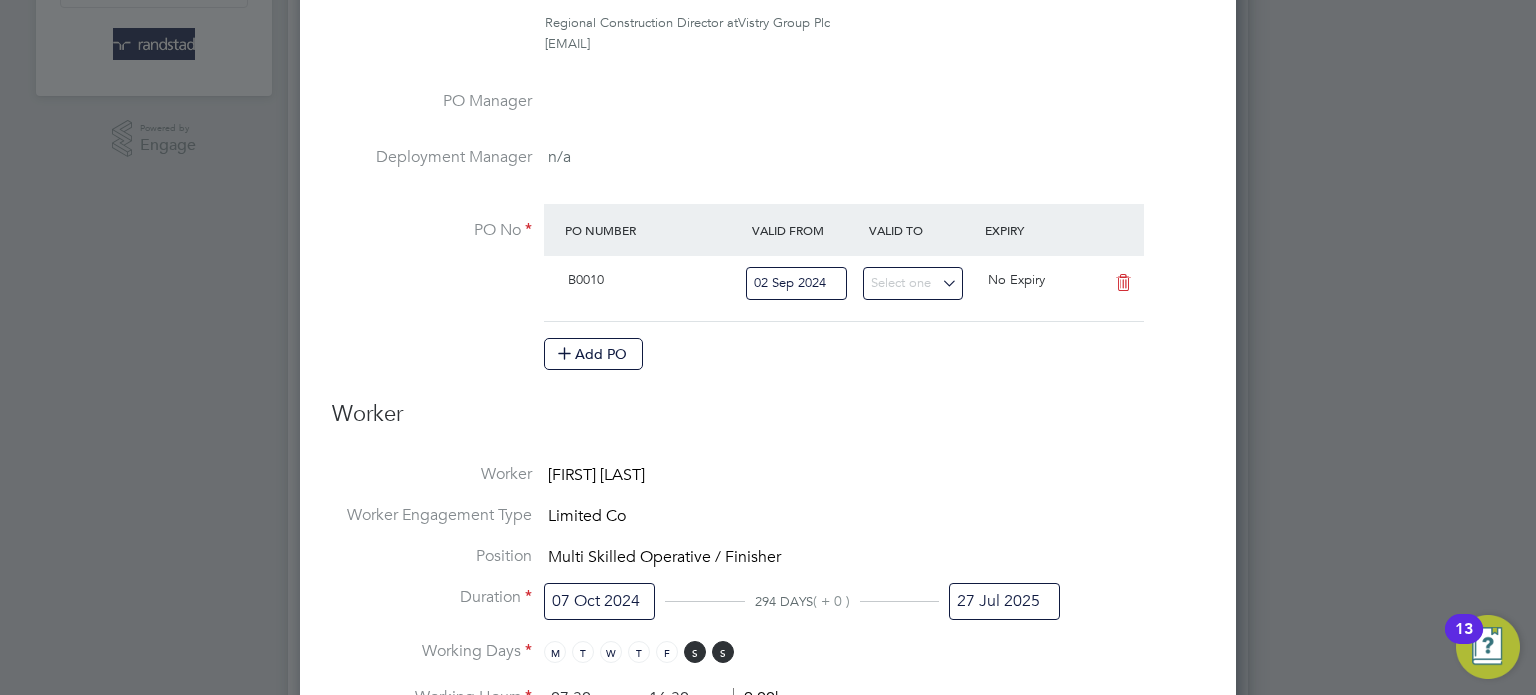 click on "27 Jul 2025" at bounding box center [1004, 601] 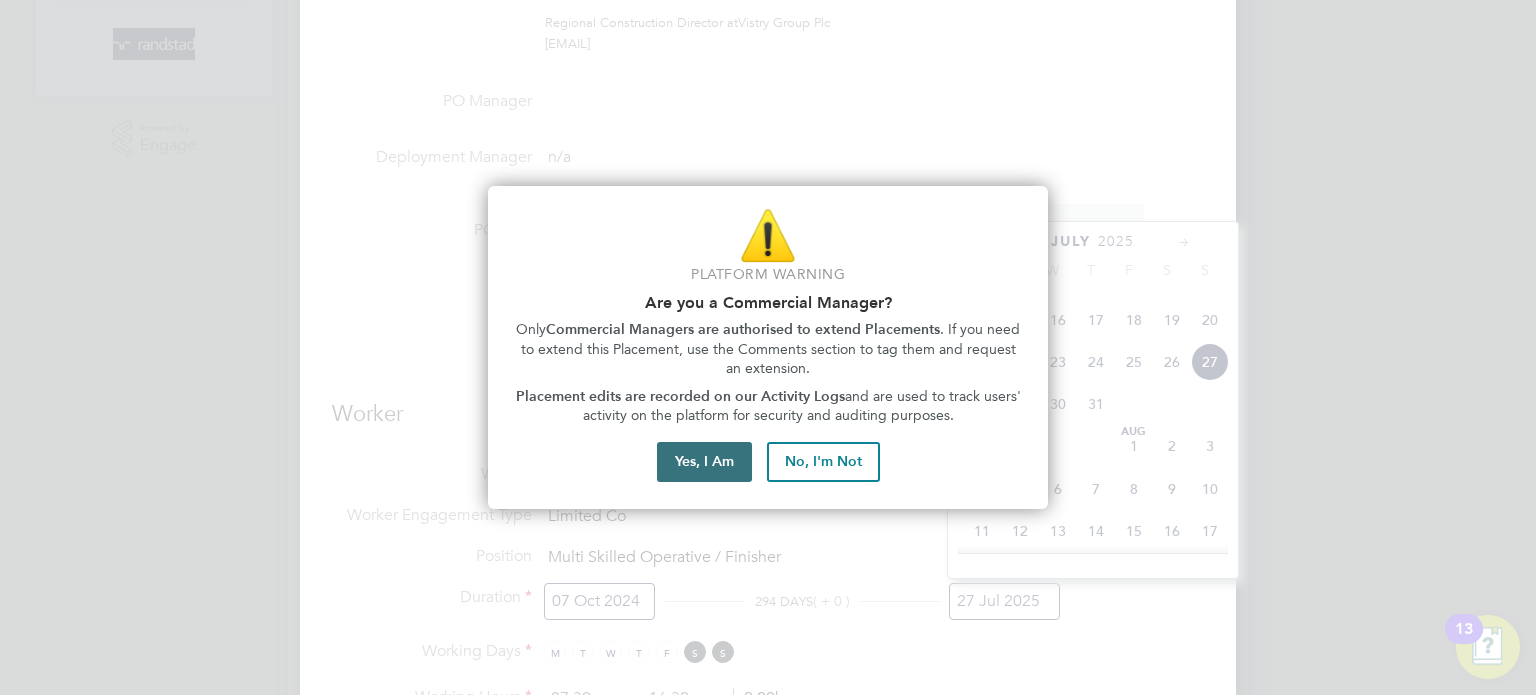 click on "Yes, I Am" at bounding box center (704, 462) 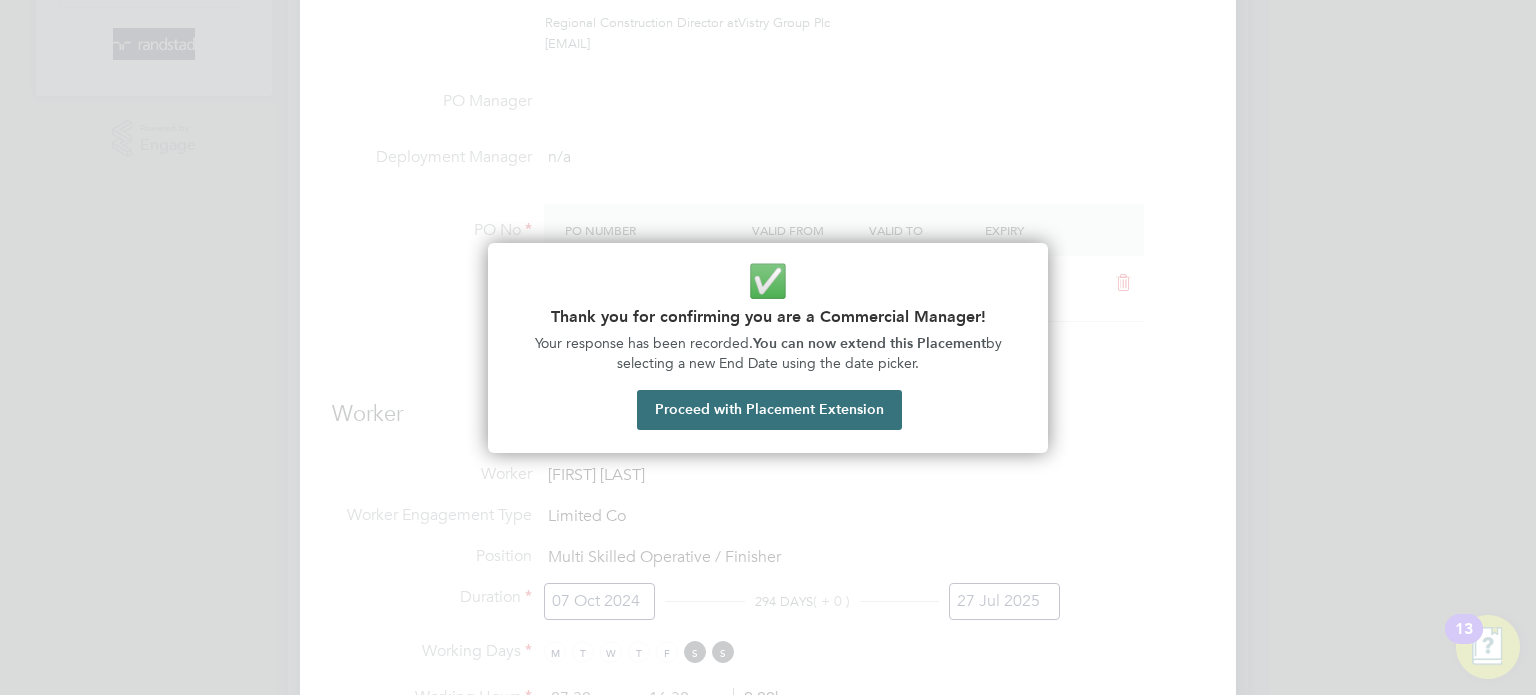 click on "Proceed with Placement Extension" at bounding box center [769, 410] 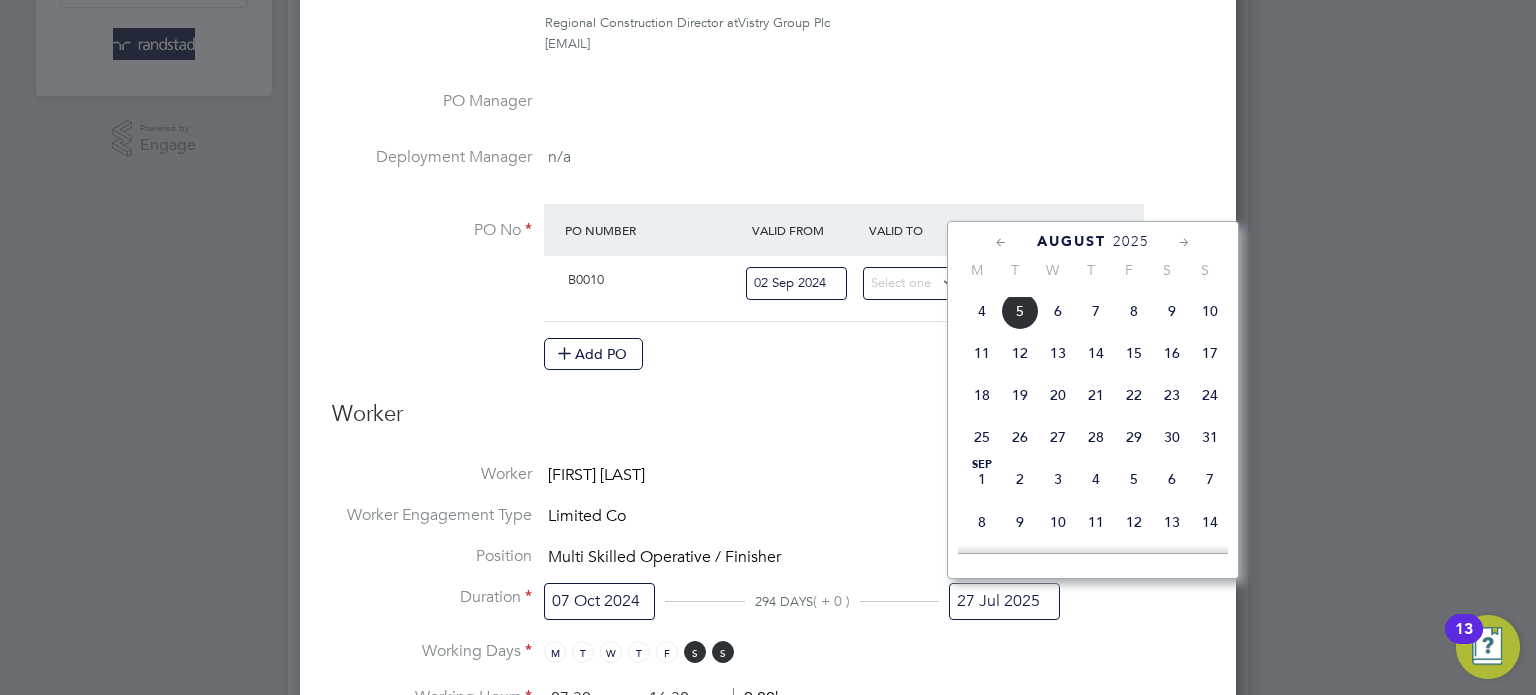 click on "7" 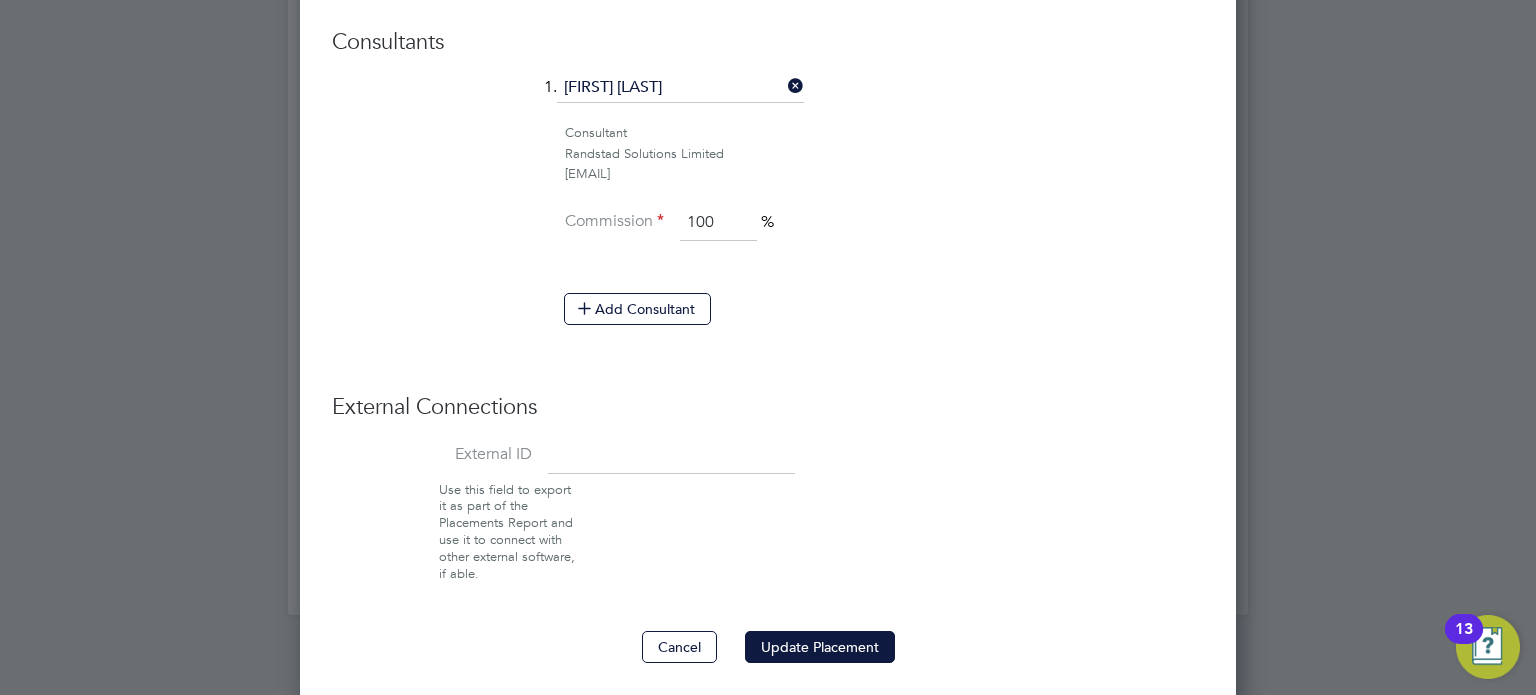 click on "Edit Placement of Lamar Canady Mandatory Fields Deployment End Hirer   Vistry Group Plc Client Config   Countryside Properties UK Ltd Vendor   Randstad Solutions Limited Site   Northstowe H5 Hiring Manager   Steven Bradley Site Manager at  Vistry Group Plc steven.bradley@vistry.co.uk Timesheet Approver   Andy Pearce Regional Construction Director at  Vistry Group Plc andy.pearce@vistry.co.uk PO Manager   Deployment Manager   n/a PO No PO Number Valid From Valid To Expiry   B0010 02 Sep 2024     No Expiry  Add PO Worker Worker   Lamar Canady Worker Engagement Type   Limited Co  Position   Multi Skilled Operative / Finisher Duration 07 Oct 2024 336 DAYS  ( + 42 ) 07 Sep 2025 Working Days M T W T F S S   Working Hours 07:30   ‐   16:30   9.00hrs   Rates Rate Name Engagement/ Rate Type Pay Rate (£) Holiday Pay Employer Cost Agency Markup Charge (£) Standard Contract - Hourly 16.50   n/a   n/a 21.82 20.10     Add Rate   Consultants  1.  Vicky Egan Consultant Randstad Solutions Limited   Commission   100   %" at bounding box center [768, -383] 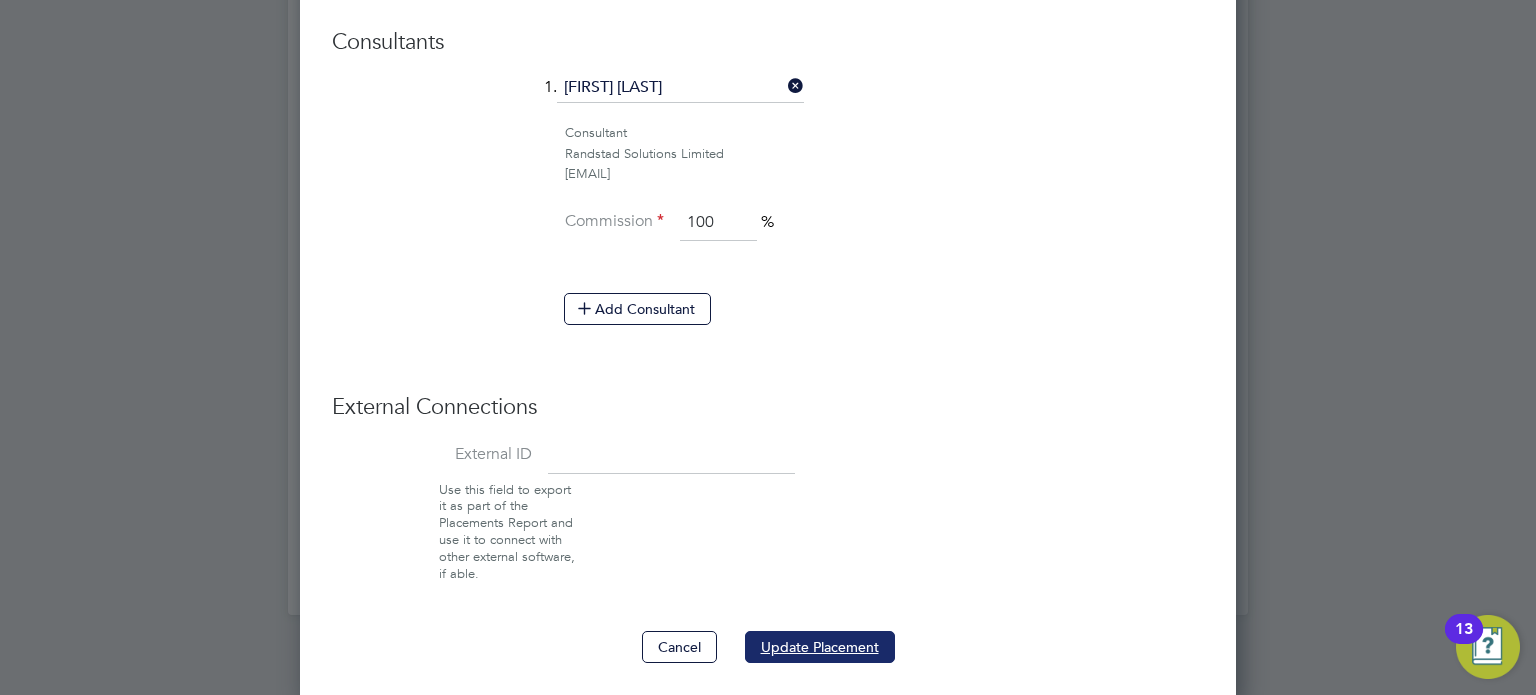 click on "Update Placement" at bounding box center (820, 647) 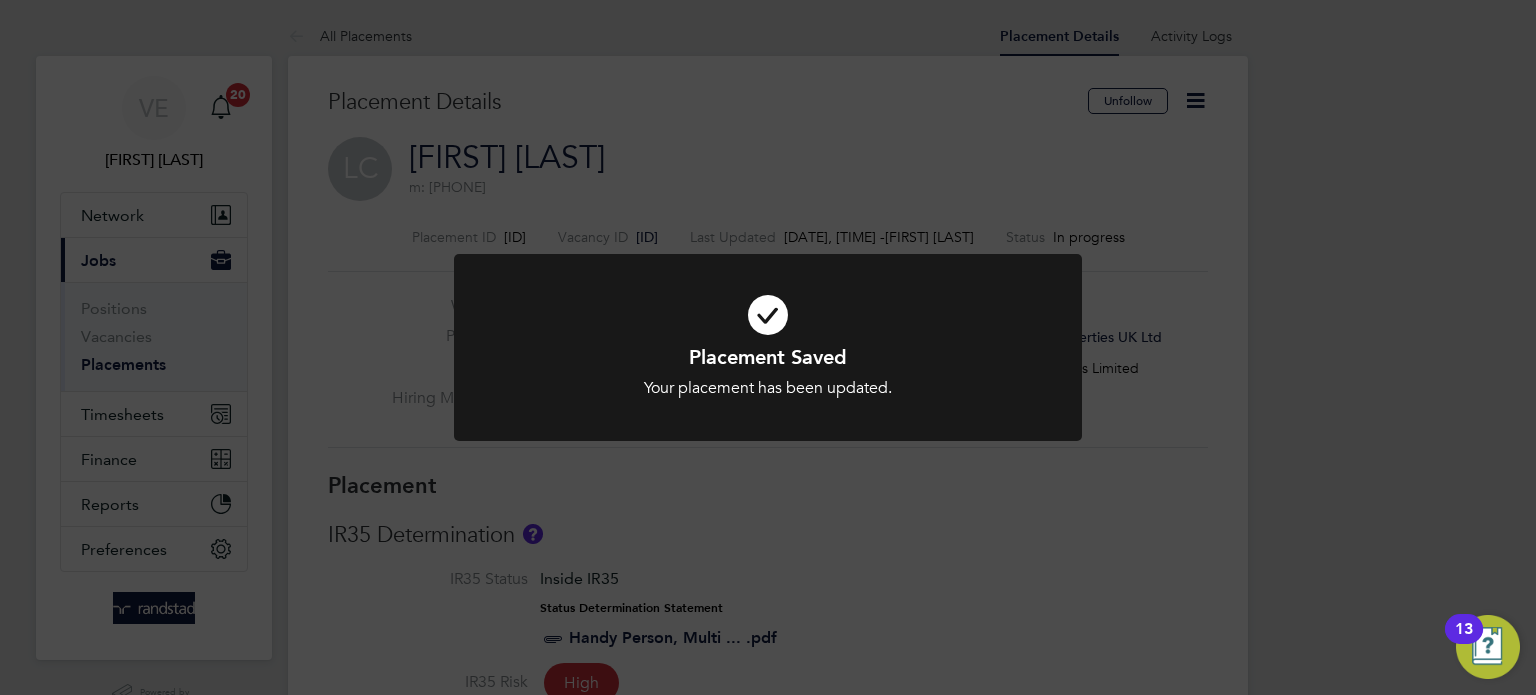 drag, startPoint x: 636, startPoint y: 144, endPoint x: 493, endPoint y: 92, distance: 152.1611 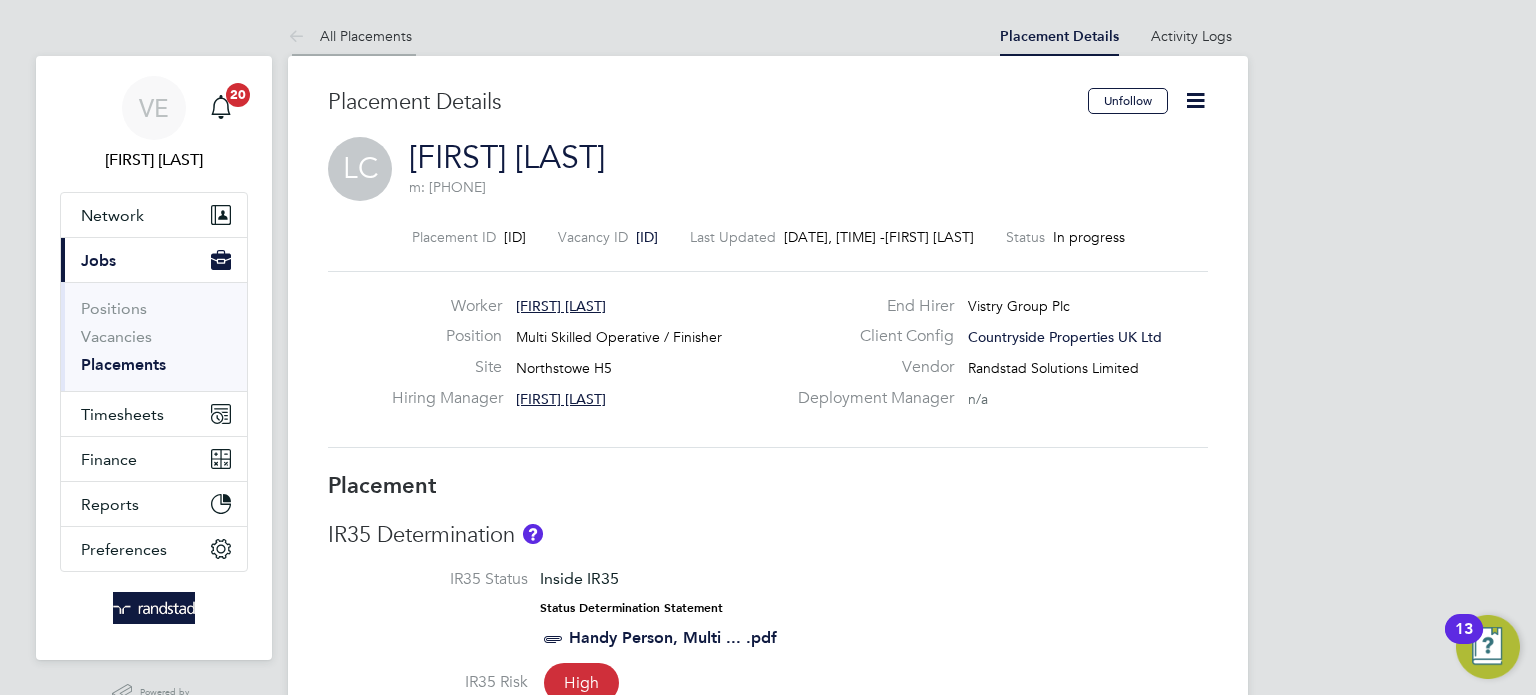 click on "All Placements" at bounding box center (350, 36) 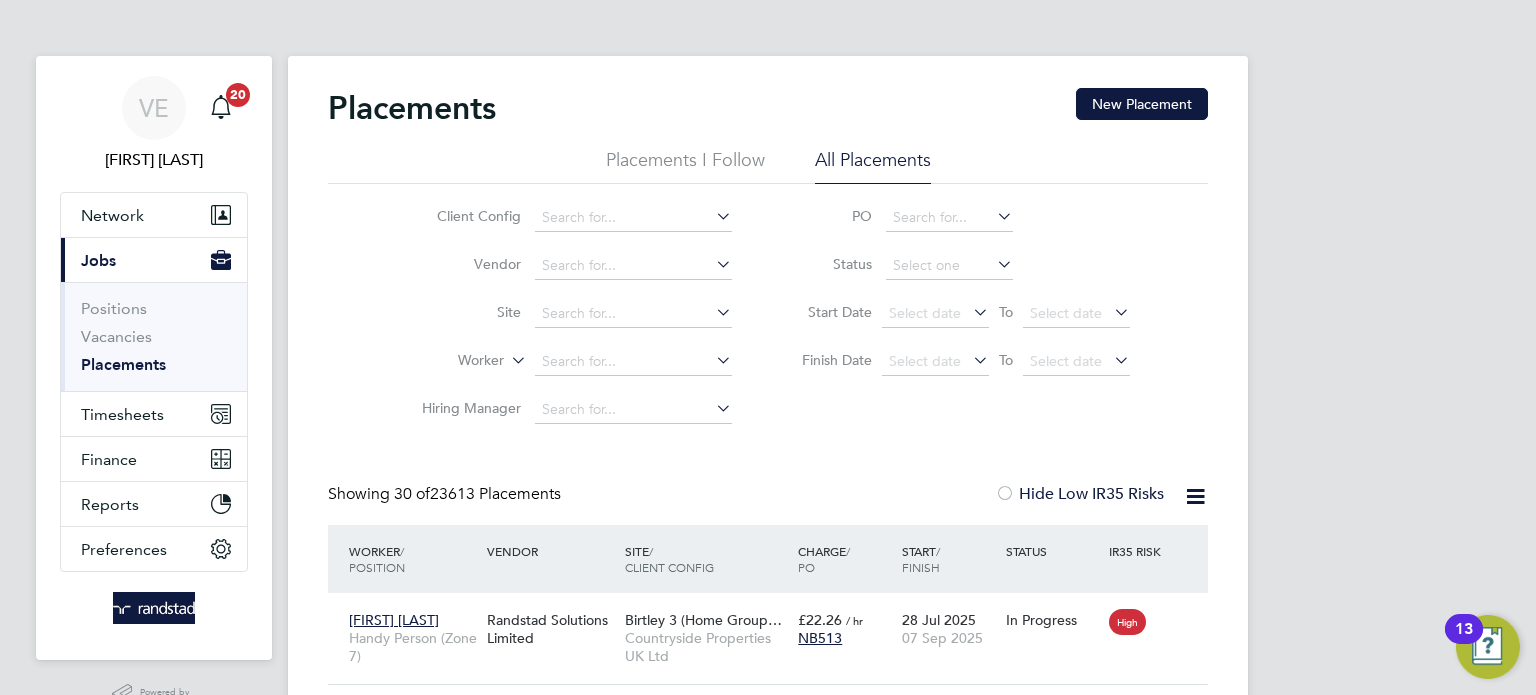 scroll, scrollTop: 10, scrollLeft: 9, axis: both 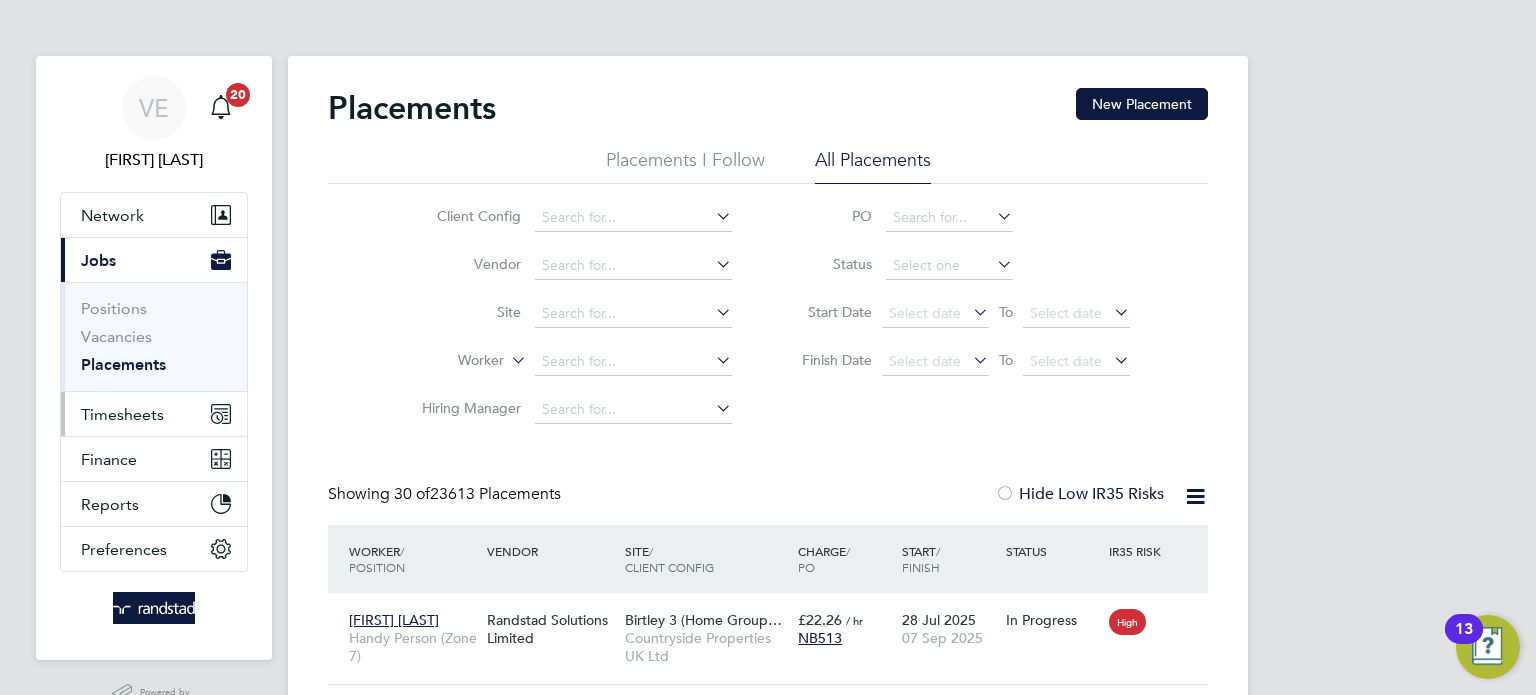 click on "Timesheets" at bounding box center [122, 414] 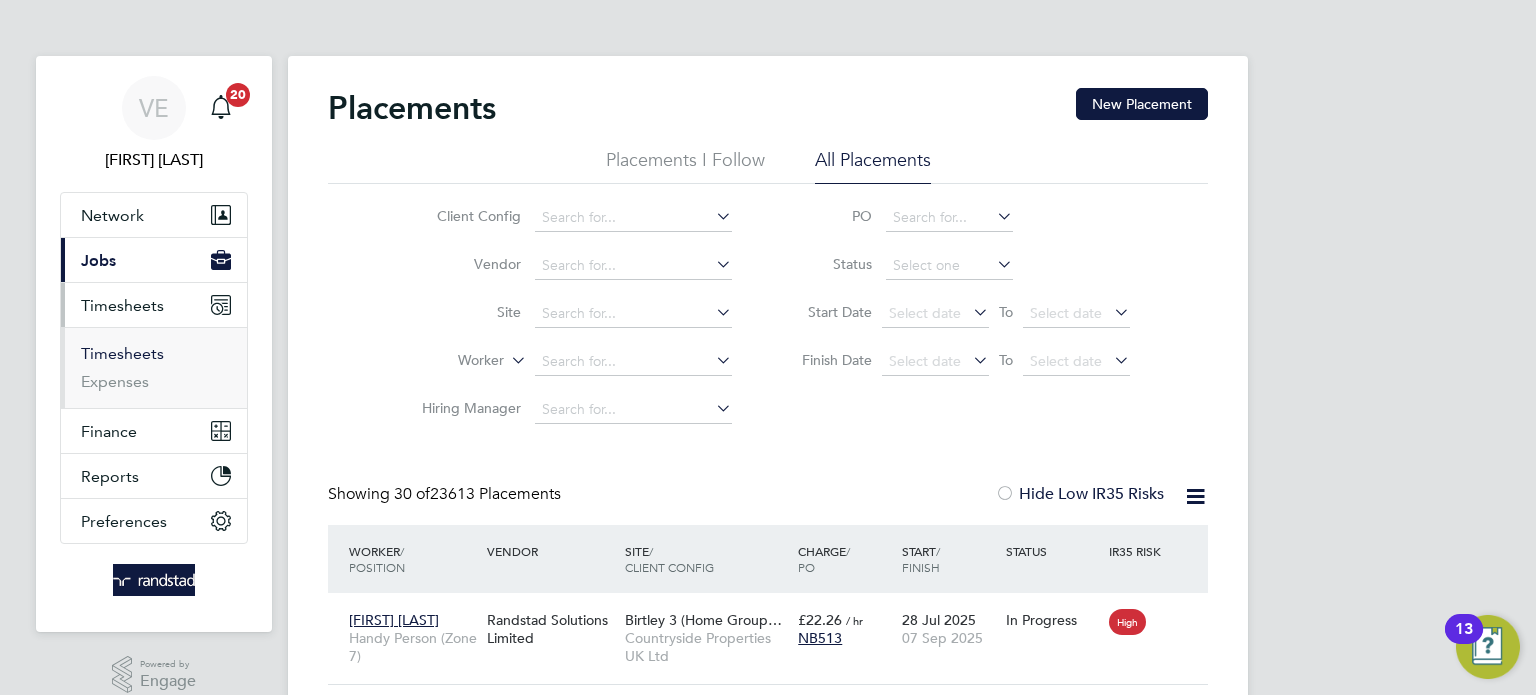 click on "Timesheets" at bounding box center (122, 353) 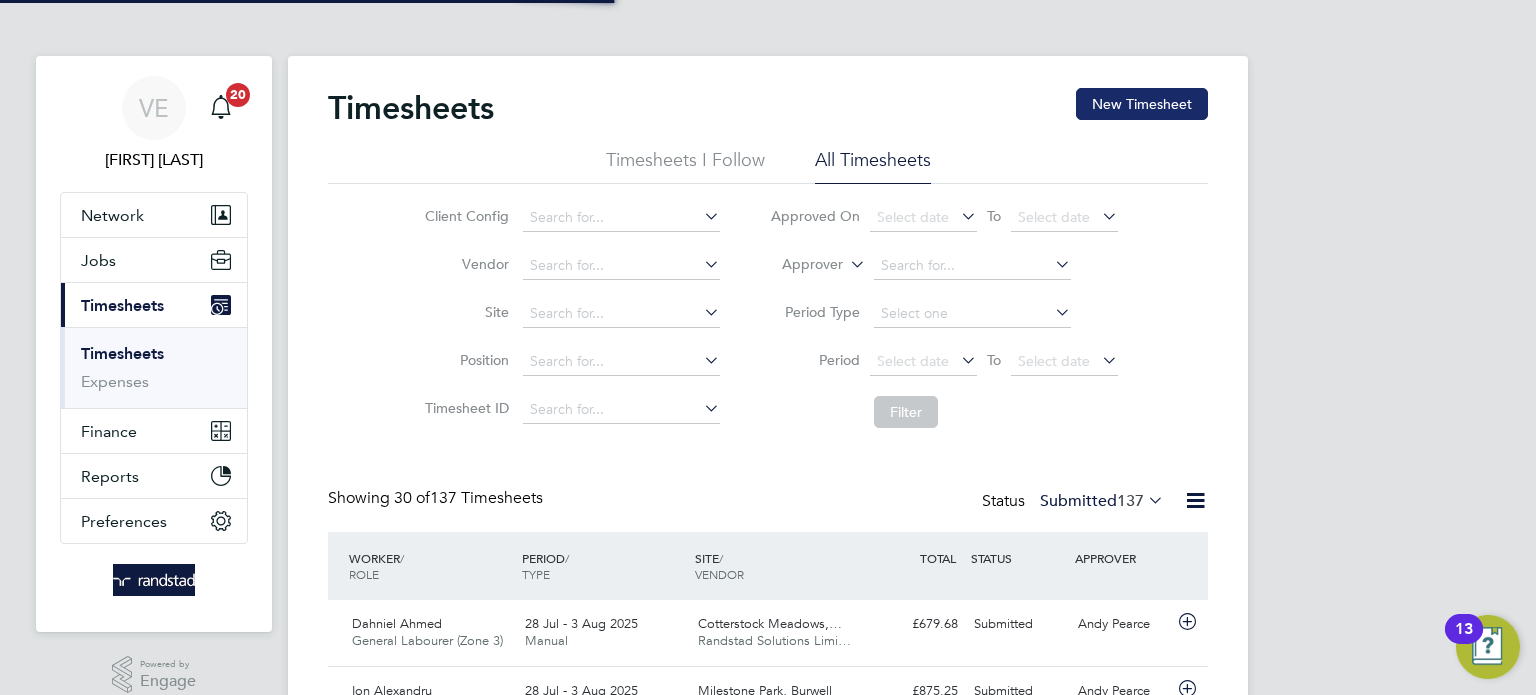 click on "New Timesheet" 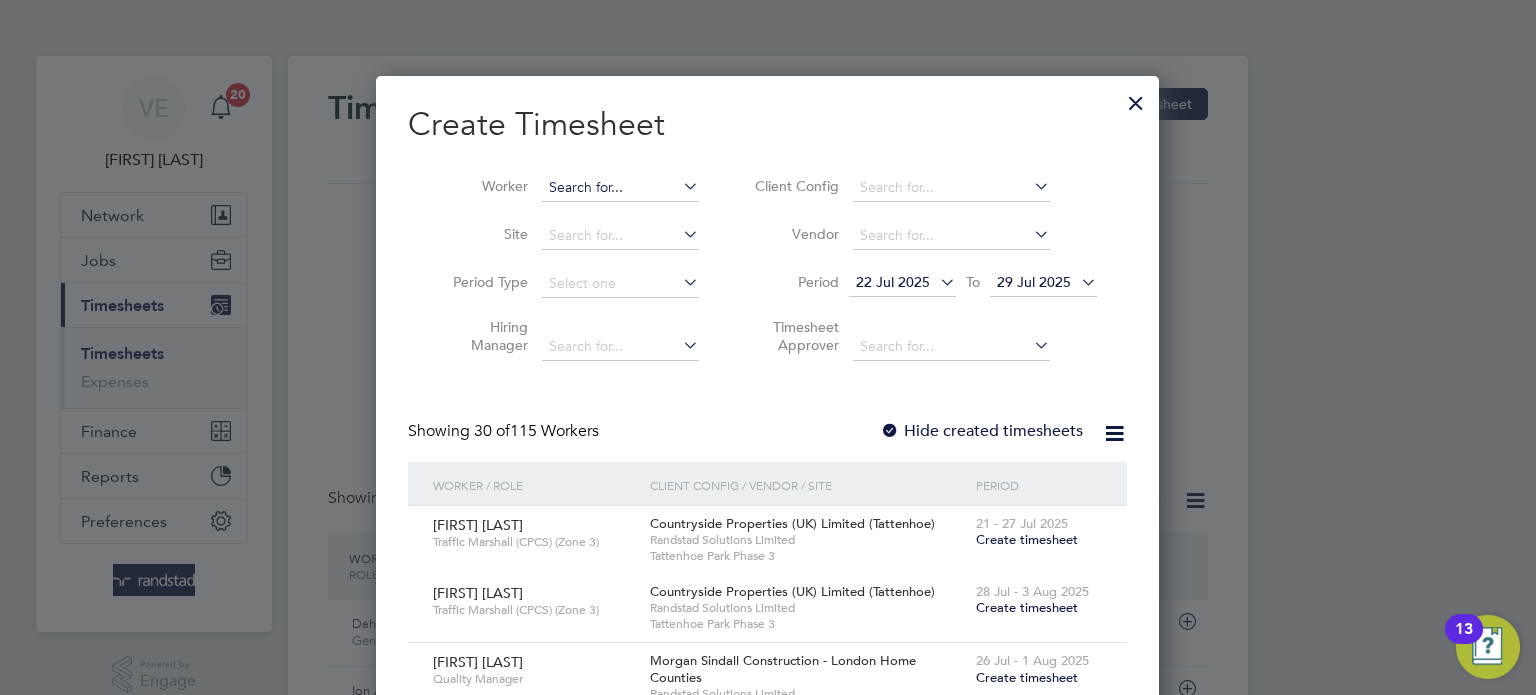 drag, startPoint x: 542, startPoint y: 167, endPoint x: 544, endPoint y: 190, distance: 23.086792 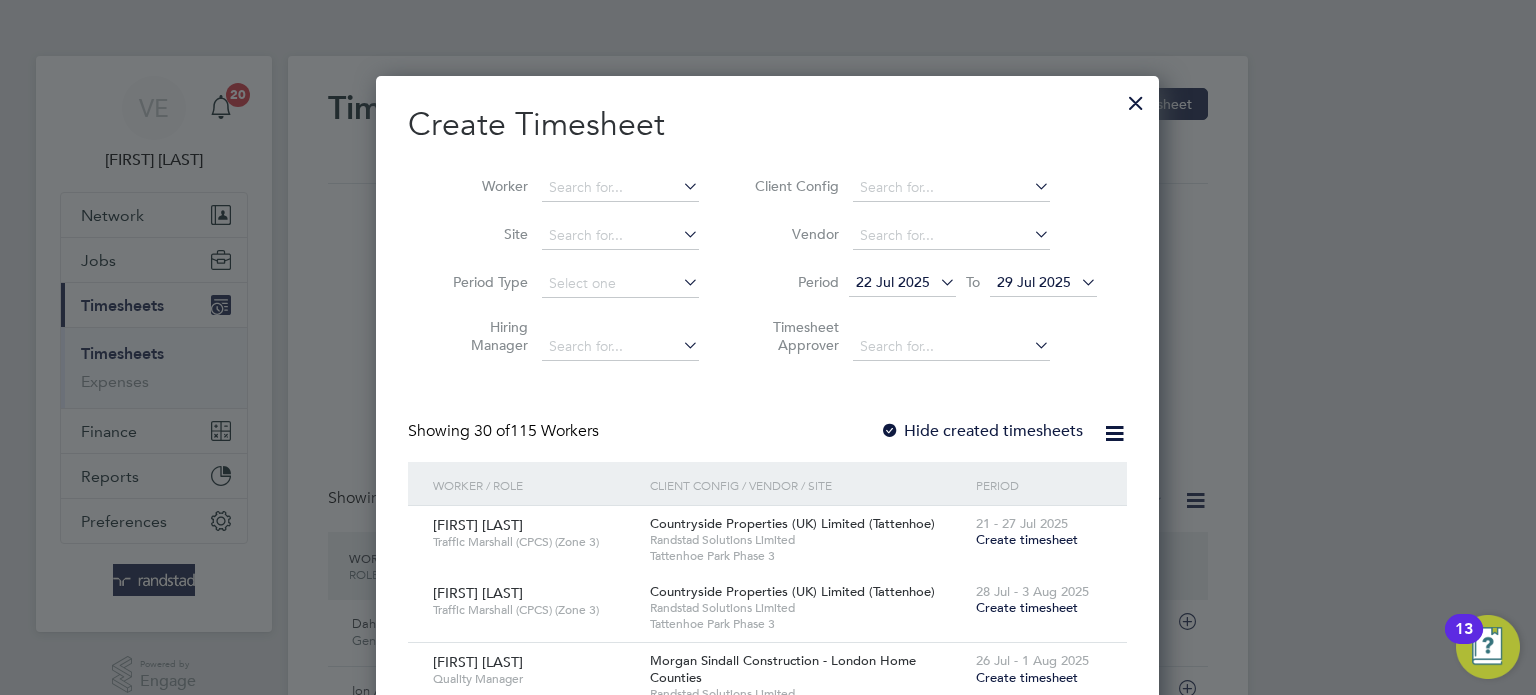 click on "Worker" at bounding box center (568, 188) 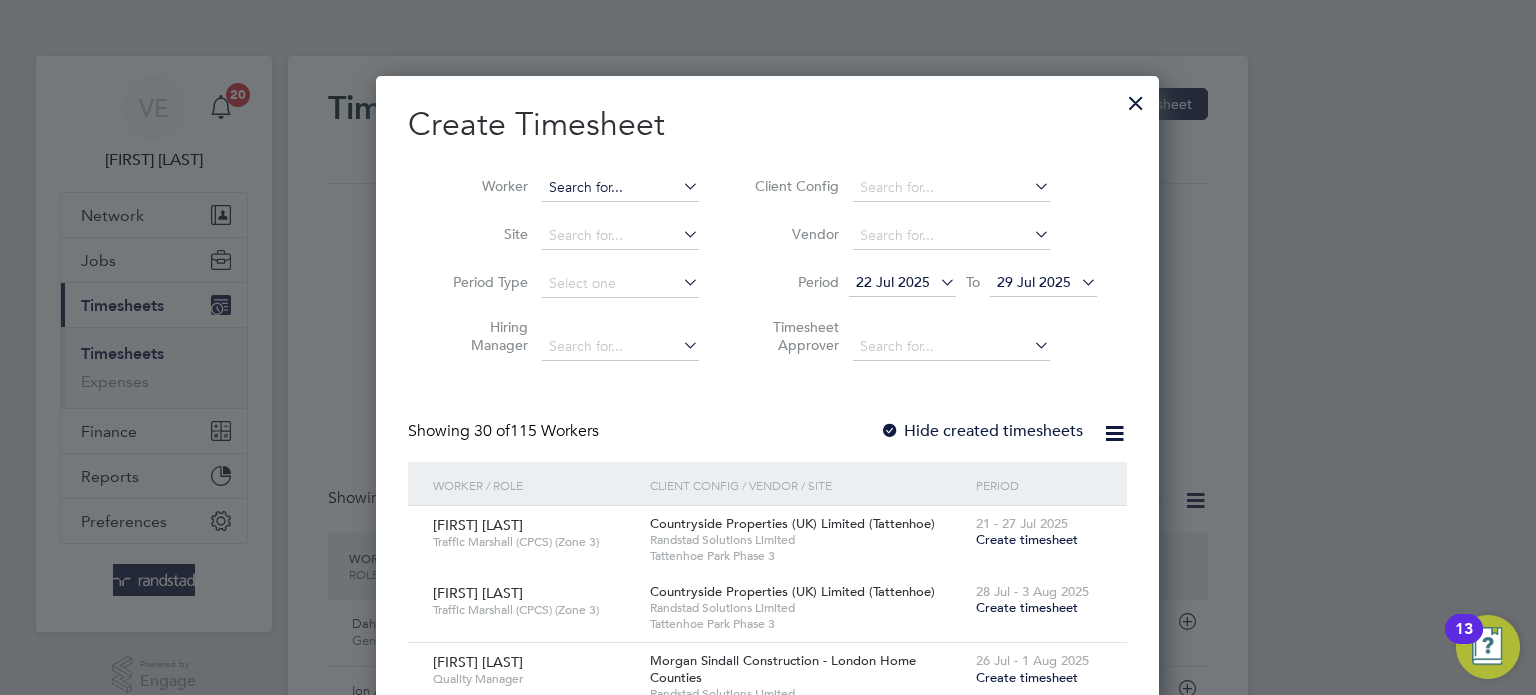 click at bounding box center (620, 188) 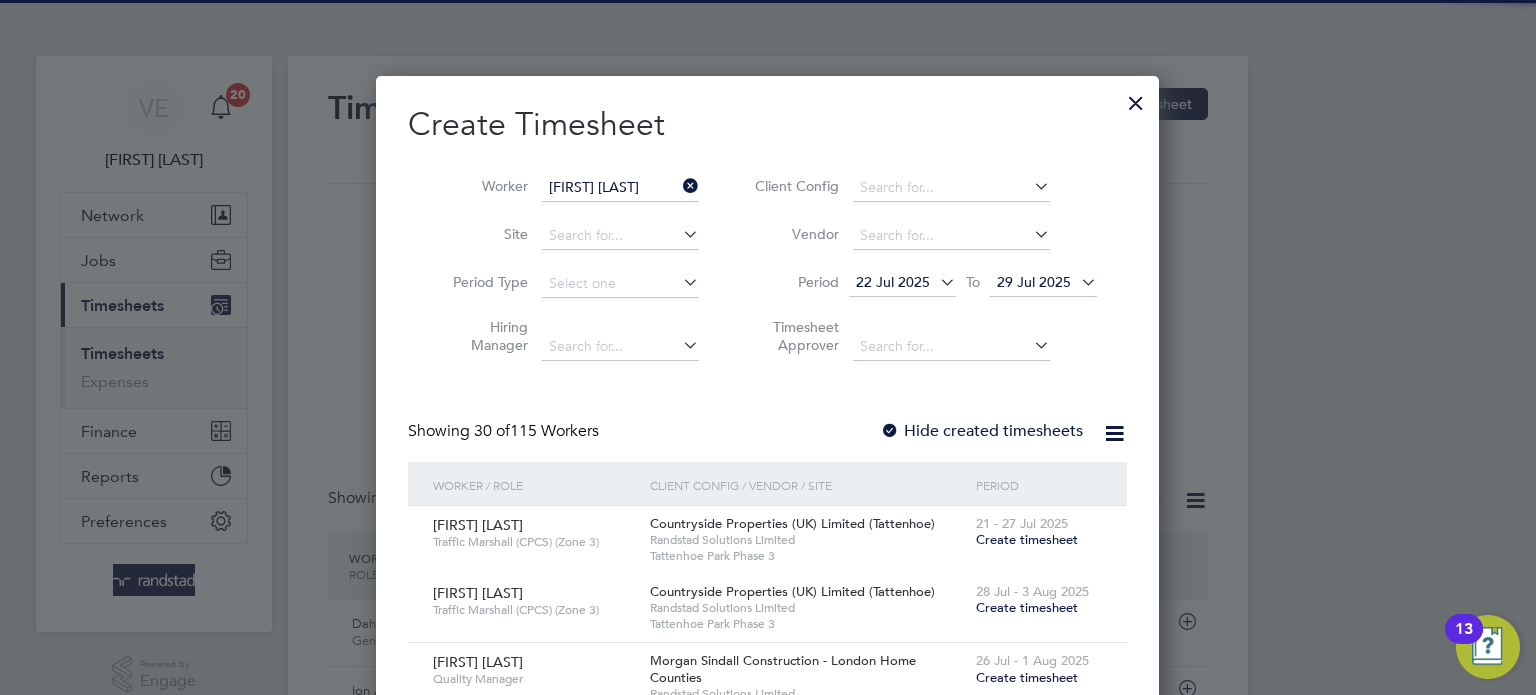 click on "John" 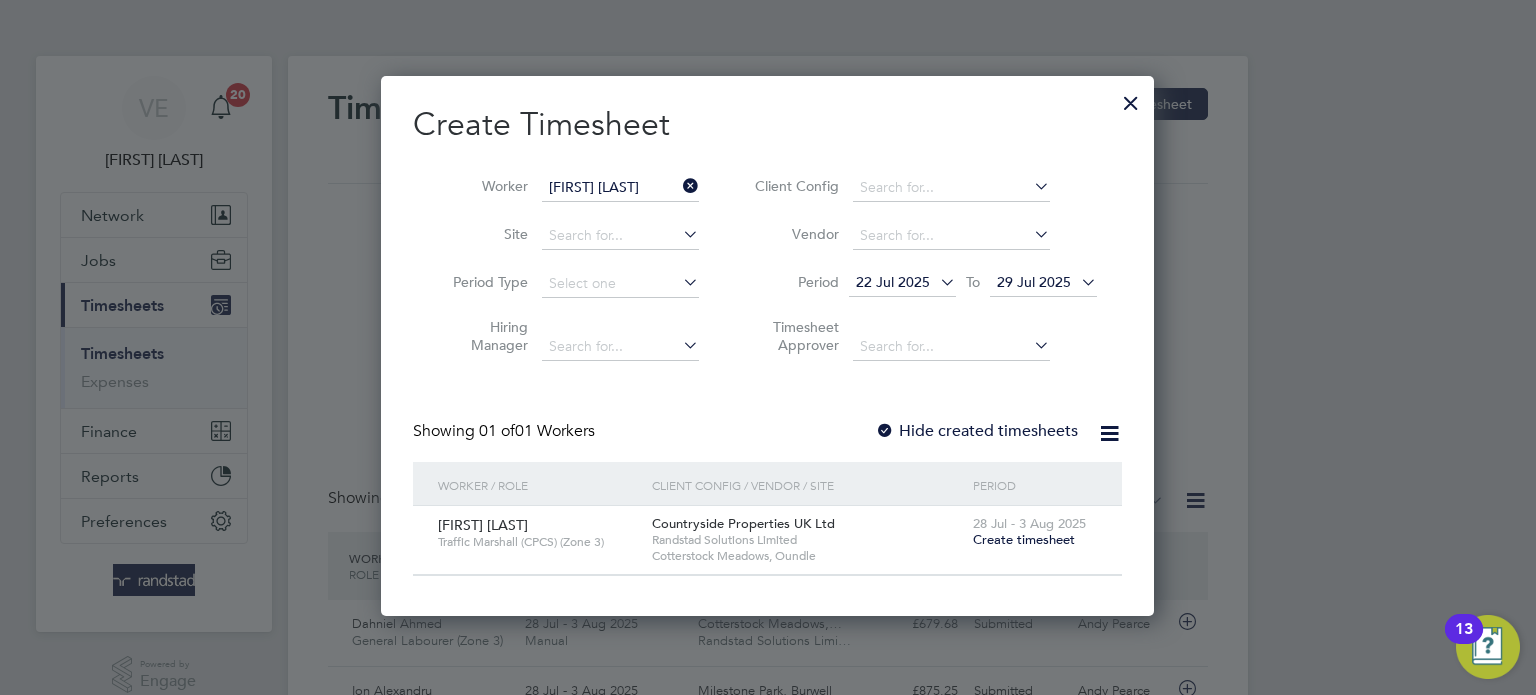 click on "Create timesheet" at bounding box center (1024, 539) 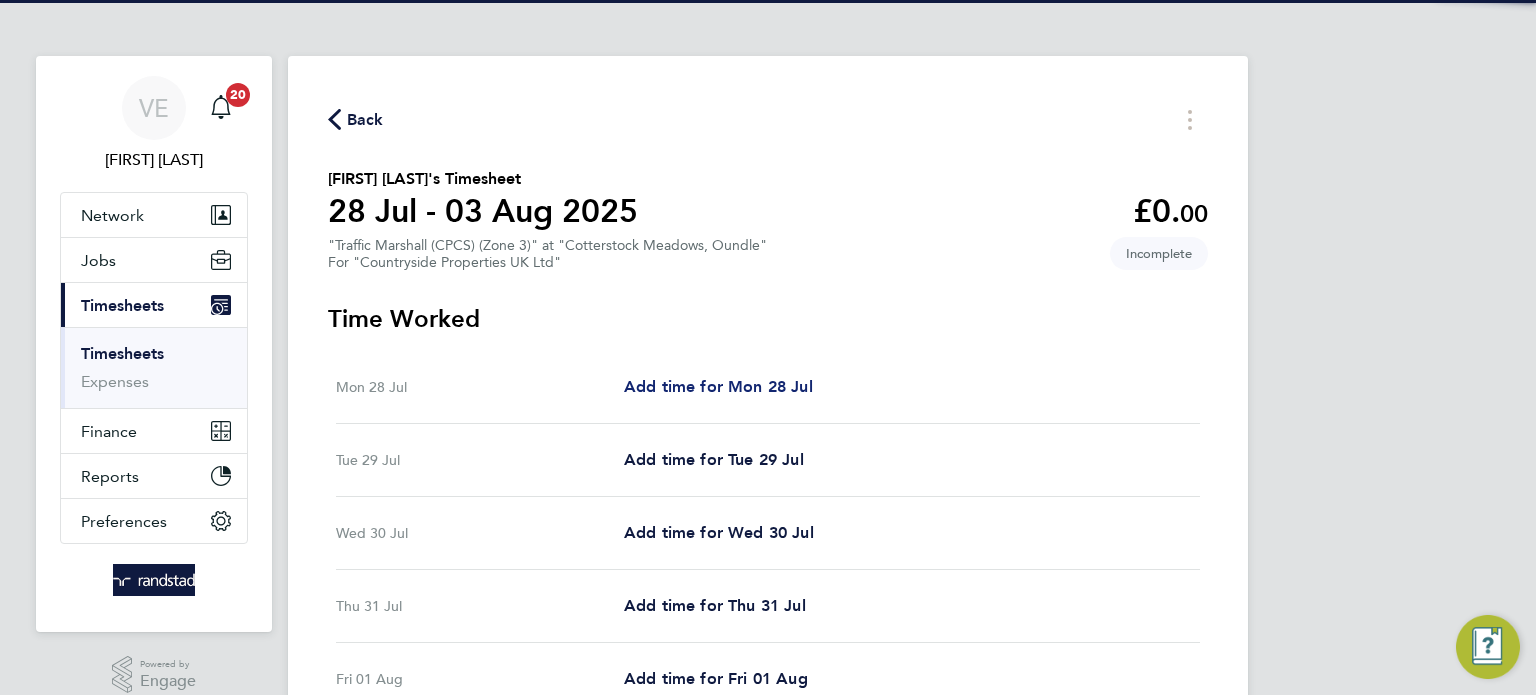 click on "Add time for Mon 28 Jul" at bounding box center [718, 386] 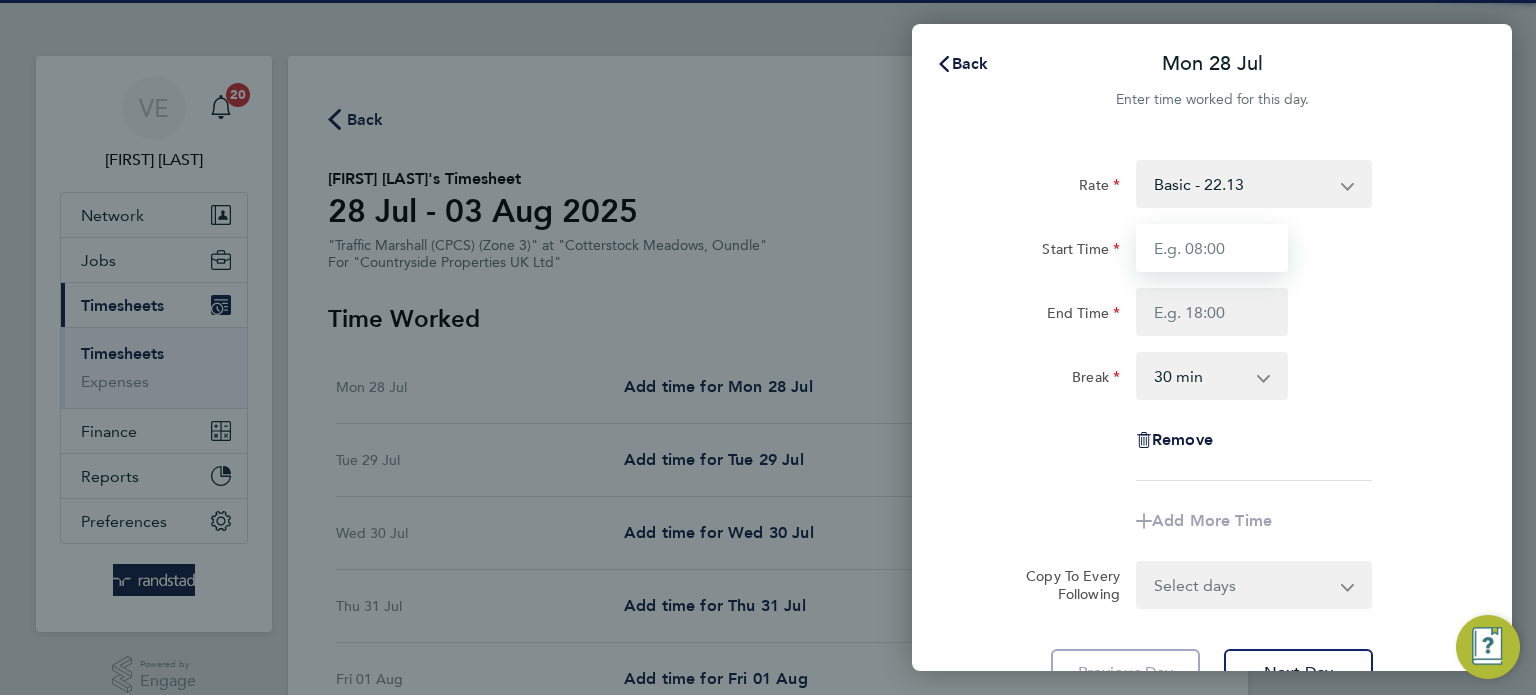 click on "Start Time" at bounding box center (1212, 248) 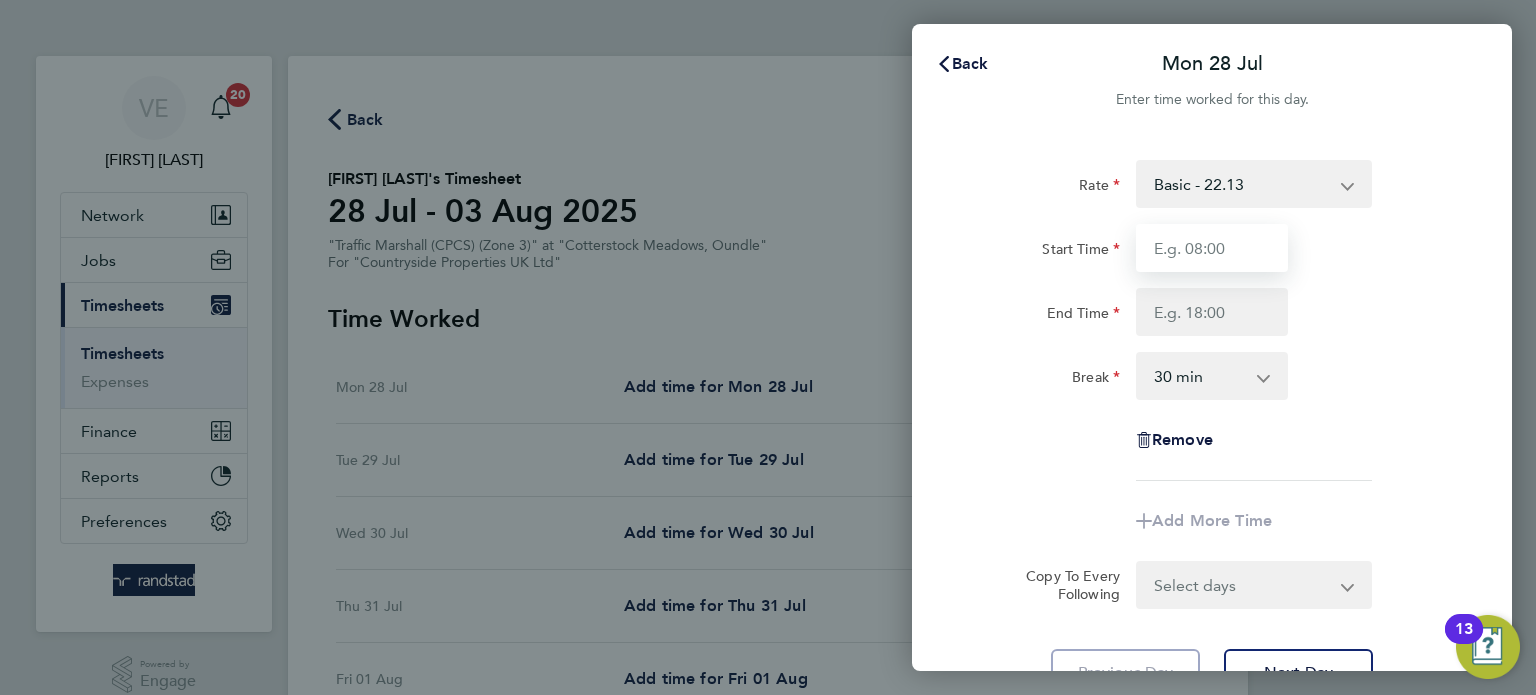 type on "08:00" 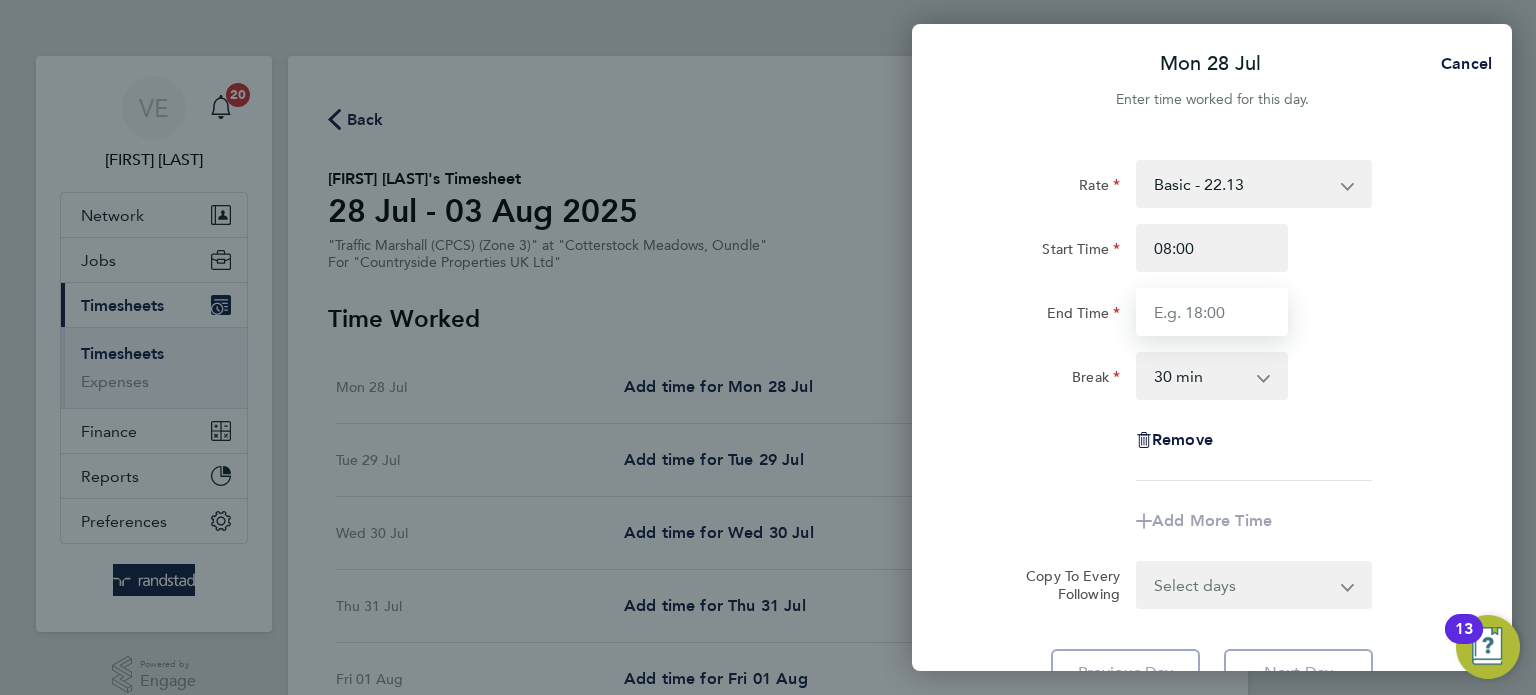 click on "End Time" at bounding box center [1212, 312] 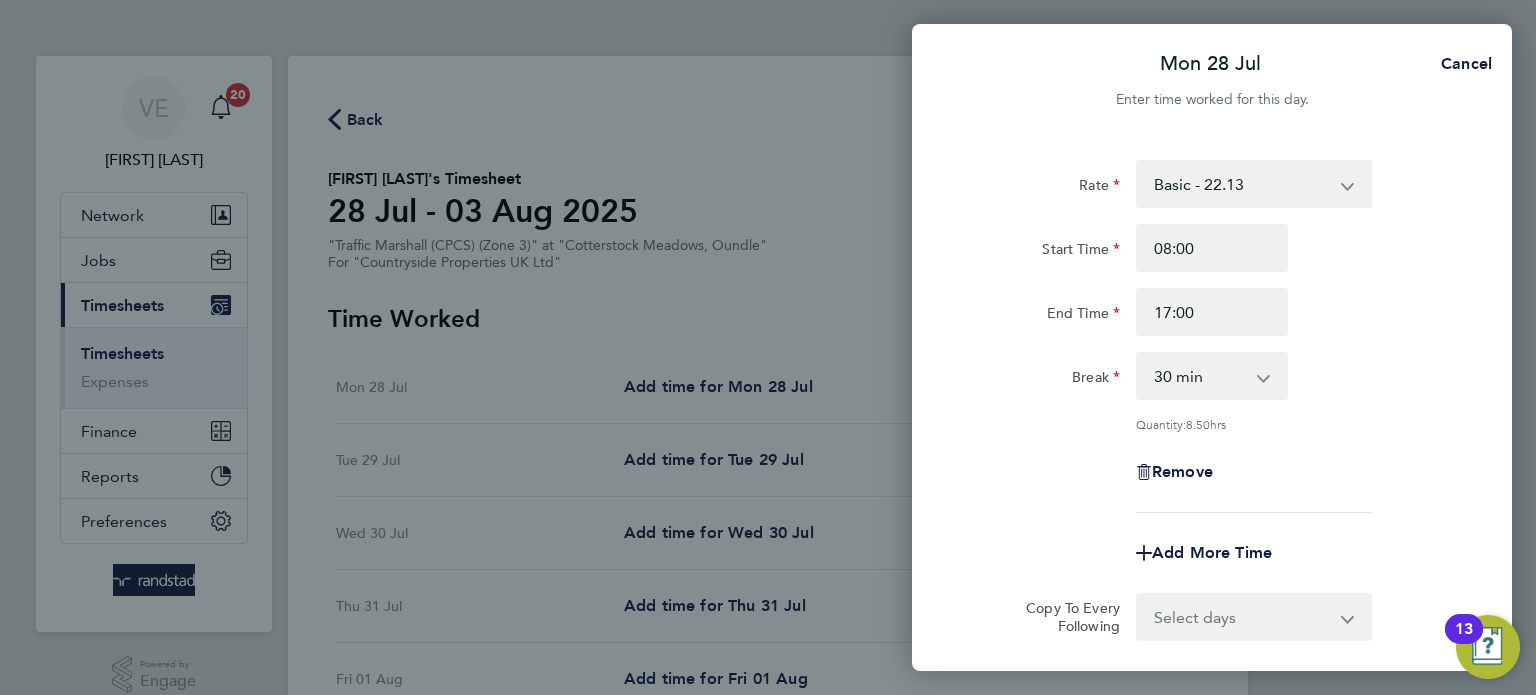 click on "Break  0 min   15 min   30 min   45 min   60 min   75 min   90 min" 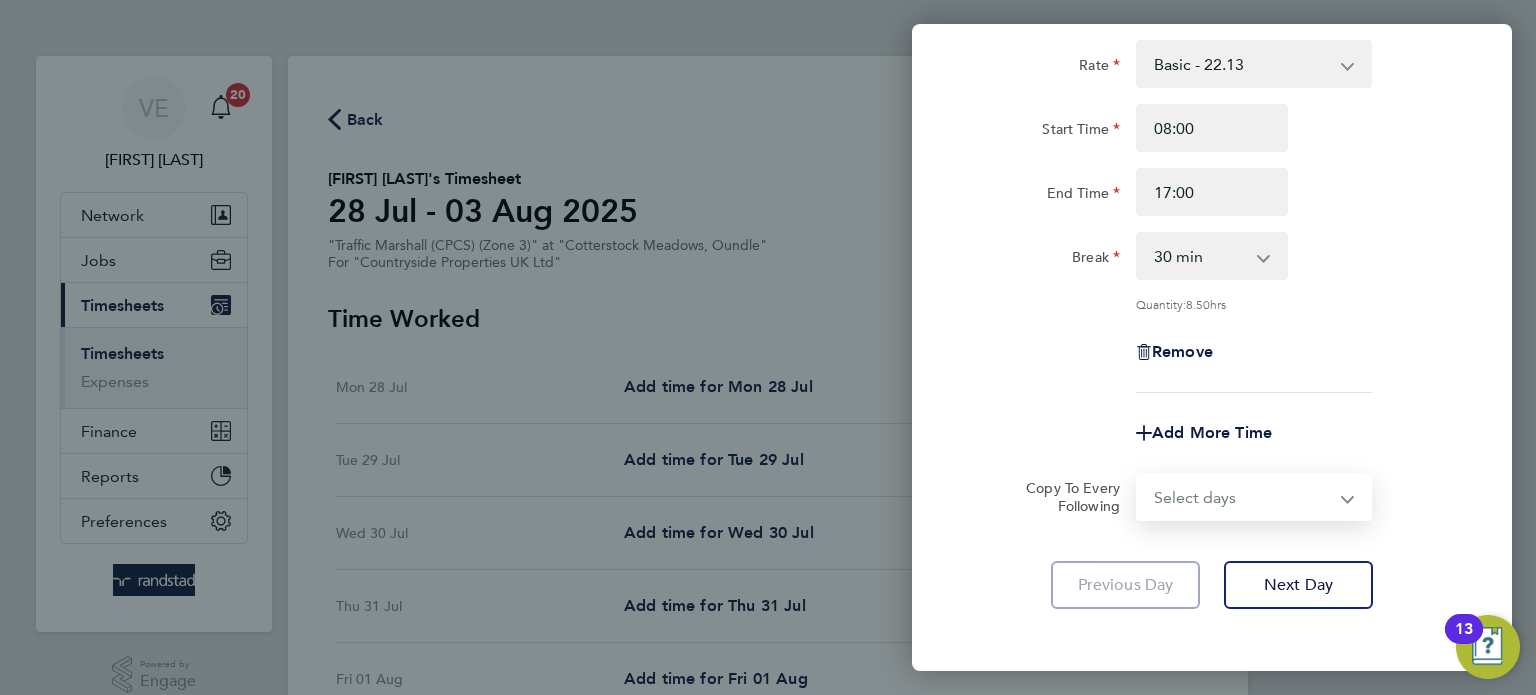 click on "Select days   Day   Weekday (Mon-Fri)   Weekend (Sat-Sun)   Tuesday   Wednesday   Thursday   Friday   Saturday   Sunday" at bounding box center [1243, 497] 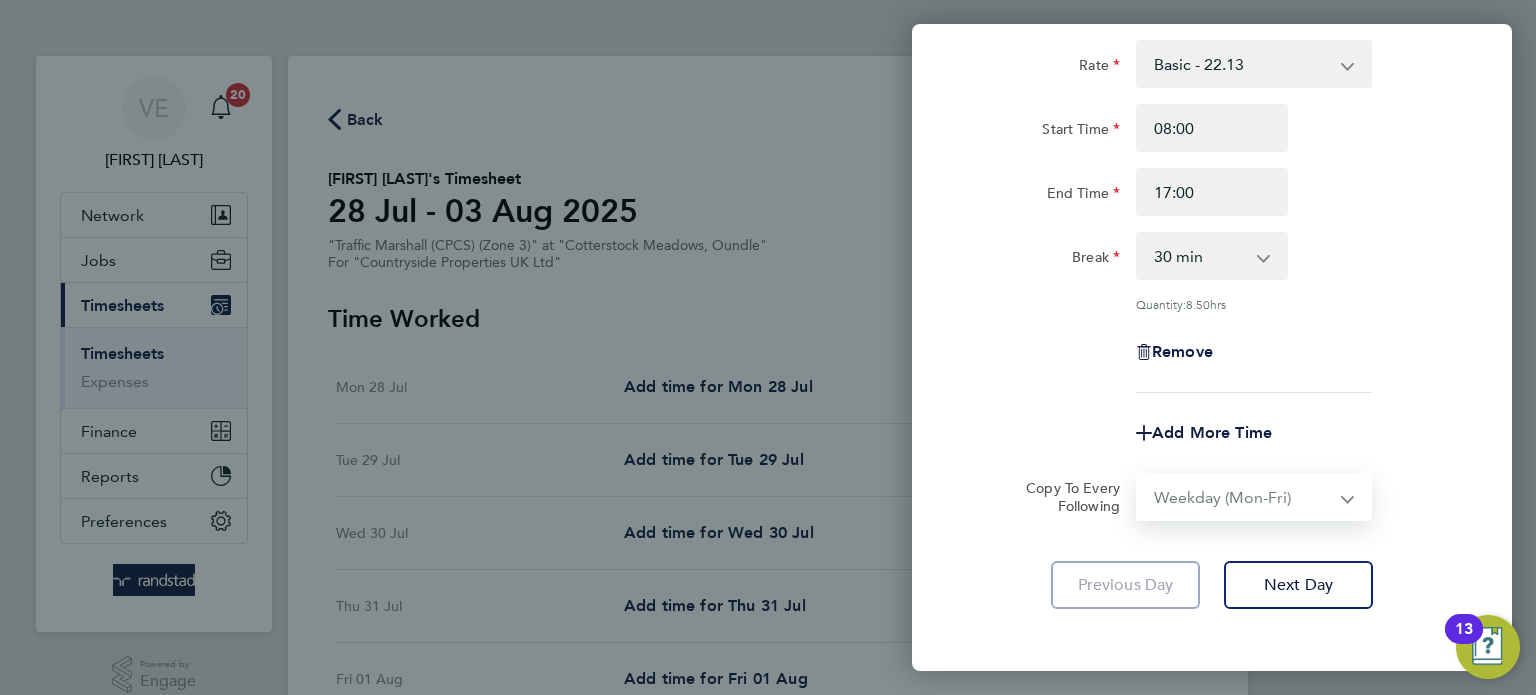 click on "Select days   Day   Weekday (Mon-Fri)   Weekend (Sat-Sun)   Tuesday   Wednesday   Thursday   Friday   Saturday   Sunday" at bounding box center (1243, 497) 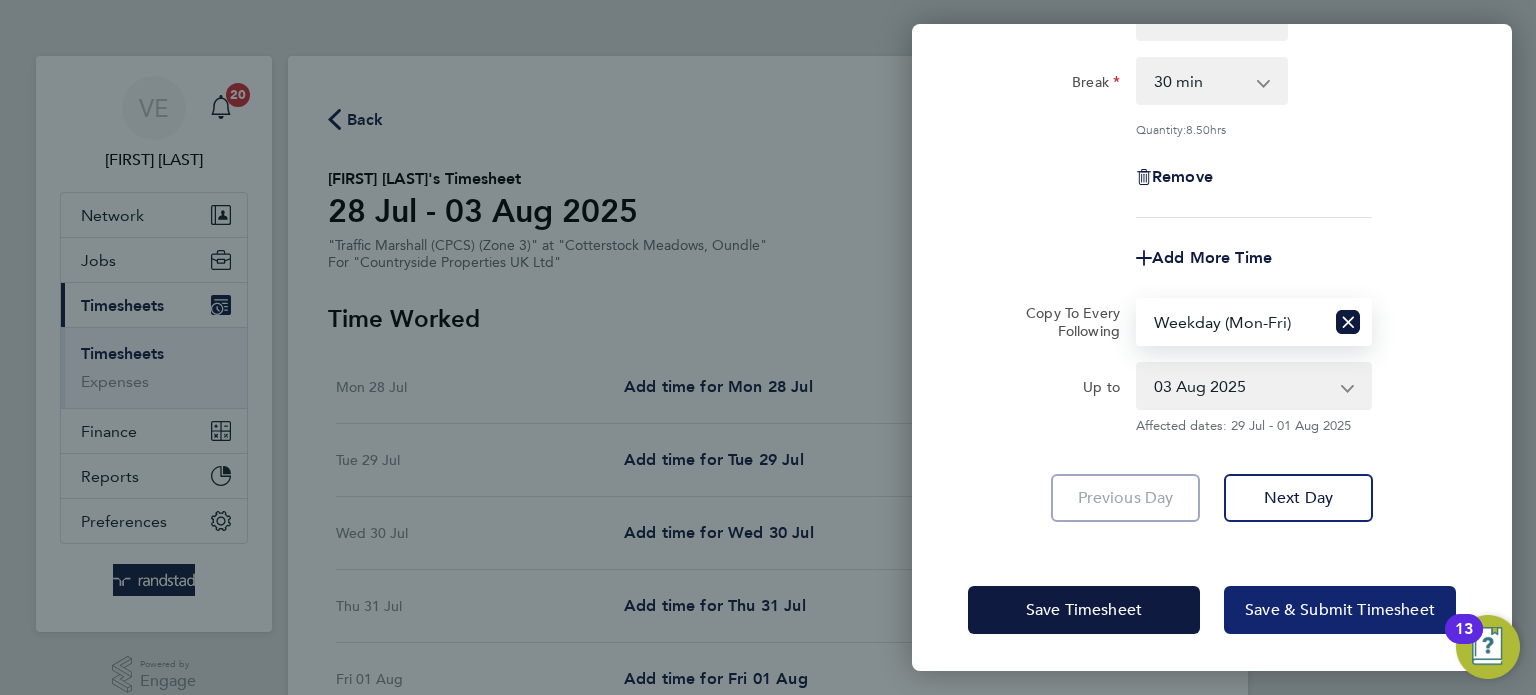 click on "Save & Submit Timesheet" 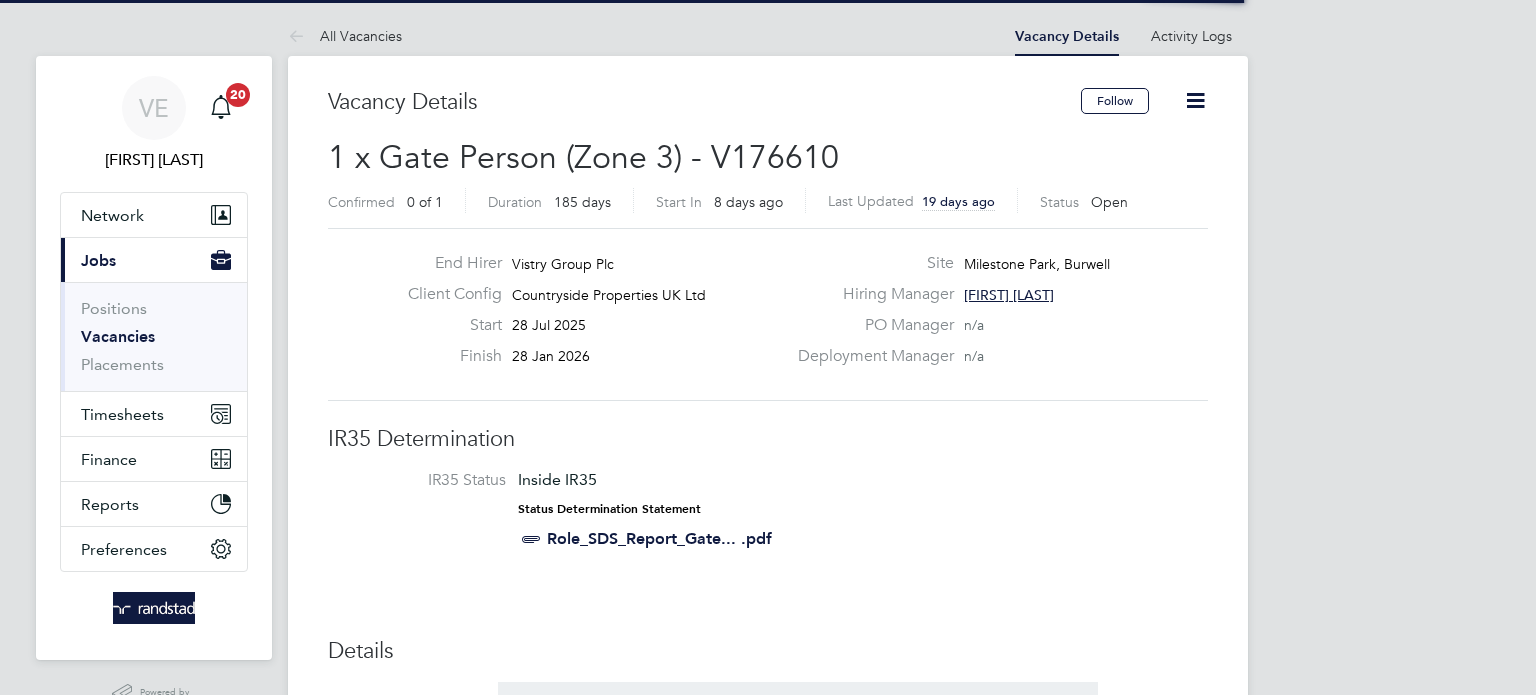scroll, scrollTop: 352, scrollLeft: 0, axis: vertical 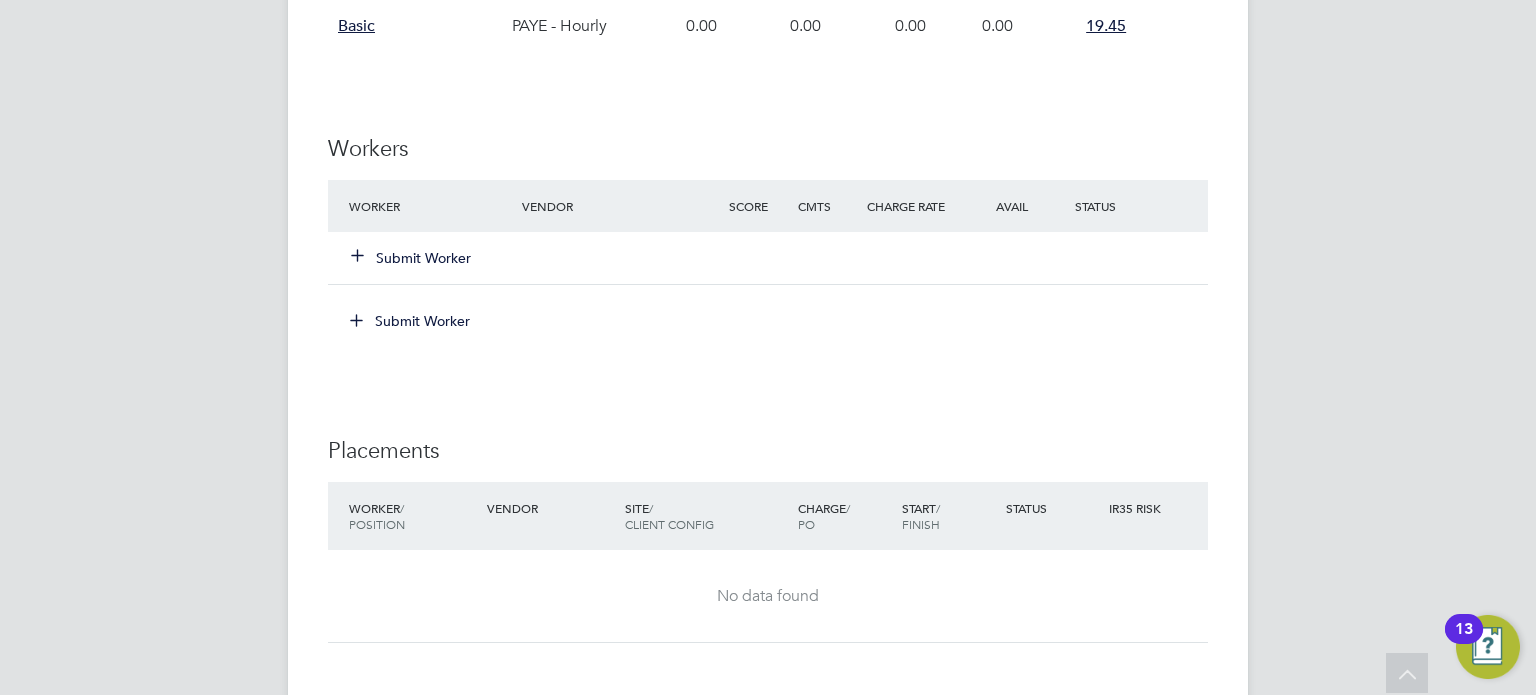 click on "Submit Worker" 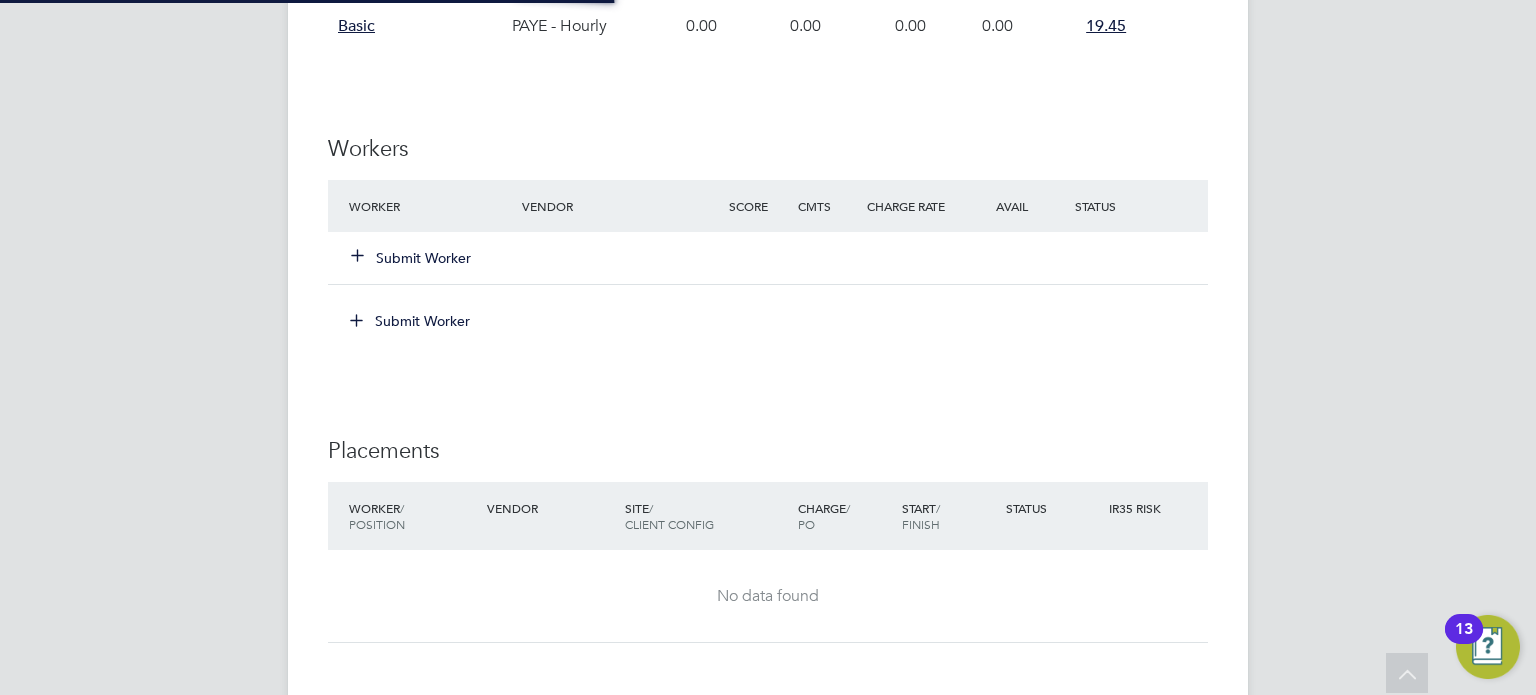 scroll, scrollTop: 10, scrollLeft: 10, axis: both 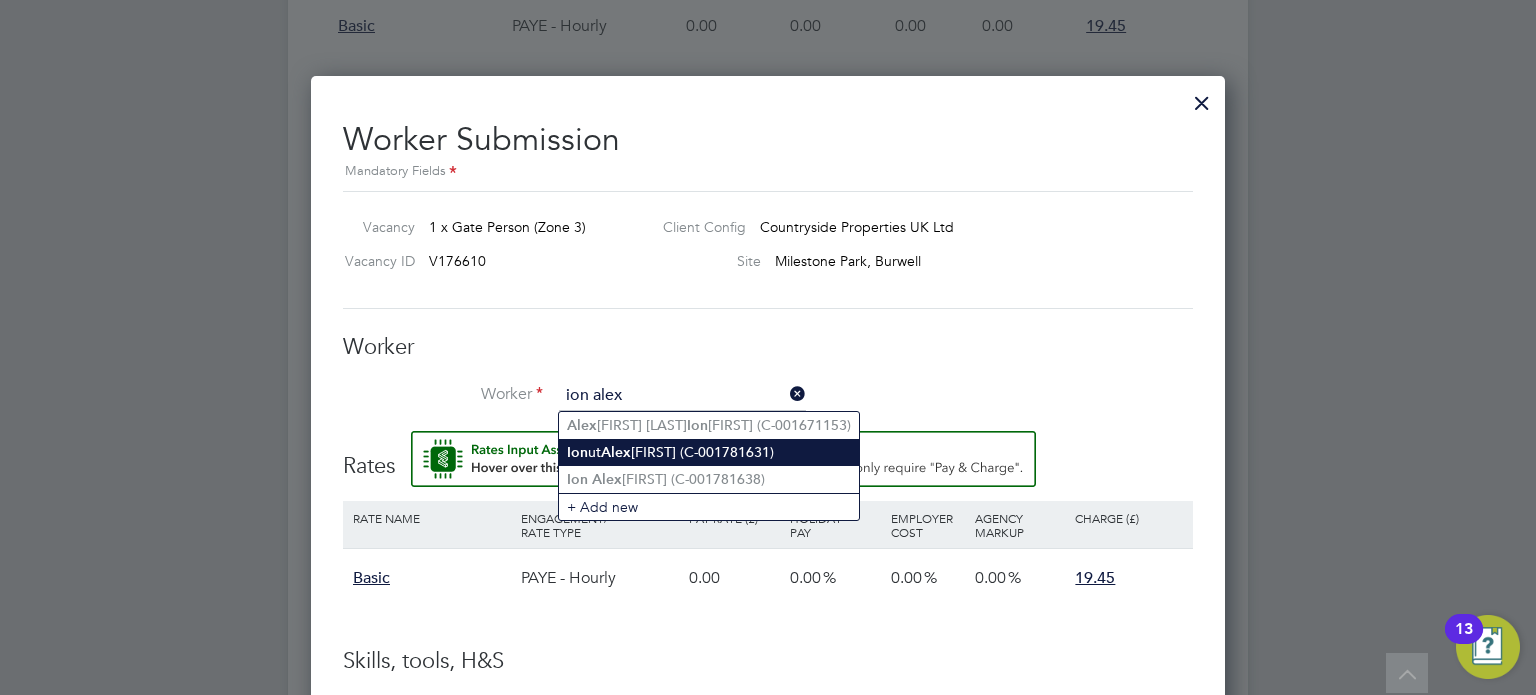 type on "ion alex" 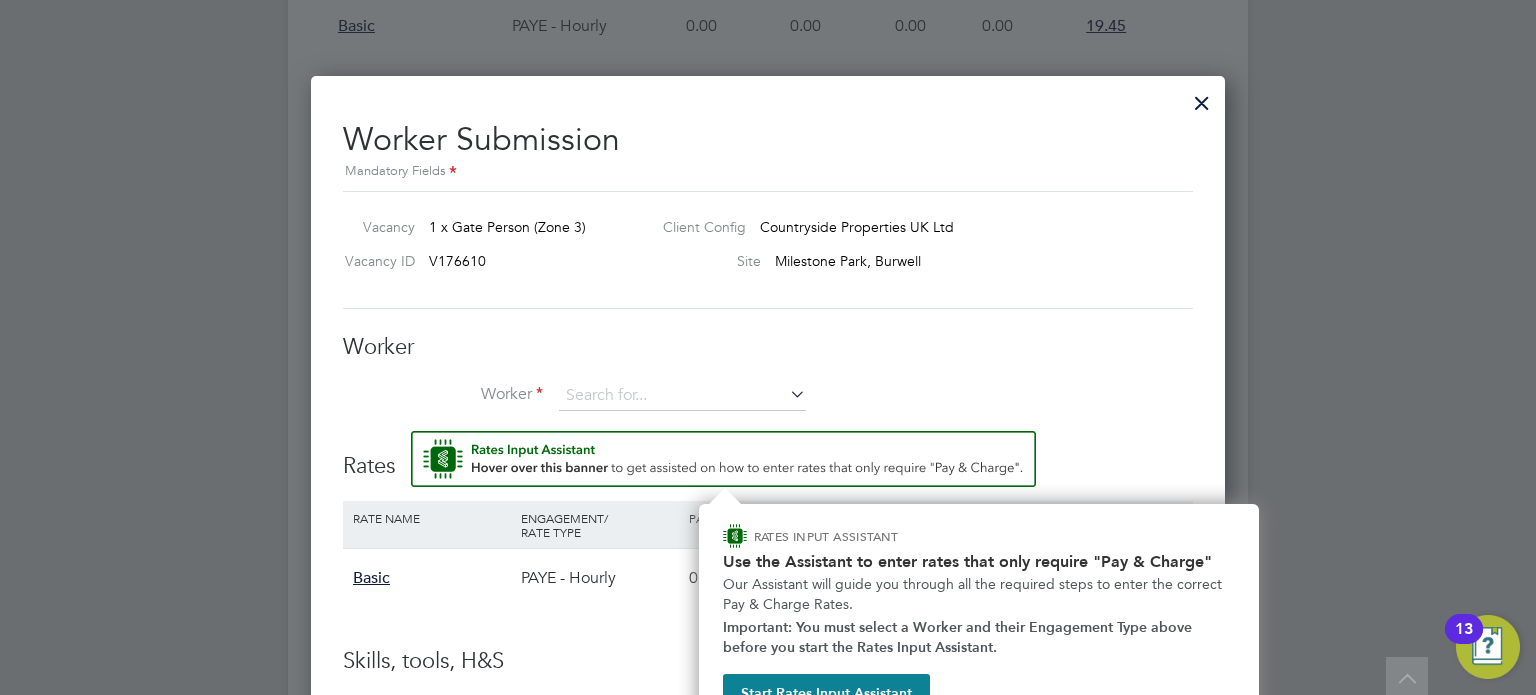 scroll, scrollTop: 1676, scrollLeft: 0, axis: vertical 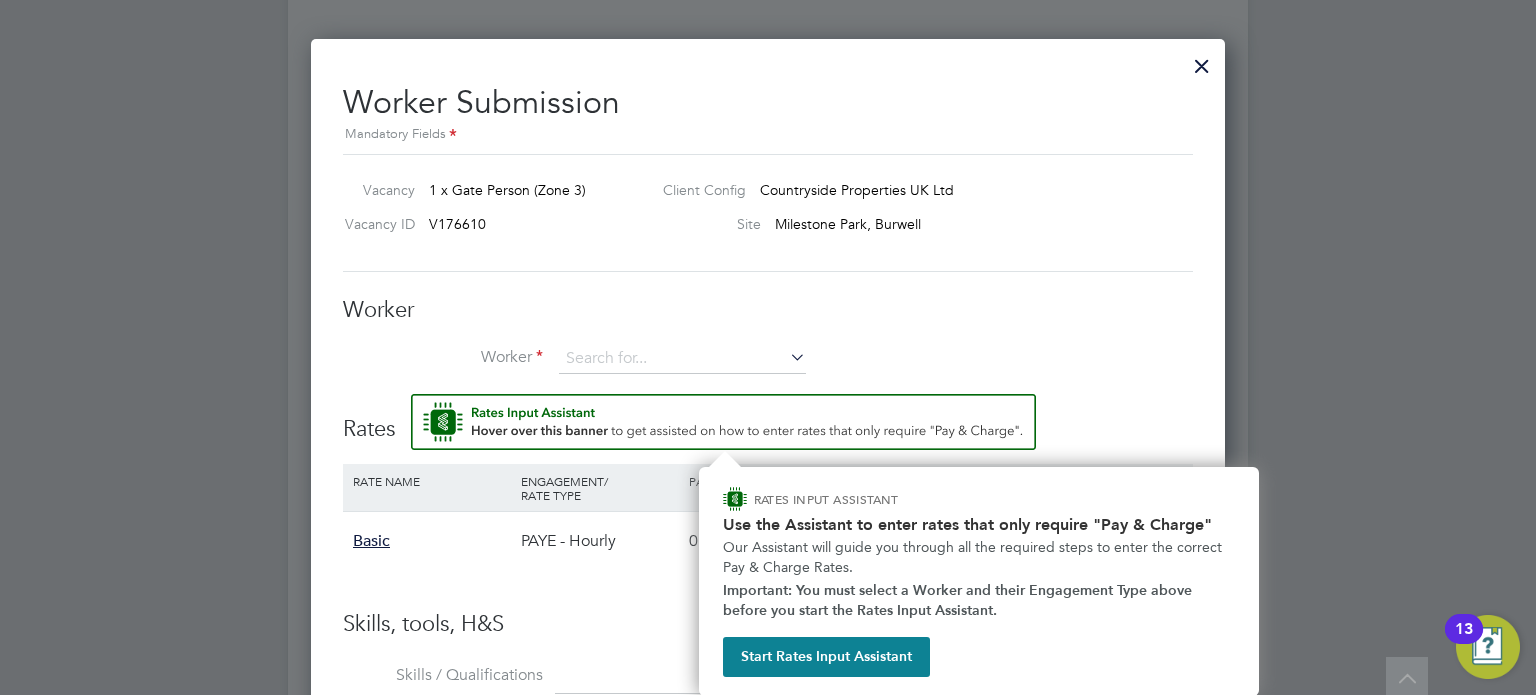 click on "All Vacancies Vacancy Details   Activity Logs   Vacancy Details Activity Logs All Vacancies Vacancy Details Follow     1 x Gate Person (Zone 3) - V176610 Confirmed   0 of 1 Duration   185 days Start In     8 days ago Last Updated 19 days ago Status   Open   End Hirer Vistry Group Plc Client Countryside Properties UK Ltd Start 28 Jul 2025 Finish 28 Jan 2026 Site Milestone Park, Burwell Hiring Manager [FIRST] [LAST] PO Manager  n/a Deployment Manager n/a IR35 Determination IR35 Status Inside IR35 Status Determination Statement   Role_SDS_Report_Gate... .pdf Details PO No PO Number Valid From Valid To Expiry   BURWE   02 Sep 2024   - No Expiry Reason   Vacant role Description -	Welcoming visitors and signing visitors in and out of site
-	Checking CSCS cards
-	Scanning CSCS cards to the Mosaic system
-	Issuing Mosaic contractor cards where necessary
-	Ensuring all visitors have the correct PPE
-	Issuing PPE where there are items missing
-	Ensuring that vehicles visiting site are parked properly and safely" 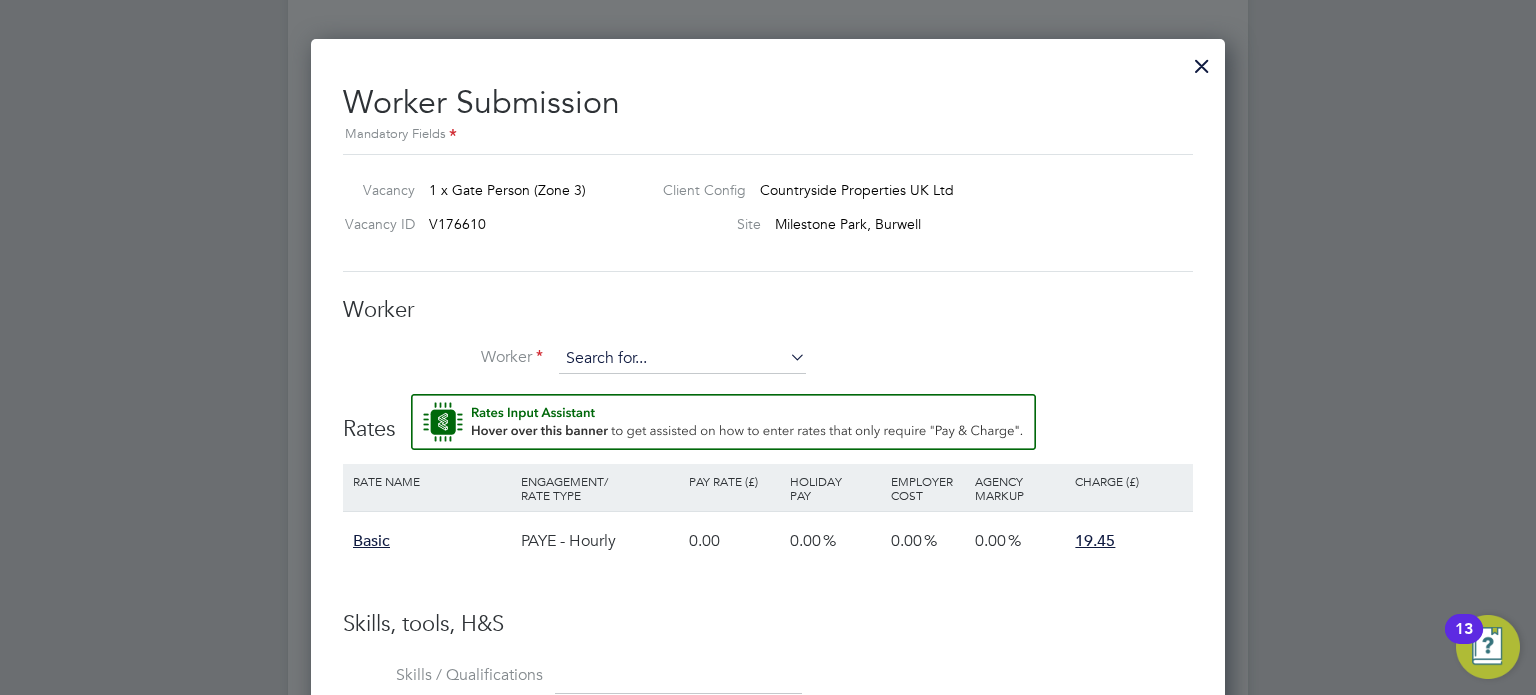 click at bounding box center (682, 359) 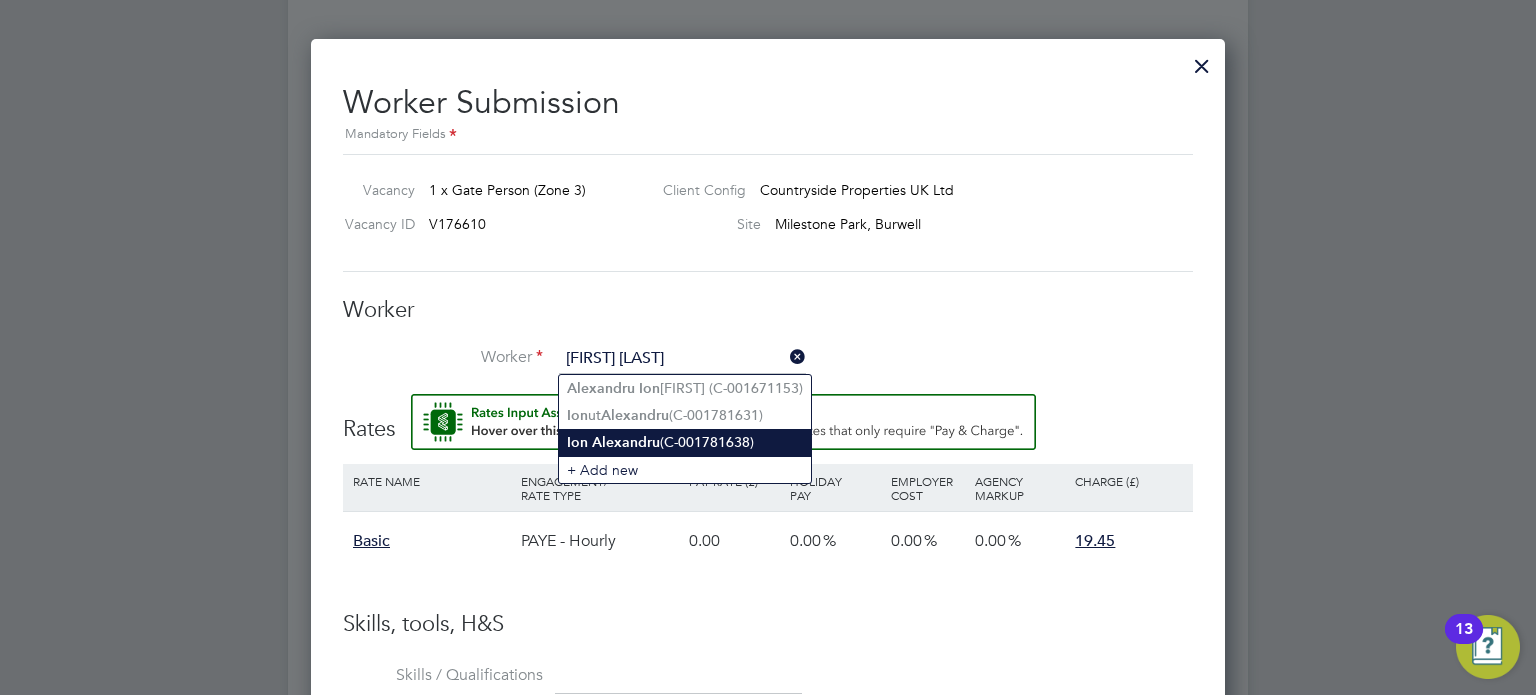 click on "Alexandru" 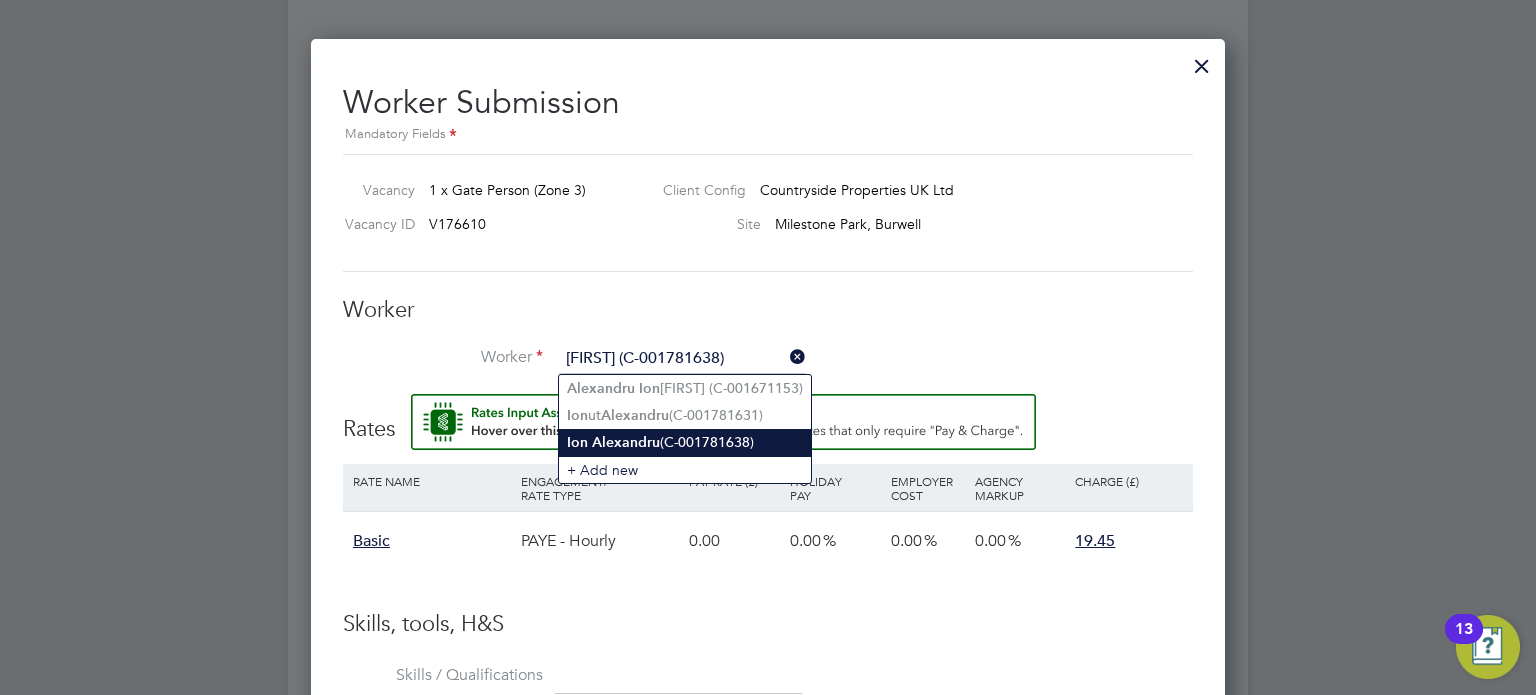scroll, scrollTop: 9, scrollLeft: 9, axis: both 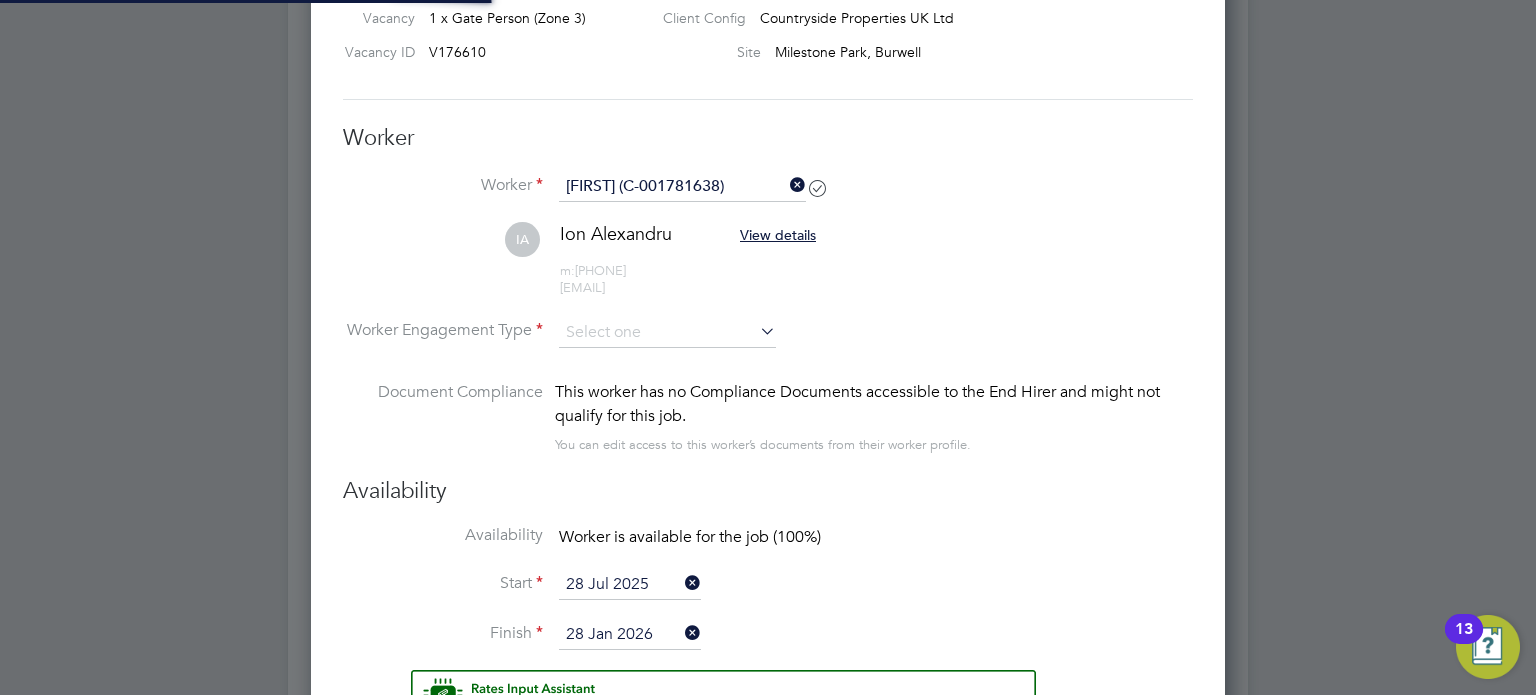 click on "IA [FIRST] [LAST]   View details m:  [PHONE]   [EMAIL]" at bounding box center [768, 269] 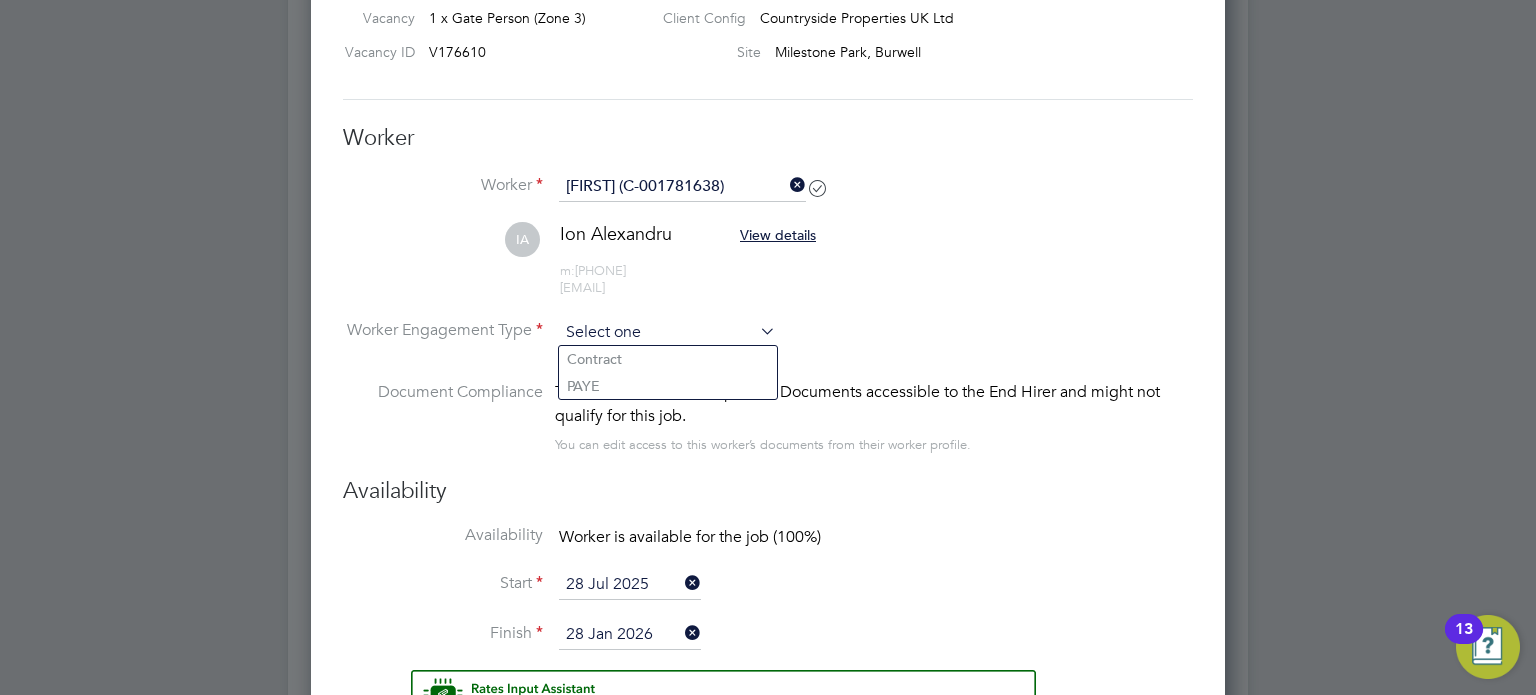 click at bounding box center [667, 333] 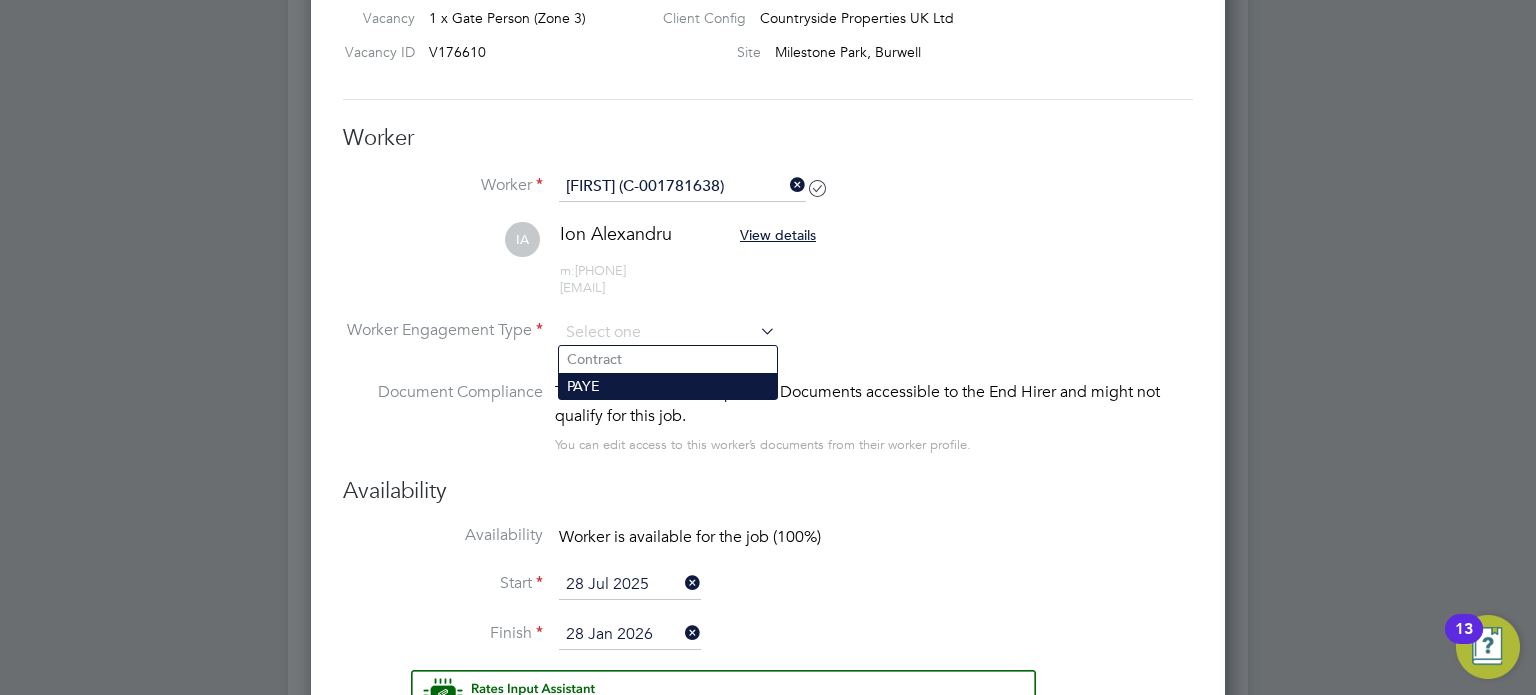 click on "PAYE" 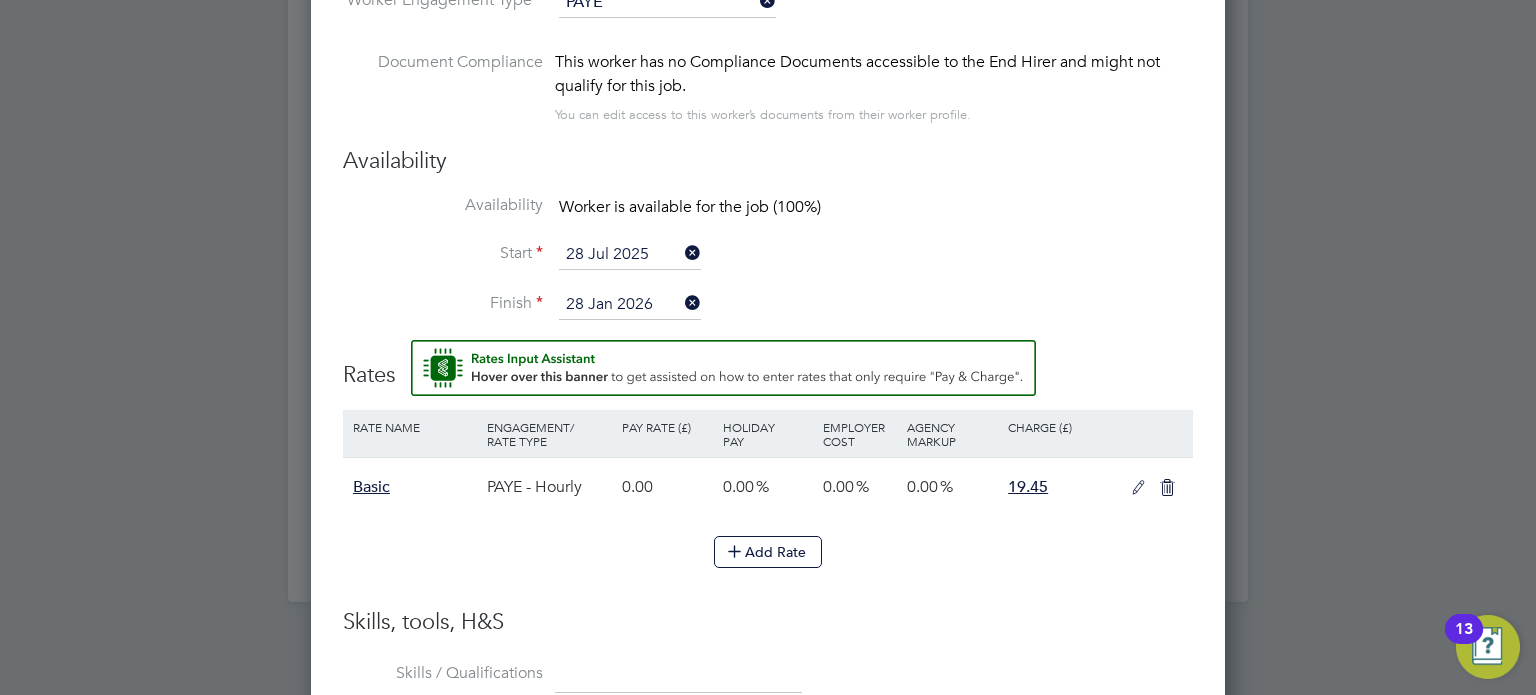 click on "28 Jul 2025" at bounding box center (630, 255) 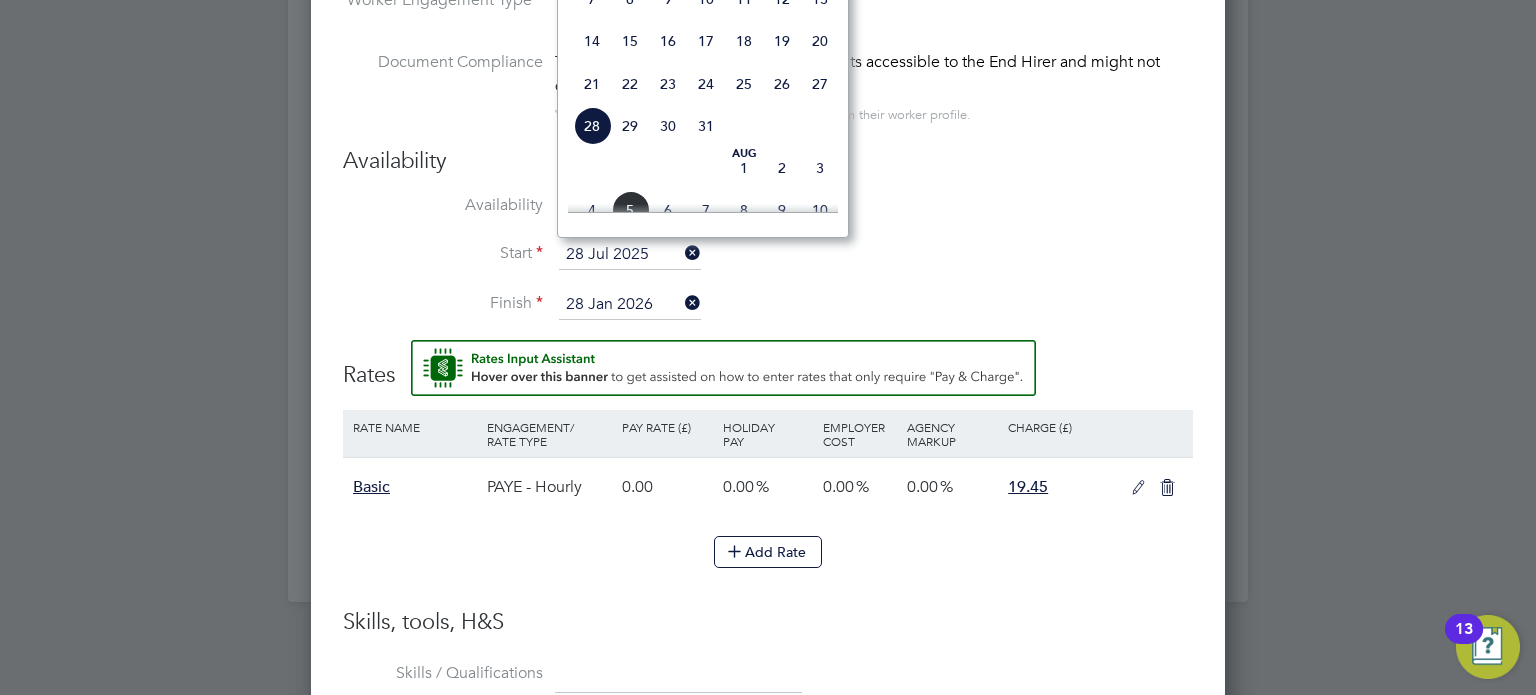 click on "Availability" at bounding box center [768, 161] 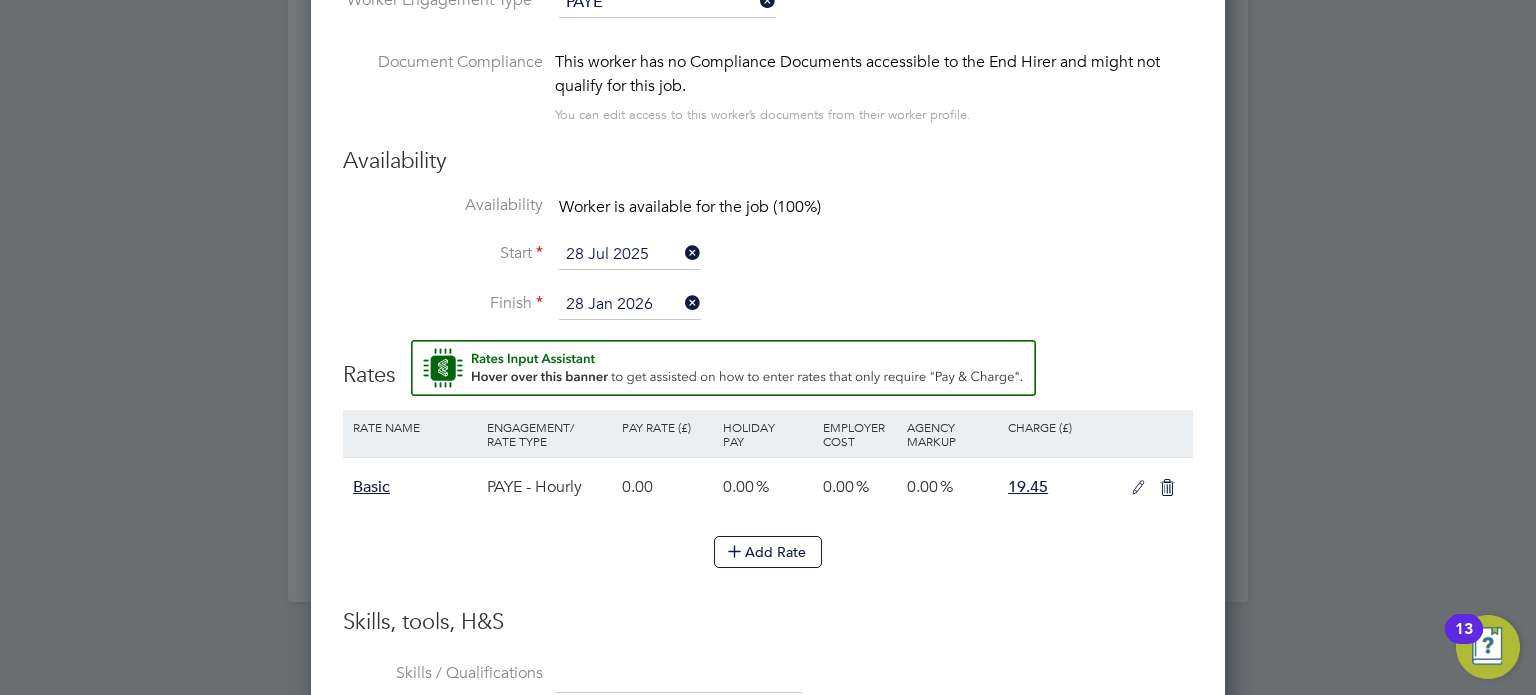 click at bounding box center (1138, 488) 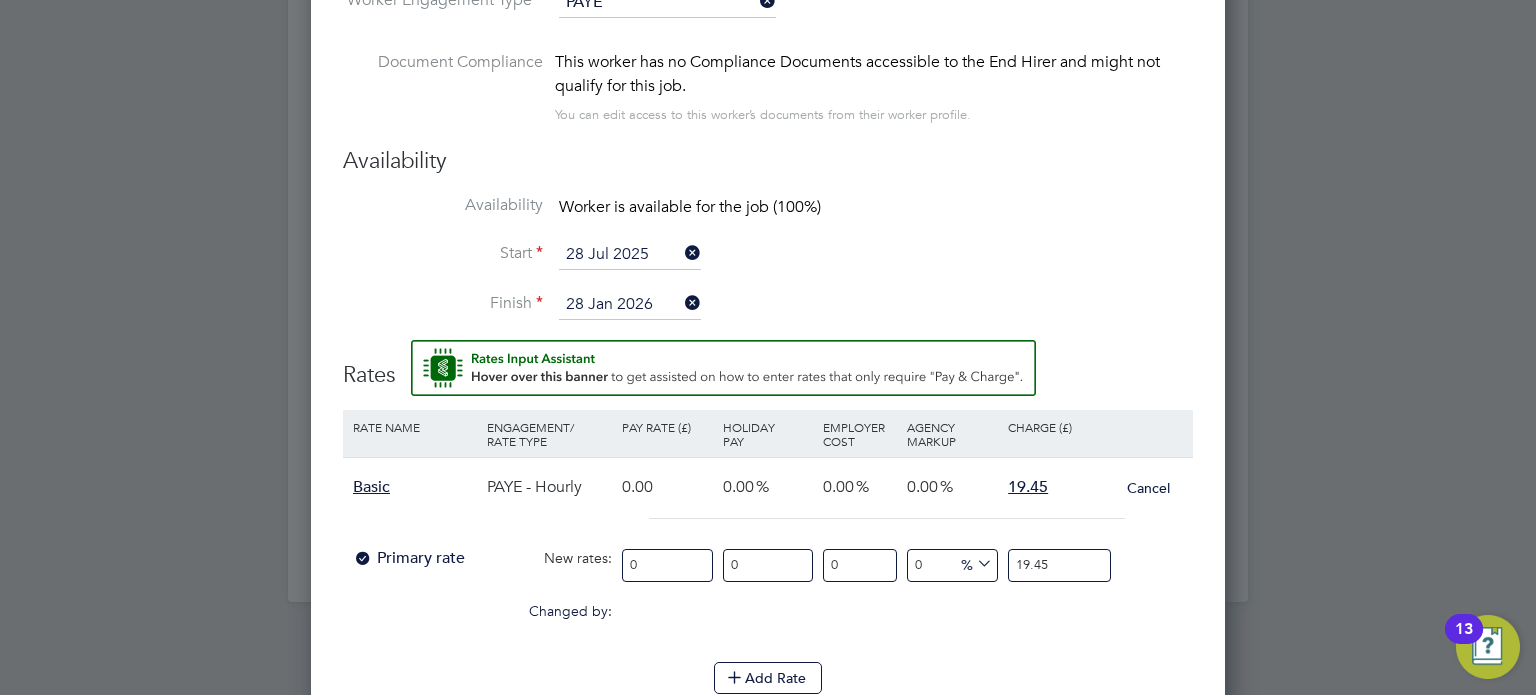 drag, startPoint x: 652, startPoint y: 551, endPoint x: 586, endPoint y: 551, distance: 66 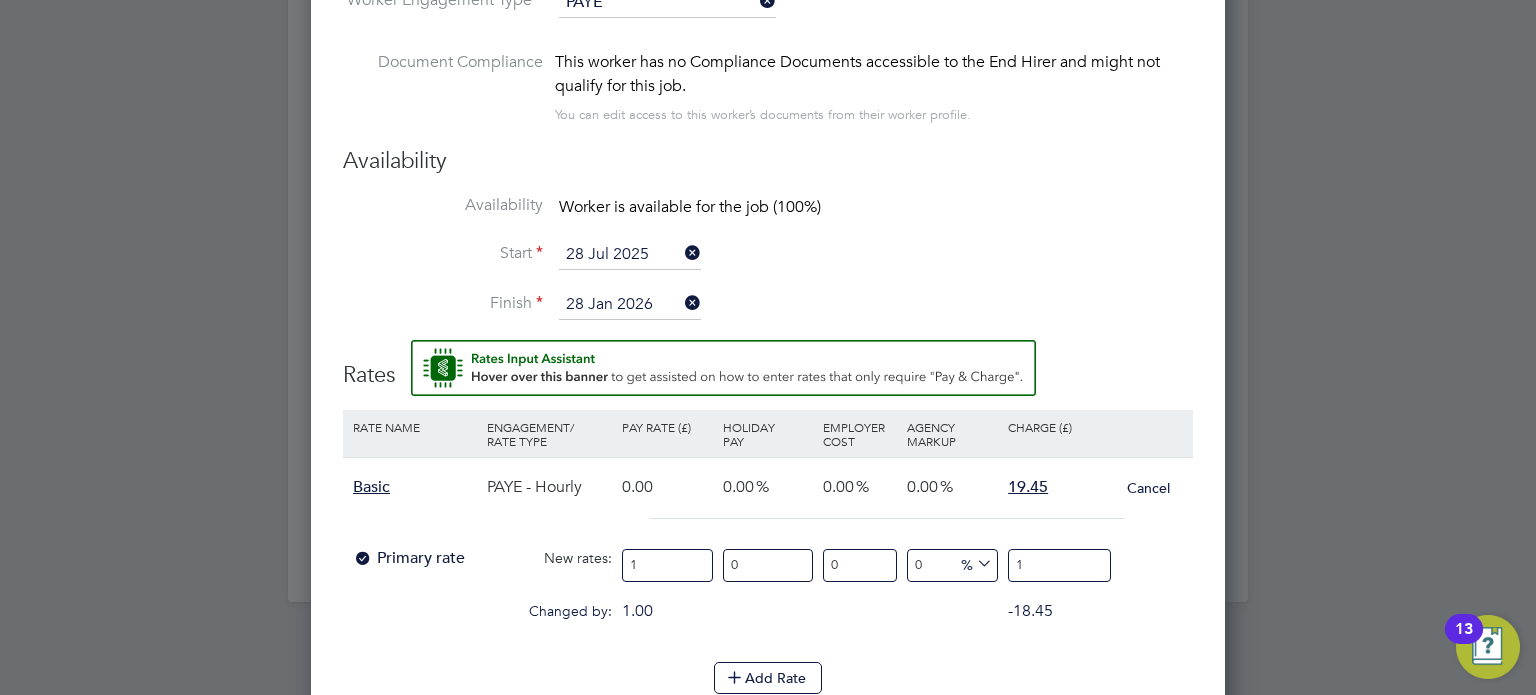 type on "14" 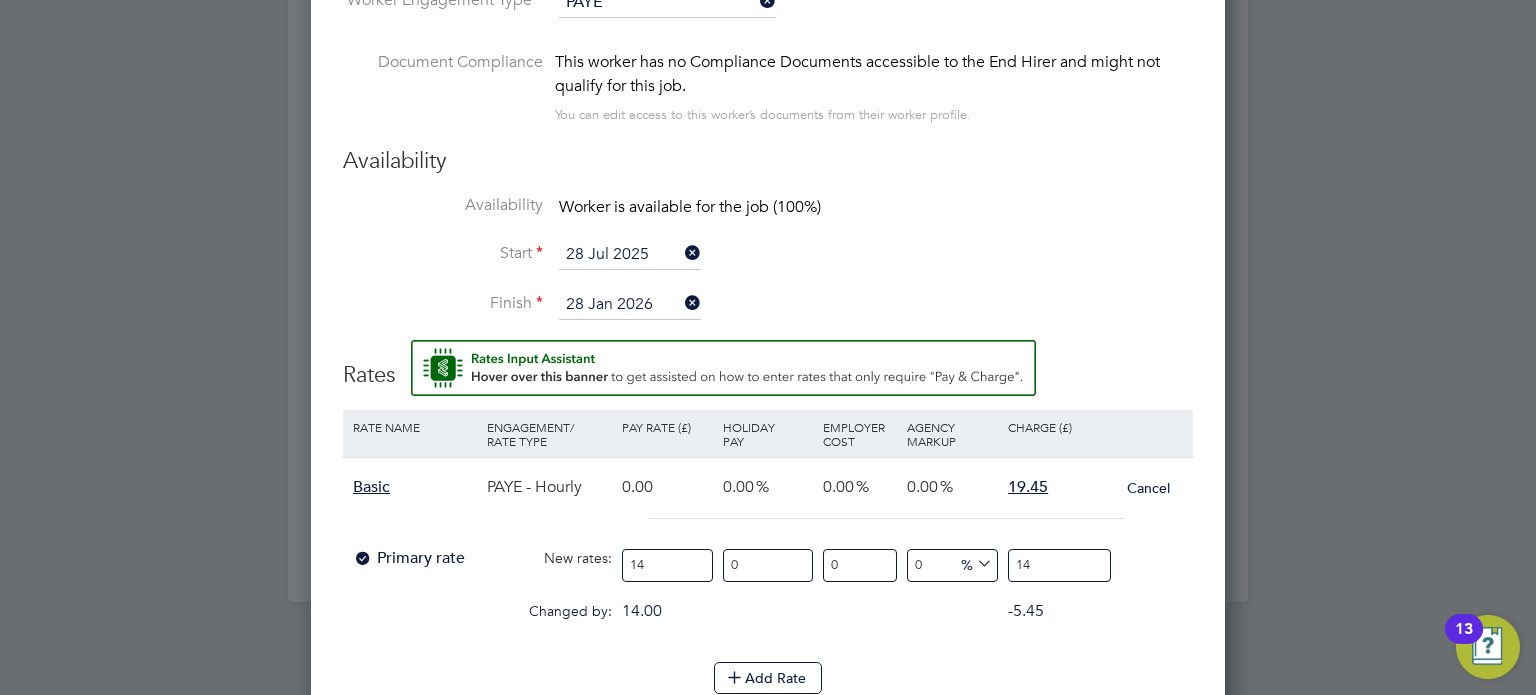 type on "14.1" 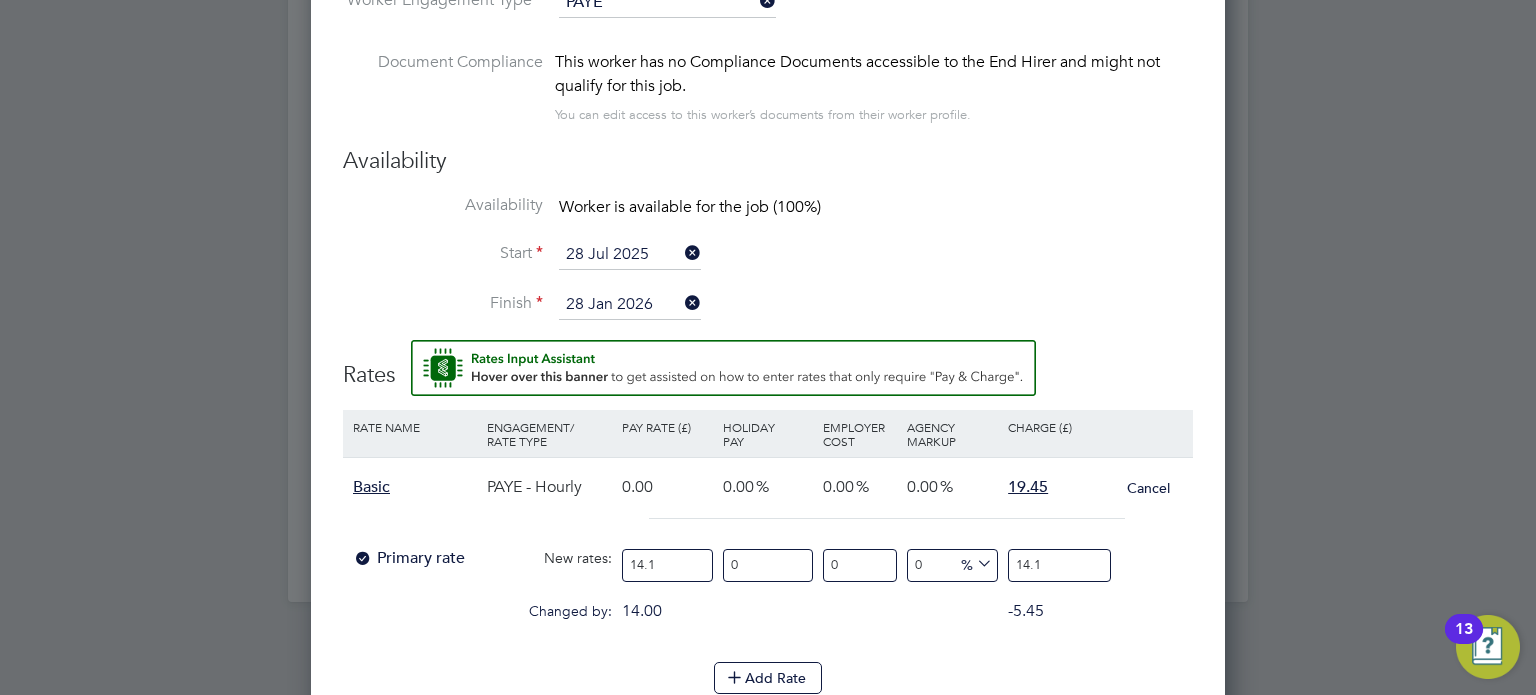 type on "14.12" 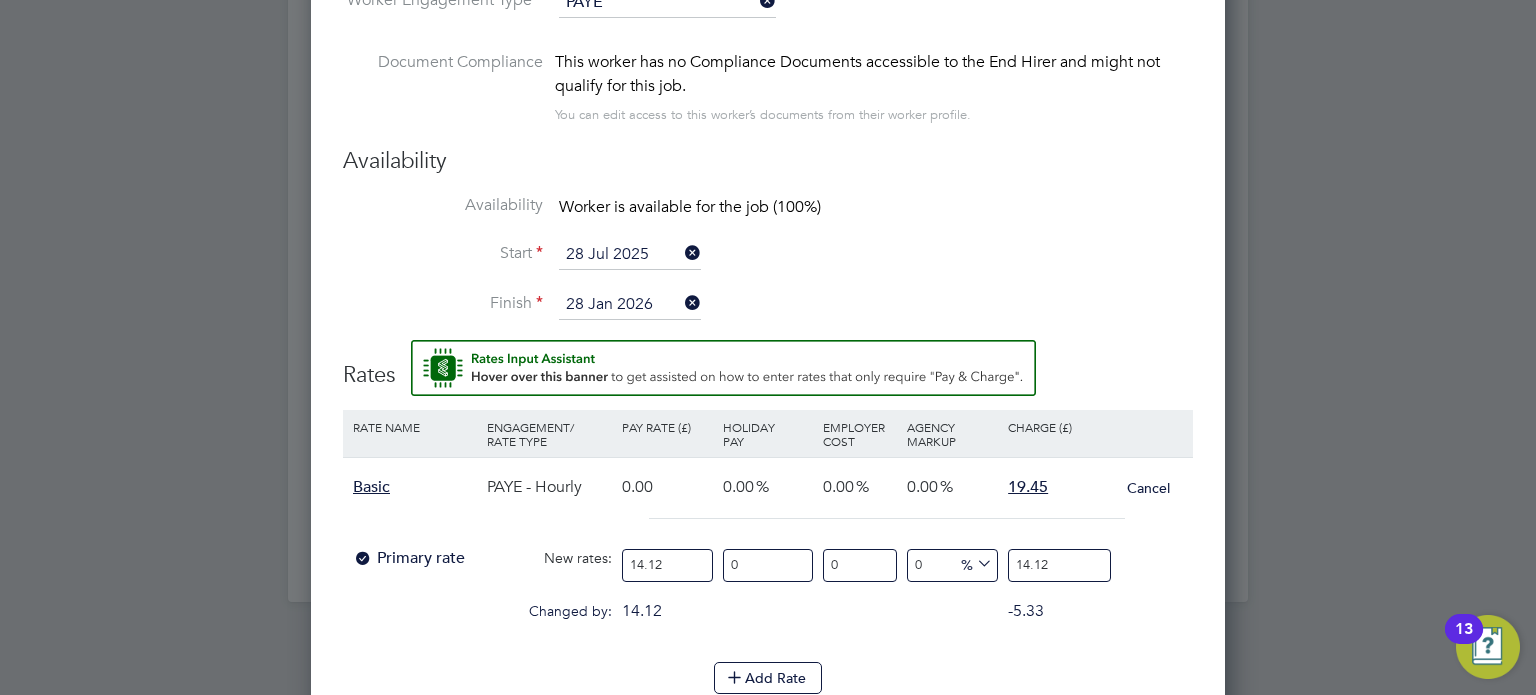 type on "14.12" 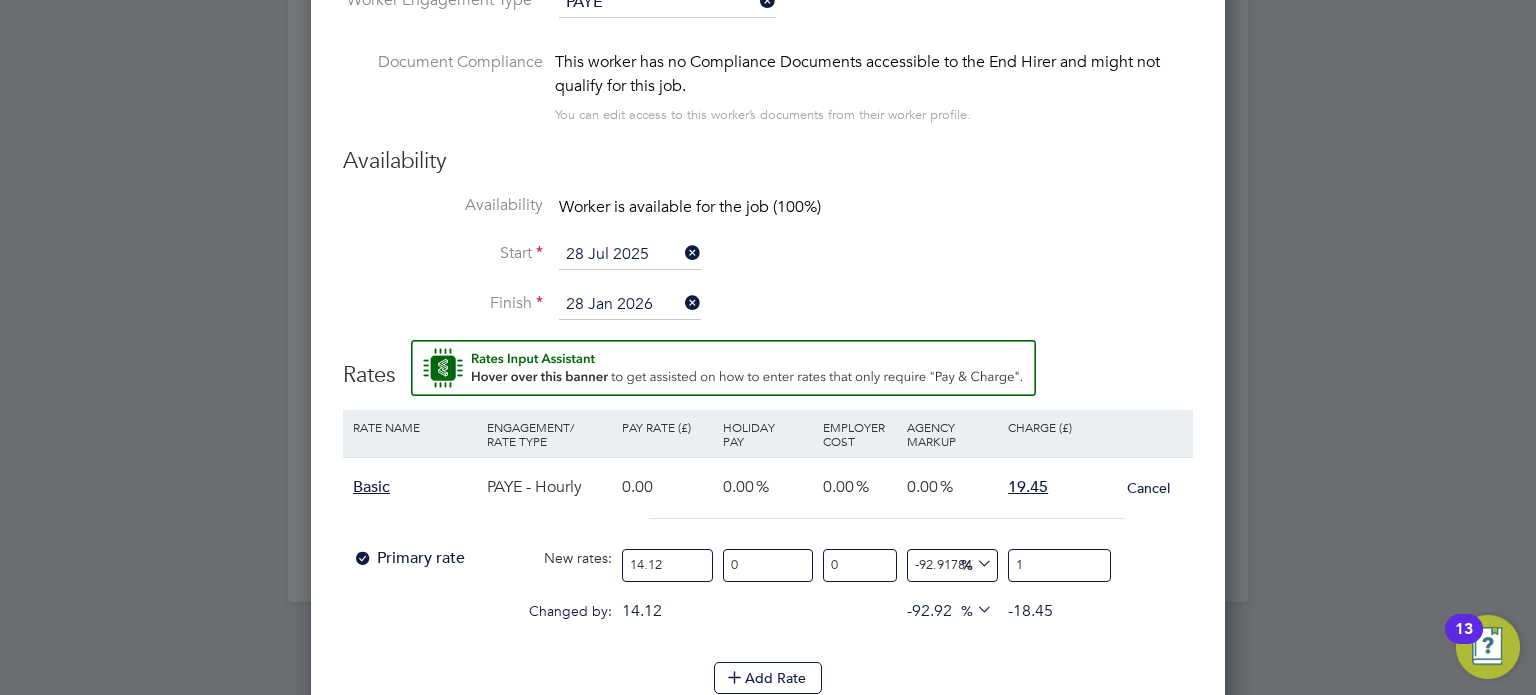 type on "34.56090651558074" 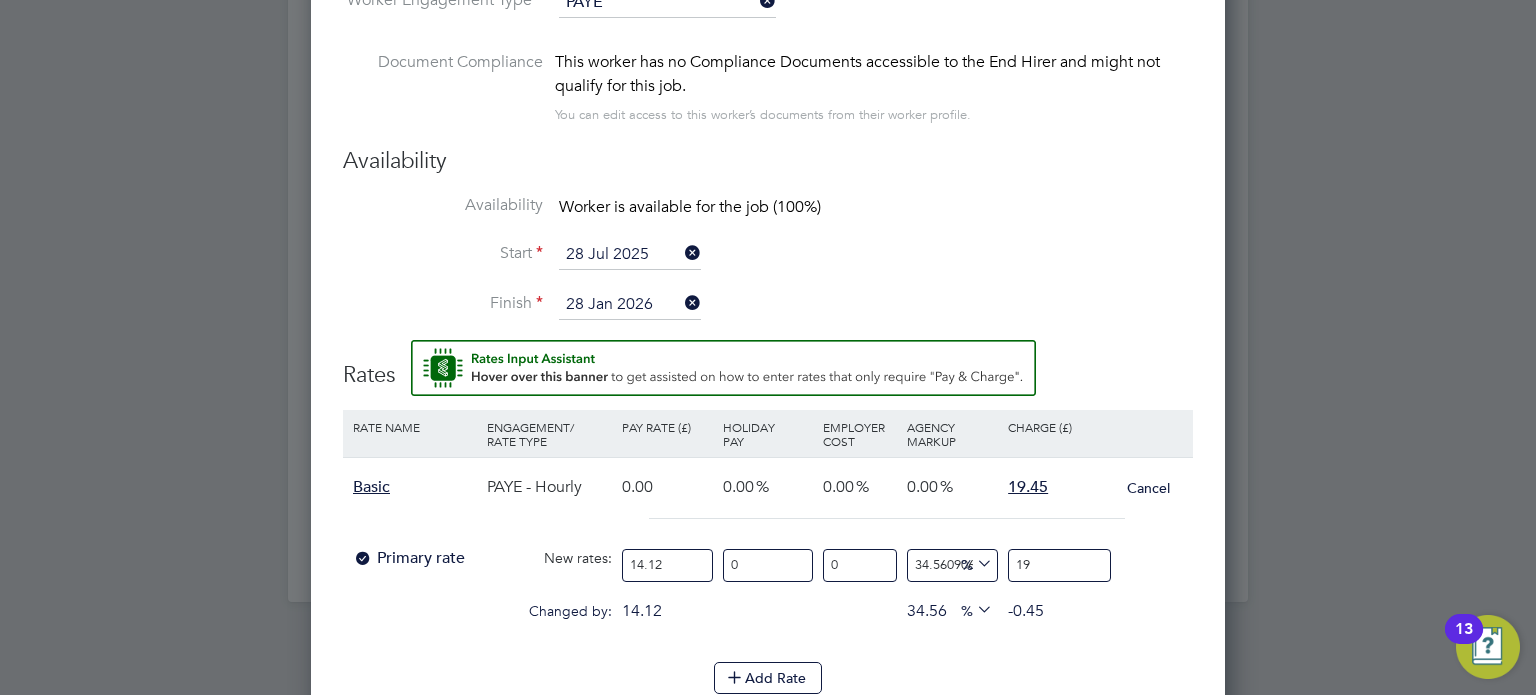 type on "37.39376770538244" 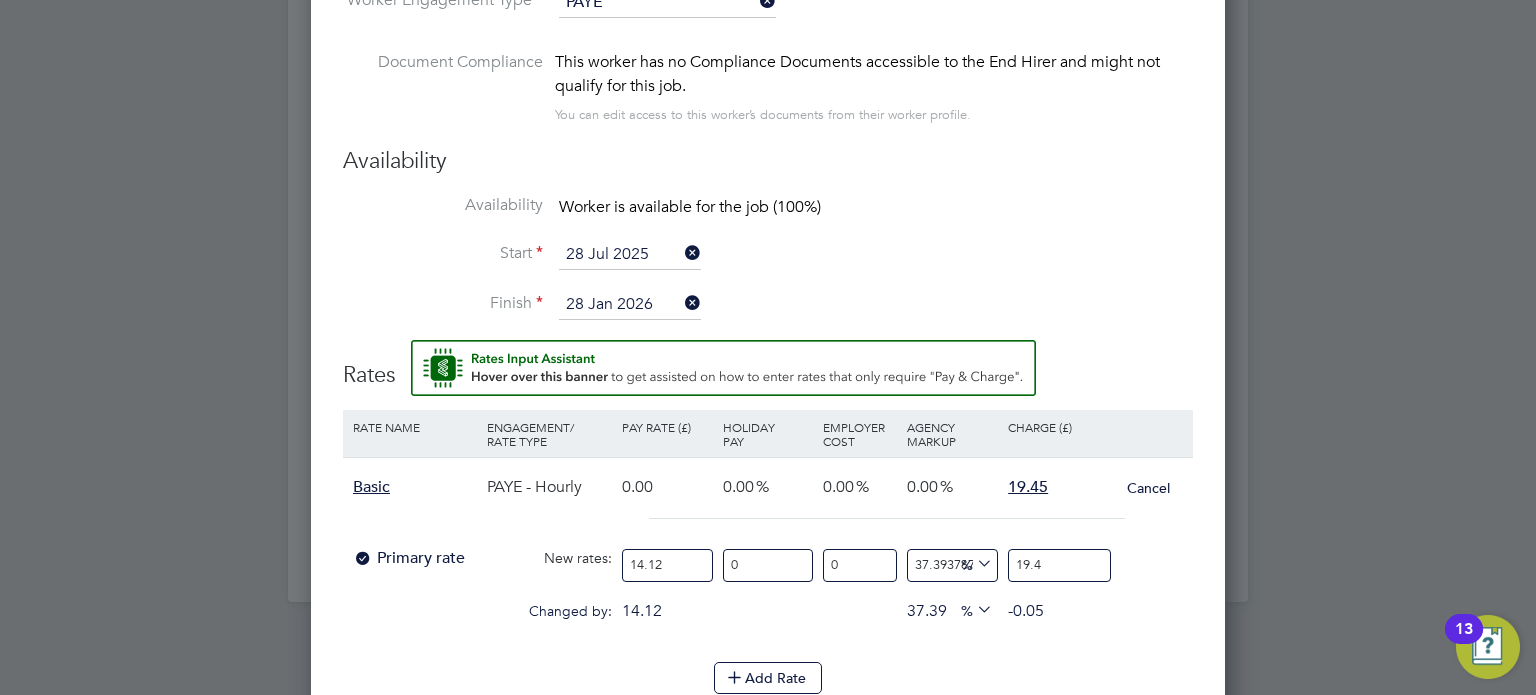 type on "37.74787535410765" 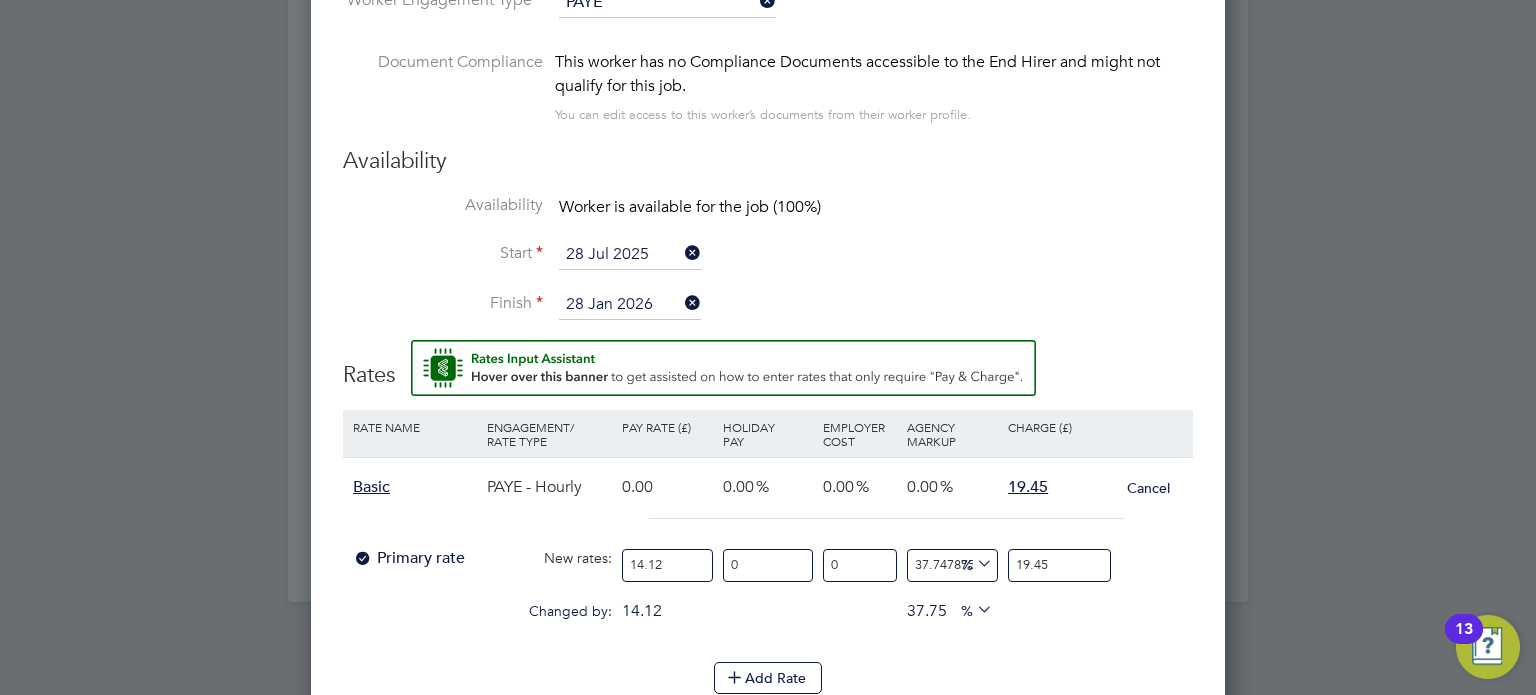 type on "19.45" 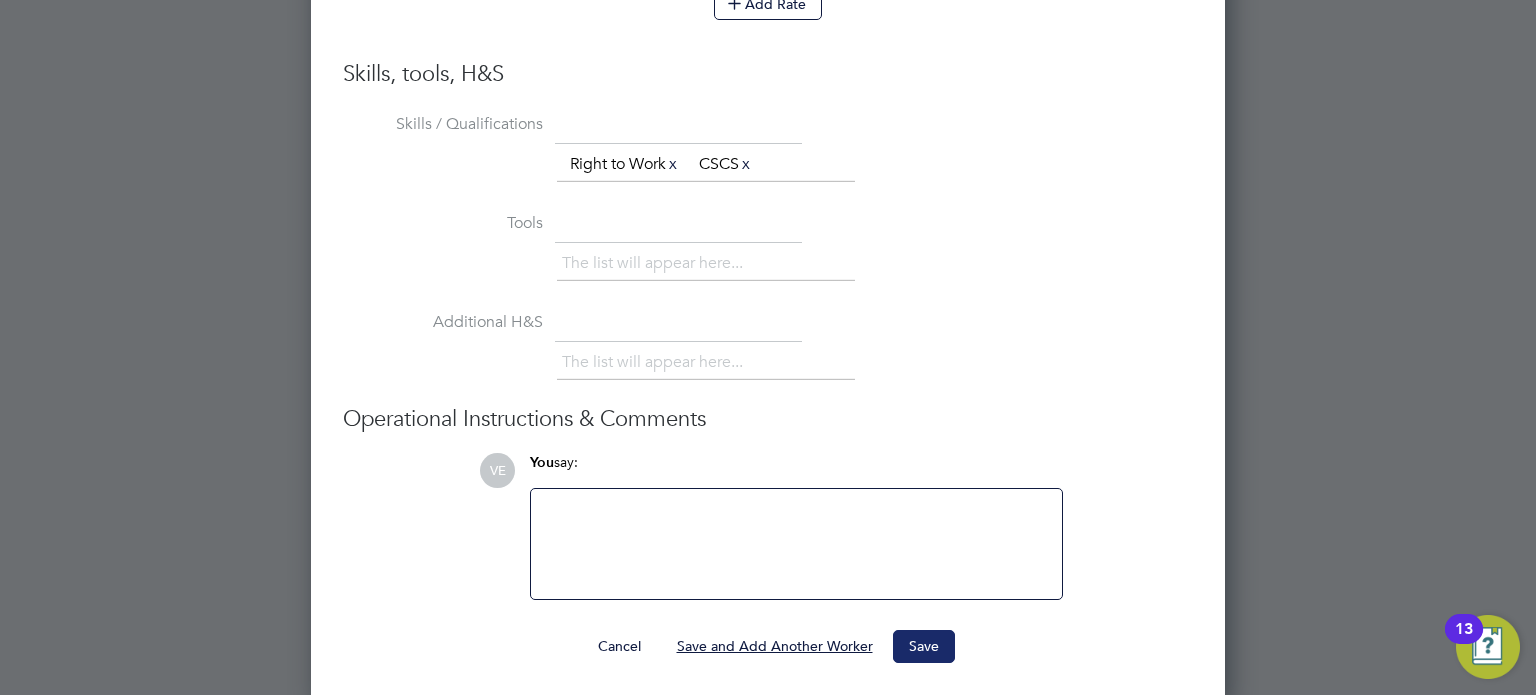 drag, startPoint x: 827, startPoint y: 632, endPoint x: 915, endPoint y: 642, distance: 88.56636 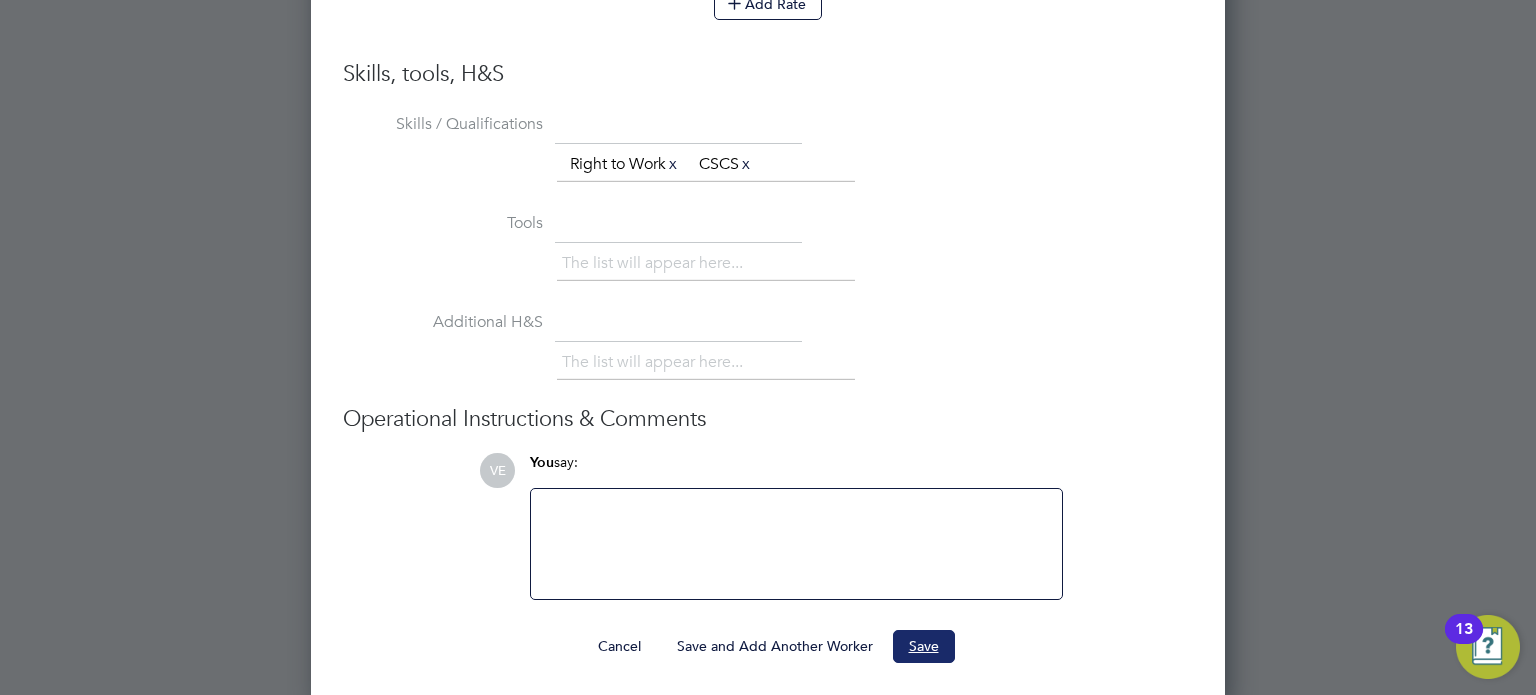 click on "Save" at bounding box center (924, 646) 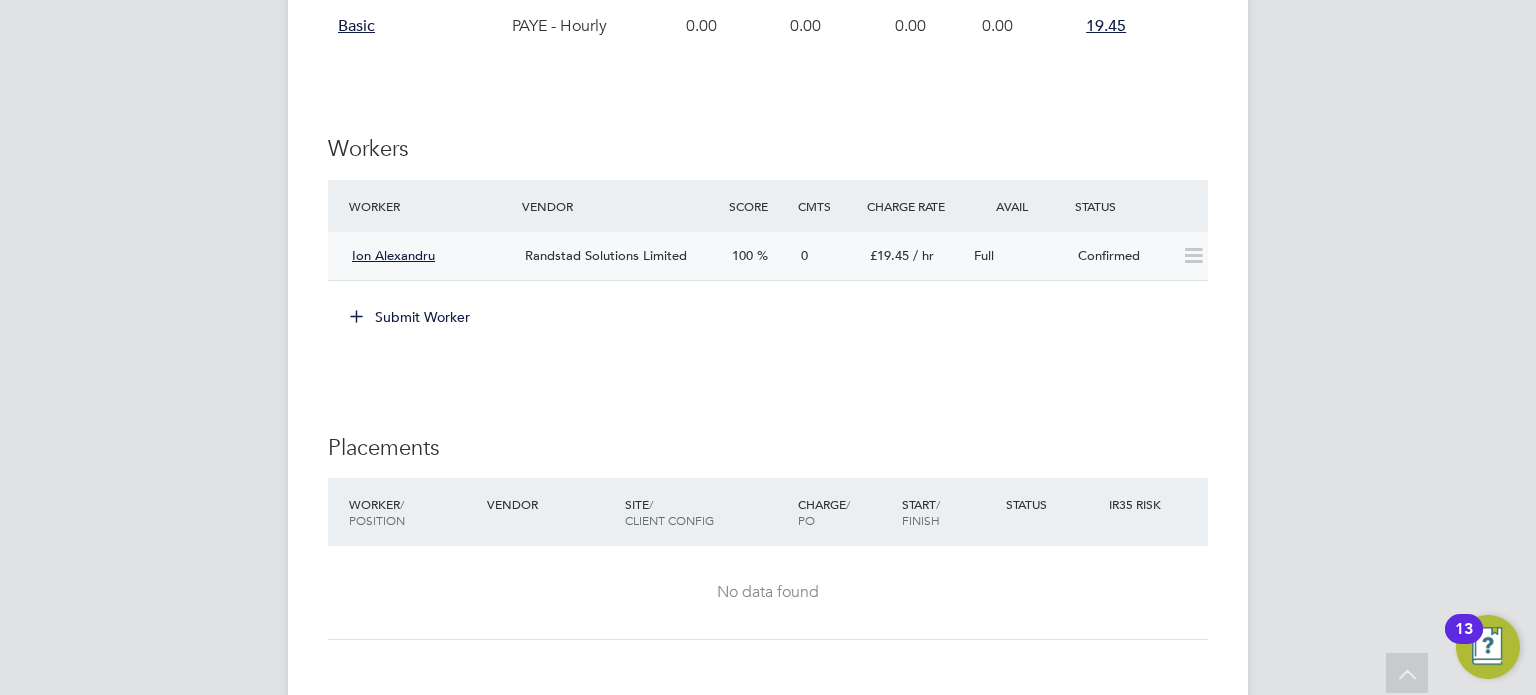 click on "Confirmed" 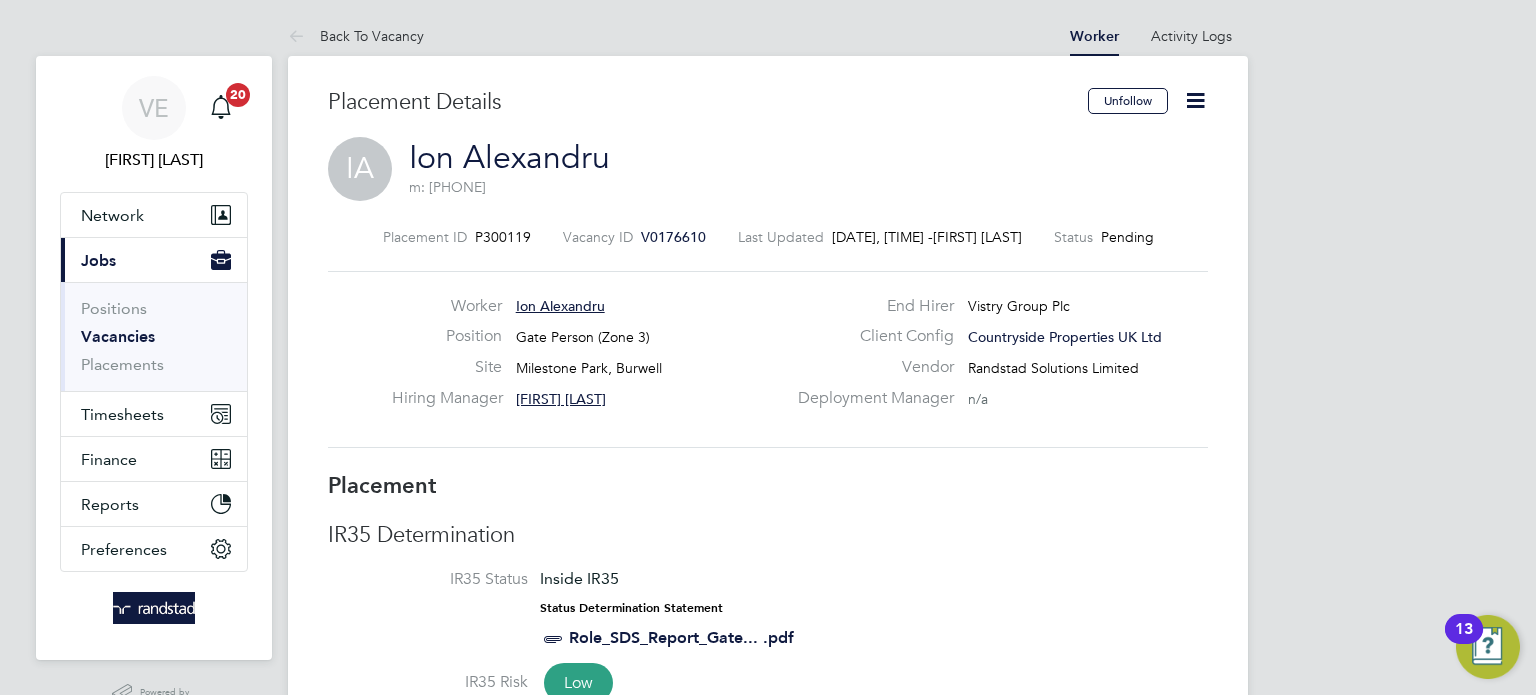 click 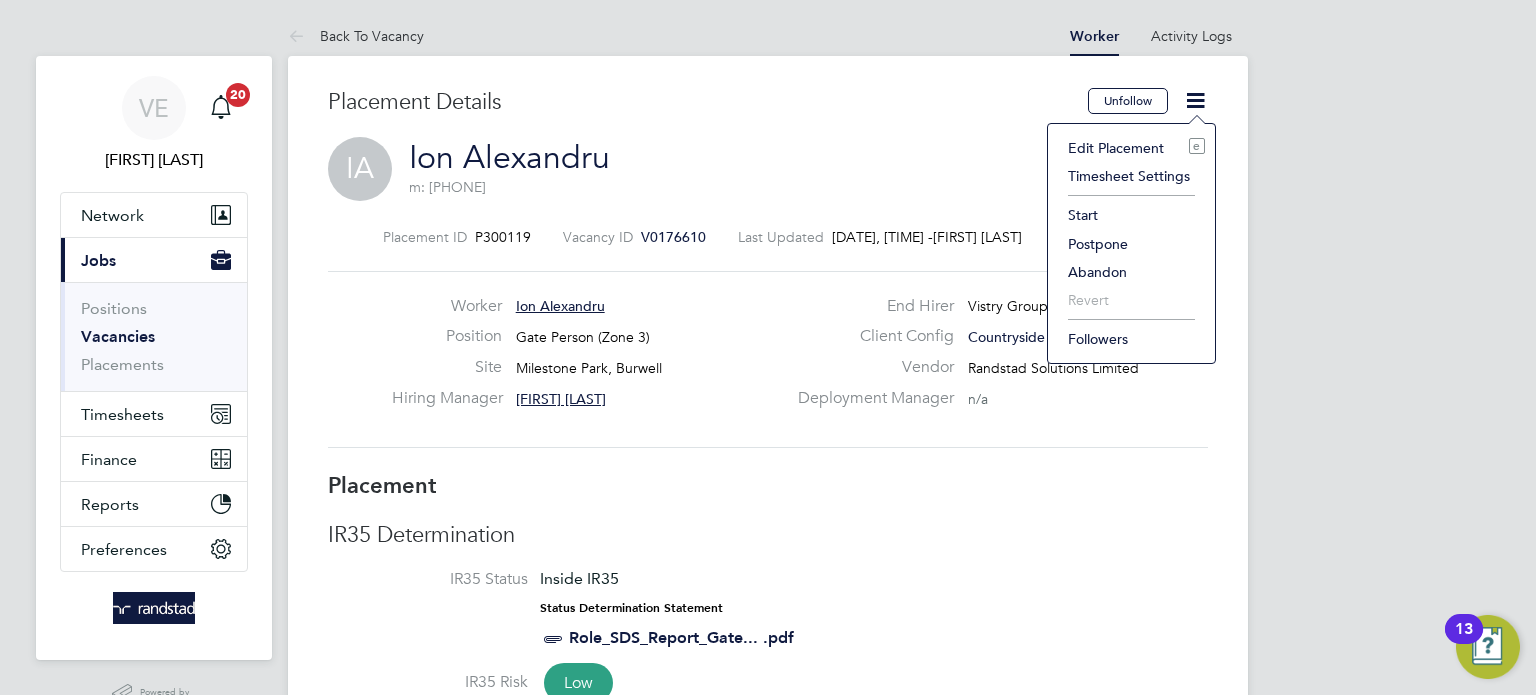 click on "Start" 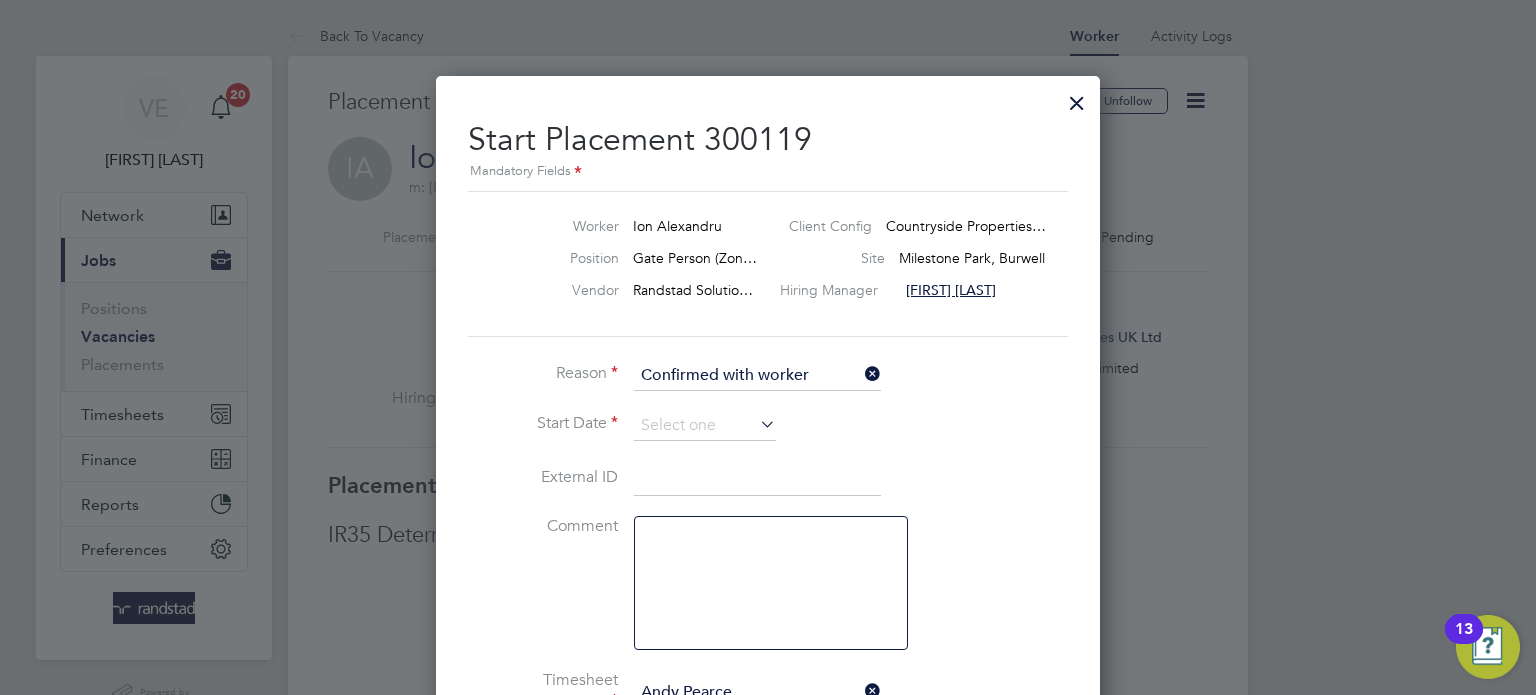 click on "Start Date" 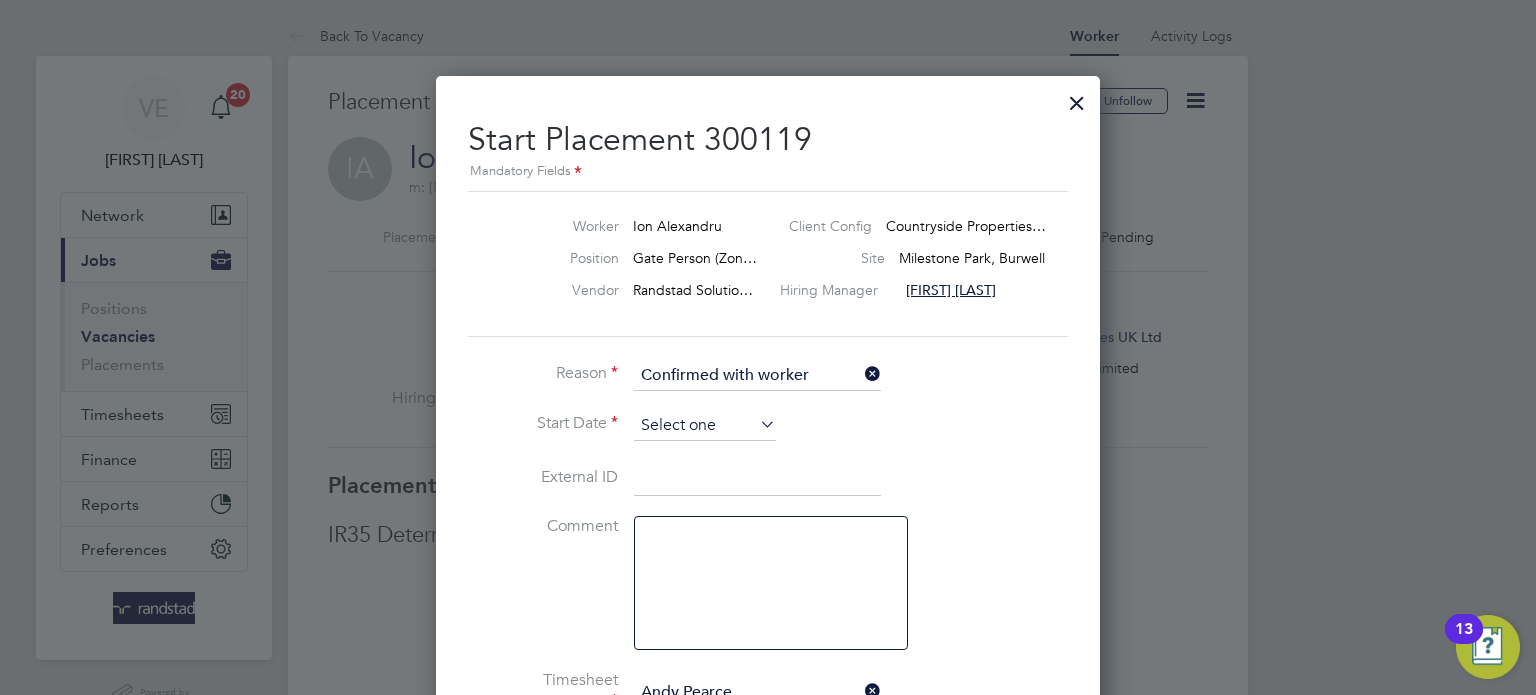 click 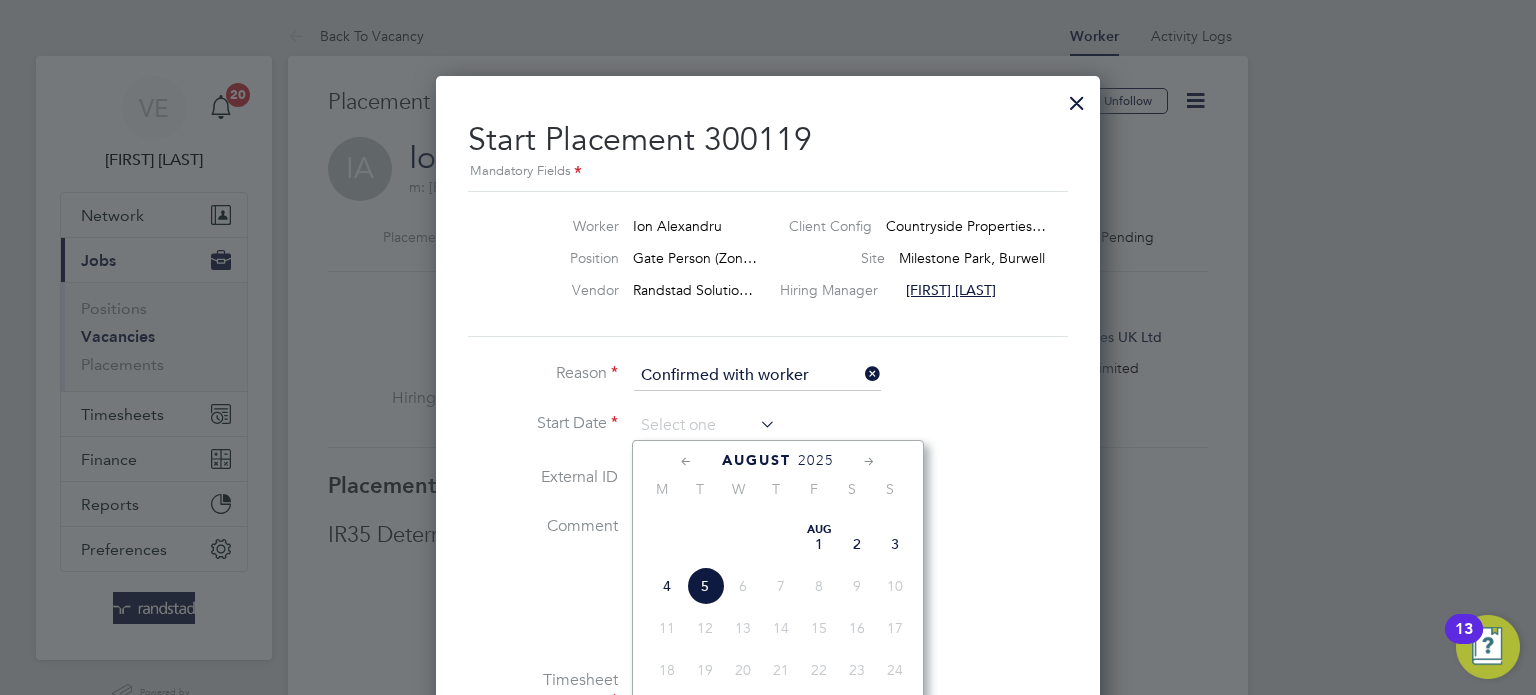 click on "28" 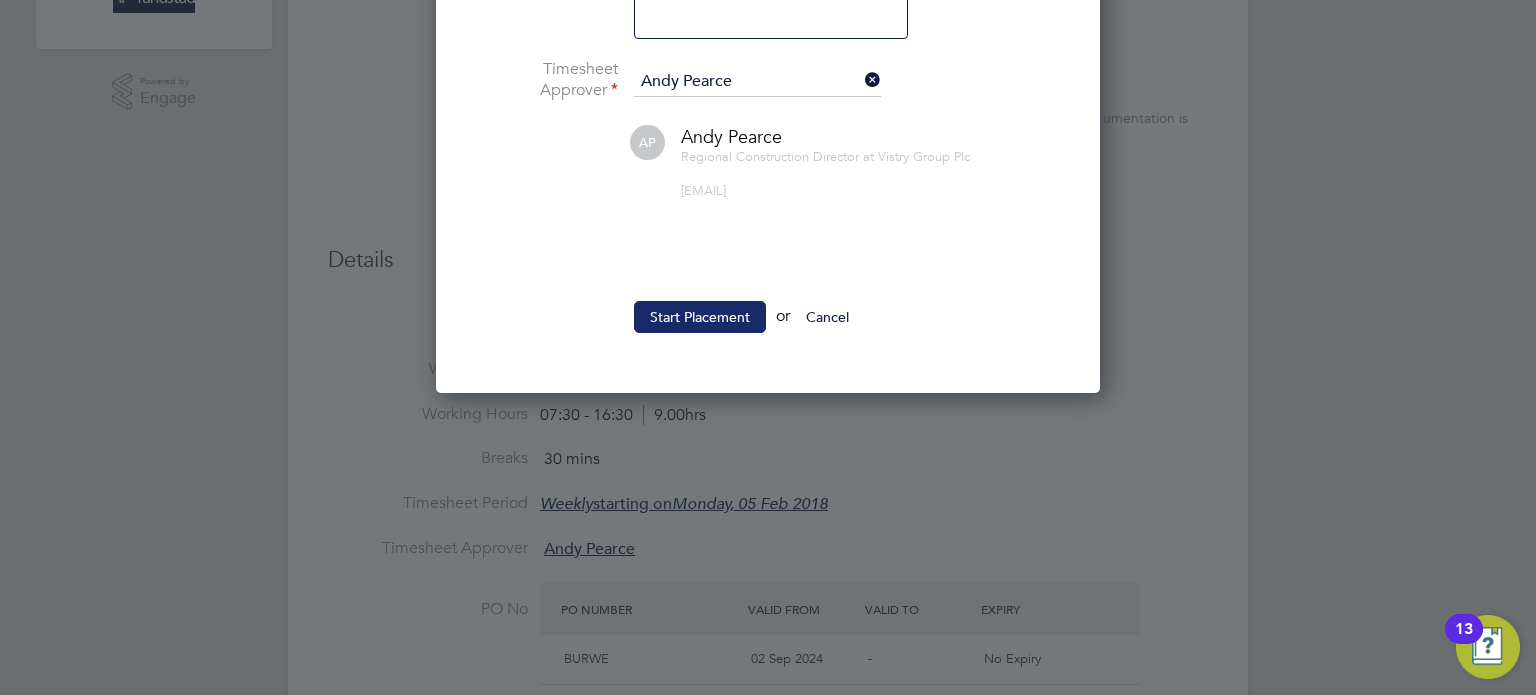 click on "Start Placement" 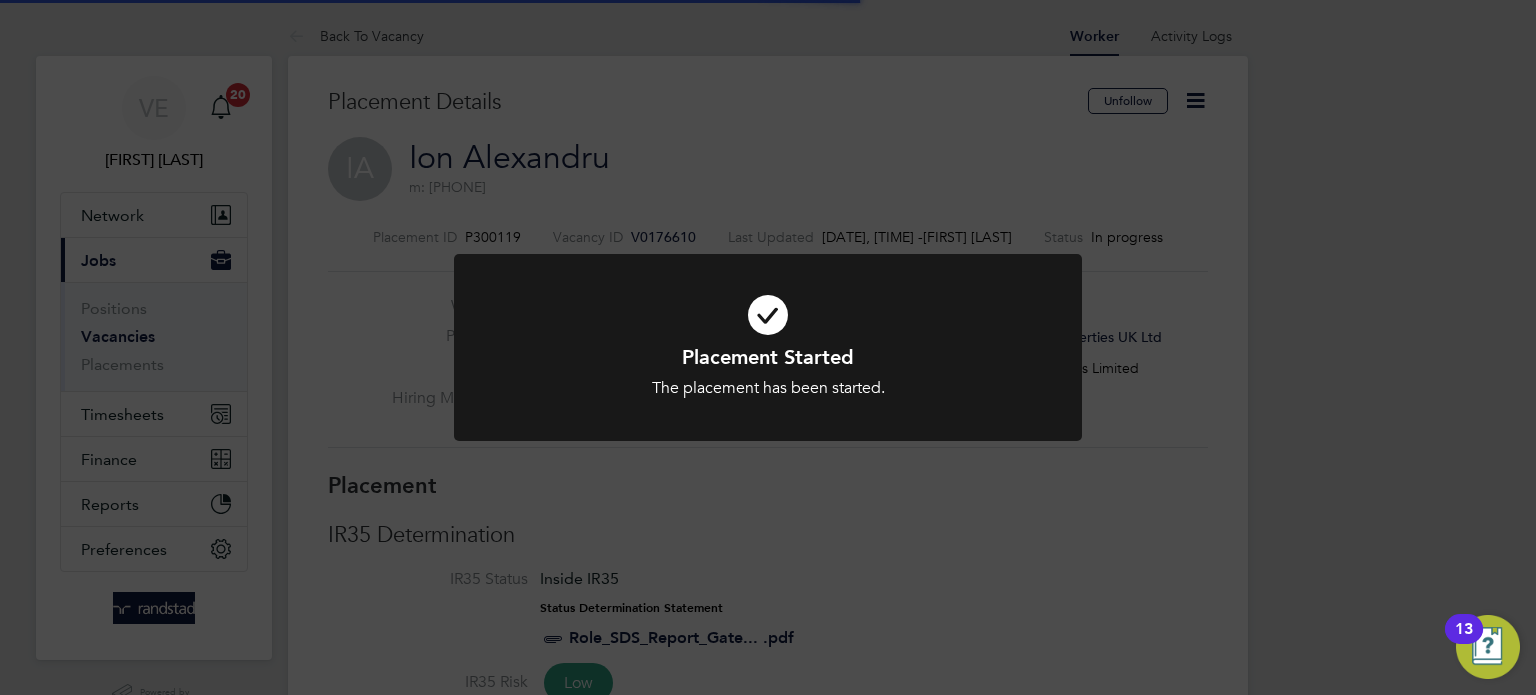 drag, startPoint x: 438, startPoint y: 104, endPoint x: 417, endPoint y: 89, distance: 25.806976 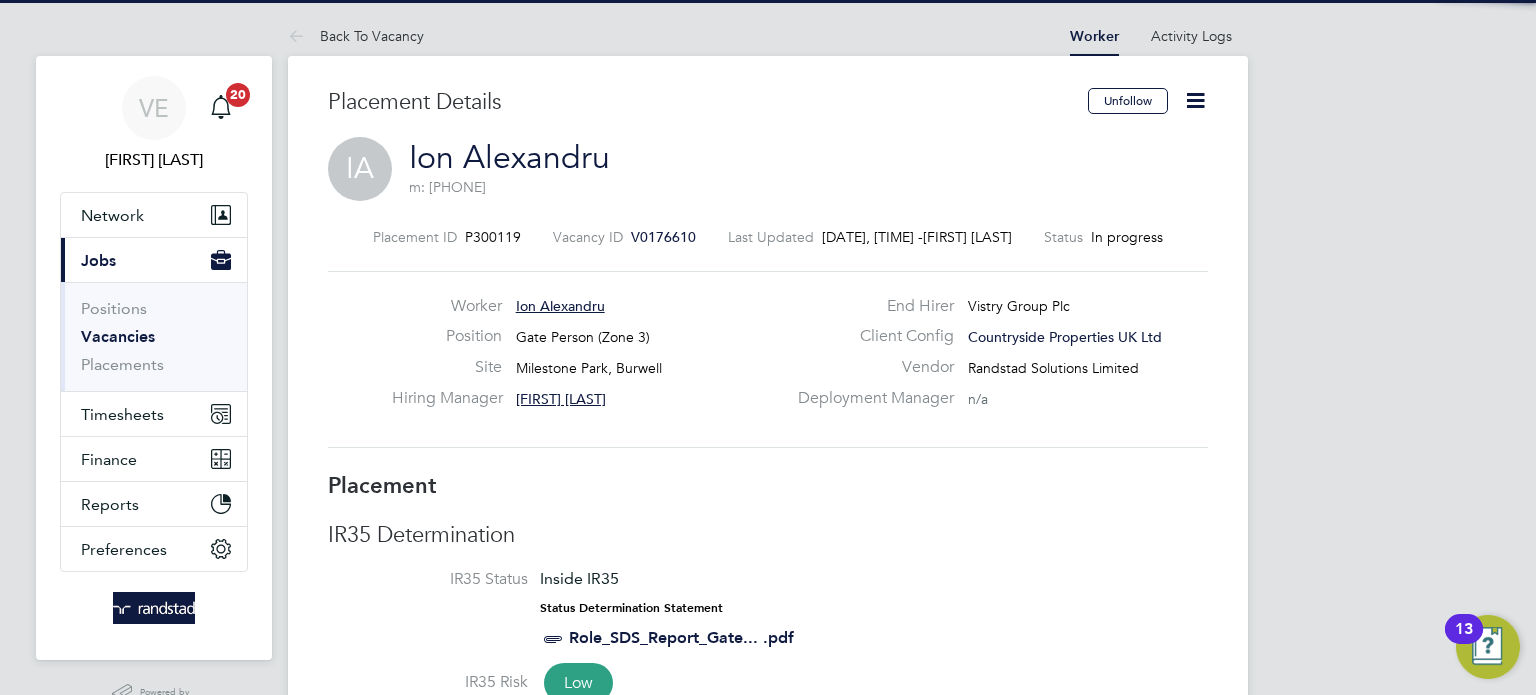 click on "Back To Vacancy" at bounding box center [356, 36] 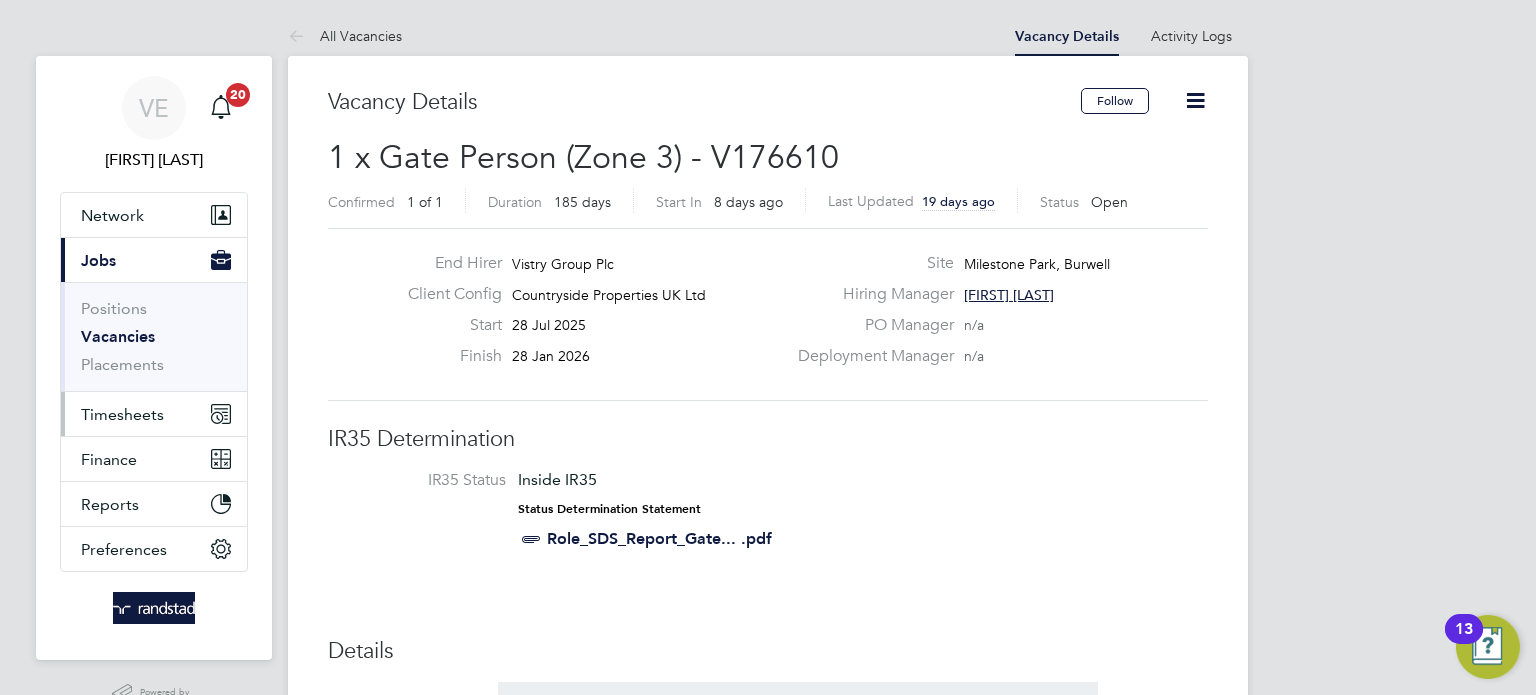 click on "Timesheets" at bounding box center (122, 414) 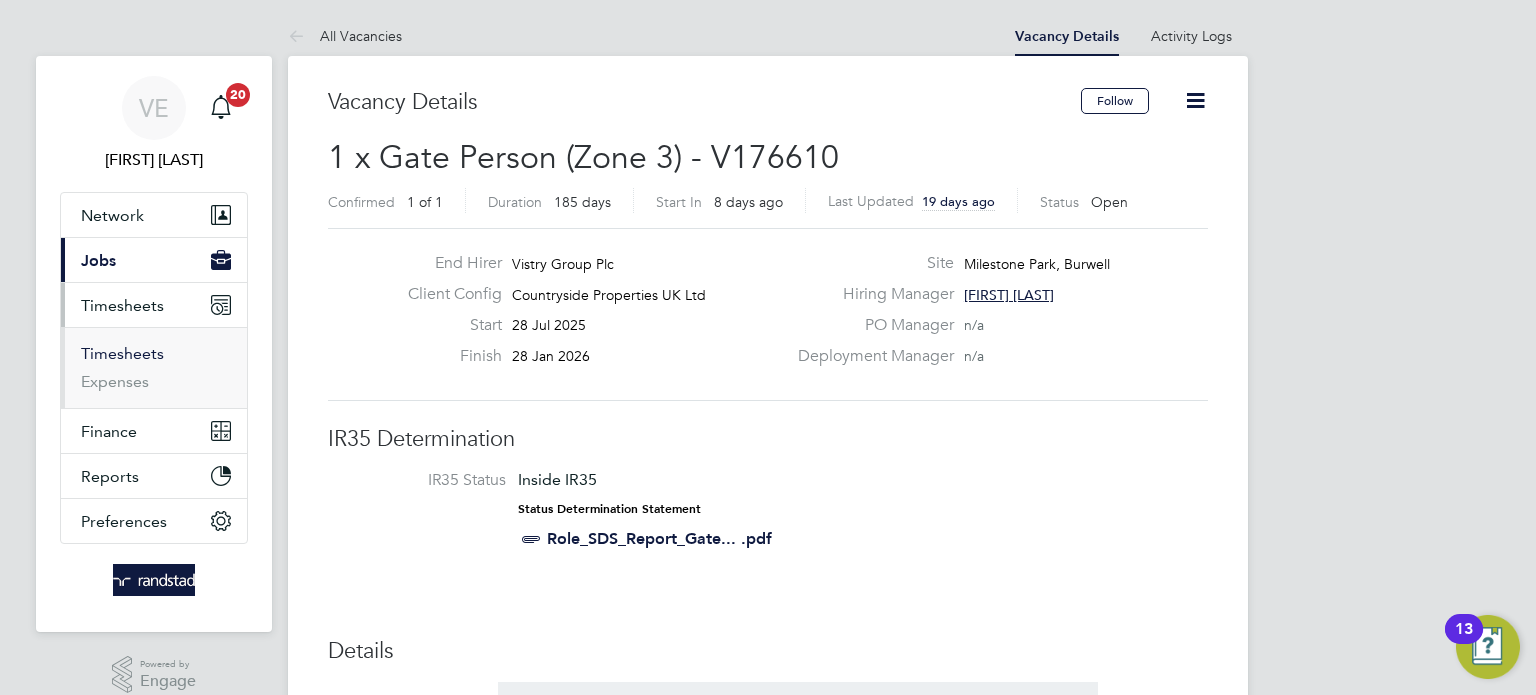 click on "Timesheets" at bounding box center [122, 353] 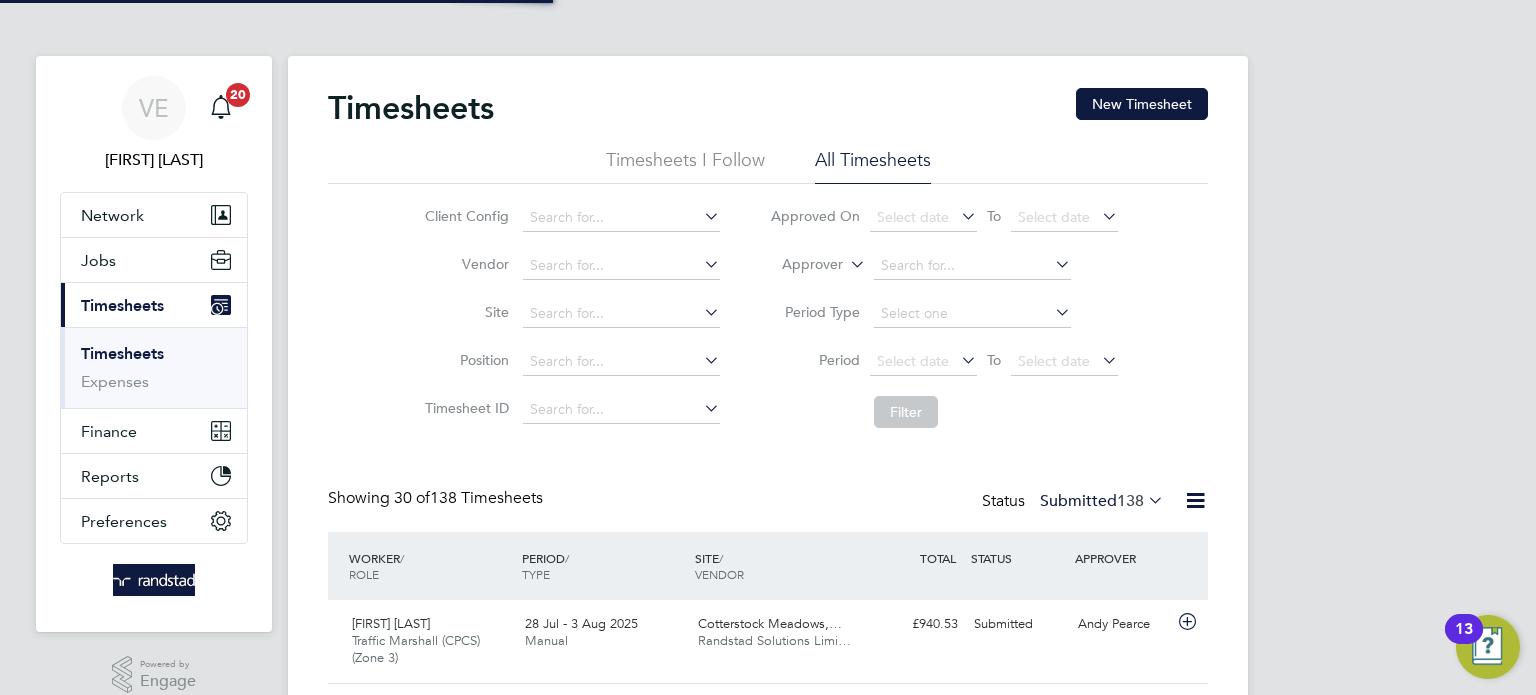 scroll, scrollTop: 10, scrollLeft: 10, axis: both 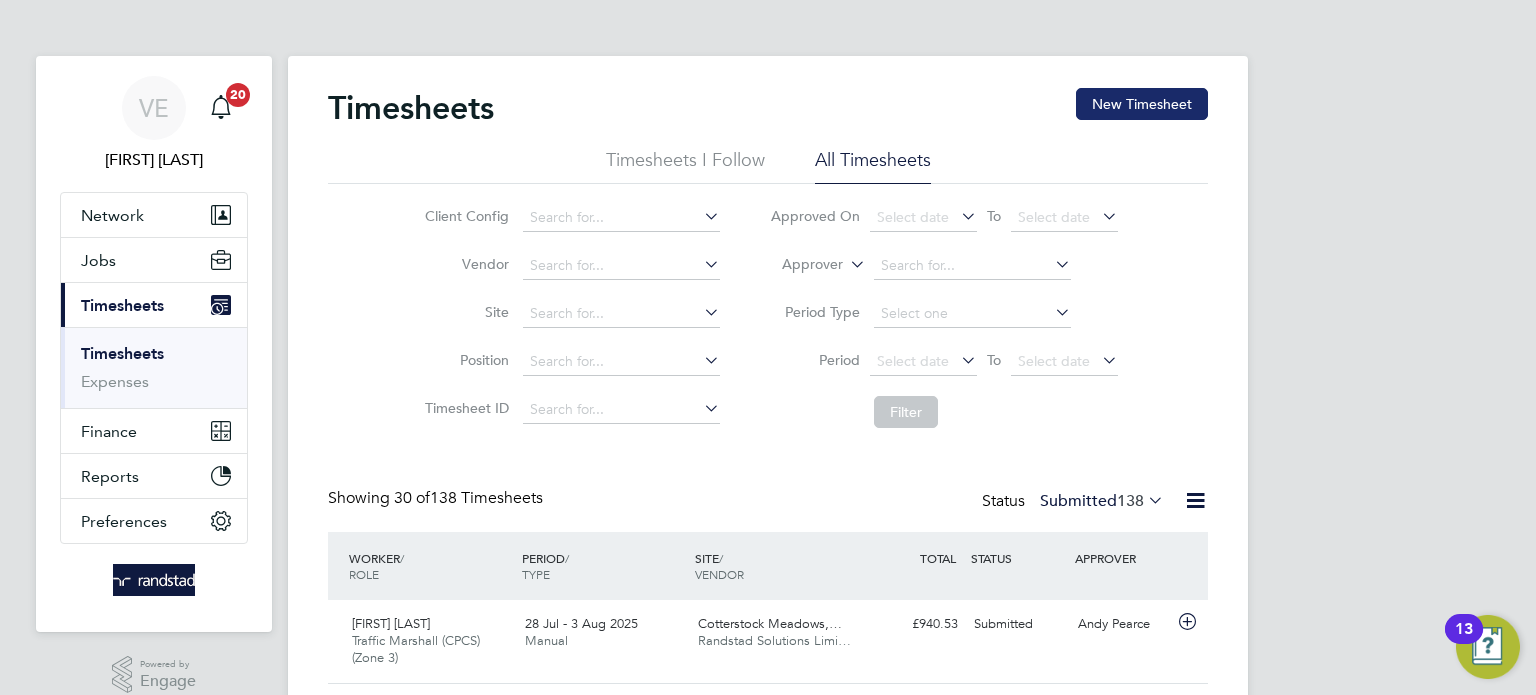 click on "New Timesheet" 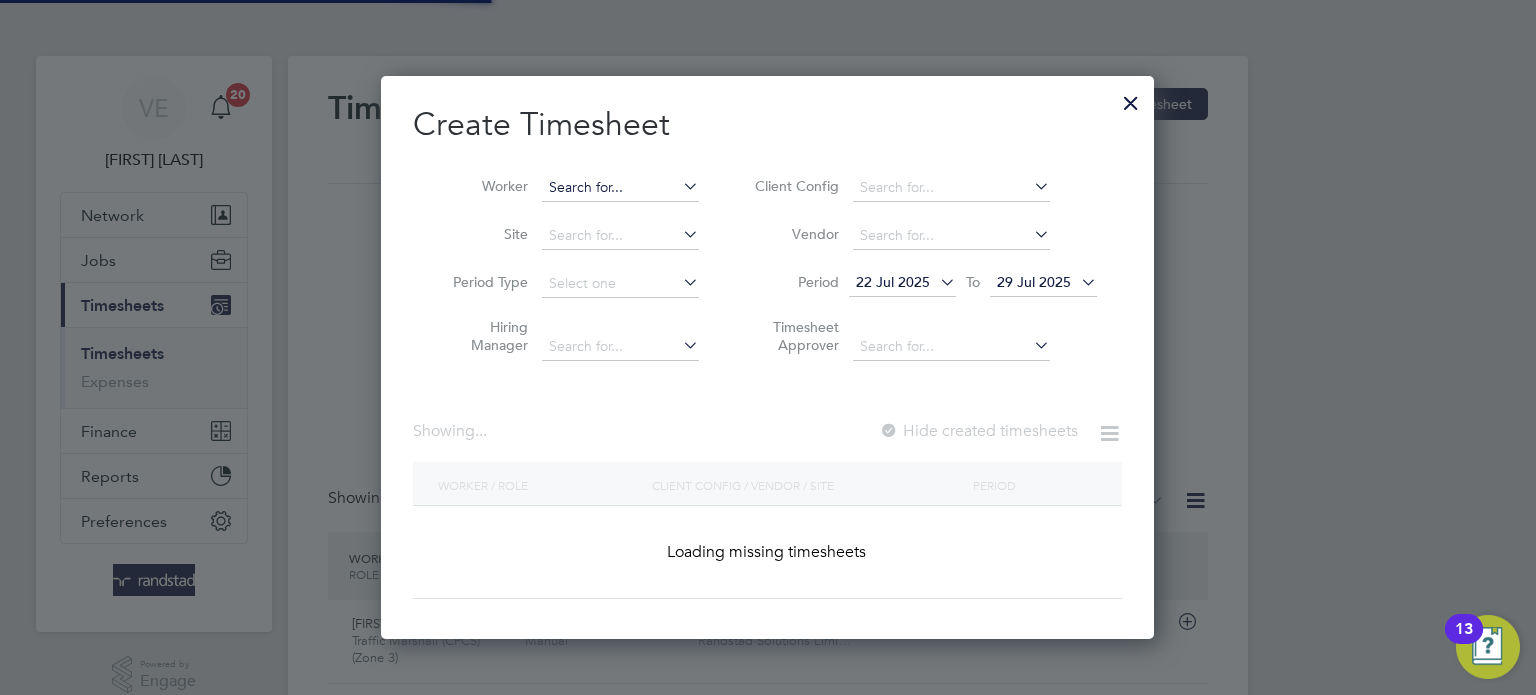 click at bounding box center [620, 188] 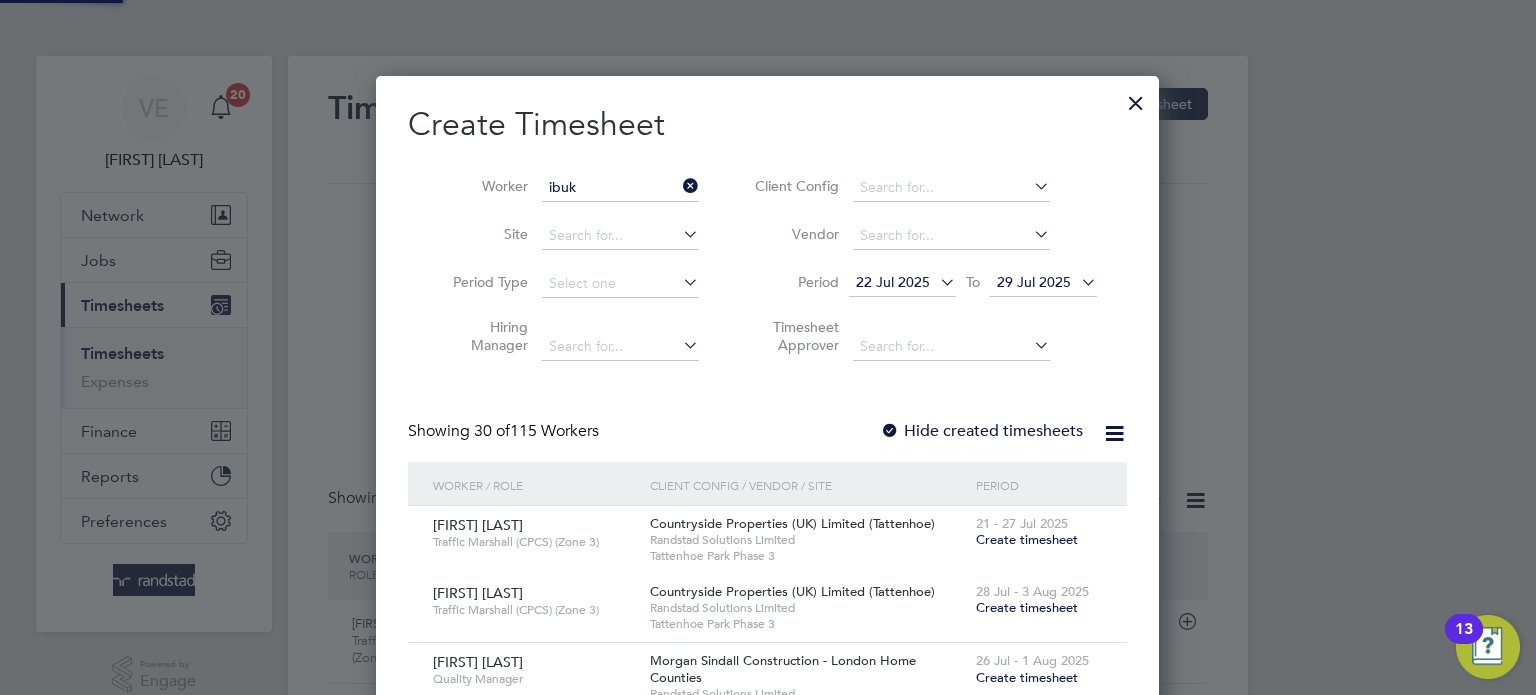 click on "[FIRST] un [LAST] [LAST]" 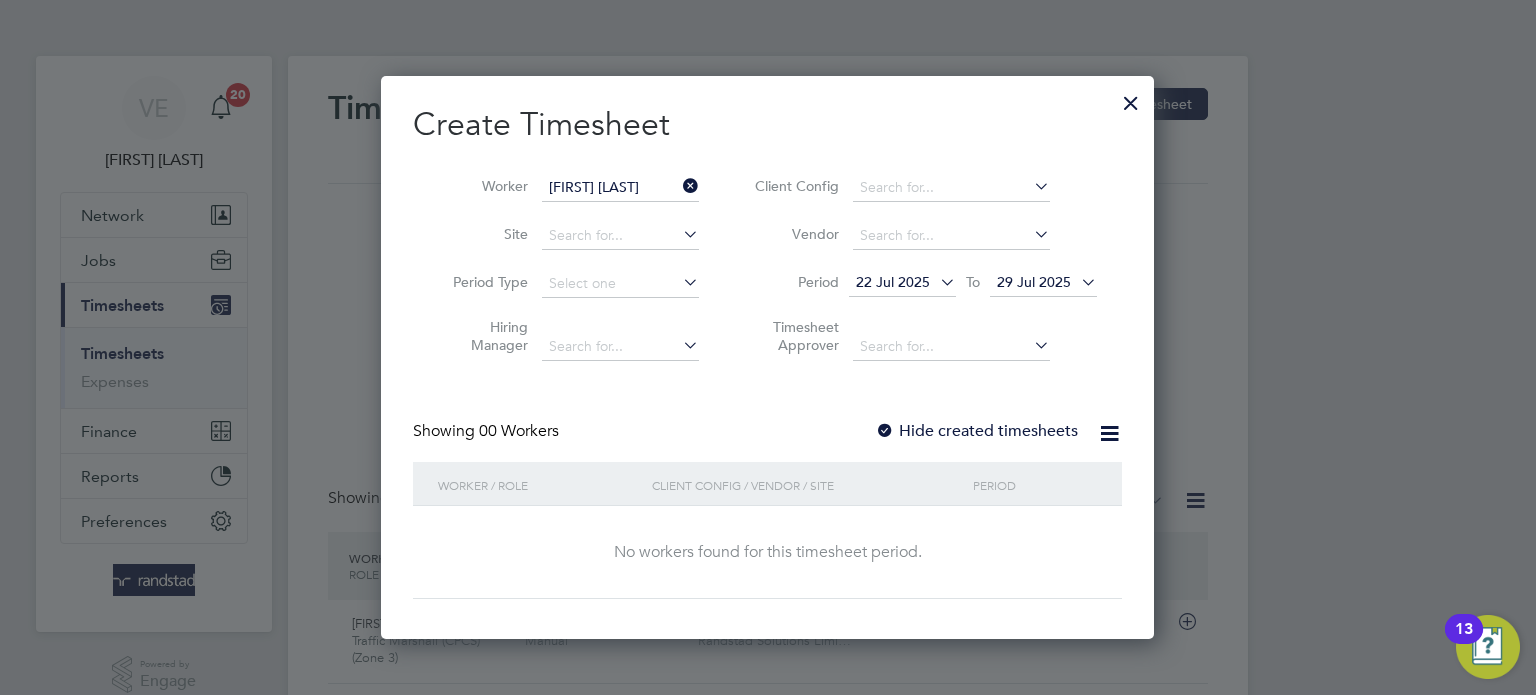 click on "Hide created timesheets" at bounding box center [978, 431] 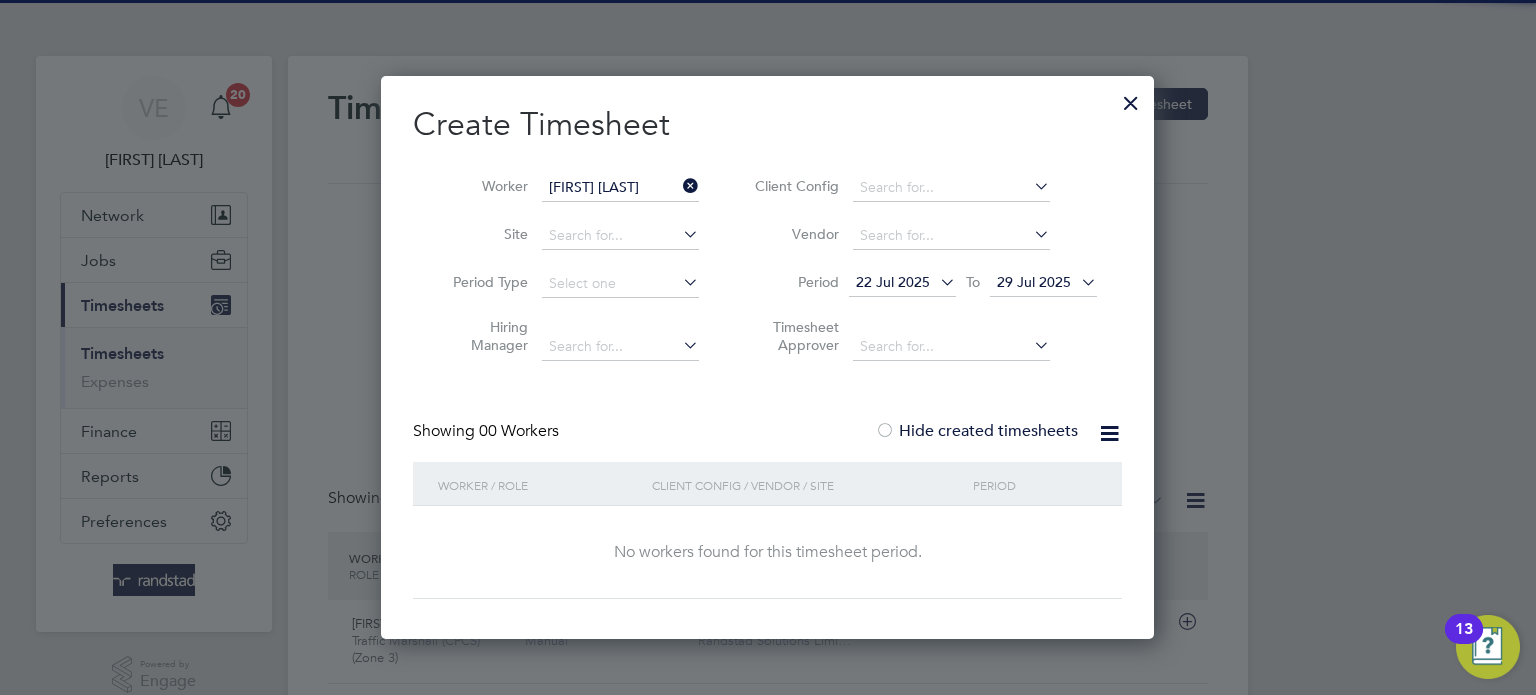 click on "29 Jul 2025" at bounding box center (1034, 282) 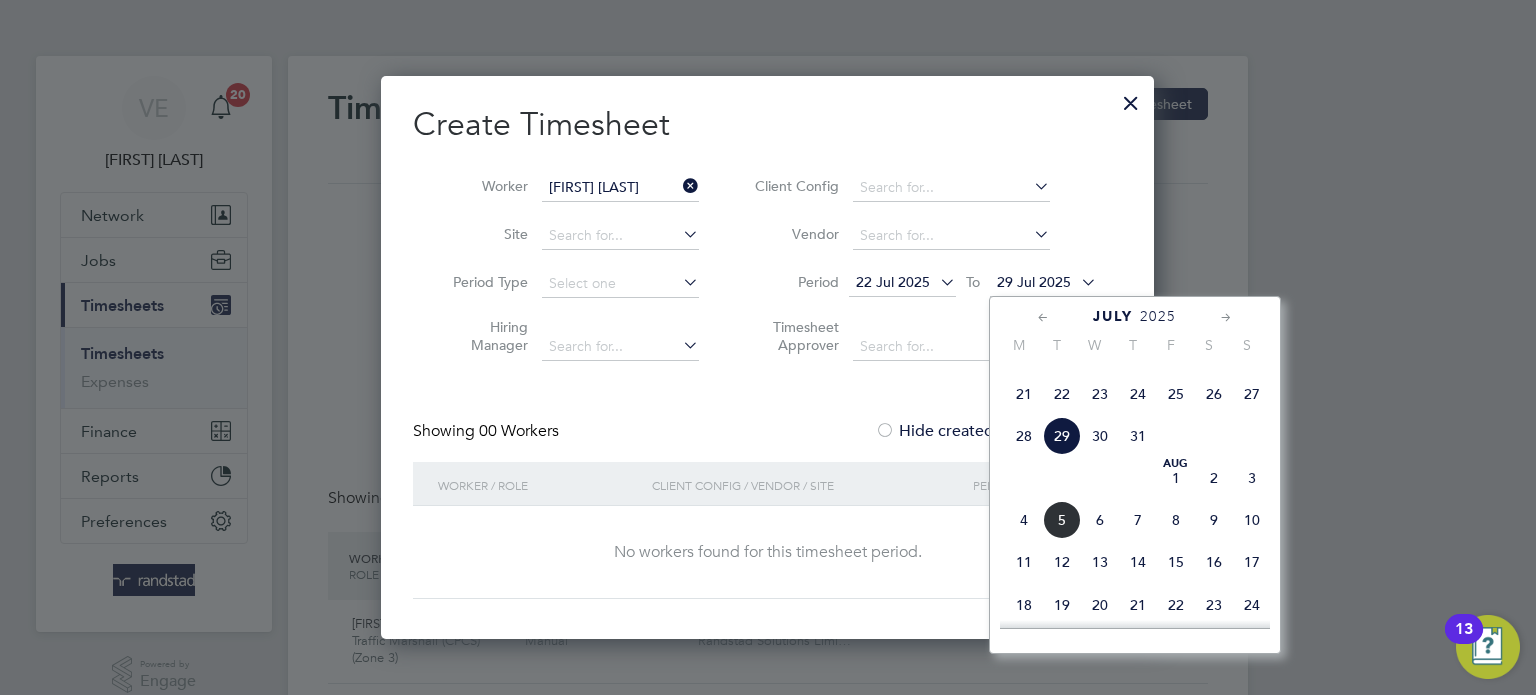 click on "3" 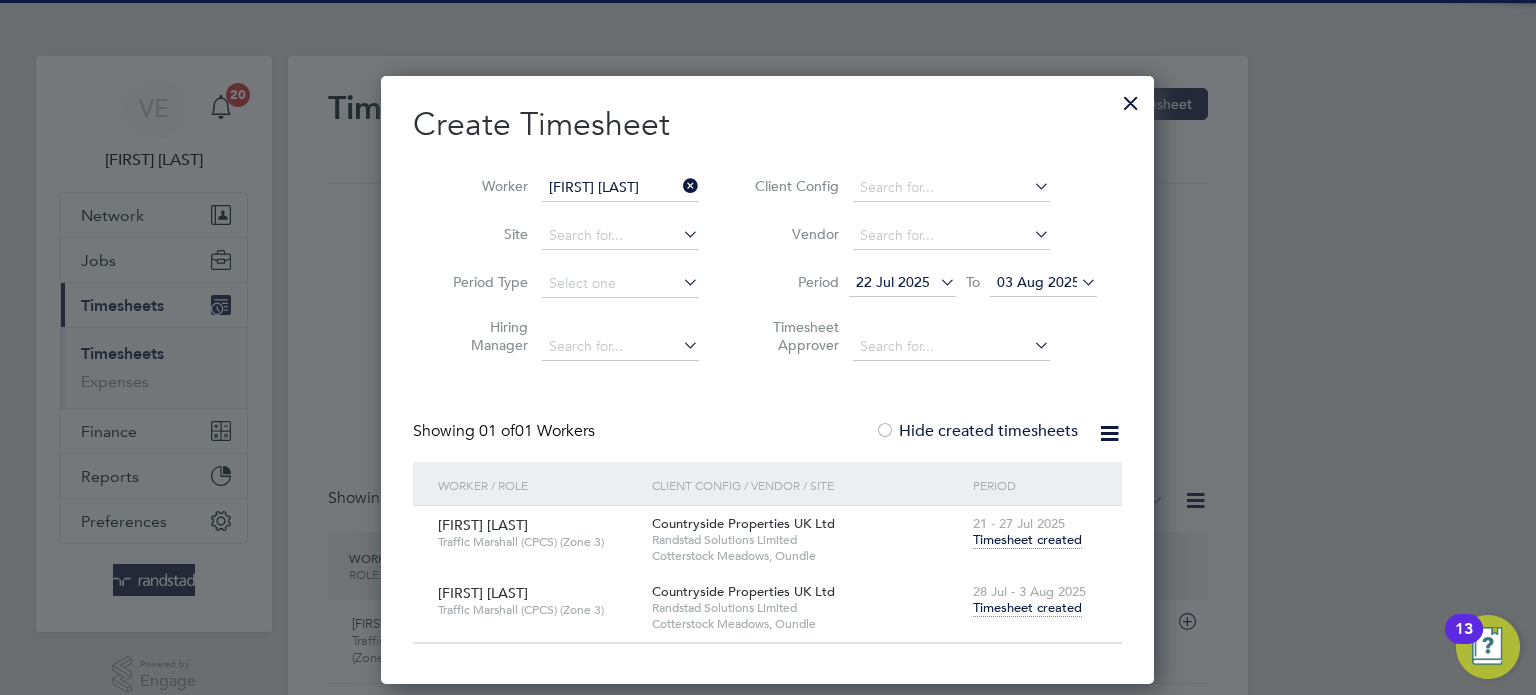 click on "Timesheet created" at bounding box center (1027, 608) 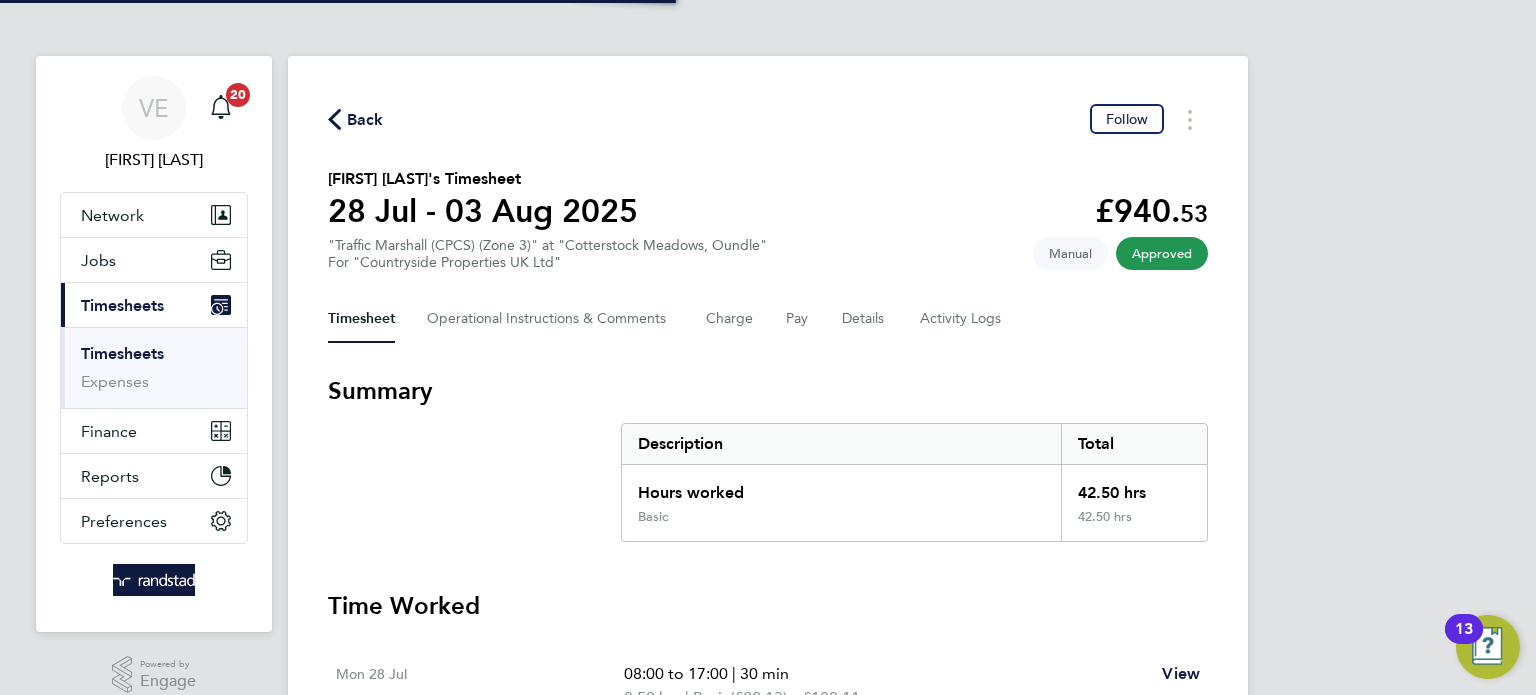 click on "Time Worked" at bounding box center [768, 606] 